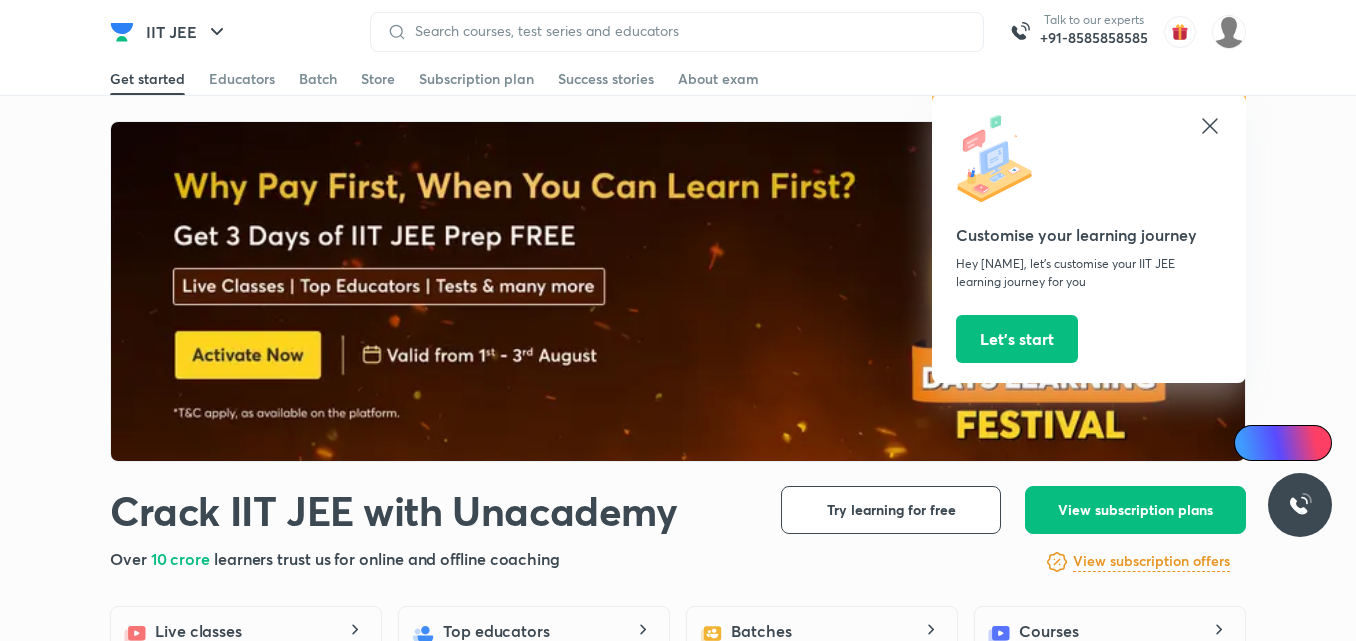scroll, scrollTop: 0, scrollLeft: 0, axis: both 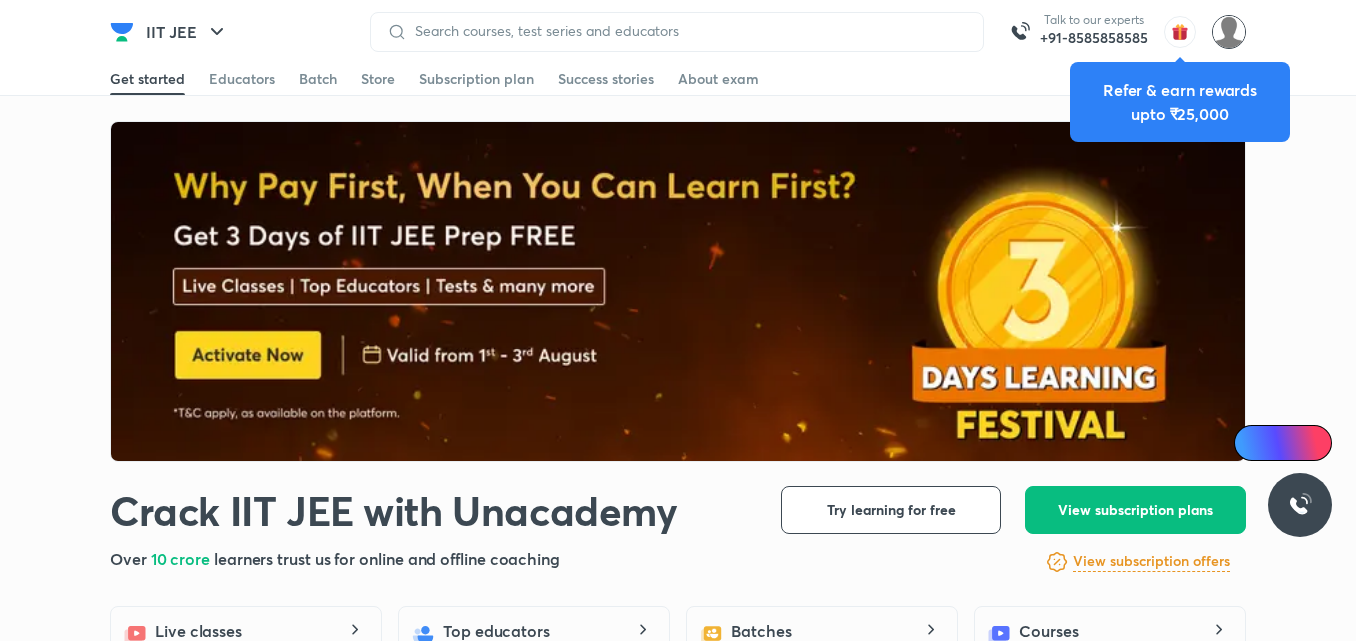 click at bounding box center (1229, 32) 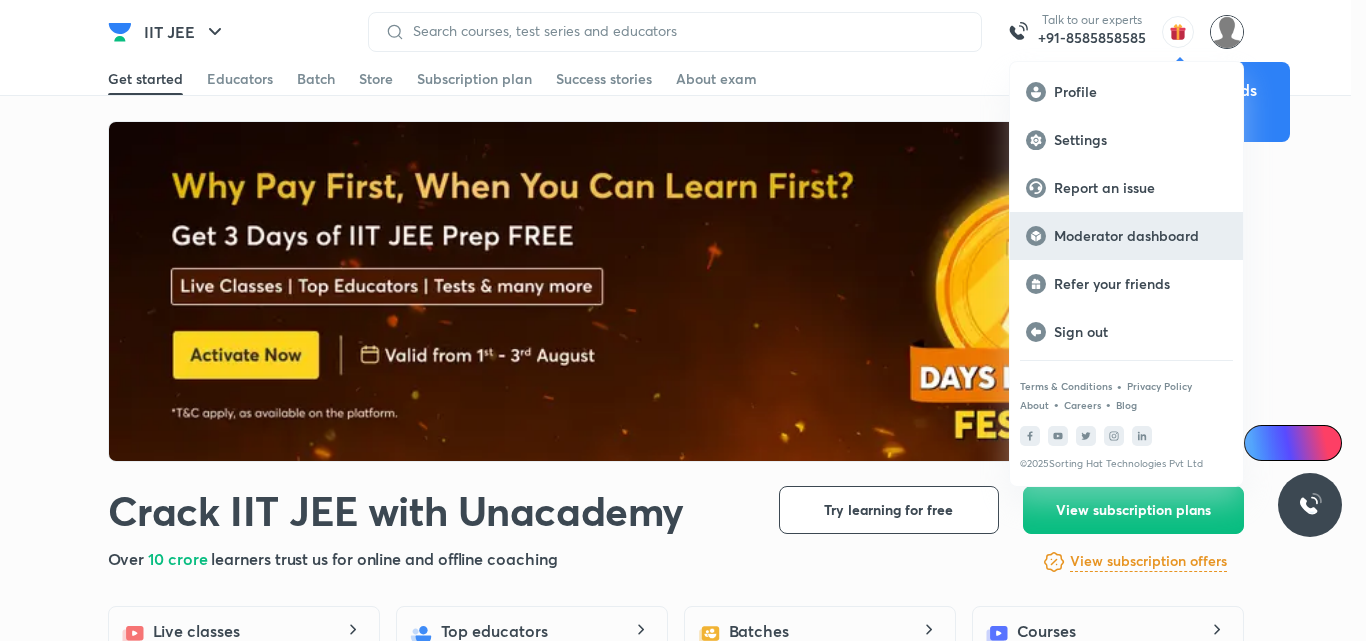 click on "Moderator dashboard" at bounding box center [1140, 236] 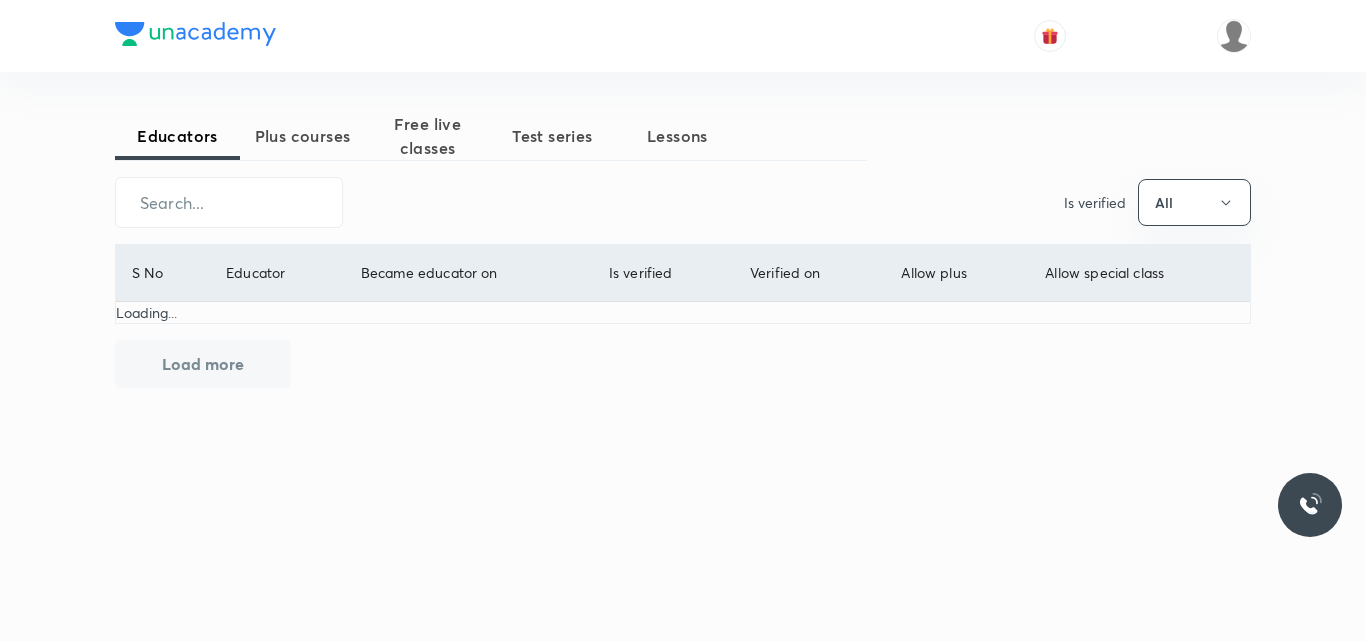 scroll, scrollTop: 0, scrollLeft: 0, axis: both 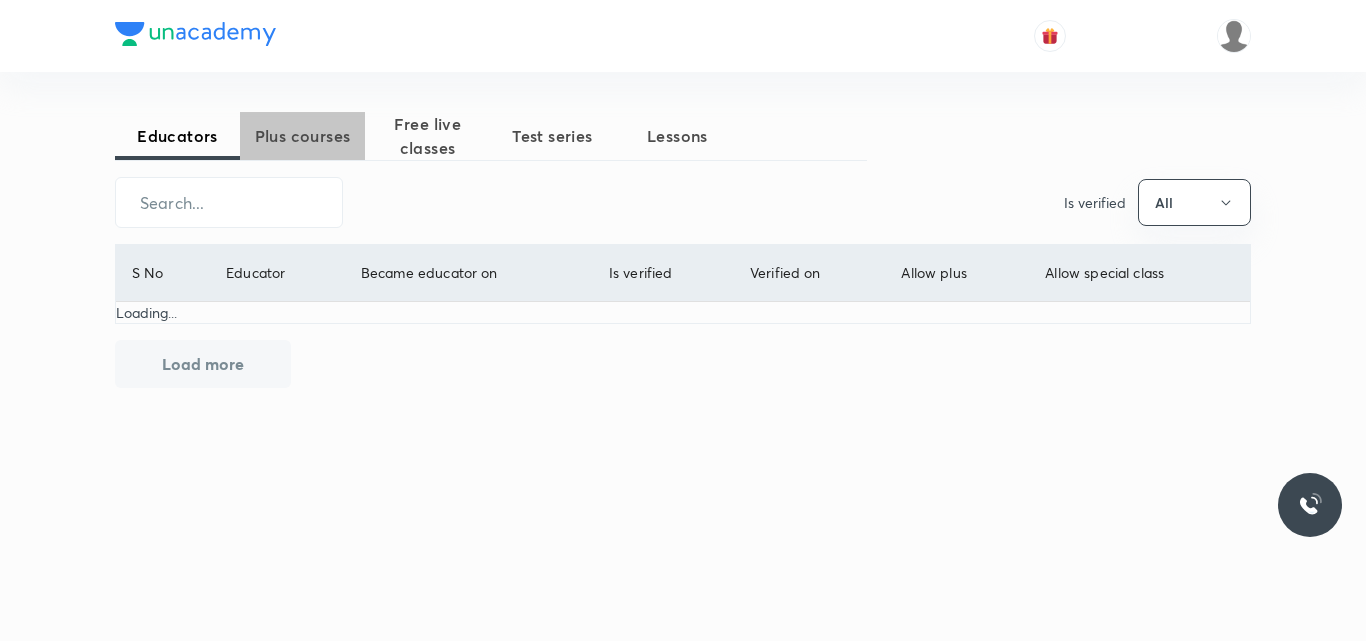 click on "Plus courses" at bounding box center [302, 136] 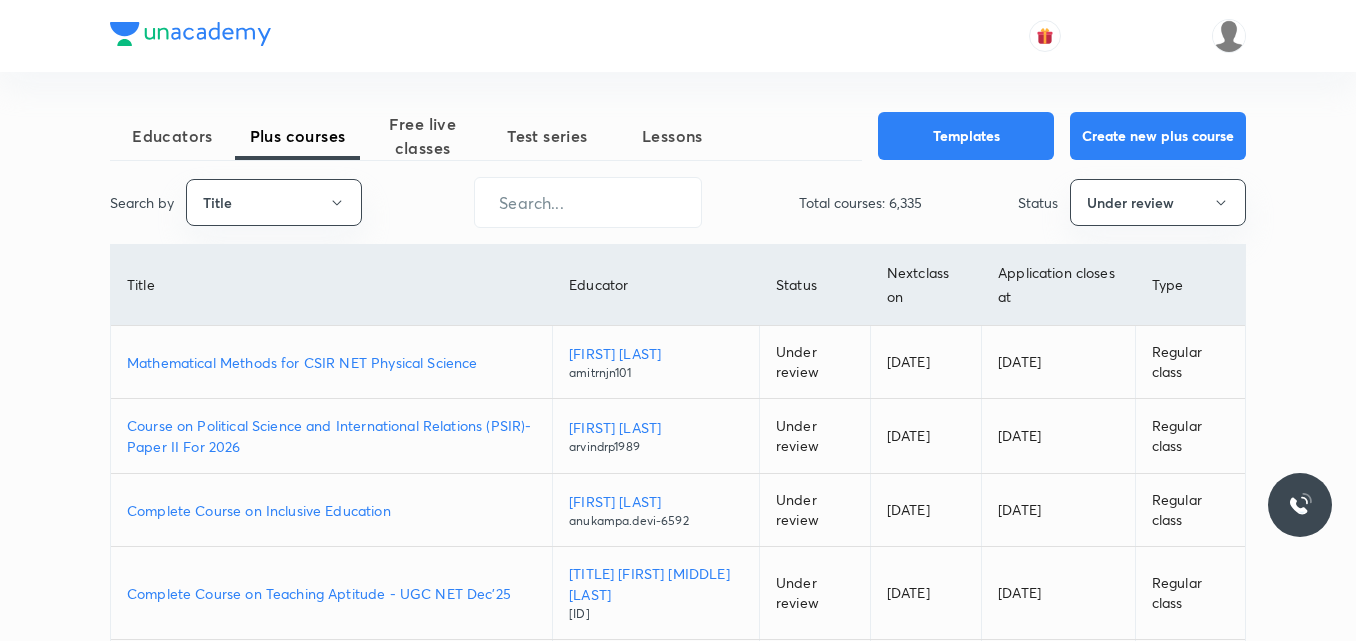 click on "Mathematical Methods for CSIR NET Physical Science" at bounding box center (331, 362) 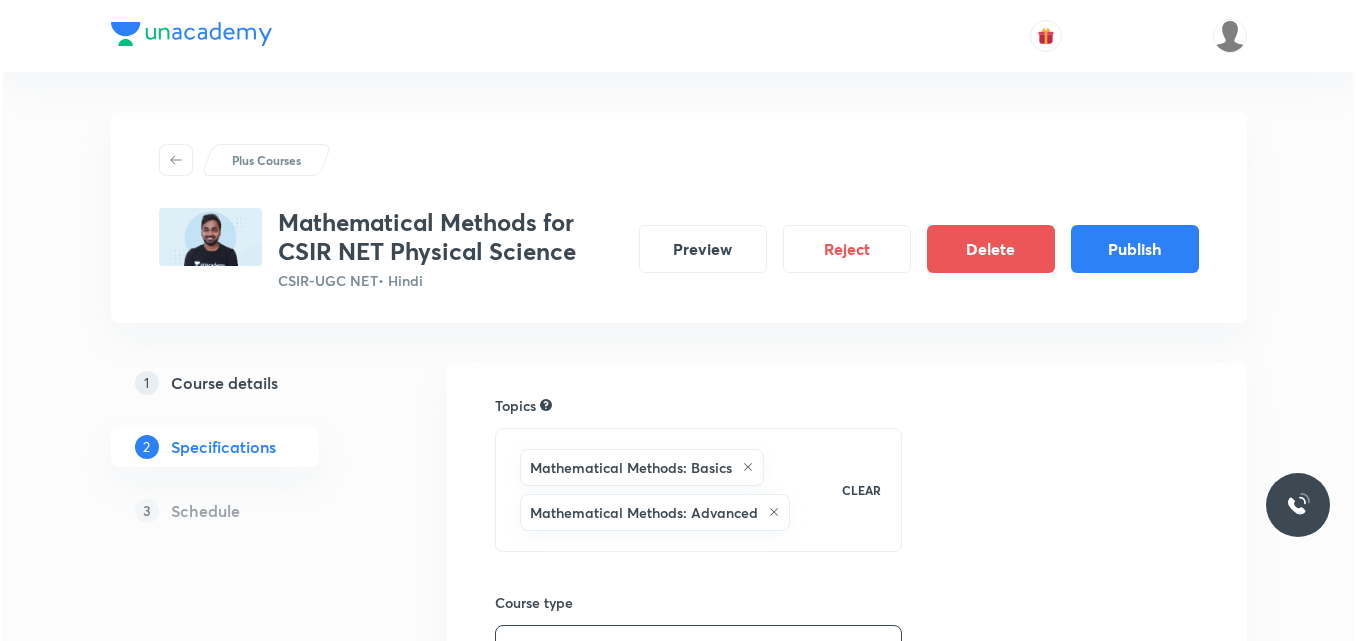 scroll, scrollTop: 0, scrollLeft: 0, axis: both 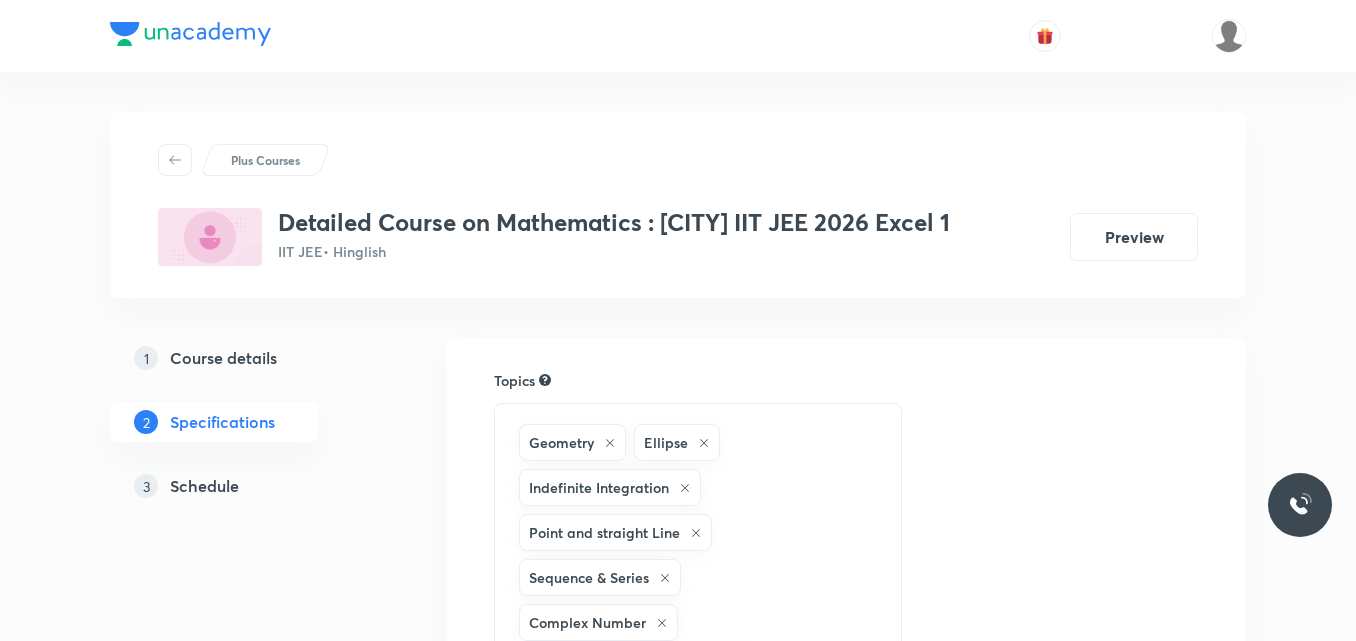 click on "Schedule" at bounding box center (204, 486) 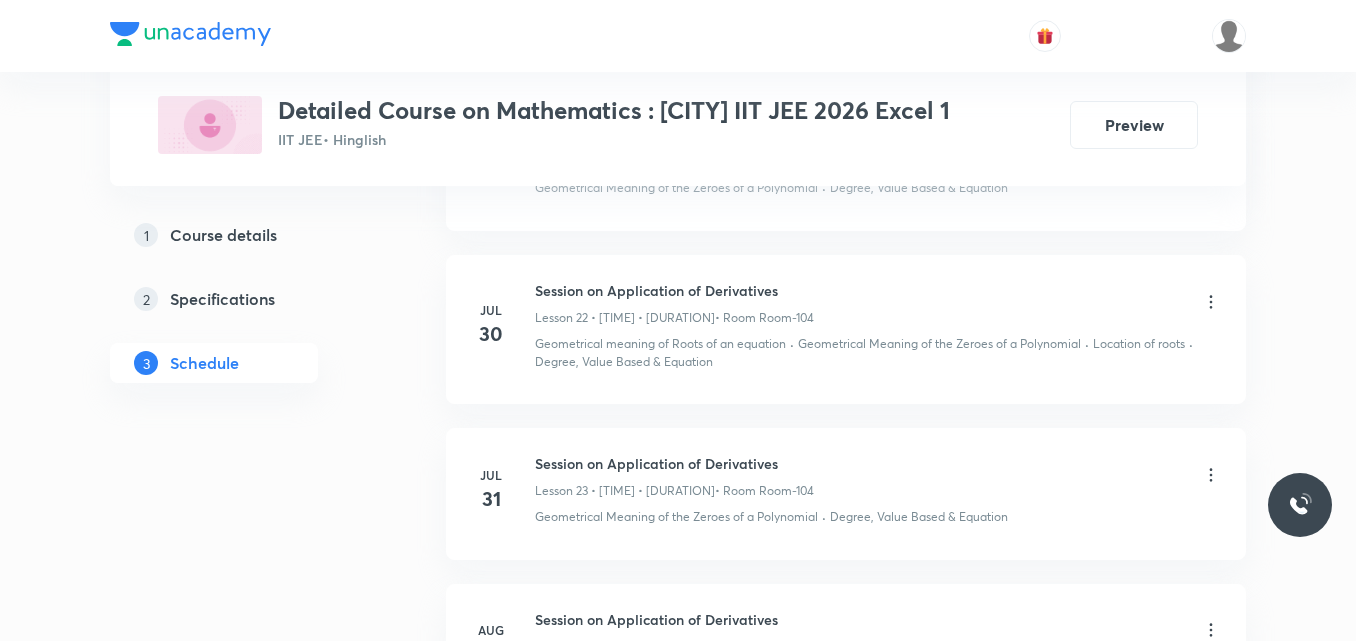 scroll, scrollTop: 4892, scrollLeft: 0, axis: vertical 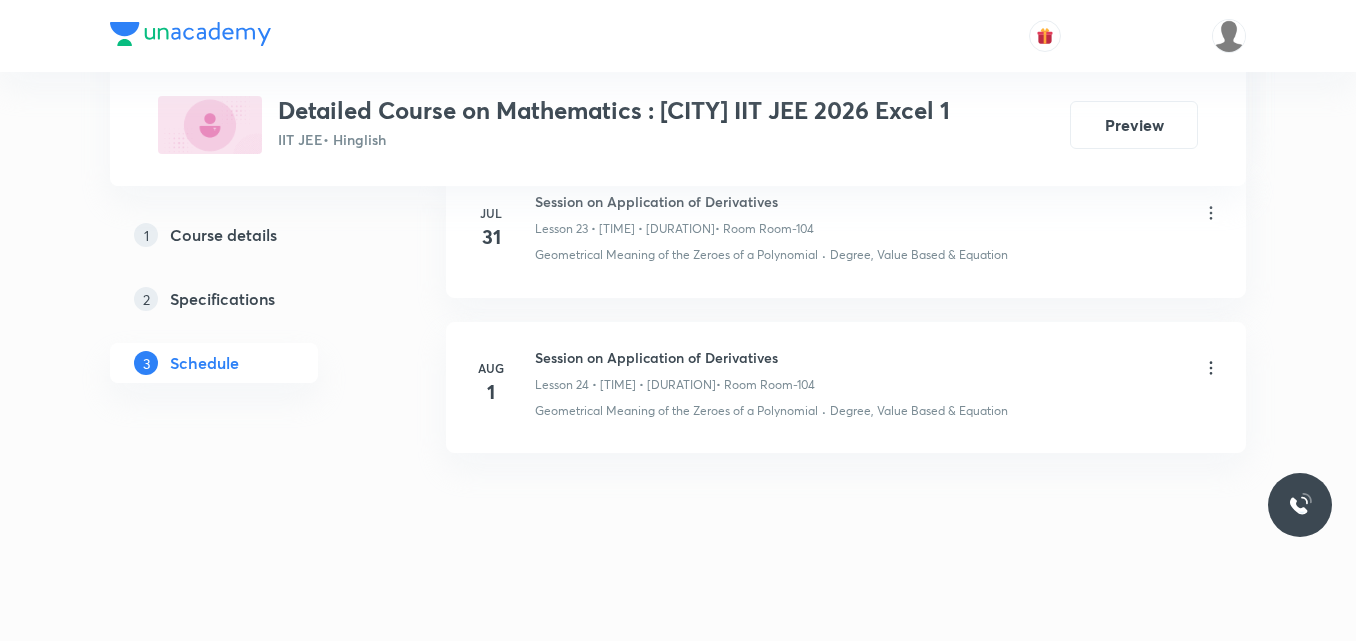 drag, startPoint x: 537, startPoint y: 354, endPoint x: 315, endPoint y: 508, distance: 270.18512 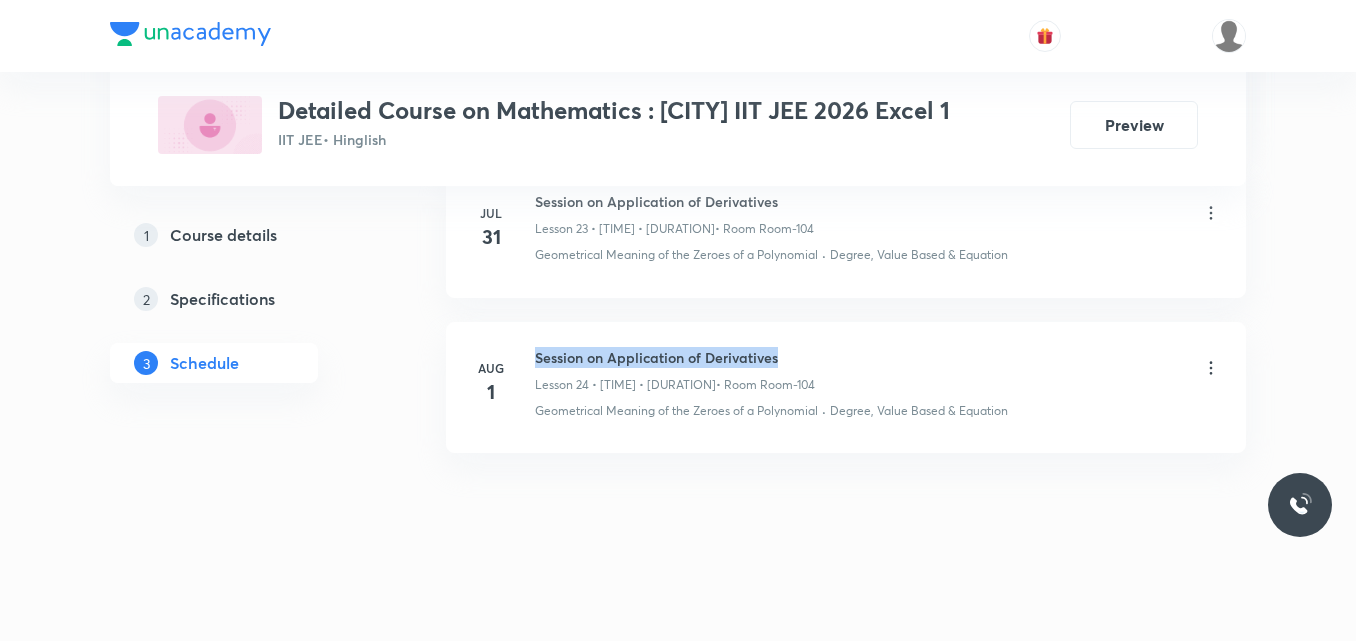 drag, startPoint x: 537, startPoint y: 356, endPoint x: 823, endPoint y: 345, distance: 286.21146 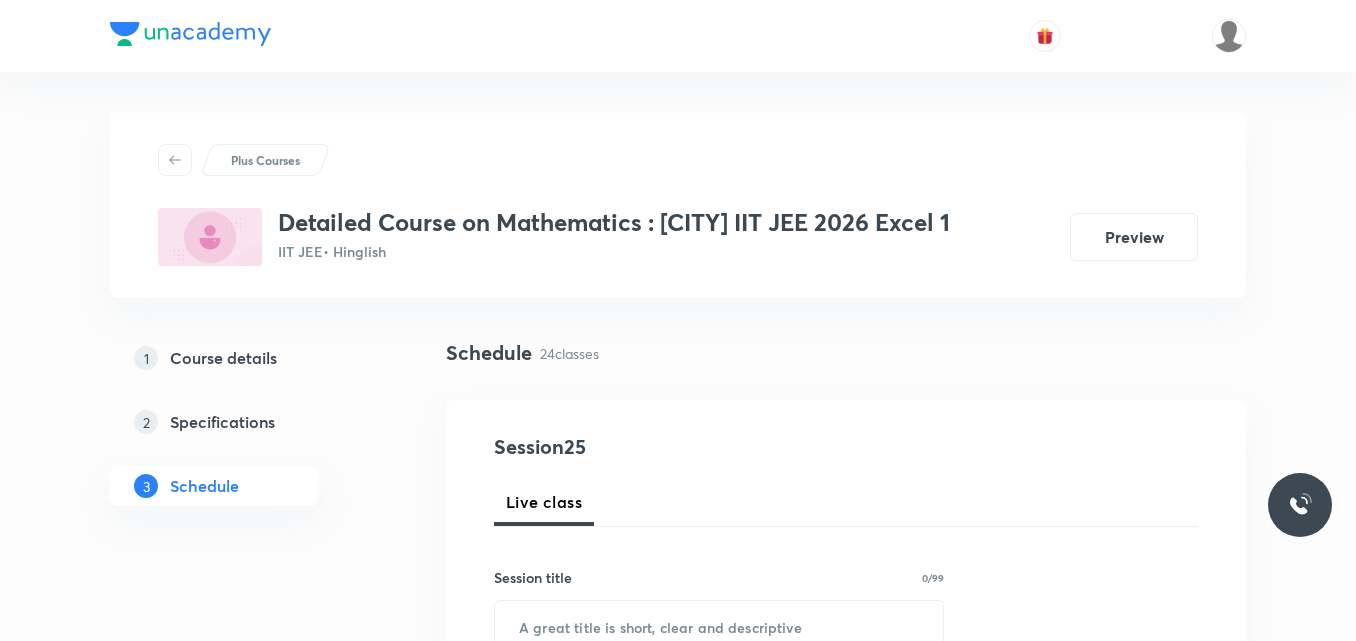 scroll, scrollTop: 239, scrollLeft: 0, axis: vertical 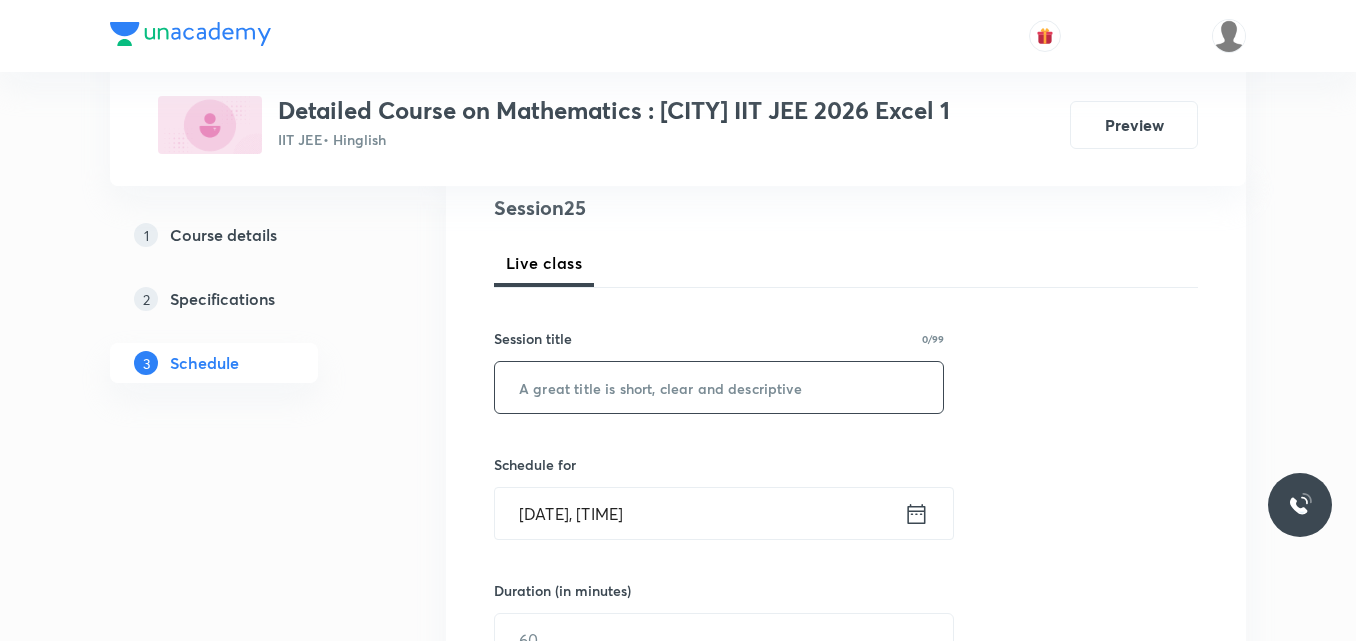 click at bounding box center [719, 387] 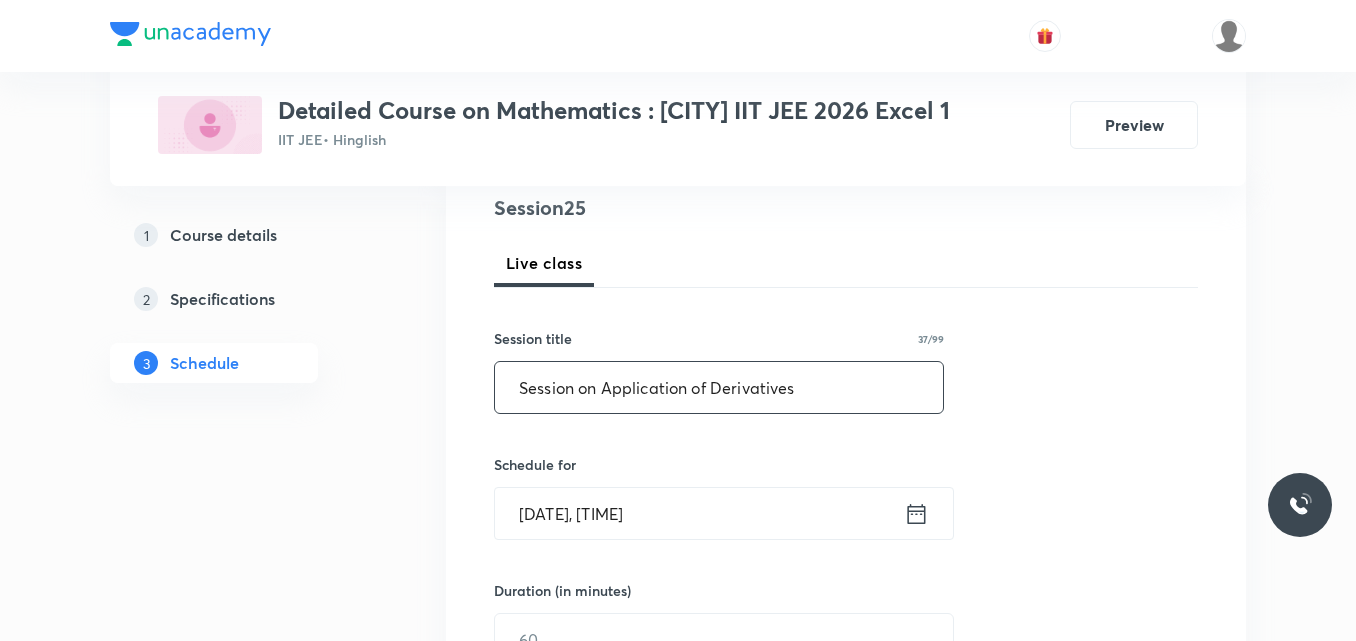 type on "Session on Application of Derivatives" 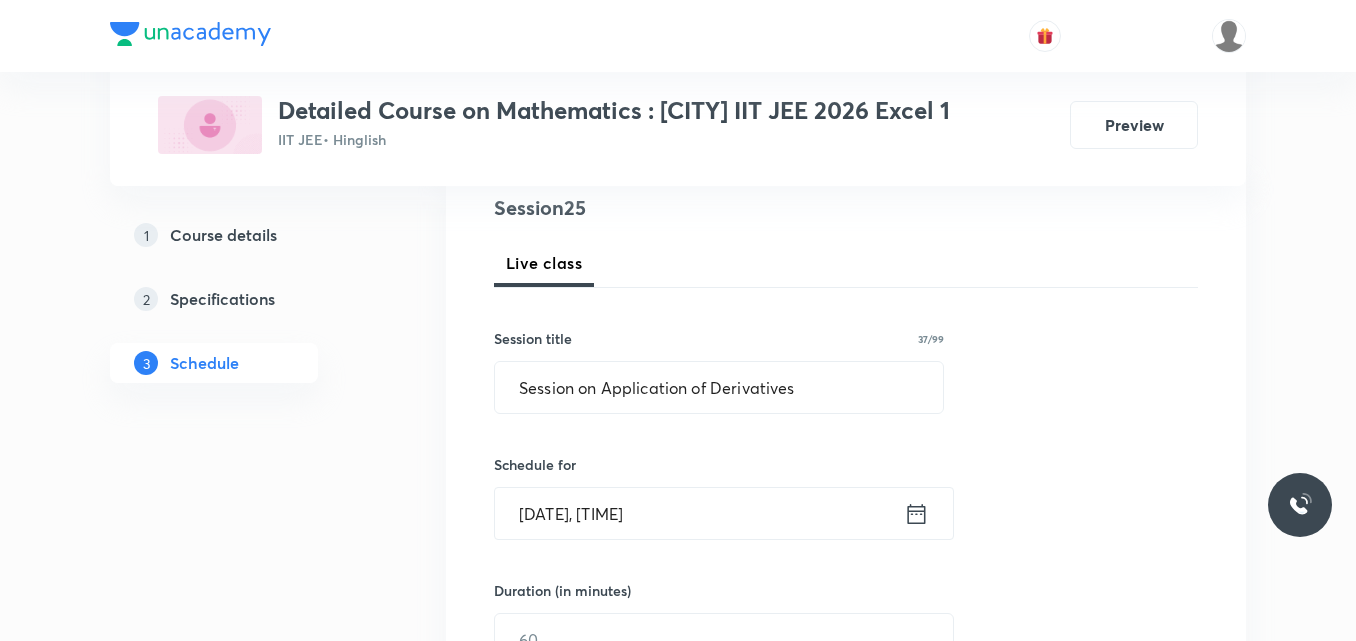 click 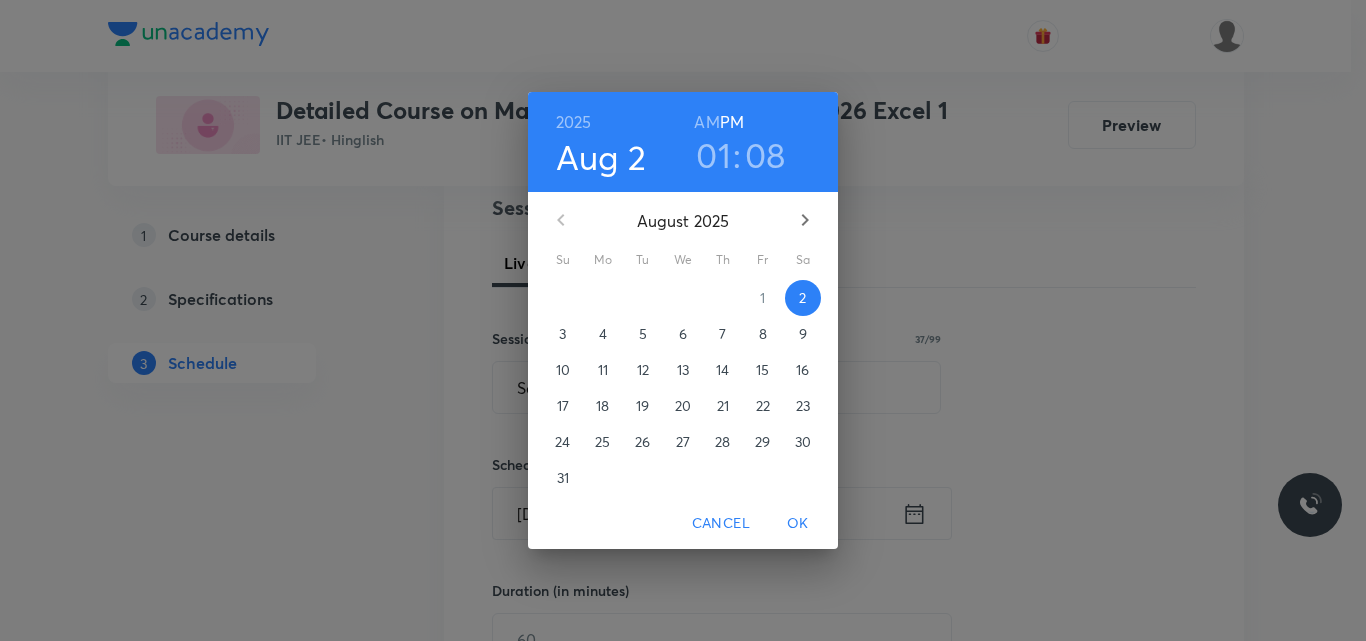 click on "5" at bounding box center (643, 334) 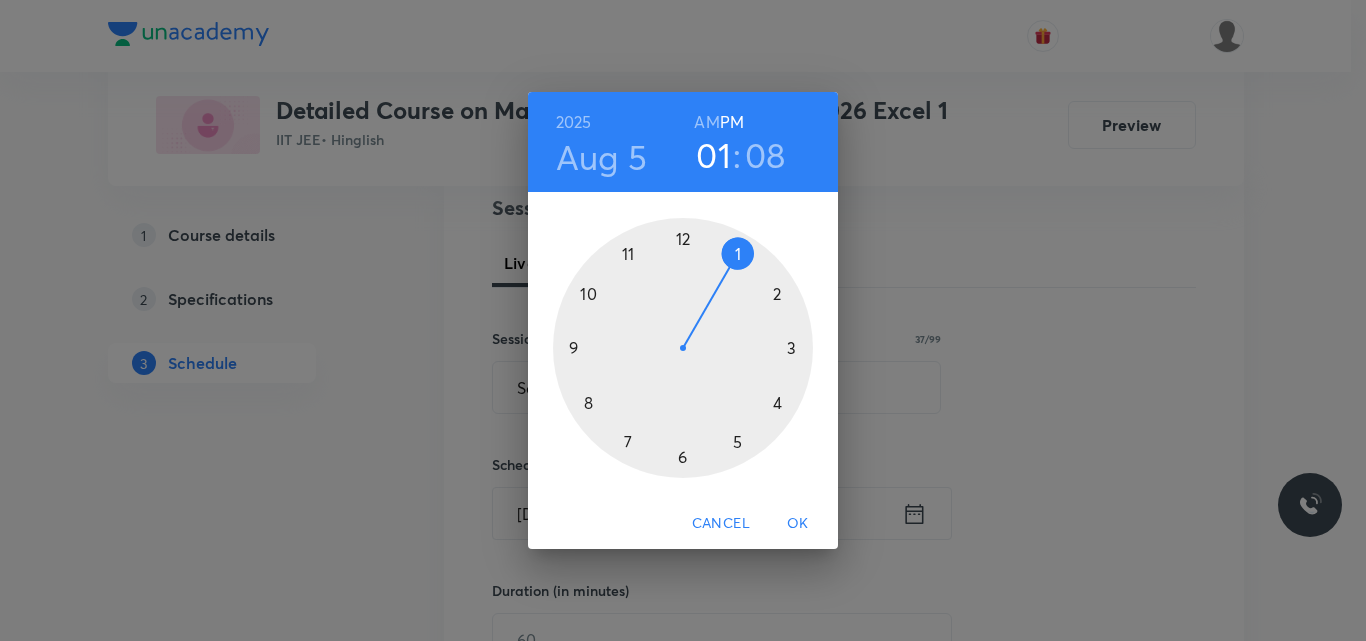 click at bounding box center [683, 348] 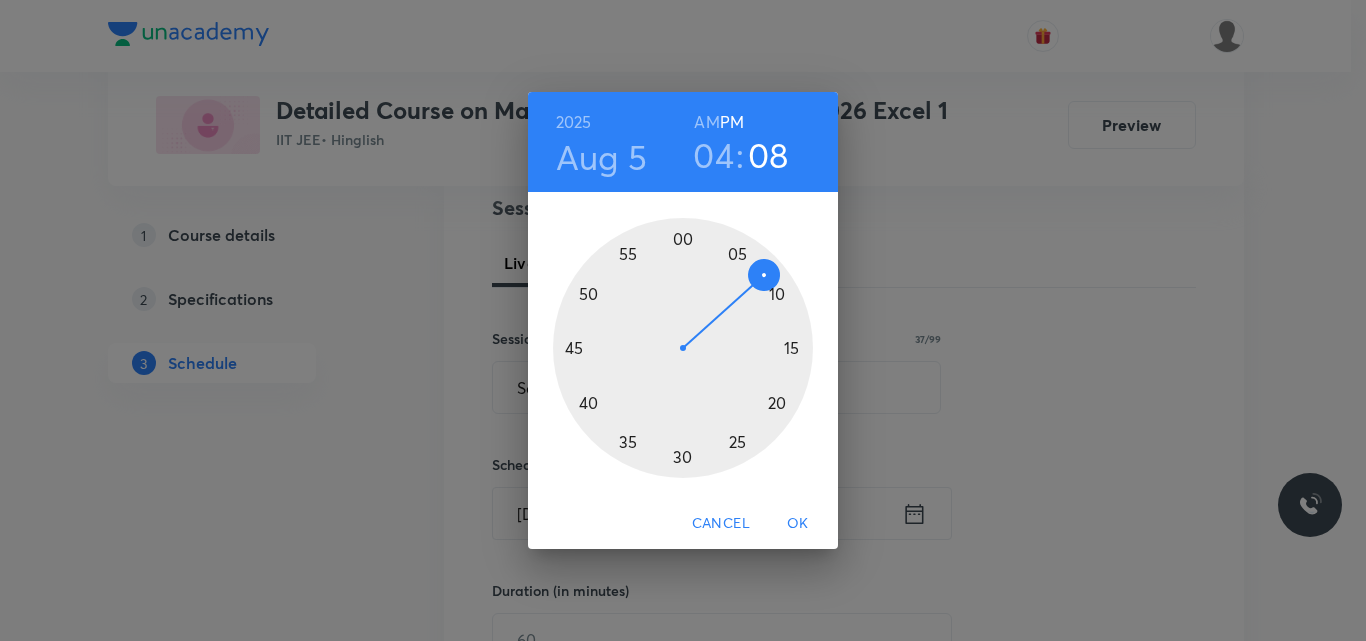 click at bounding box center (683, 348) 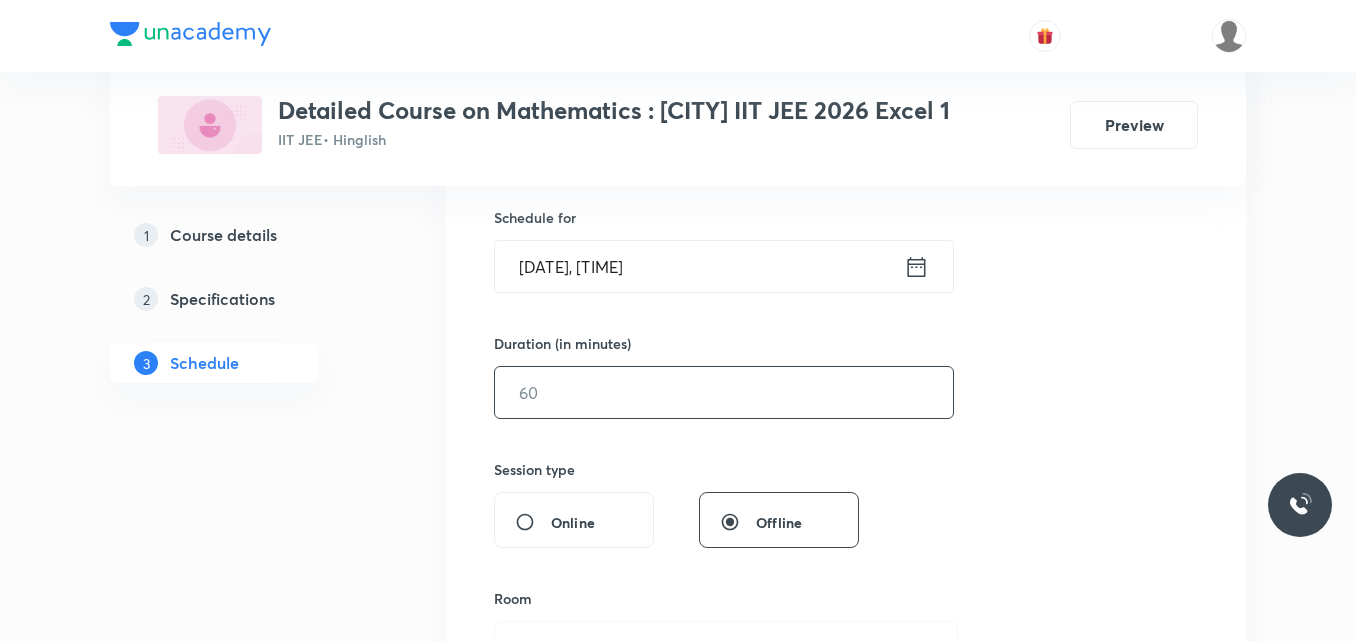 scroll, scrollTop: 488, scrollLeft: 0, axis: vertical 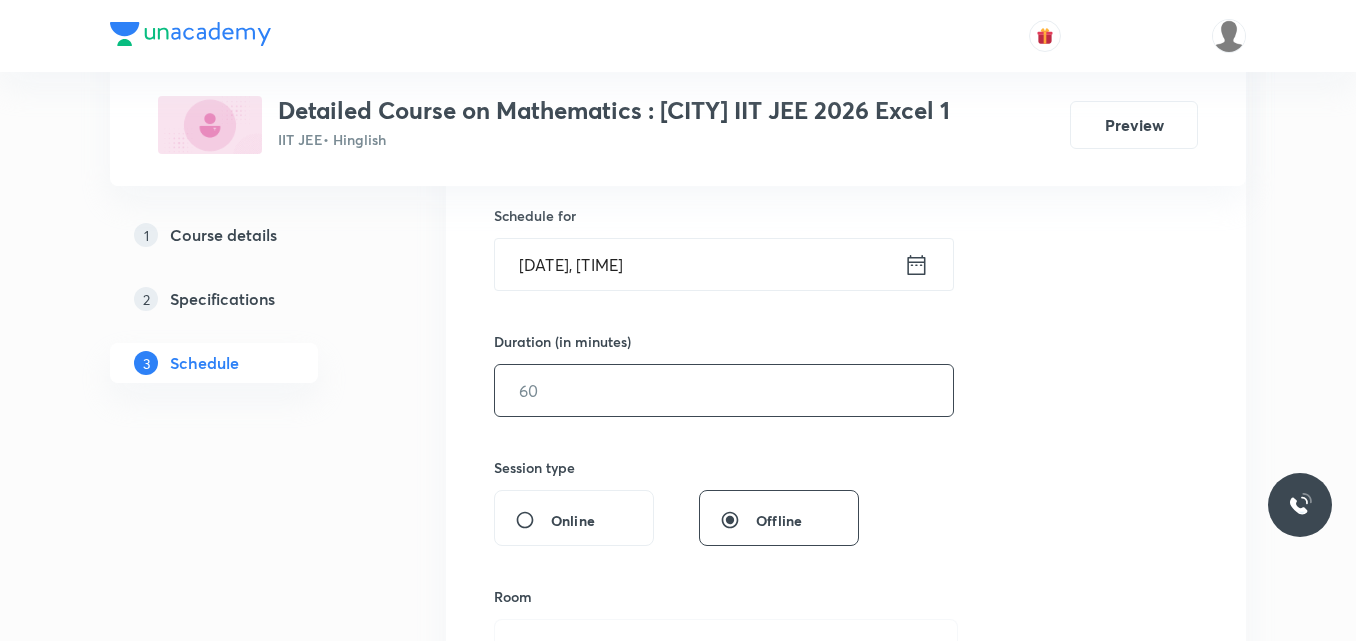 click at bounding box center (724, 390) 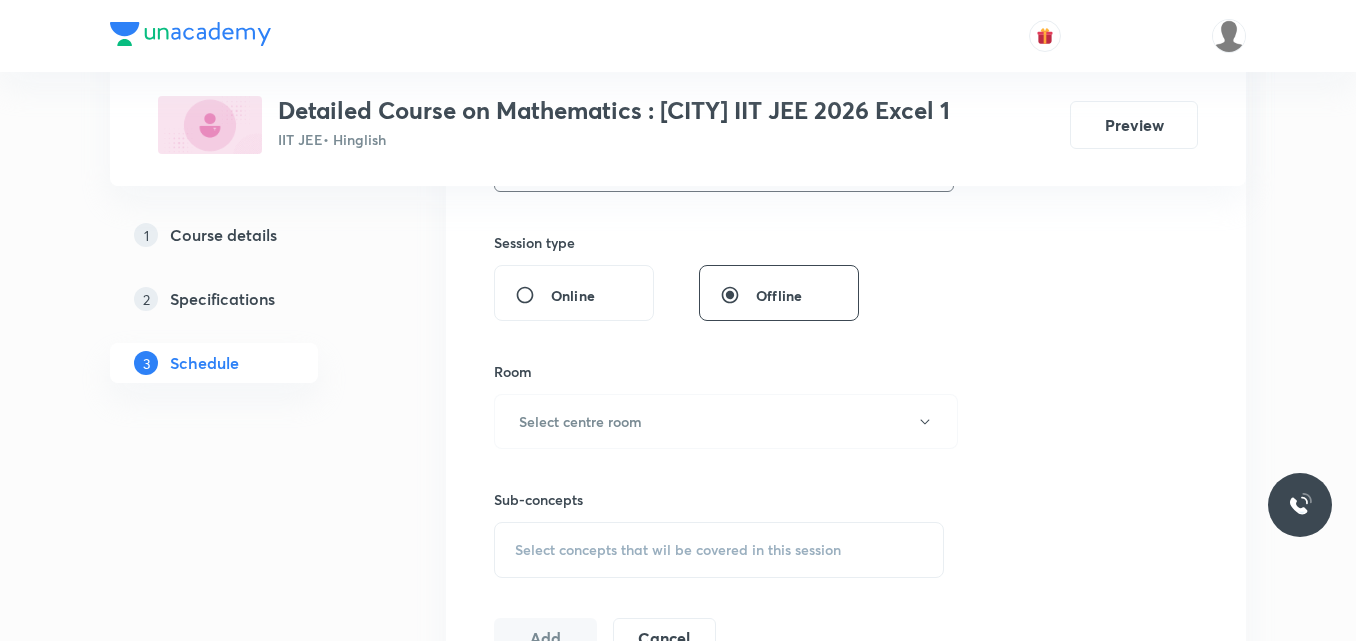 scroll, scrollTop: 714, scrollLeft: 0, axis: vertical 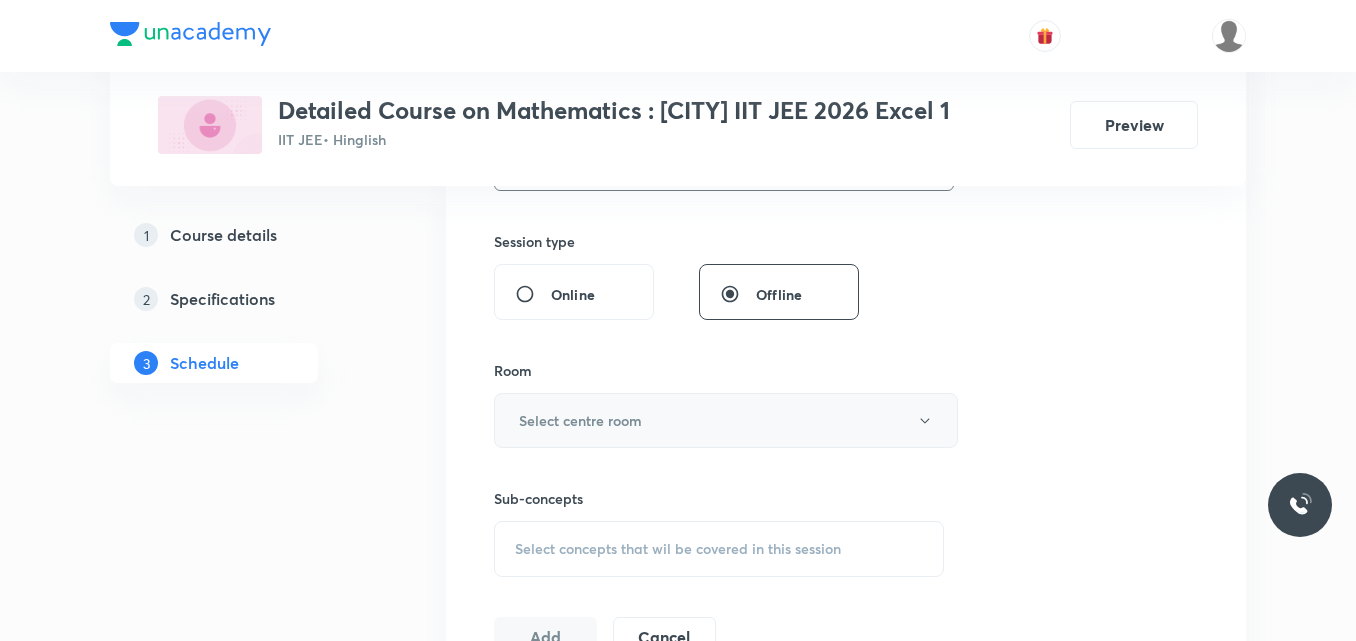 type on "75" 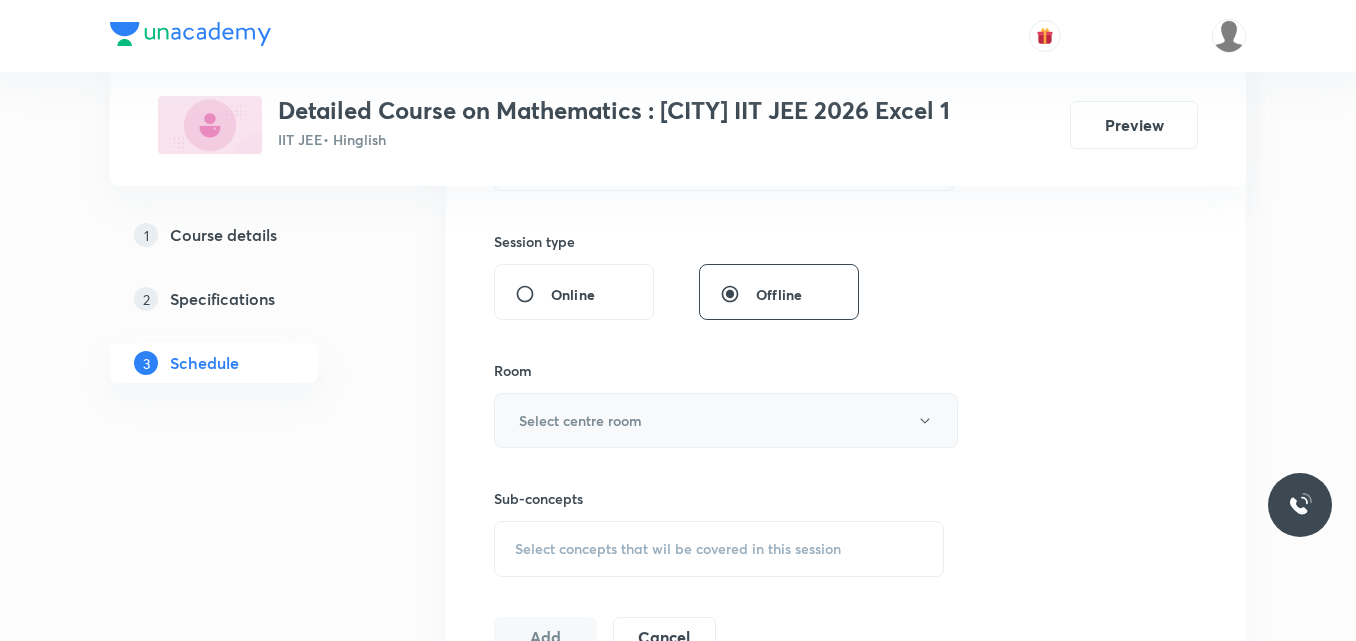 click on "Select centre room" at bounding box center (580, 420) 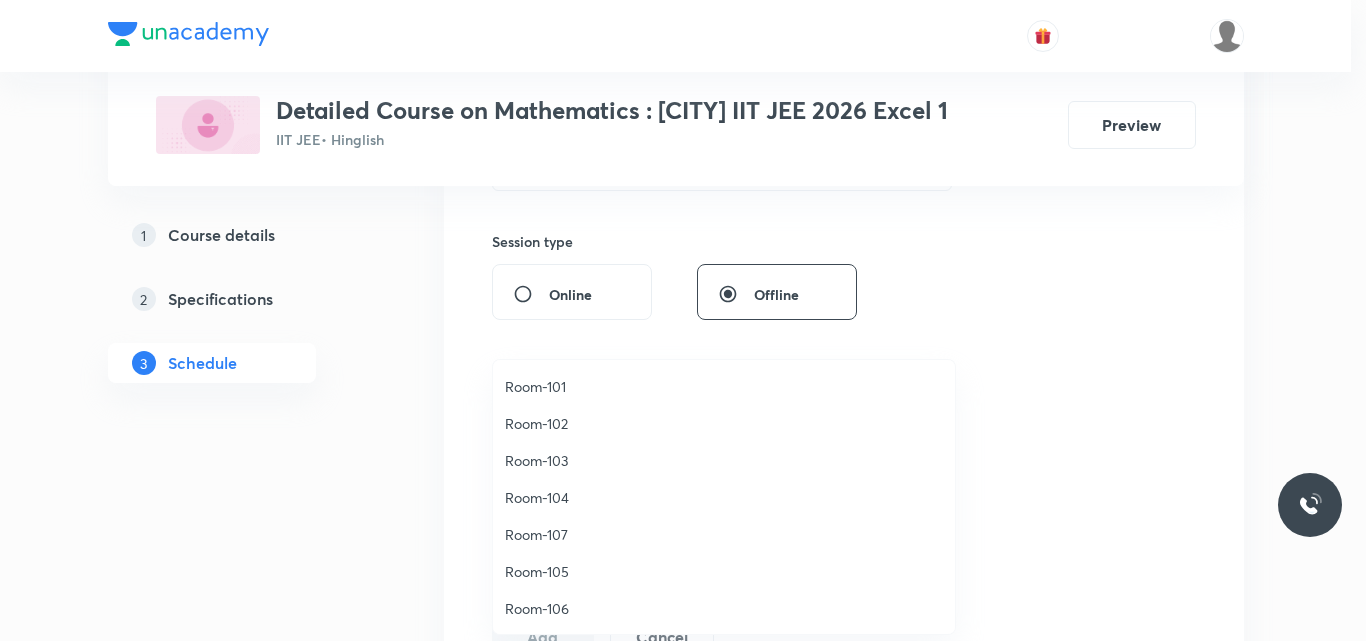 click on "Room-104" at bounding box center [724, 497] 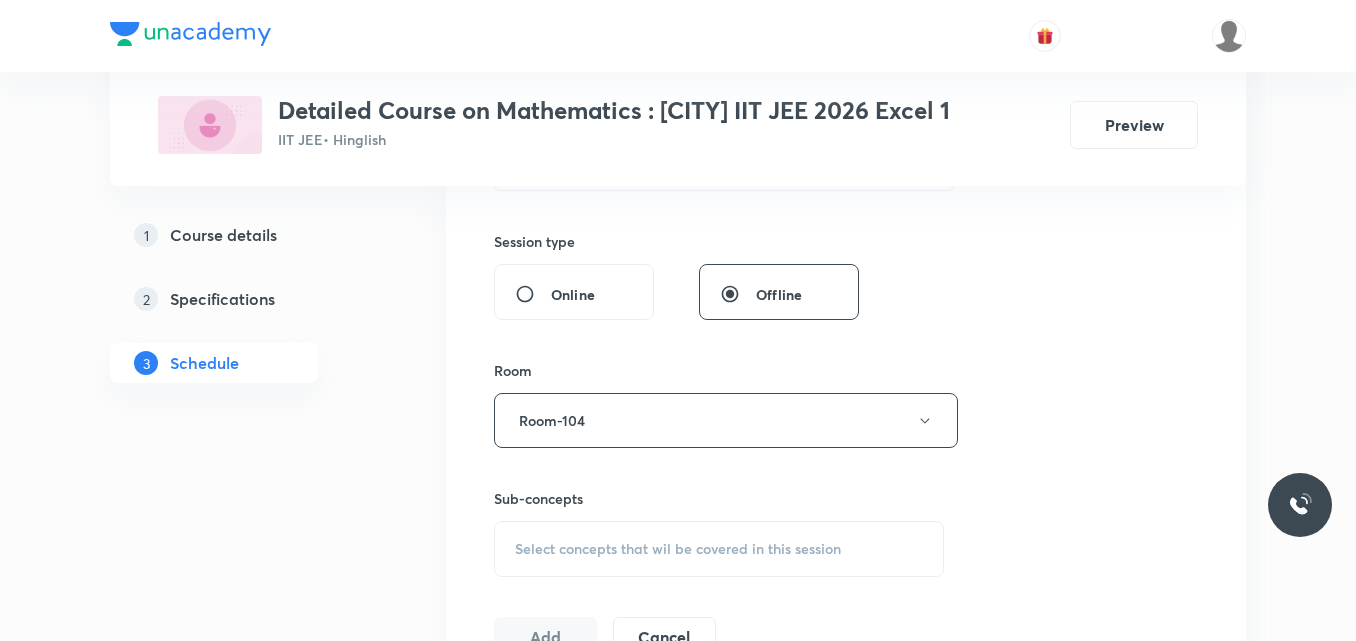 click on "Select concepts that wil be covered in this session" at bounding box center (678, 549) 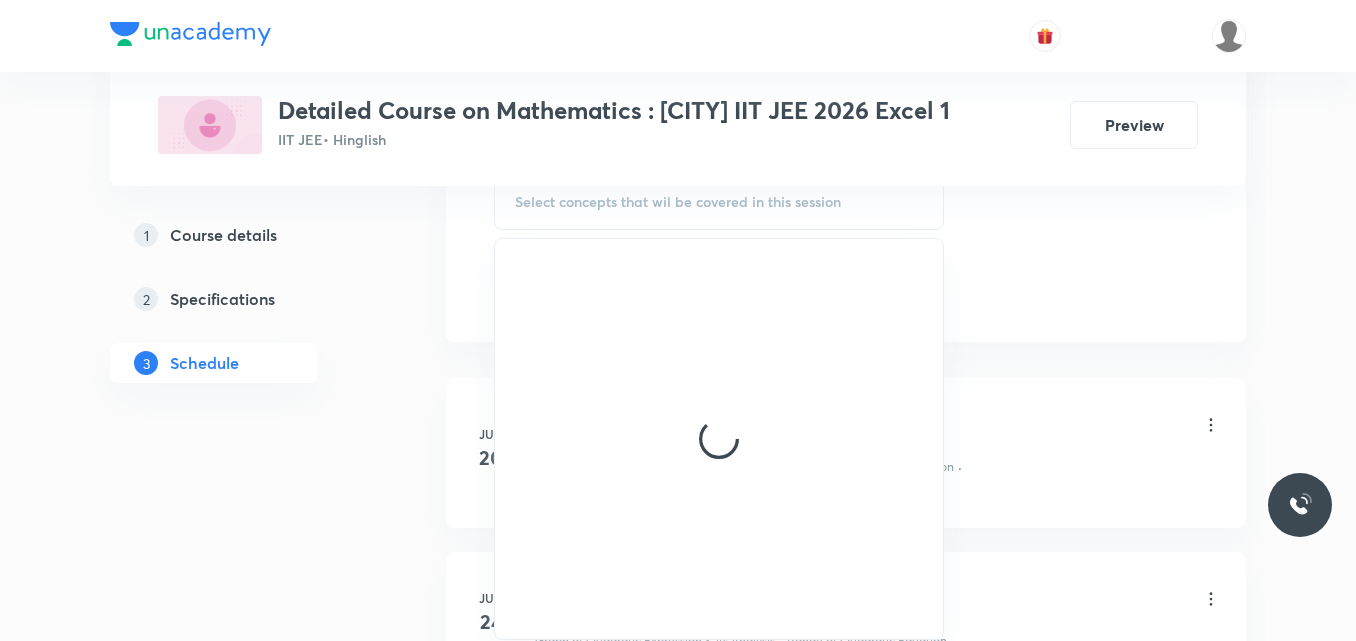 scroll, scrollTop: 1064, scrollLeft: 0, axis: vertical 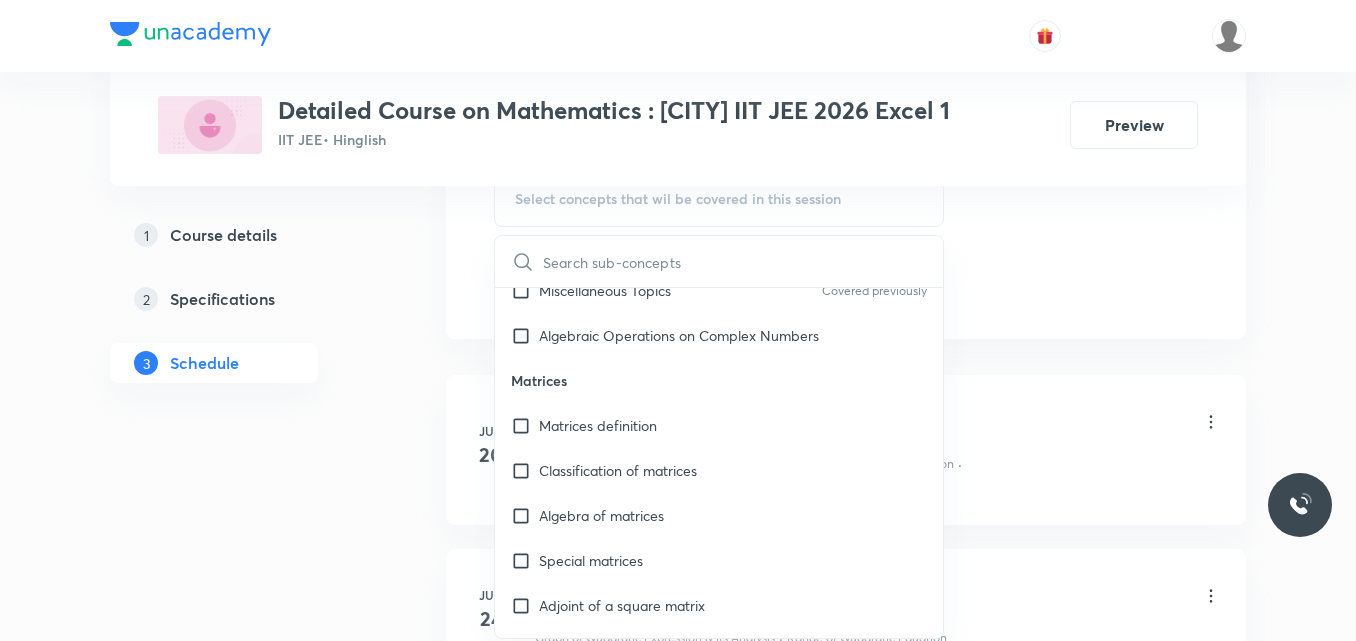 click on "Classification of matrices" at bounding box center (618, 470) 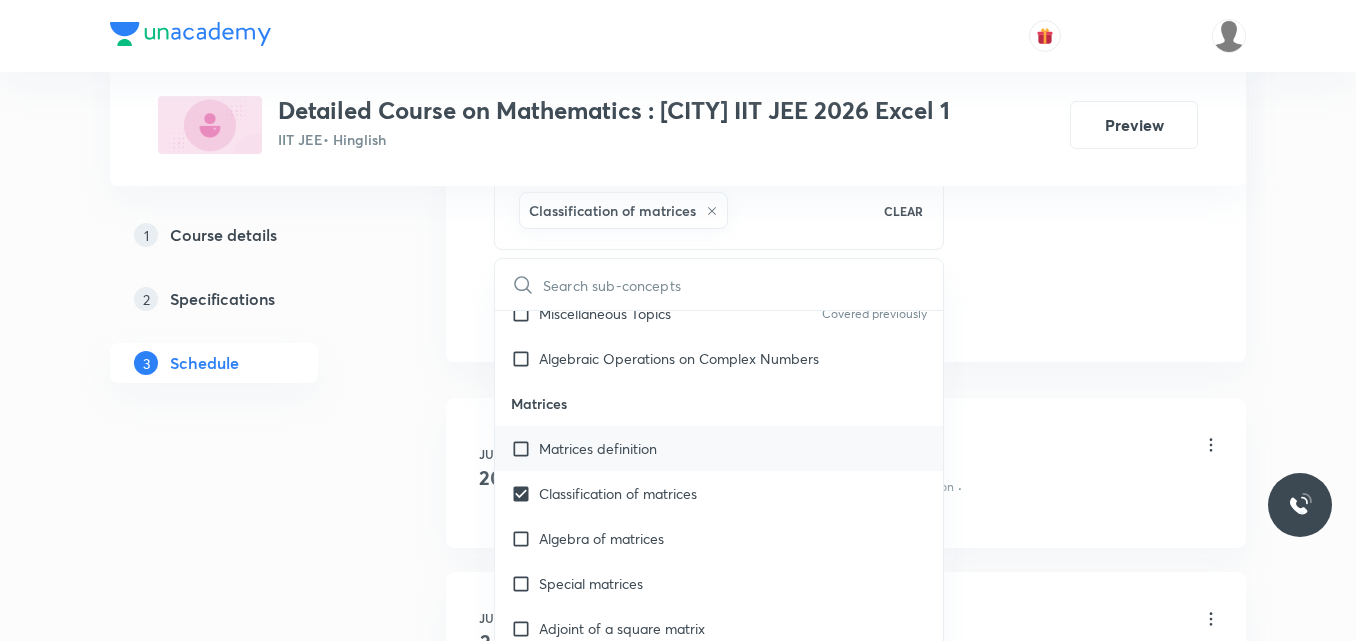 click on "Matrices definition" at bounding box center [598, 448] 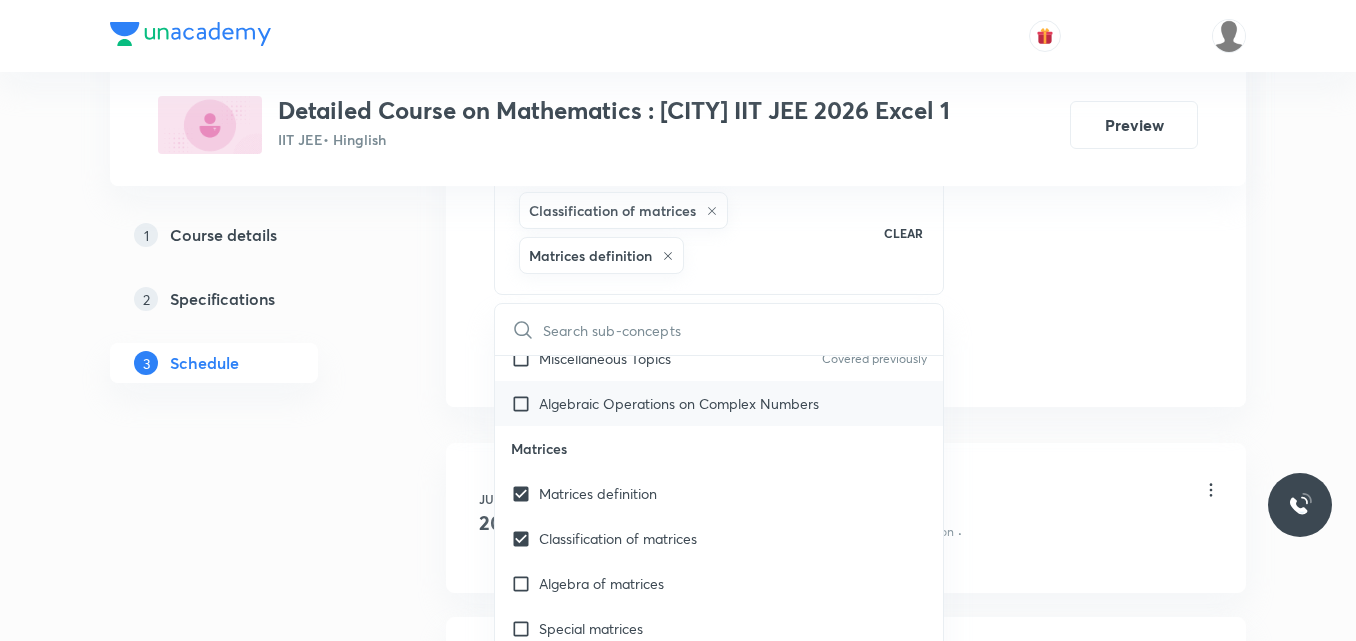 click on "Algebraic Operations on Complex Numbers" at bounding box center [719, 403] 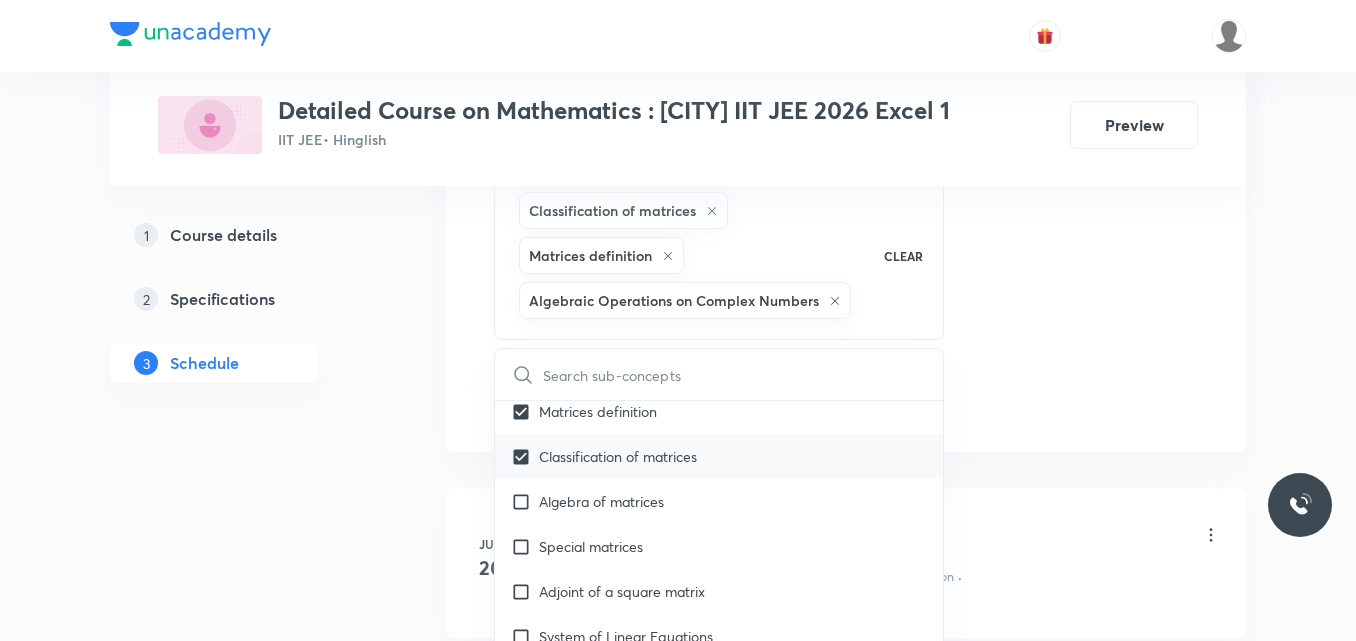 scroll, scrollTop: 2242, scrollLeft: 0, axis: vertical 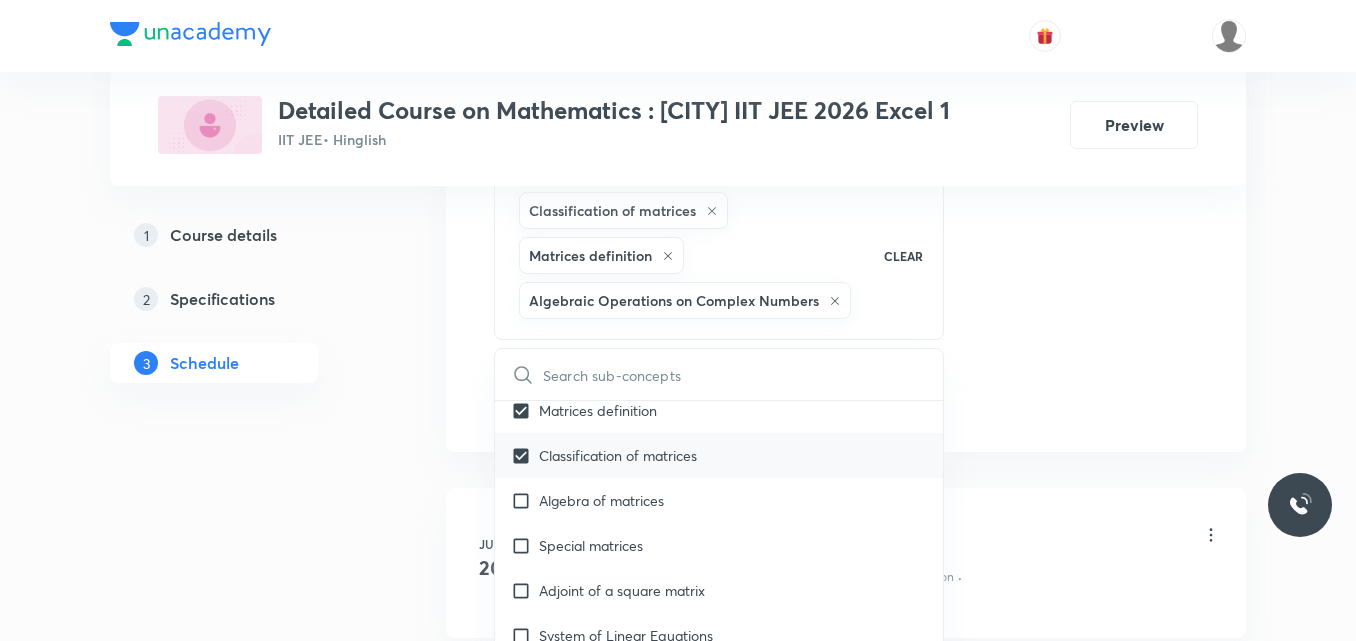 click on "Special matrices" at bounding box center [719, 545] 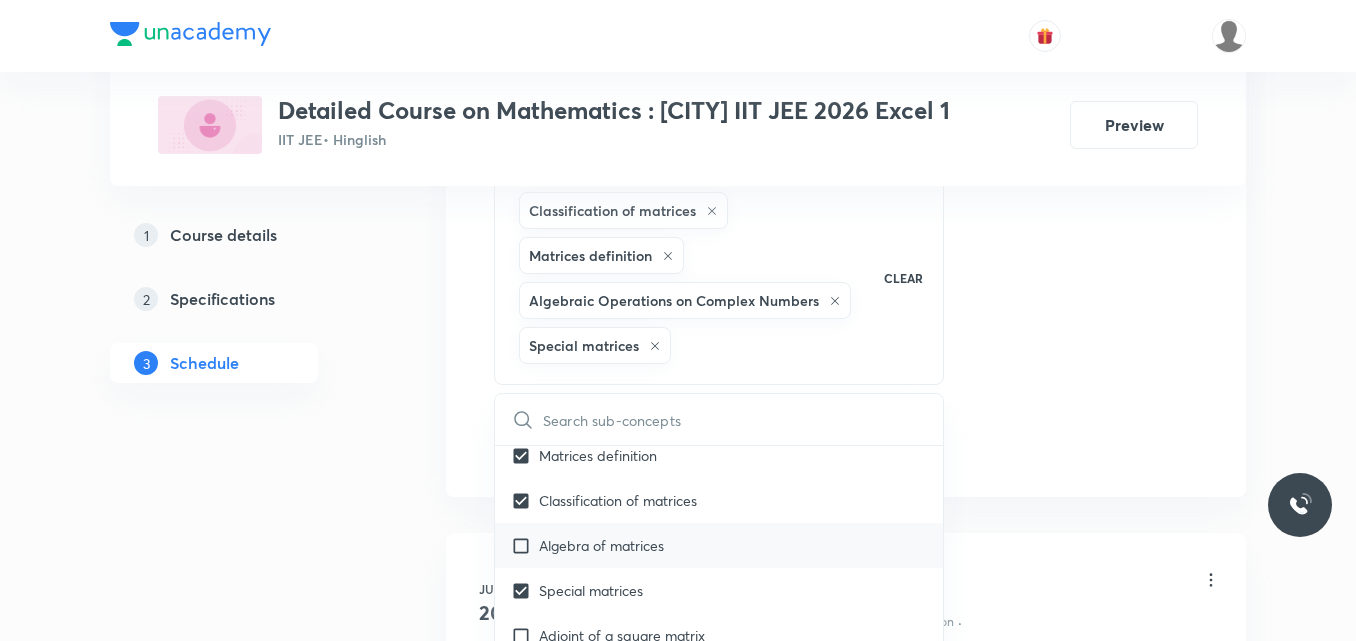 click on "Algebra of matrices" at bounding box center (601, 545) 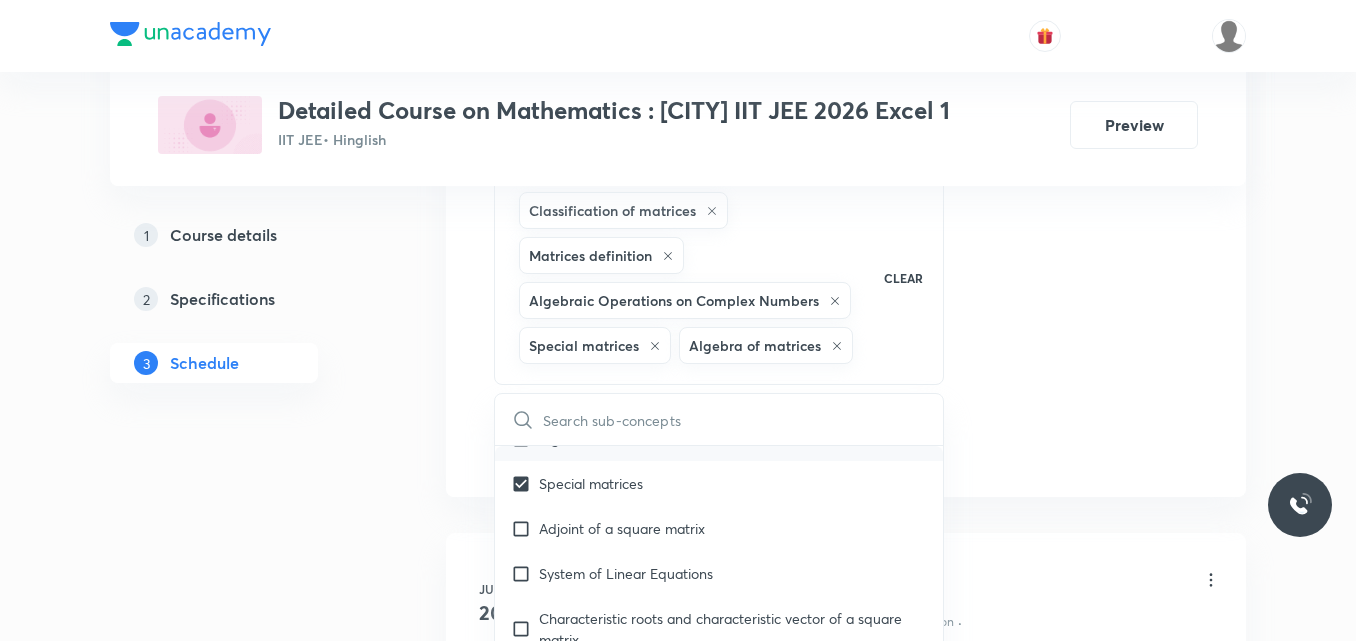 scroll, scrollTop: 2350, scrollLeft: 0, axis: vertical 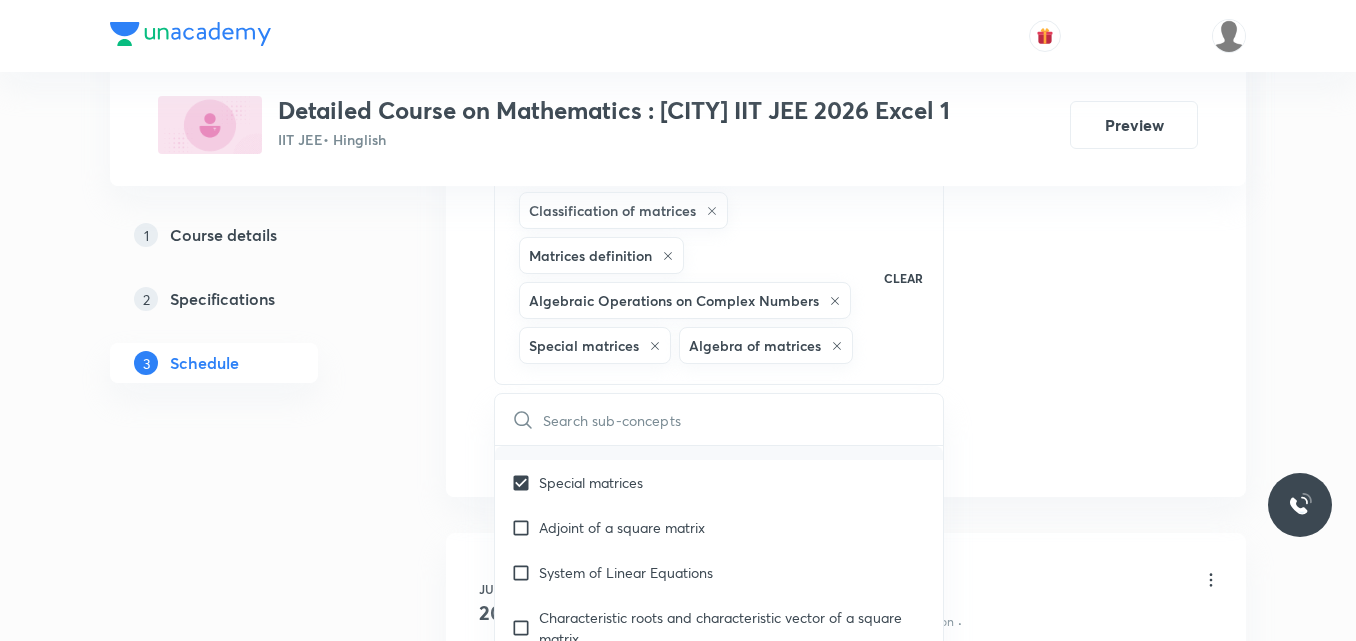 click on "Adjoint of a square matrix" at bounding box center [719, 527] 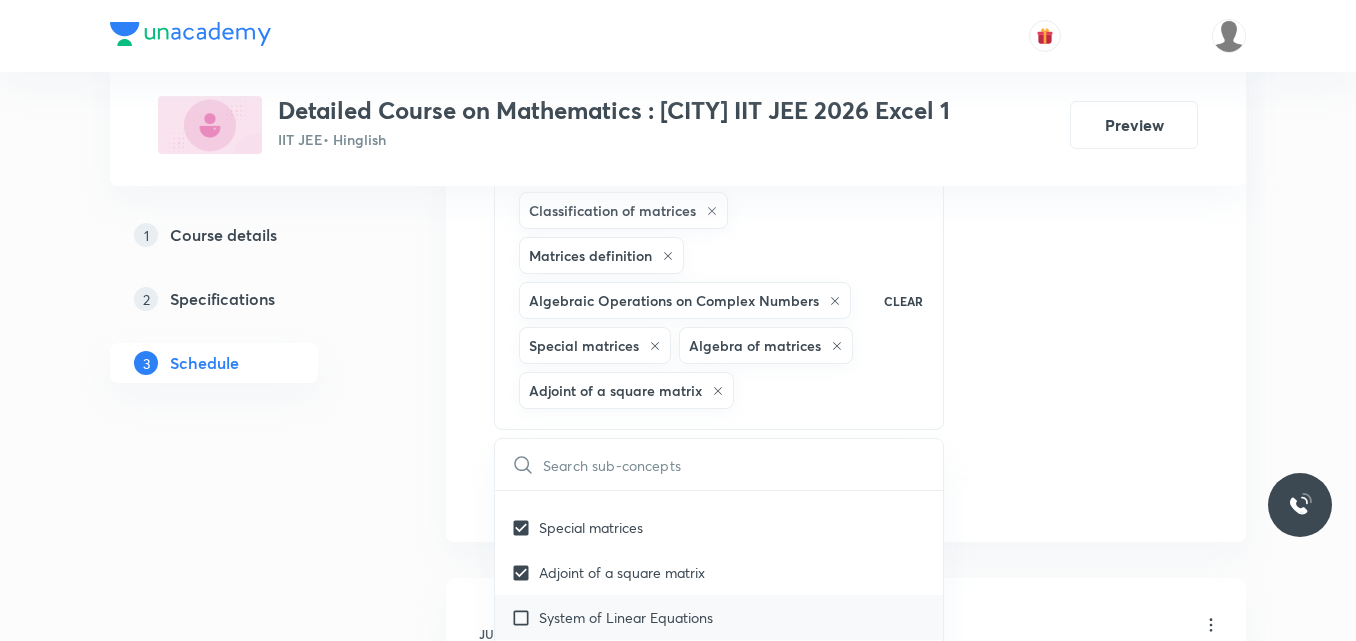 click on "System of Linear Equations" at bounding box center [626, 617] 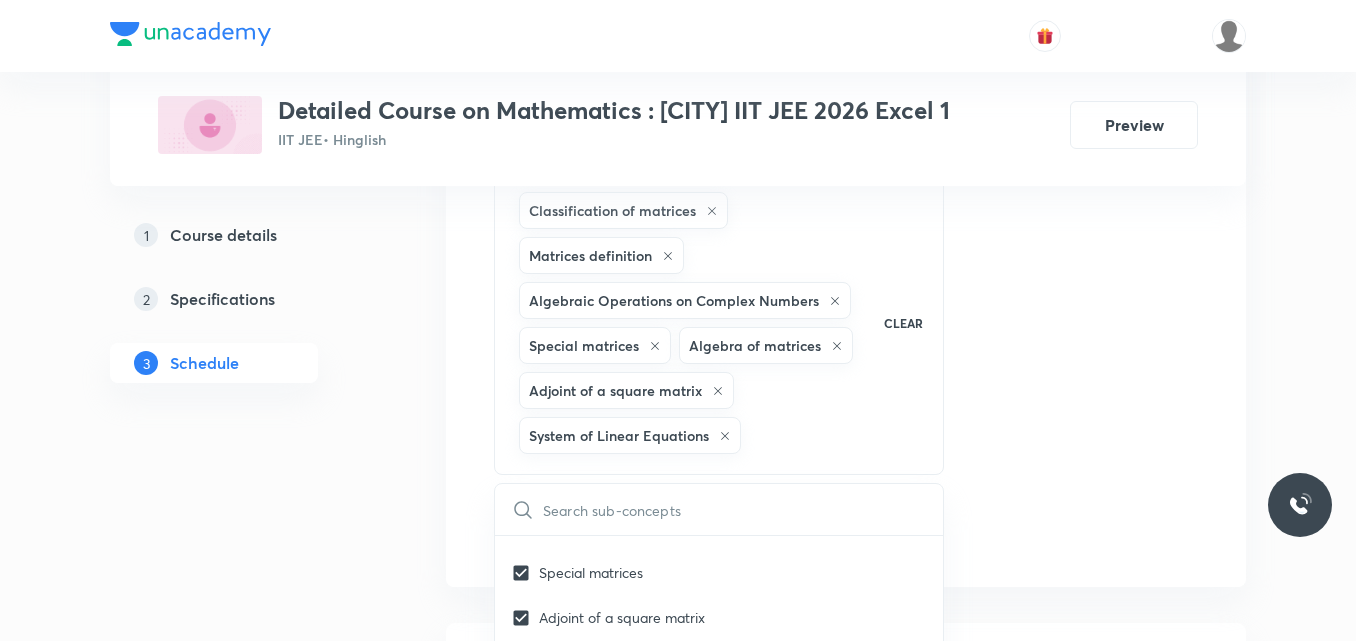 click on "Session  25 Live class Session title 37/99 Session on Application of Derivatives ​ Schedule for Aug 5, 2025, 4:00 PM ​ Duration (in minutes) 75 ​   Session type Online Offline Room Room-104 Sub-concepts Classification of matrices Matrices definition Algebraic Operations on Complex Numbers Special matrices Algebra of matrices Adjoint of a square matrix System of Linear Equations CLEAR ​ Theory of equations Degree, Value Based & Equation Covered previously Geometrical Meaning of the Zeroes of a Polynomial Covered previously Location of roots Covered previously Geometrical meaning of Roots of an equation Covered previously Points in solving an equation Covered previously Graph of Quadratic Expression & its Analysis Covered previously Range of Quadratic Equation Covered previously Remainder and factor theorems Covered previously Identity Covered previously Quadratic equations Covered previously Common Roots Covered previously Location of Roots Covered previously Covered previously Theory of Equations Mode" at bounding box center (846, -39) 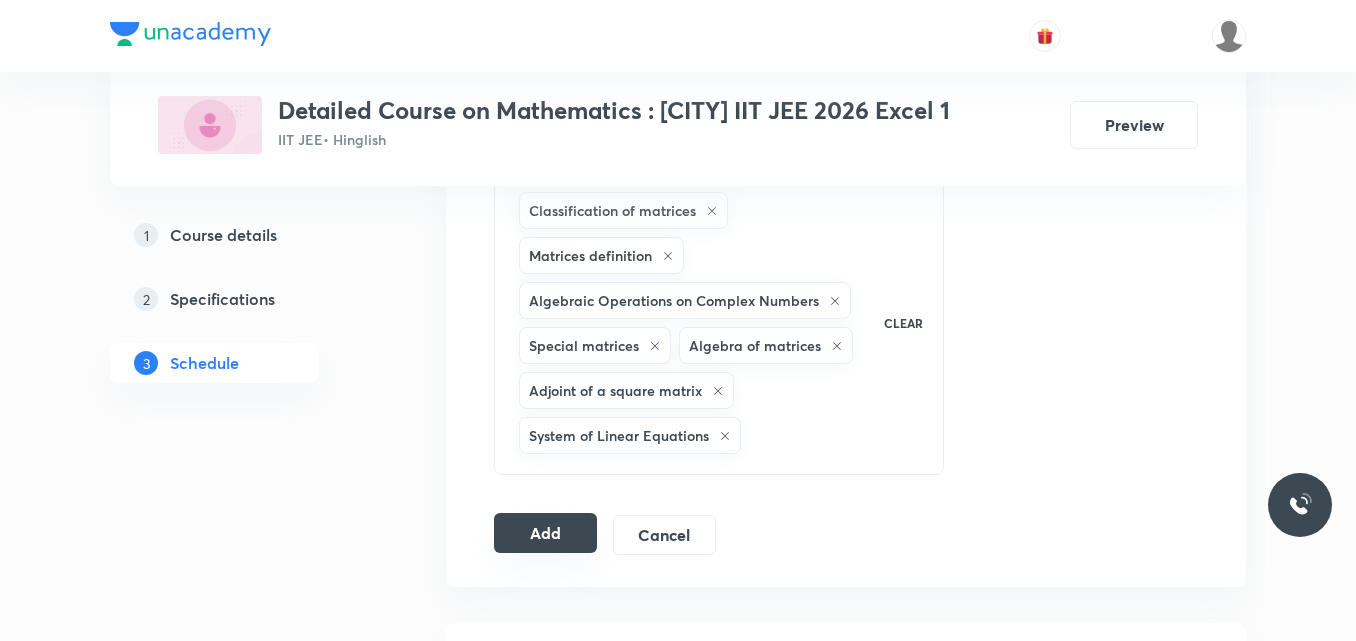 click on "Add" at bounding box center (545, 533) 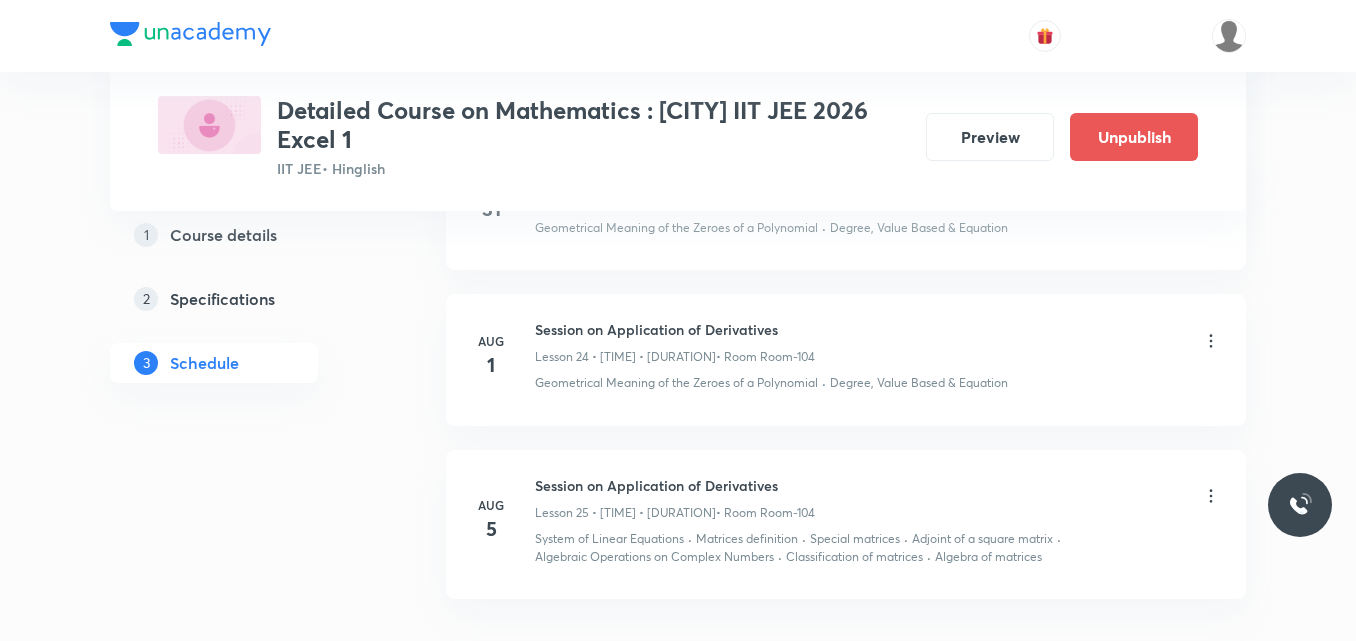 scroll, scrollTop: 4171, scrollLeft: 0, axis: vertical 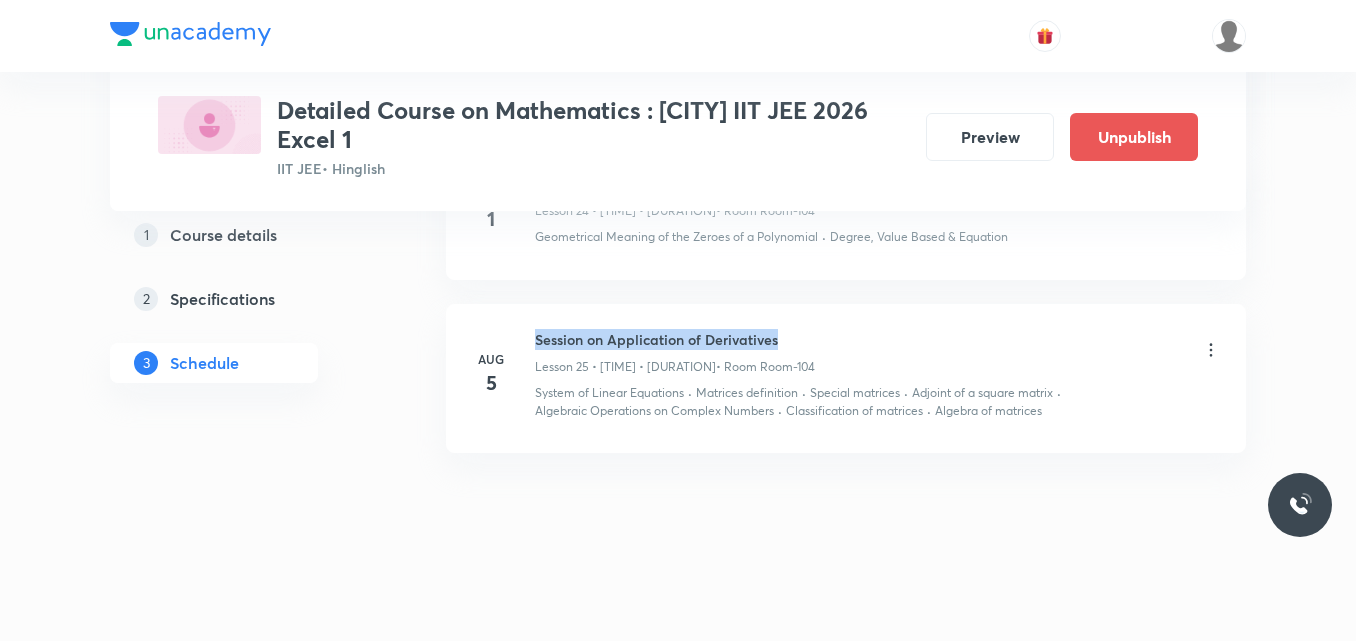 drag, startPoint x: 536, startPoint y: 335, endPoint x: 789, endPoint y: 332, distance: 253.01779 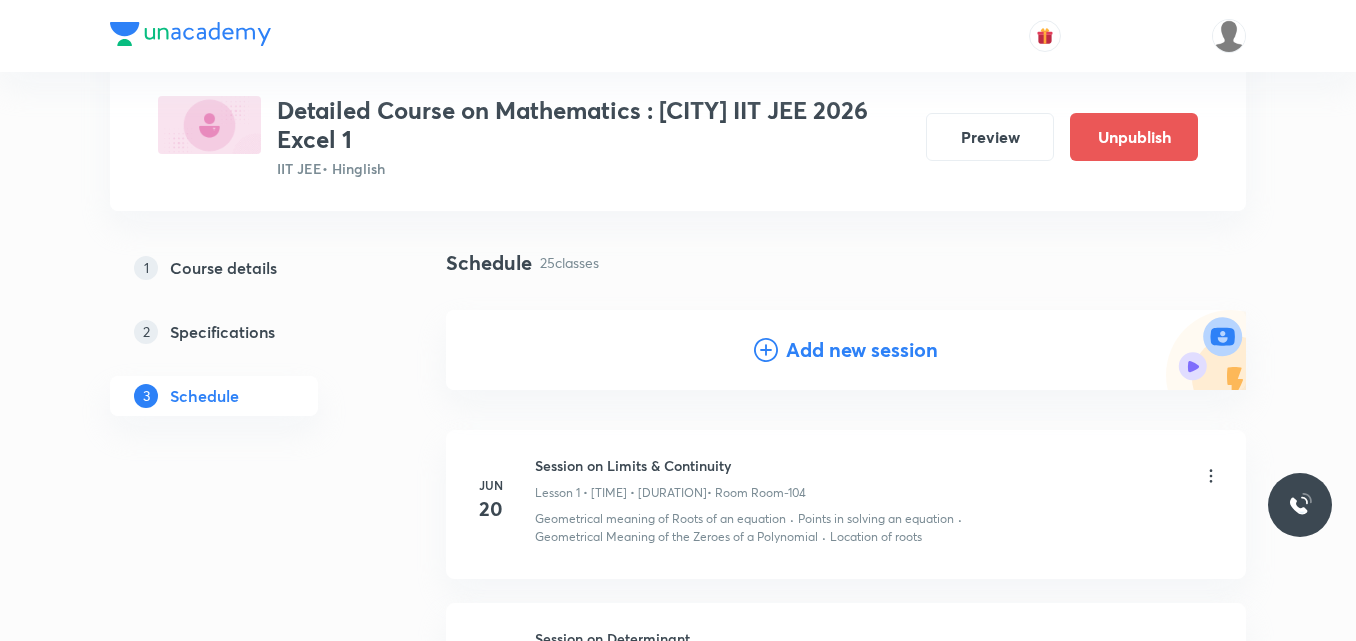 scroll, scrollTop: 0, scrollLeft: 0, axis: both 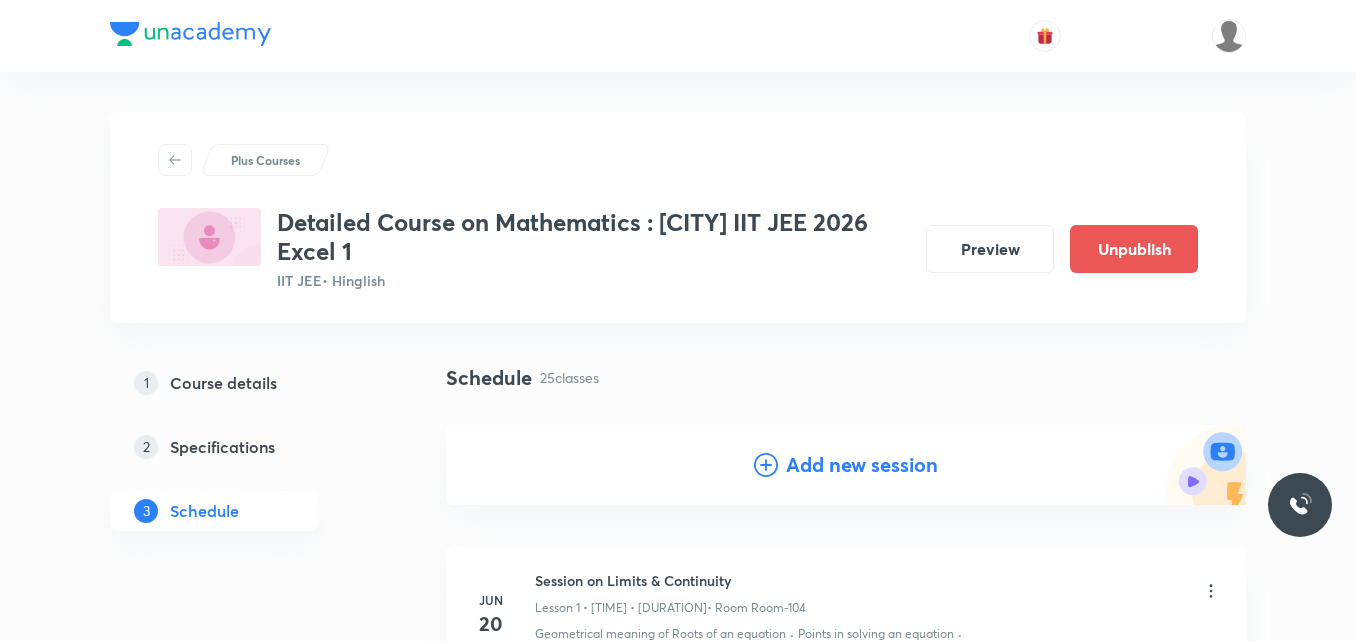 click 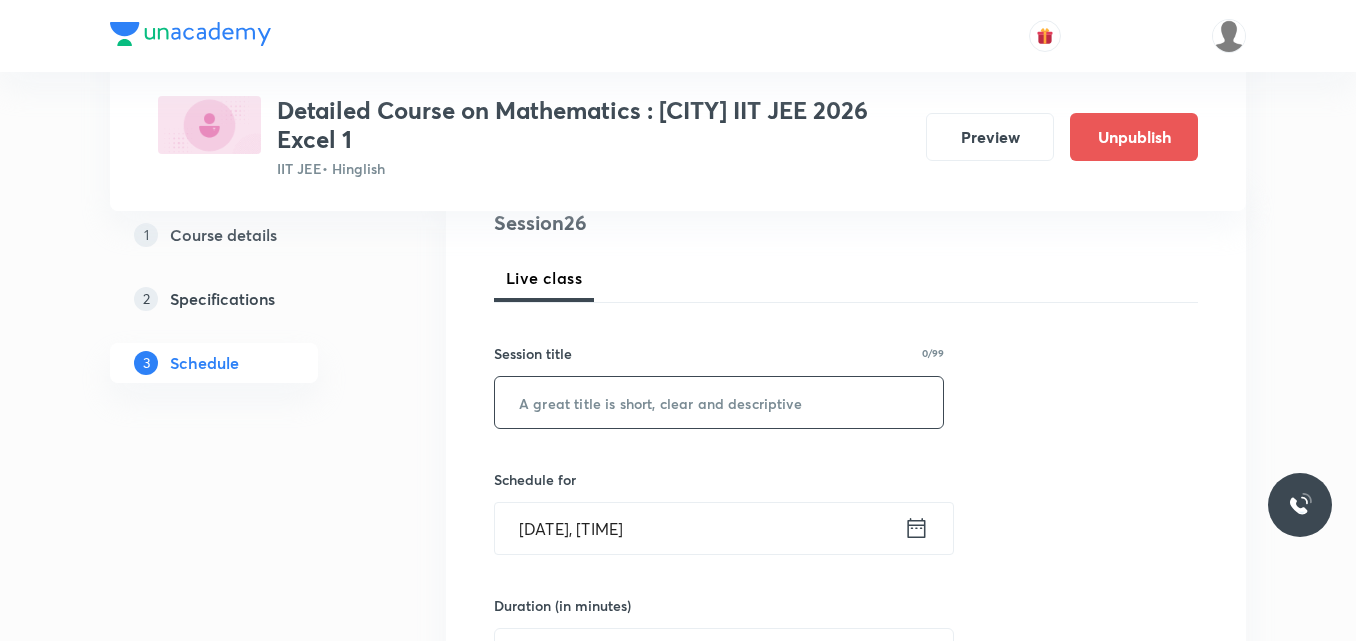 scroll, scrollTop: 250, scrollLeft: 0, axis: vertical 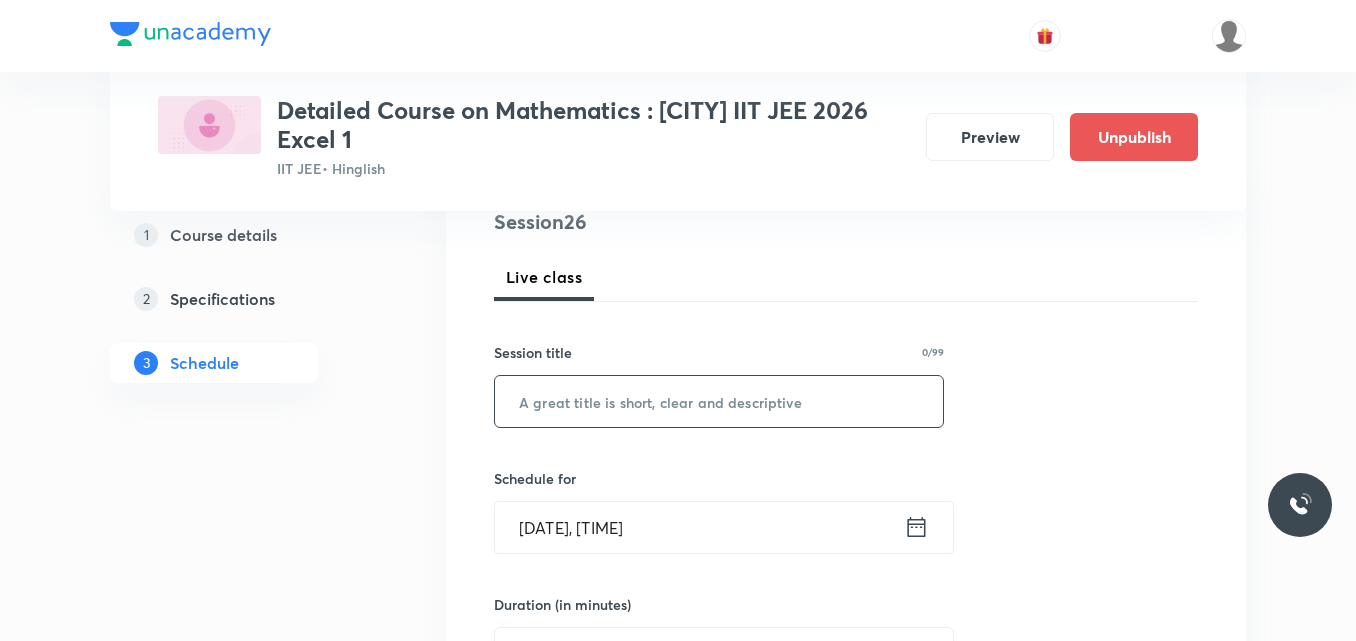 click at bounding box center (719, 401) 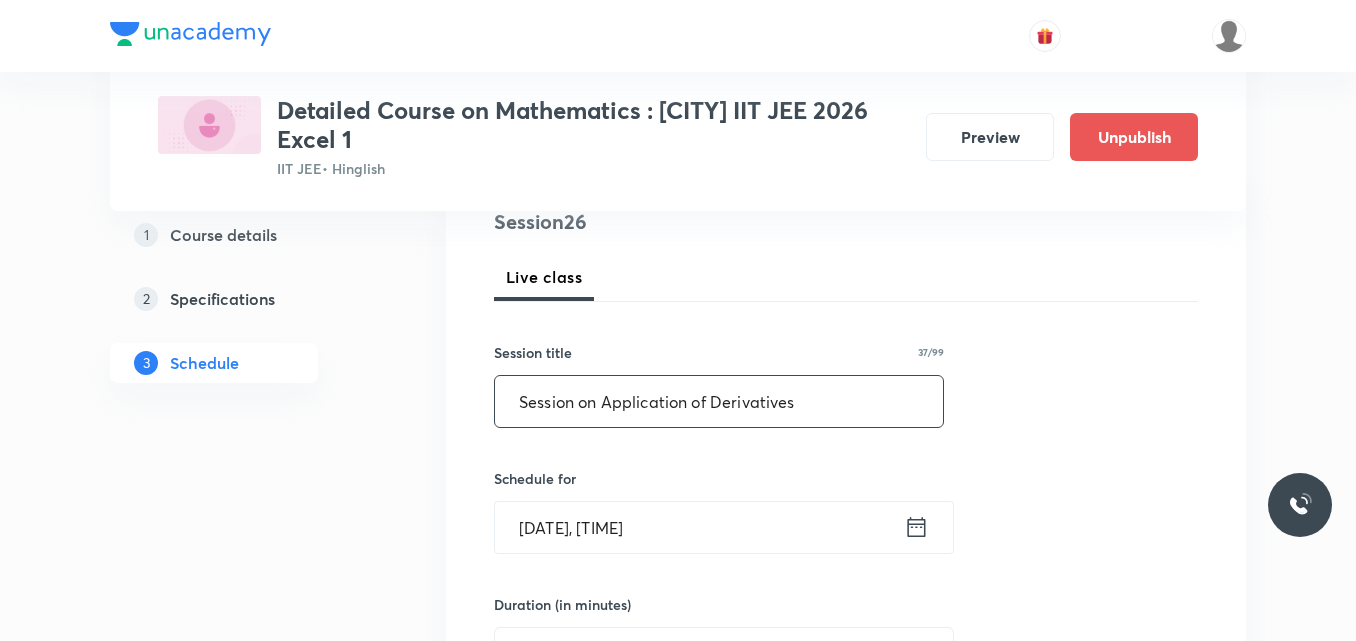 type on "Session on Application of Derivatives" 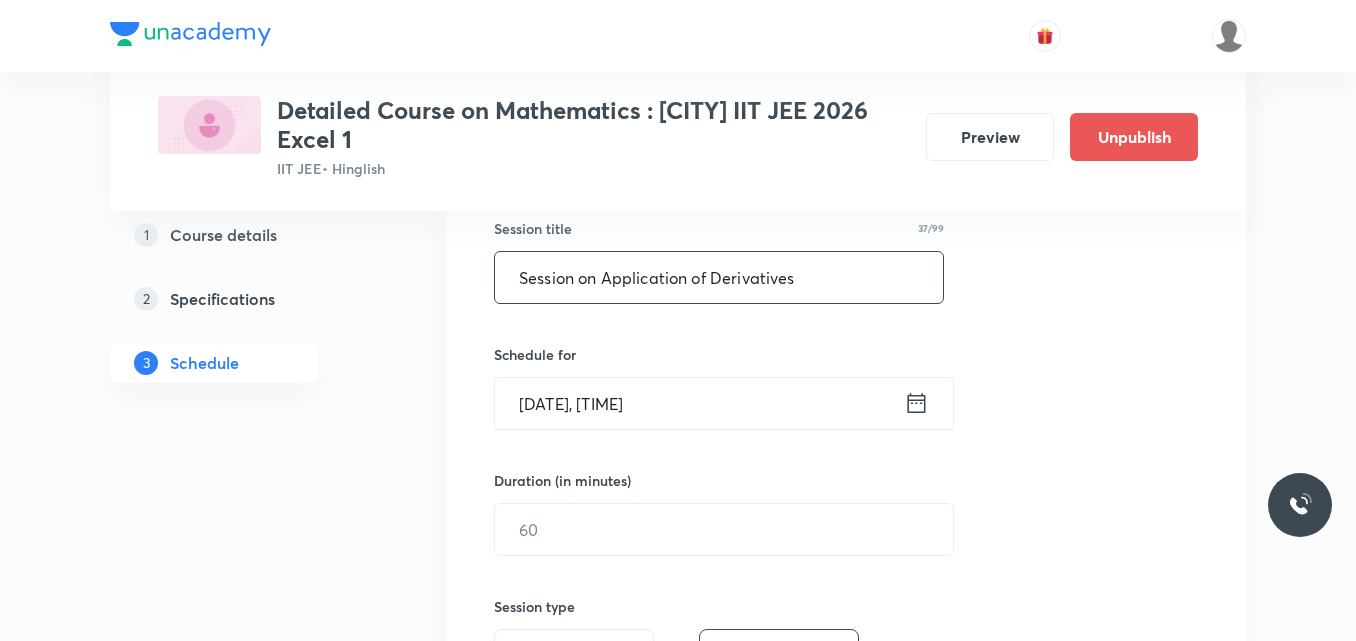 scroll, scrollTop: 377, scrollLeft: 0, axis: vertical 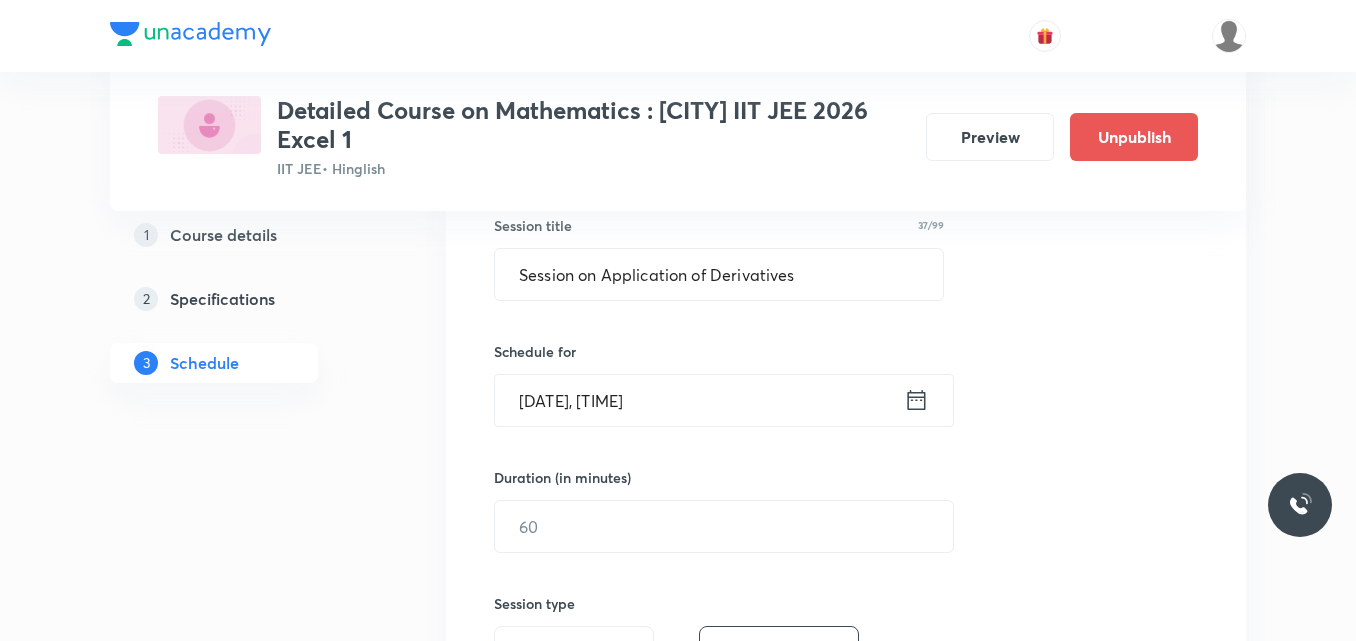 click 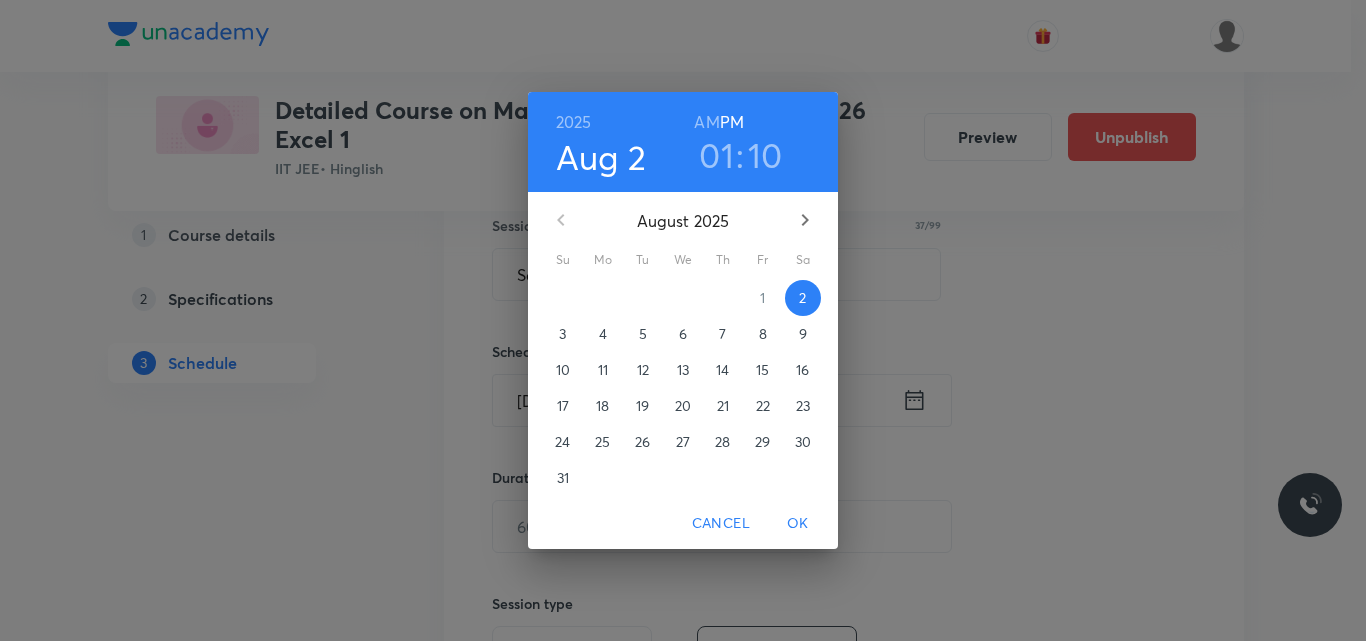 click on "6" at bounding box center [683, 334] 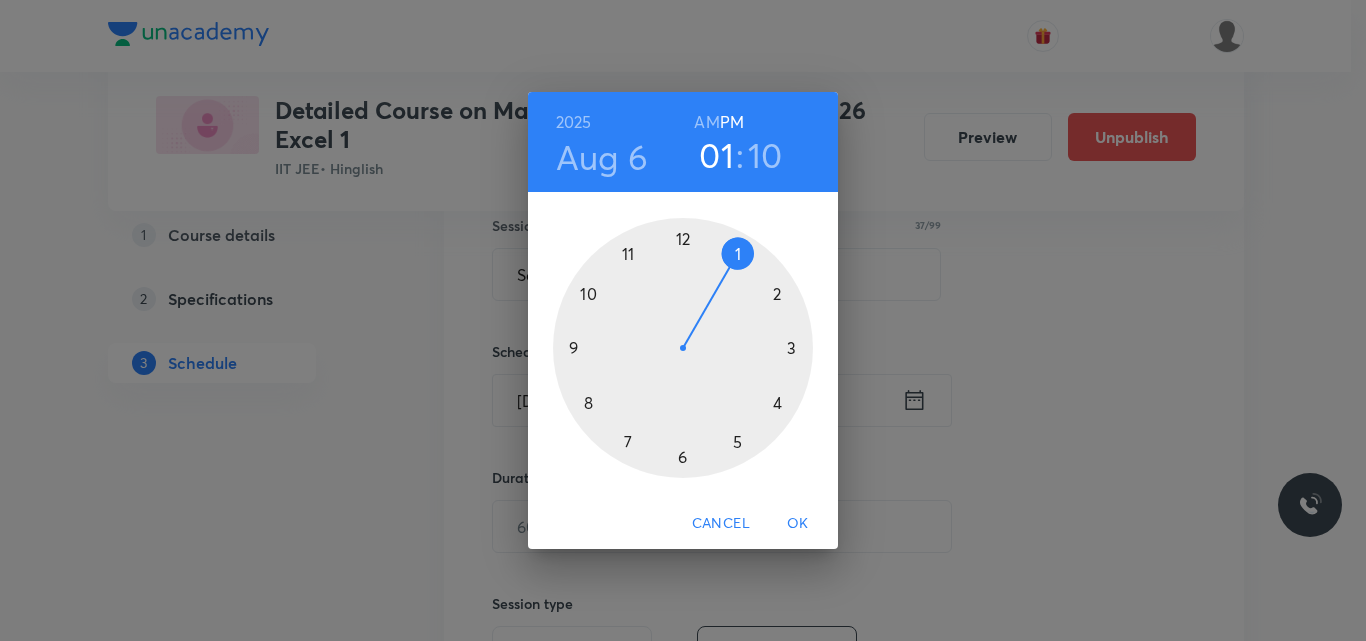 click at bounding box center [683, 348] 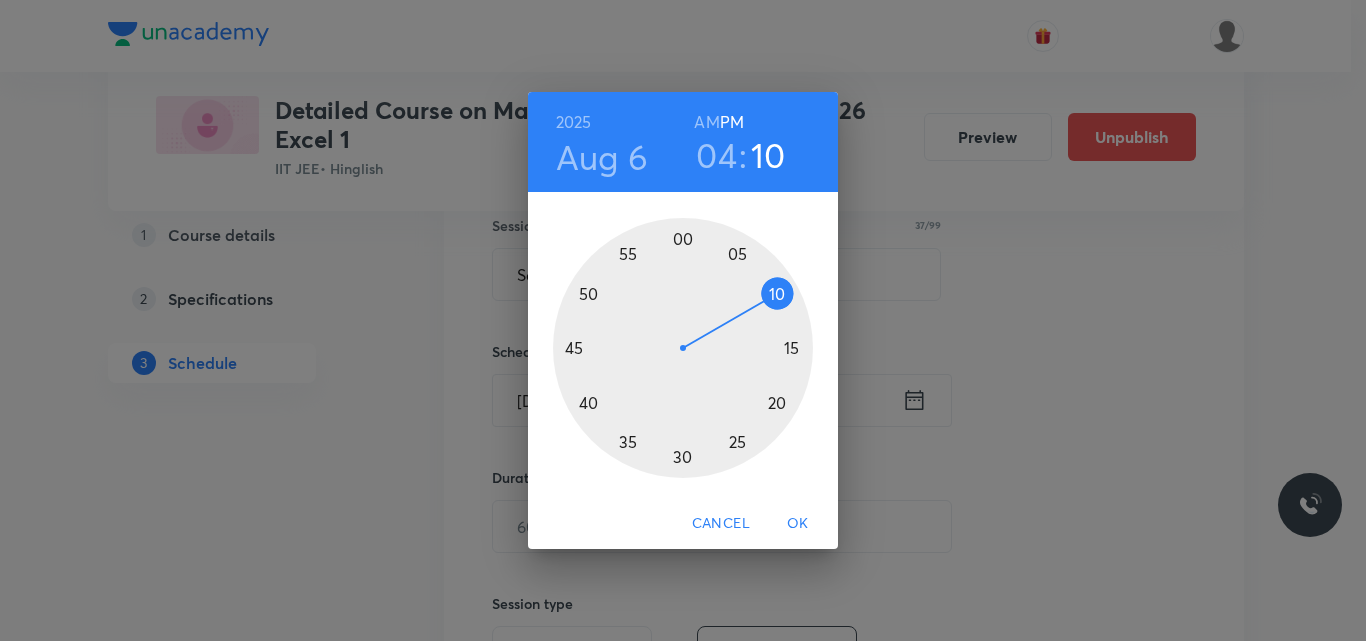 click at bounding box center (683, 348) 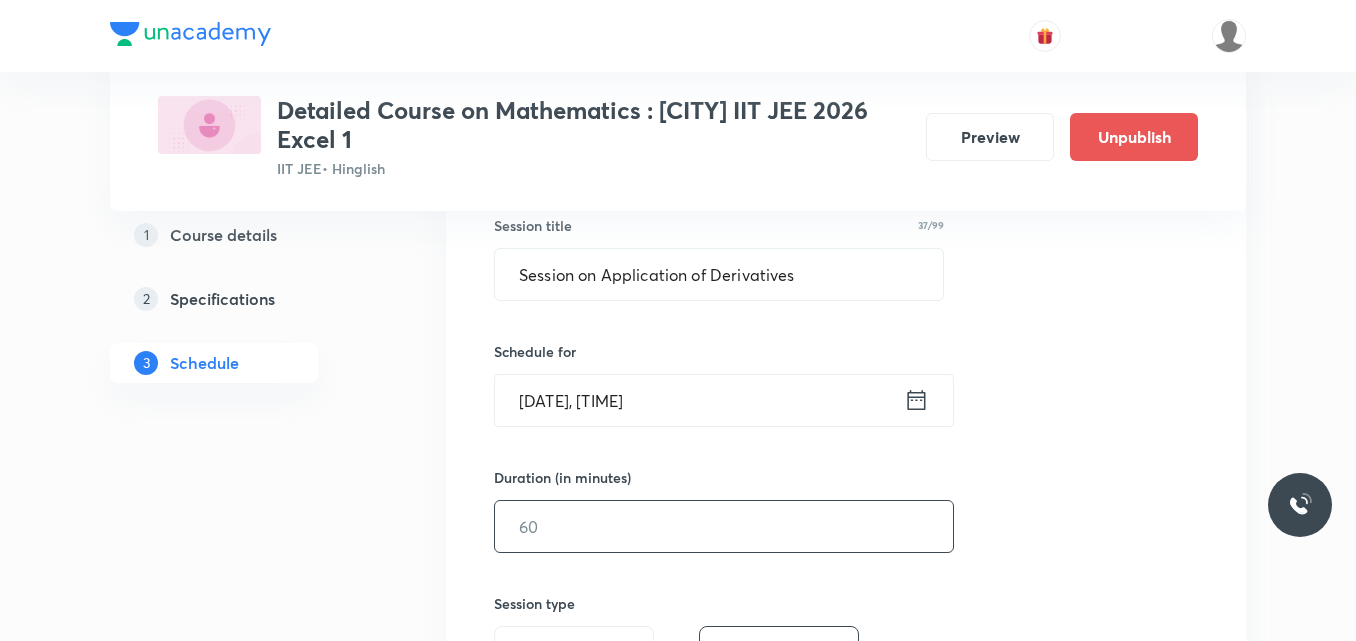 click at bounding box center (724, 526) 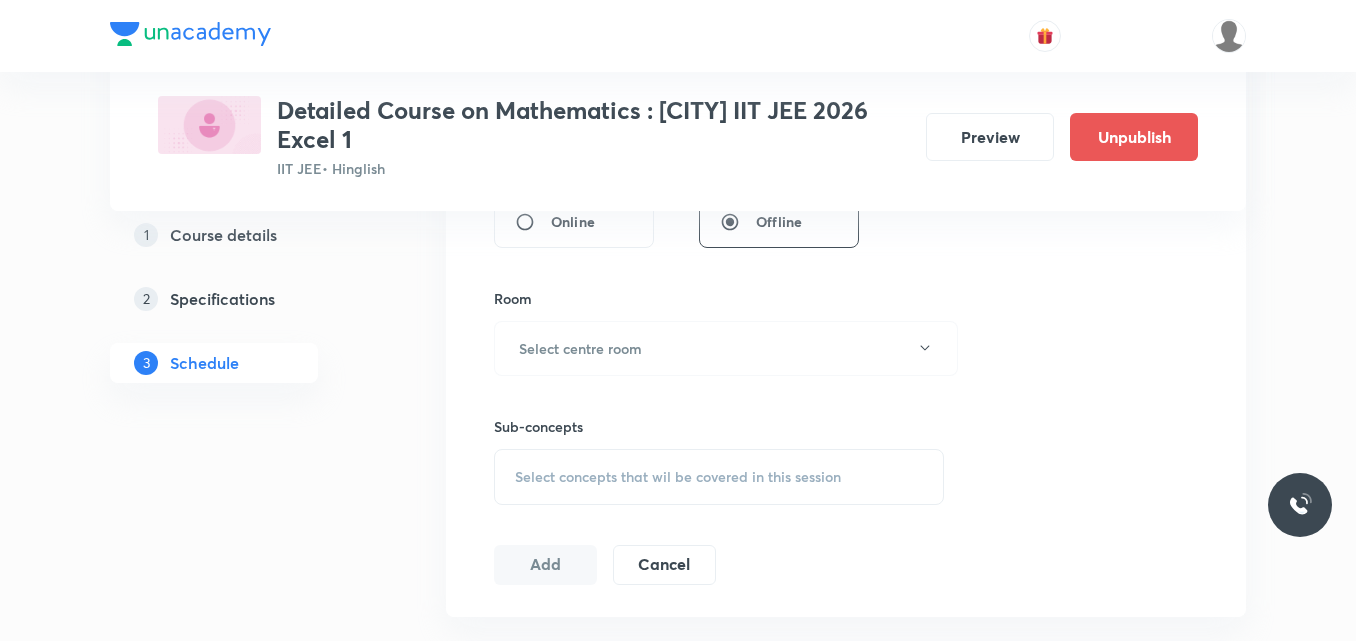 scroll, scrollTop: 802, scrollLeft: 0, axis: vertical 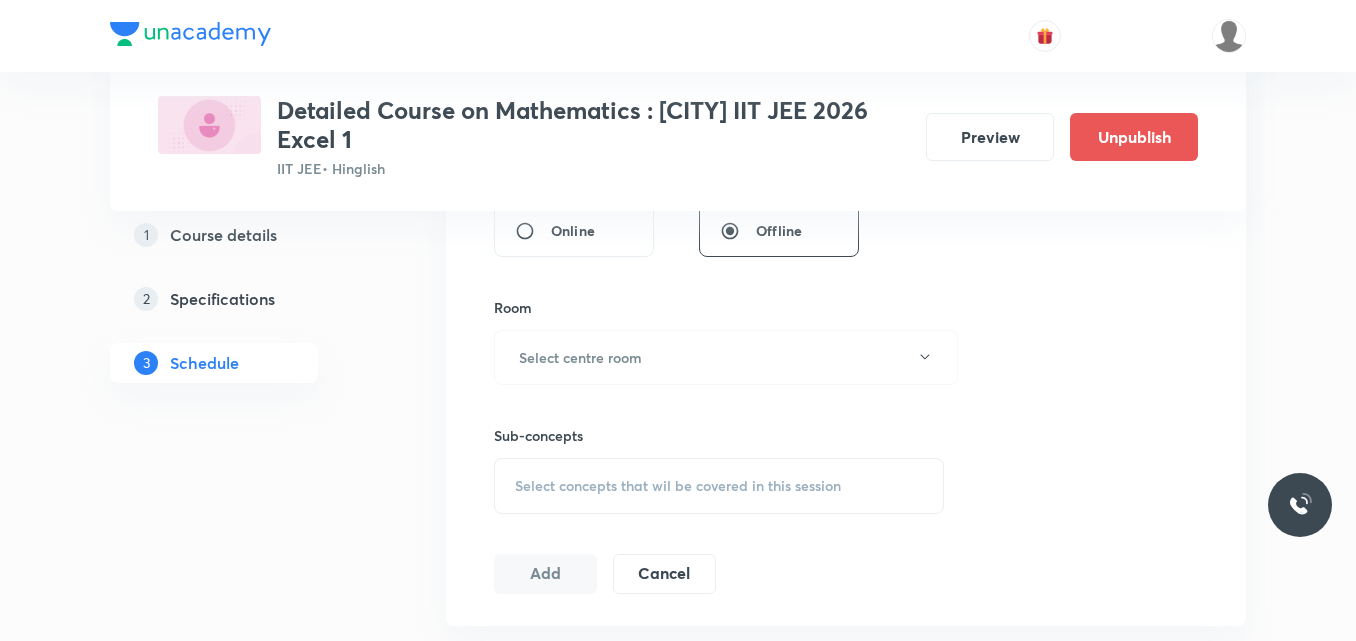 type on "75" 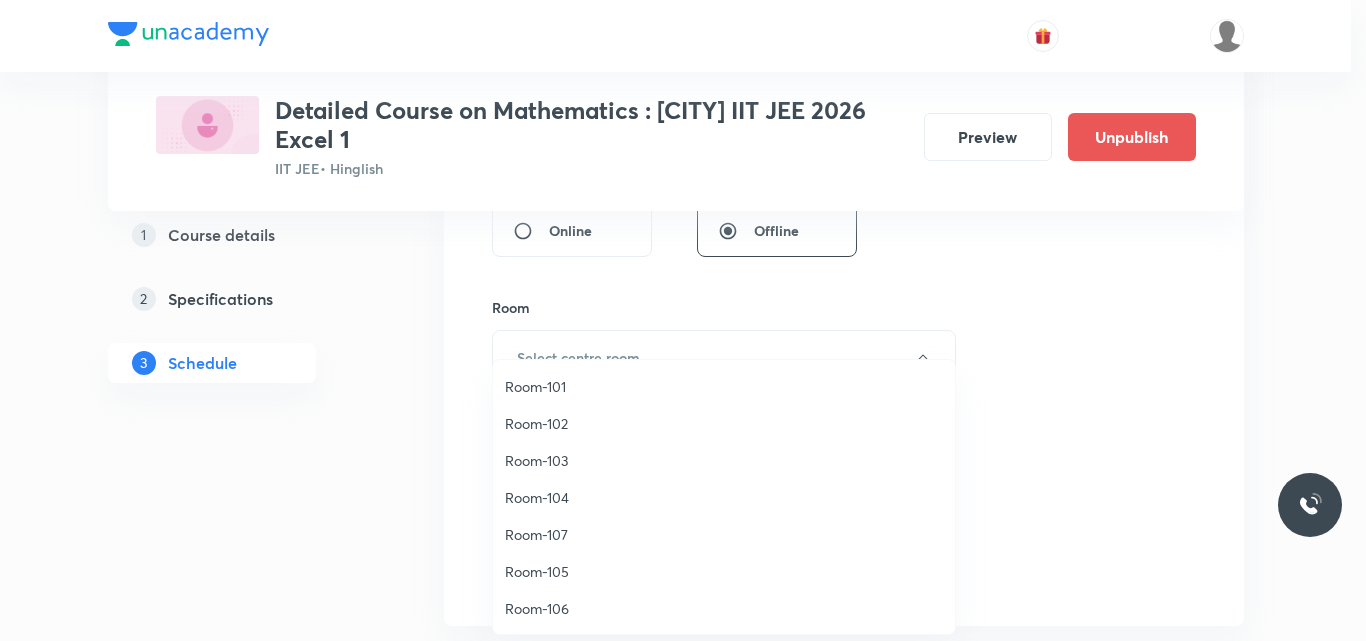 click on "Room-104" at bounding box center [724, 497] 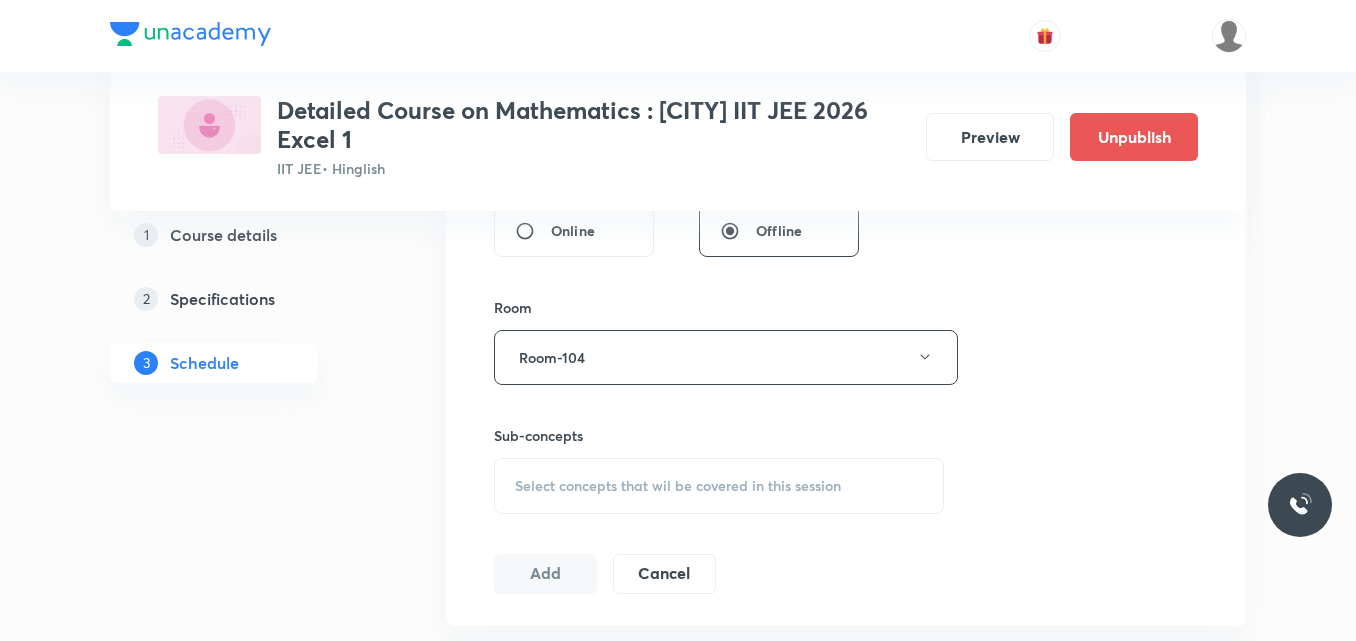 click on "Select concepts that wil be covered in this session" at bounding box center (678, 486) 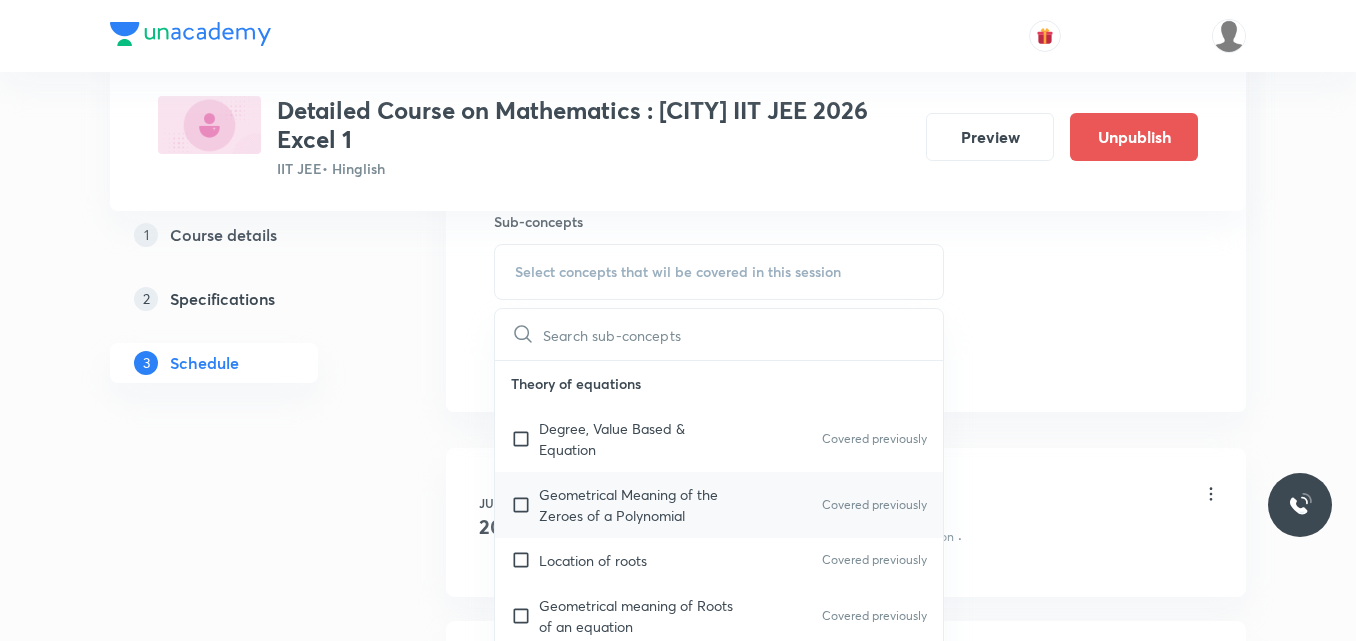 scroll, scrollTop: 1019, scrollLeft: 0, axis: vertical 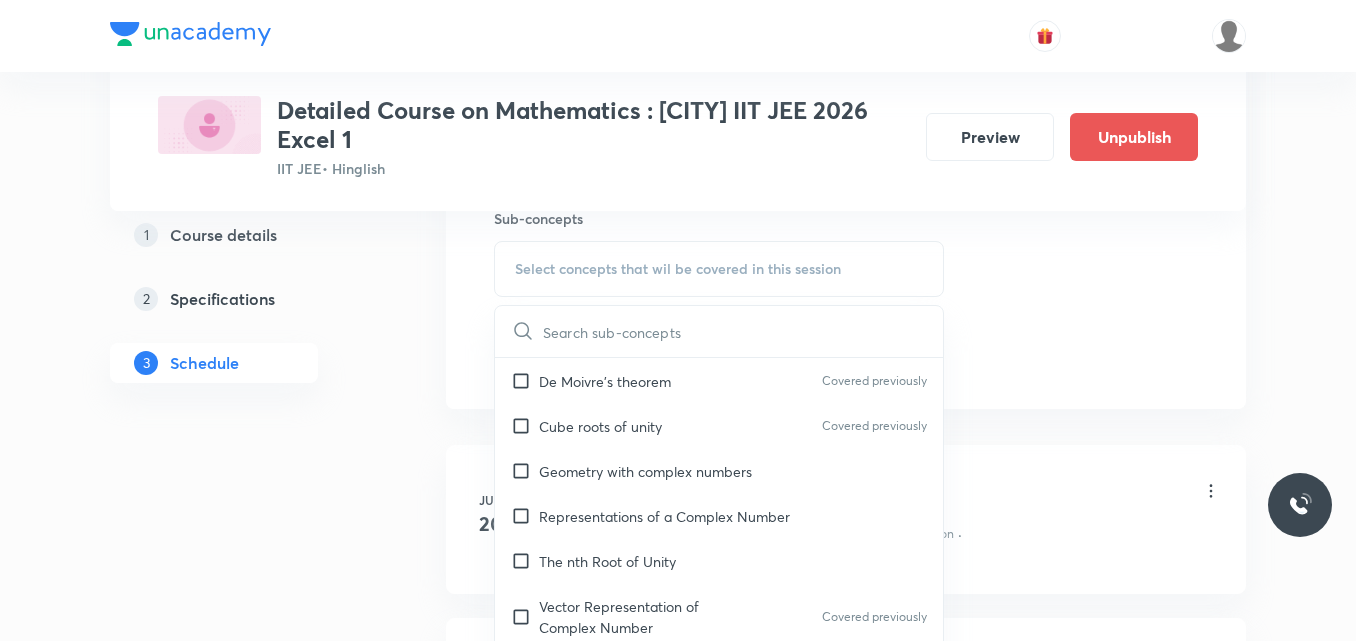 click on "The nth Root of Unity" at bounding box center (607, 561) 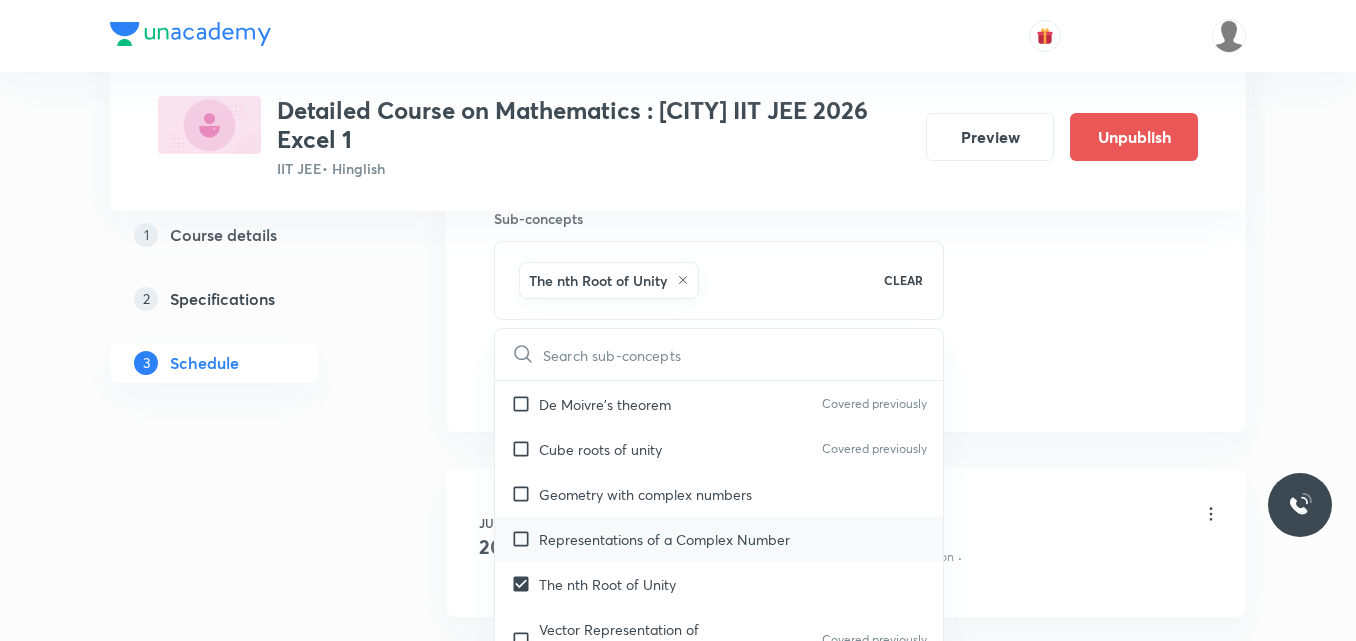 click on "Representations of a Complex Number" at bounding box center (719, 539) 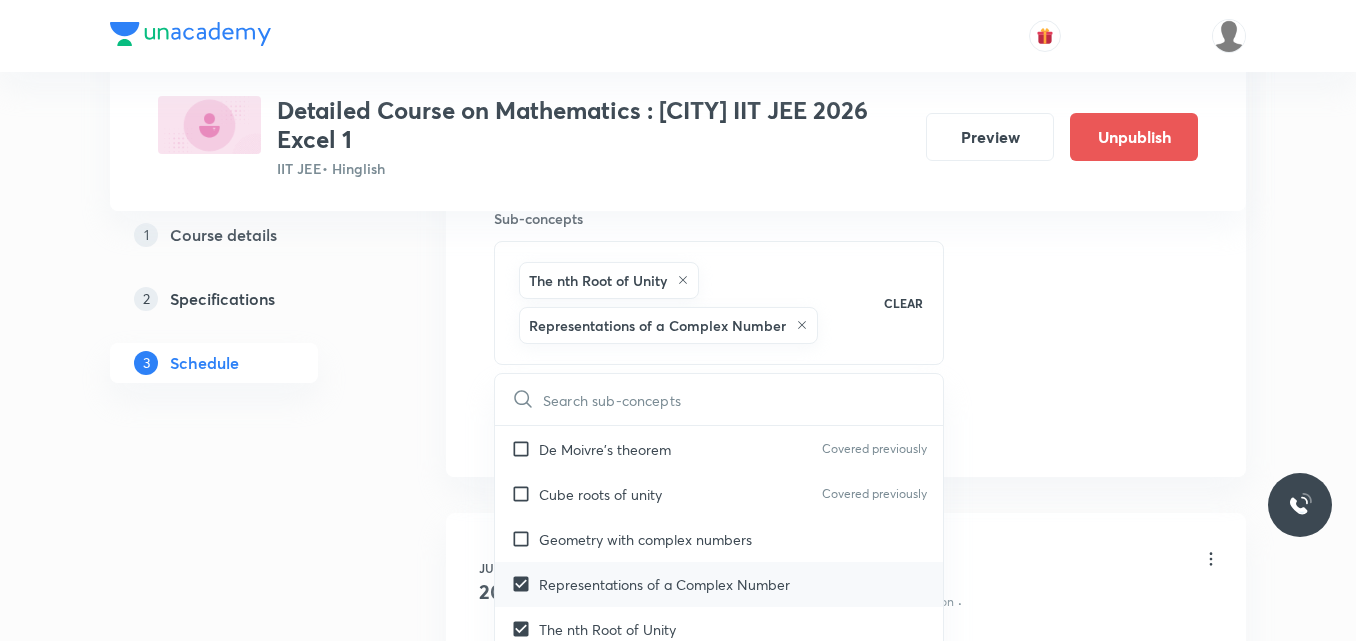 click on "Geometry with complex numbers" at bounding box center (719, 539) 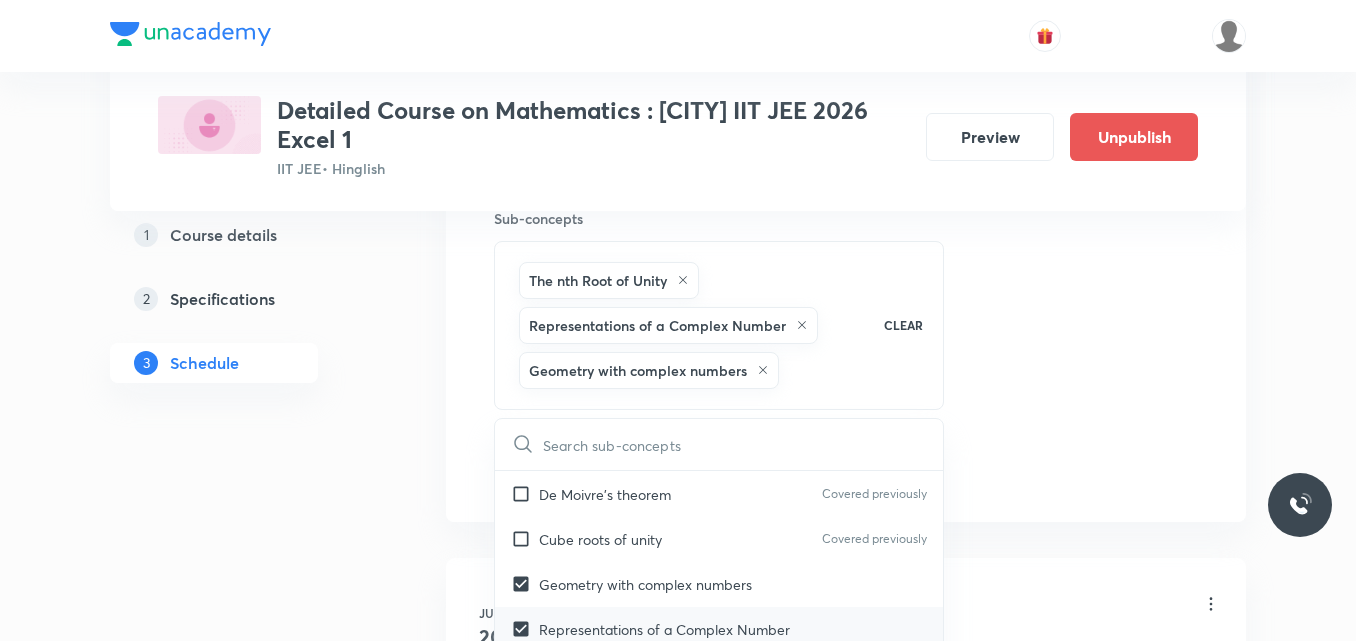 click on "Cube roots of unity Covered previously" at bounding box center (719, 539) 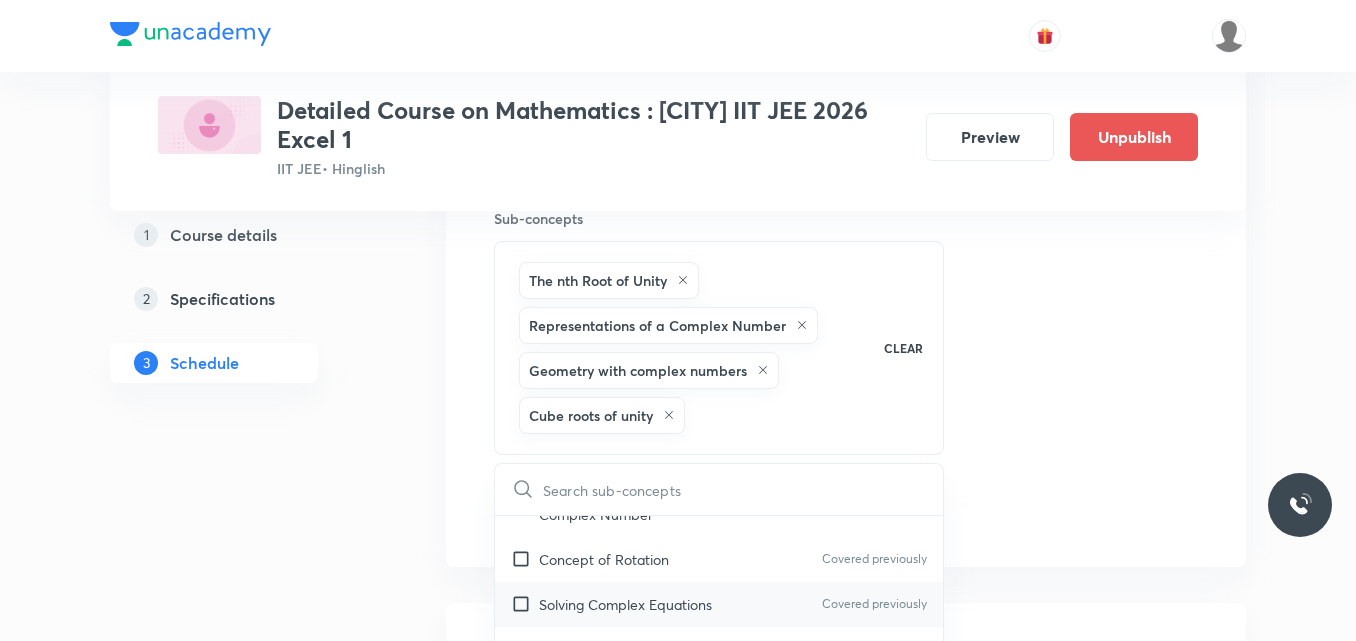 scroll, scrollTop: 1940, scrollLeft: 0, axis: vertical 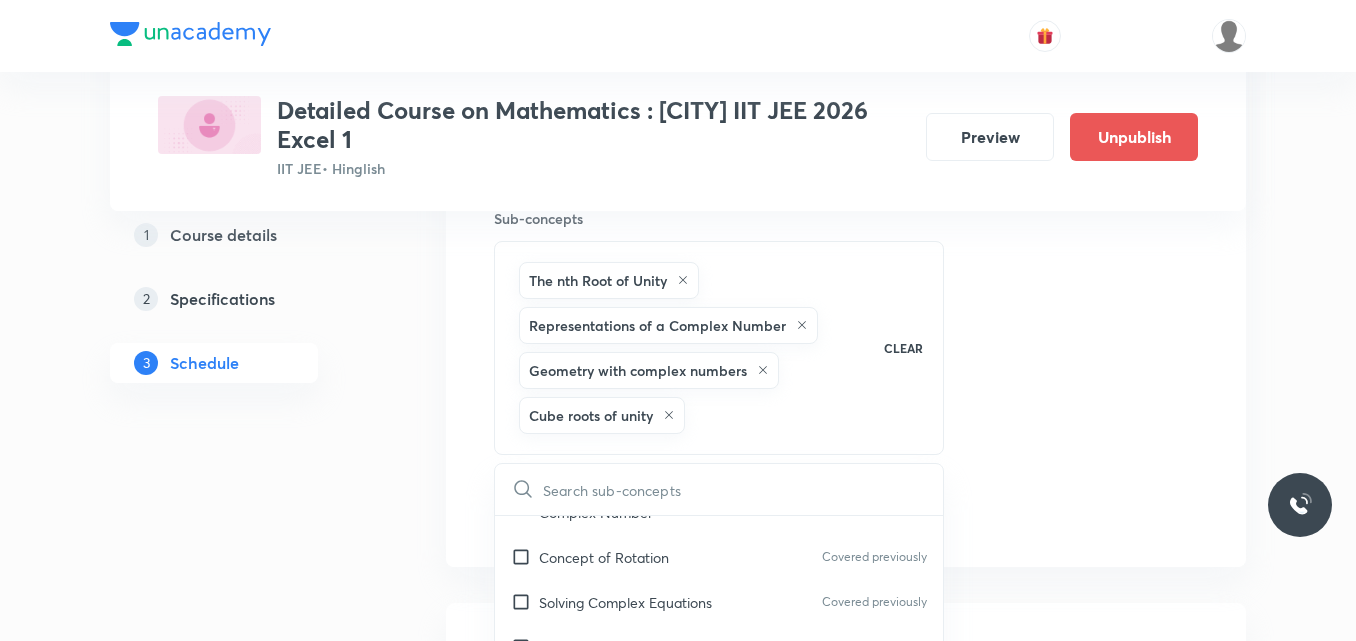 click on "Session  26 Live class Session title 37/99 Session on Application of Derivatives ​ Schedule for Aug 6, 2025, 4:00 PM ​ Duration (in minutes) 75 ​   Session type Online Offline Room Room-104 Sub-concepts The nth Root of Unity Representations of a Complex Number Geometry with complex numbers Cube roots of unity CLEAR ​ Theory of equations Degree, Value Based & Equation Covered previously Geometrical Meaning of the Zeroes of a Polynomial Covered previously Location of roots Covered previously Geometrical meaning of Roots of an equation Covered previously Points in solving an equation Covered previously Graph of Quadratic Expression & its Analysis Covered previously Range of Quadratic Equation Covered previously Remainder and factor theorems Covered previously Identity Covered previously Quadratic equations Covered previously Common Roots Covered previously Location of Roots Covered previously General Equation of Second Degree in Variable x and y Covered previously Theory of Equations Covered previously" at bounding box center (846, -14) 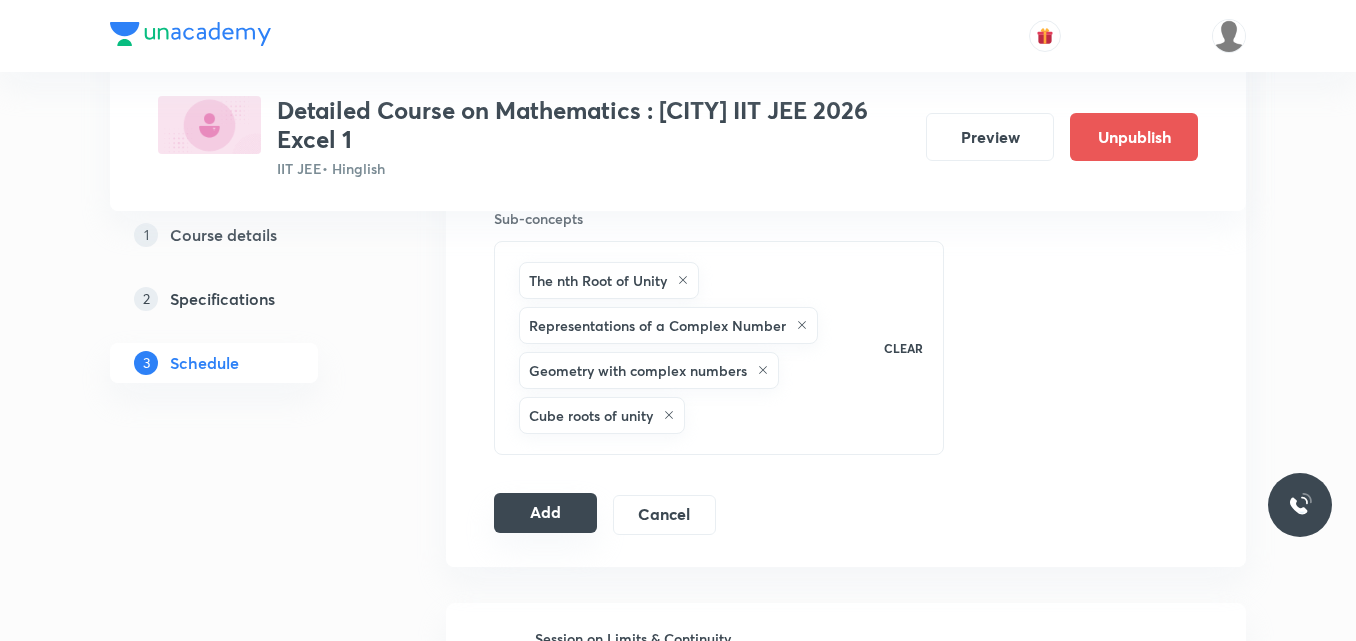 click on "Add" at bounding box center [545, 513] 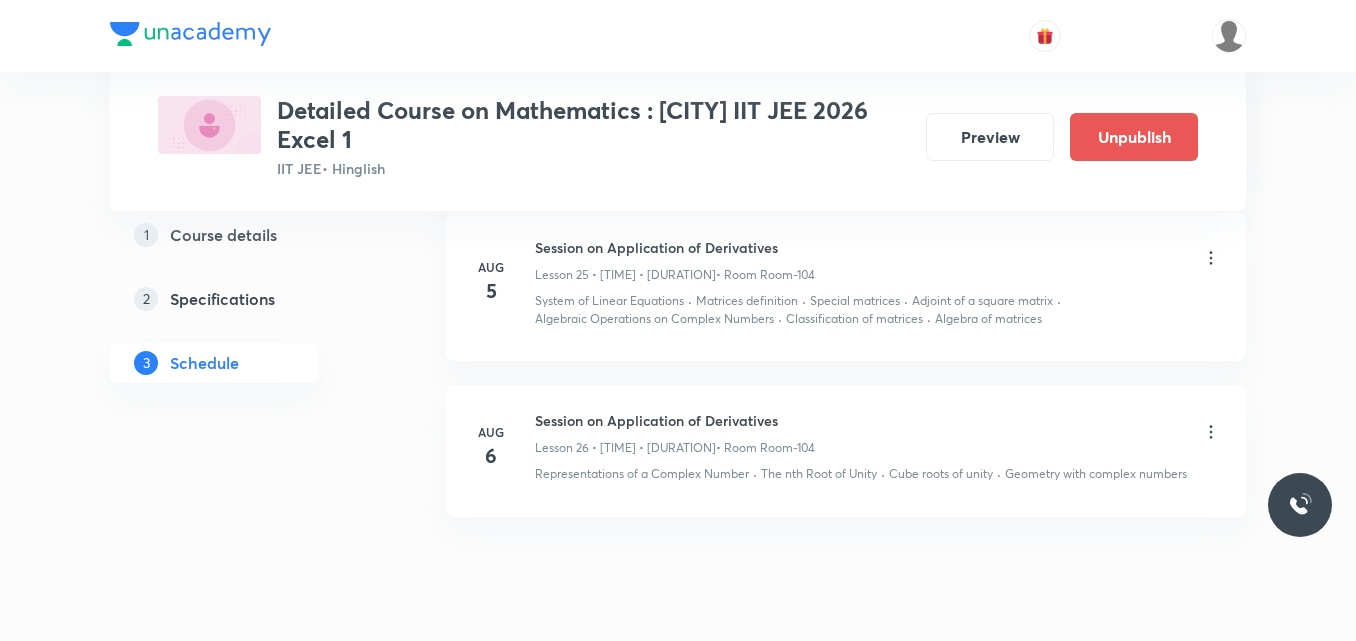 scroll, scrollTop: 4261, scrollLeft: 0, axis: vertical 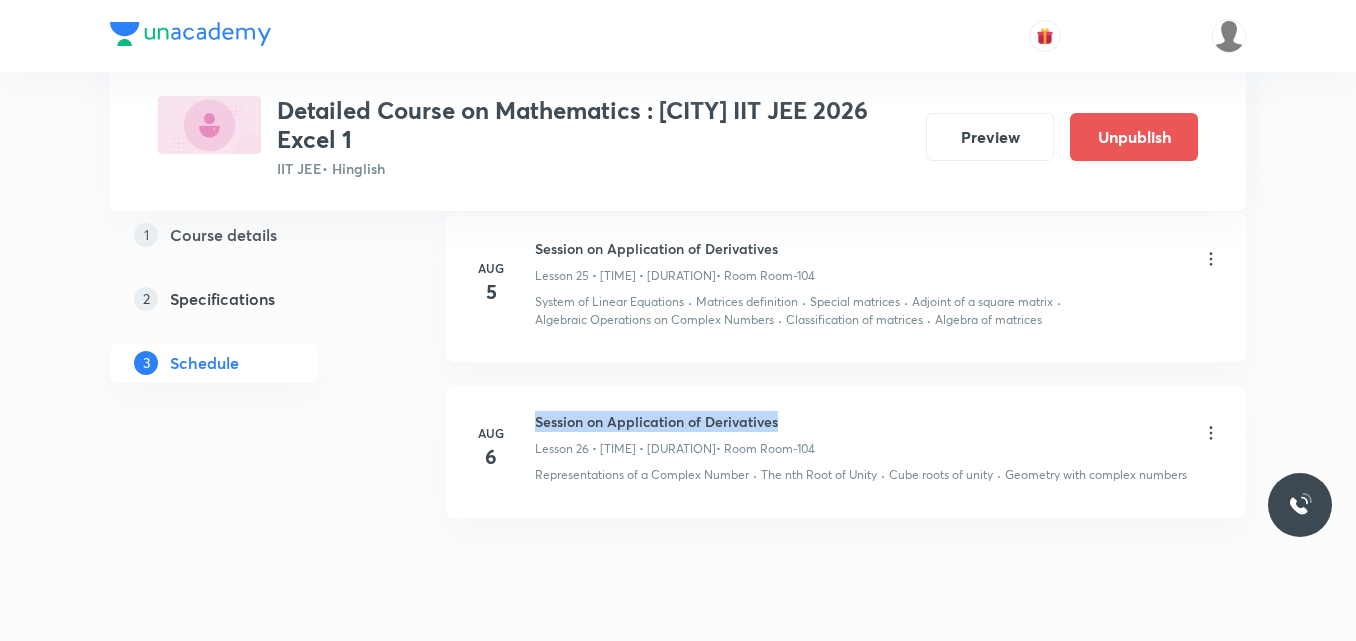 drag, startPoint x: 537, startPoint y: 421, endPoint x: 790, endPoint y: 413, distance: 253.12645 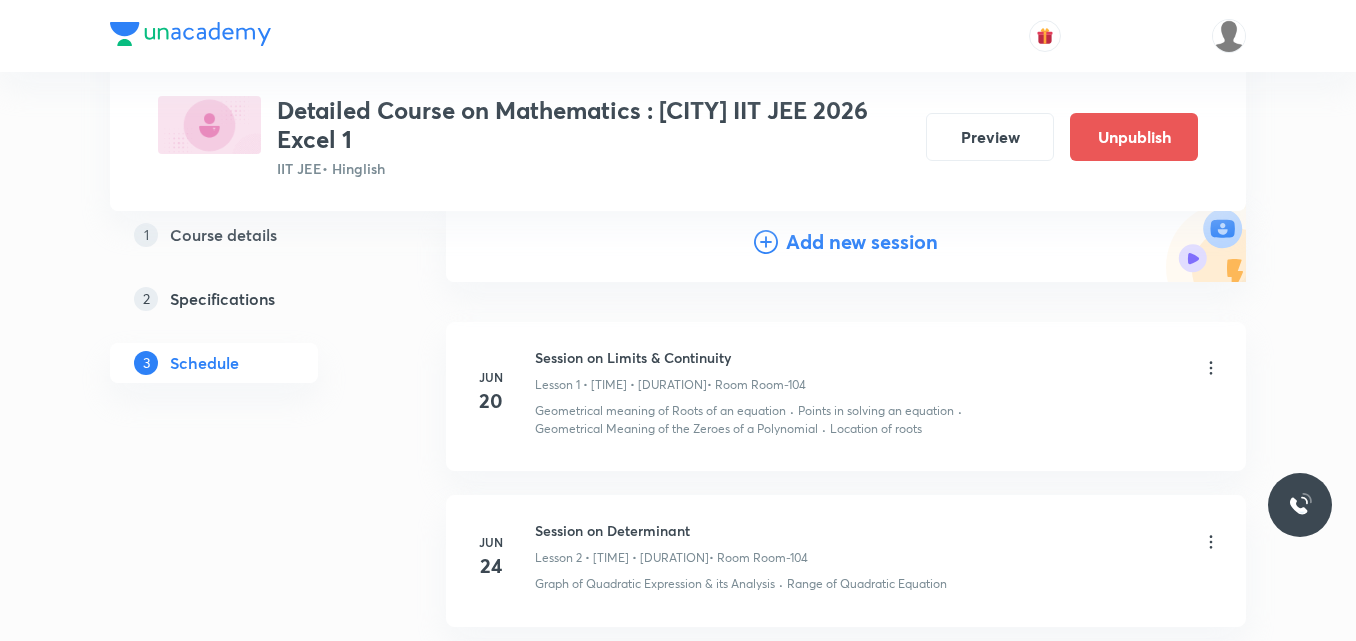 scroll, scrollTop: 0, scrollLeft: 0, axis: both 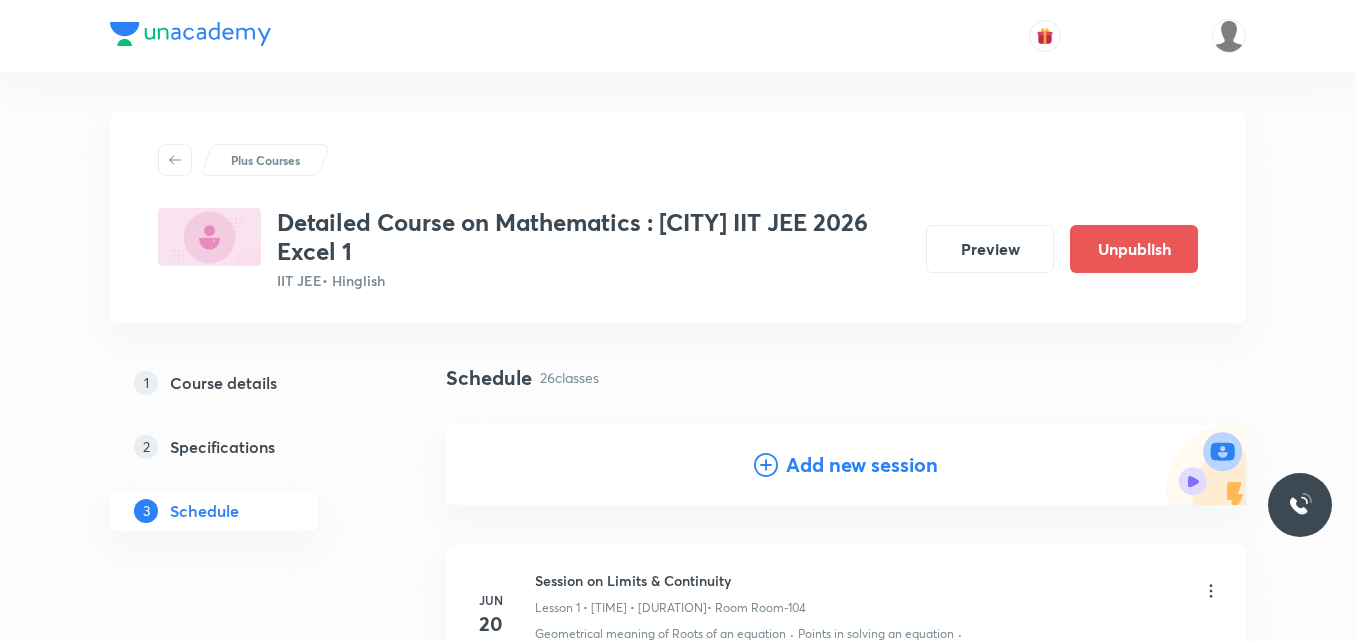click 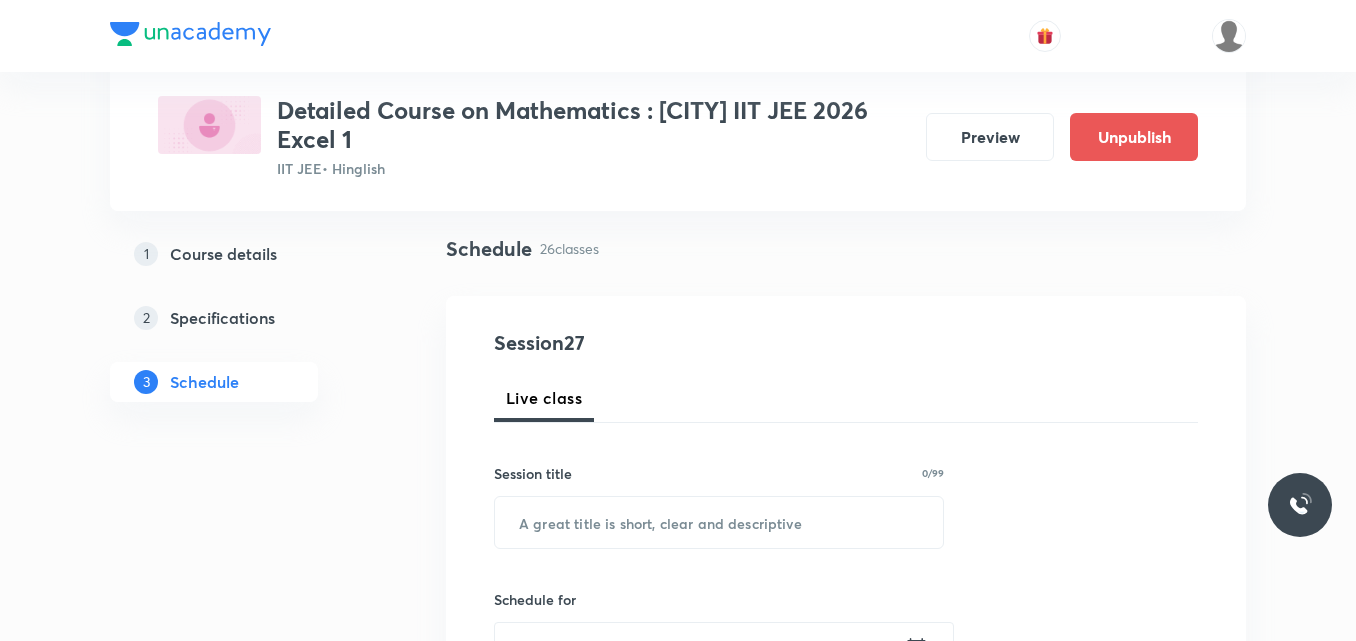 scroll, scrollTop: 130, scrollLeft: 0, axis: vertical 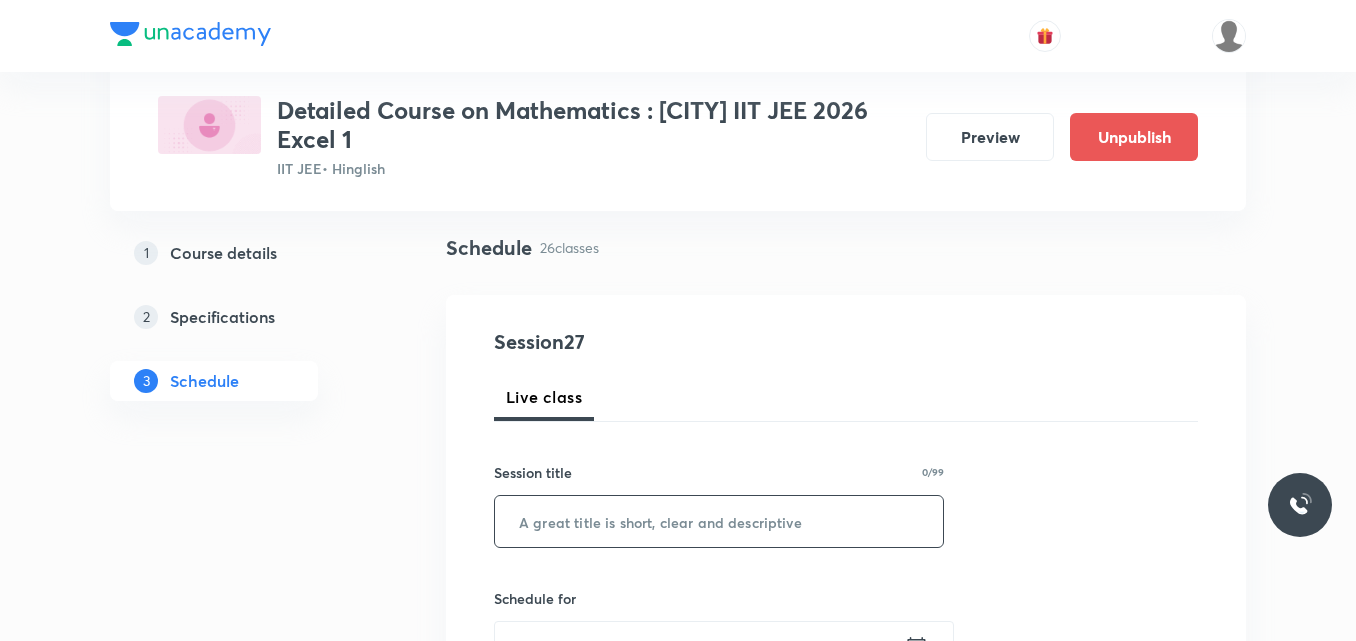 click at bounding box center [719, 521] 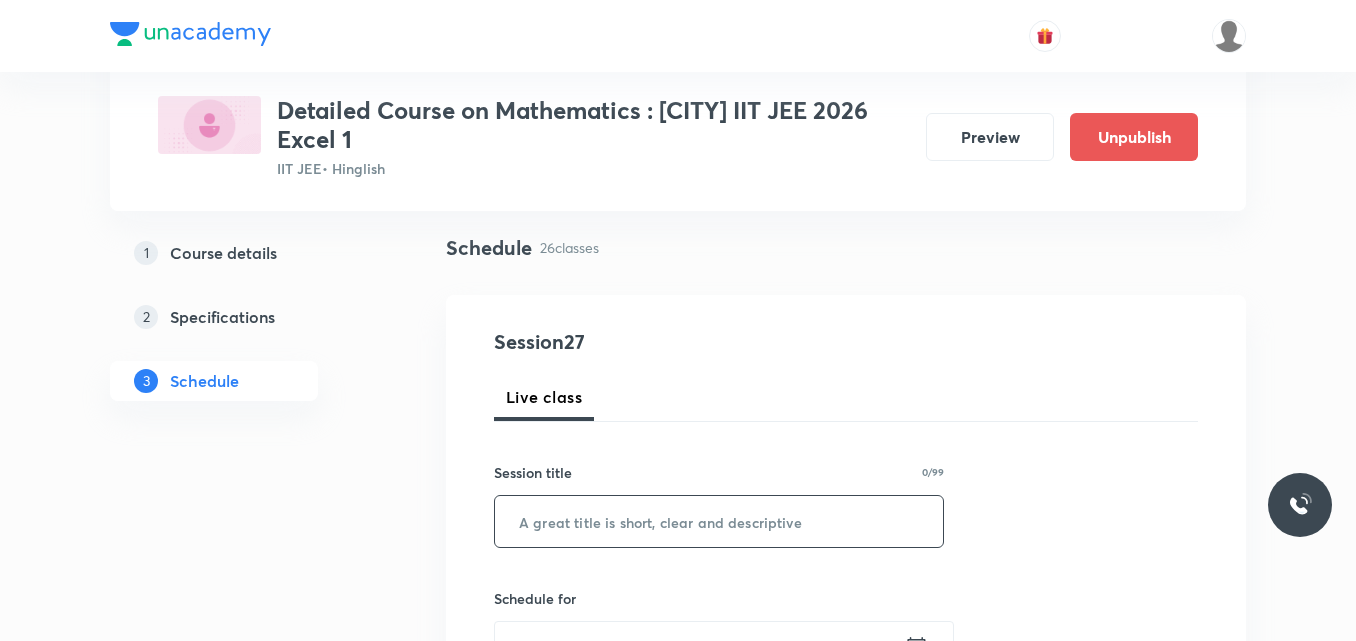 paste on "Session on Application of Derivatives" 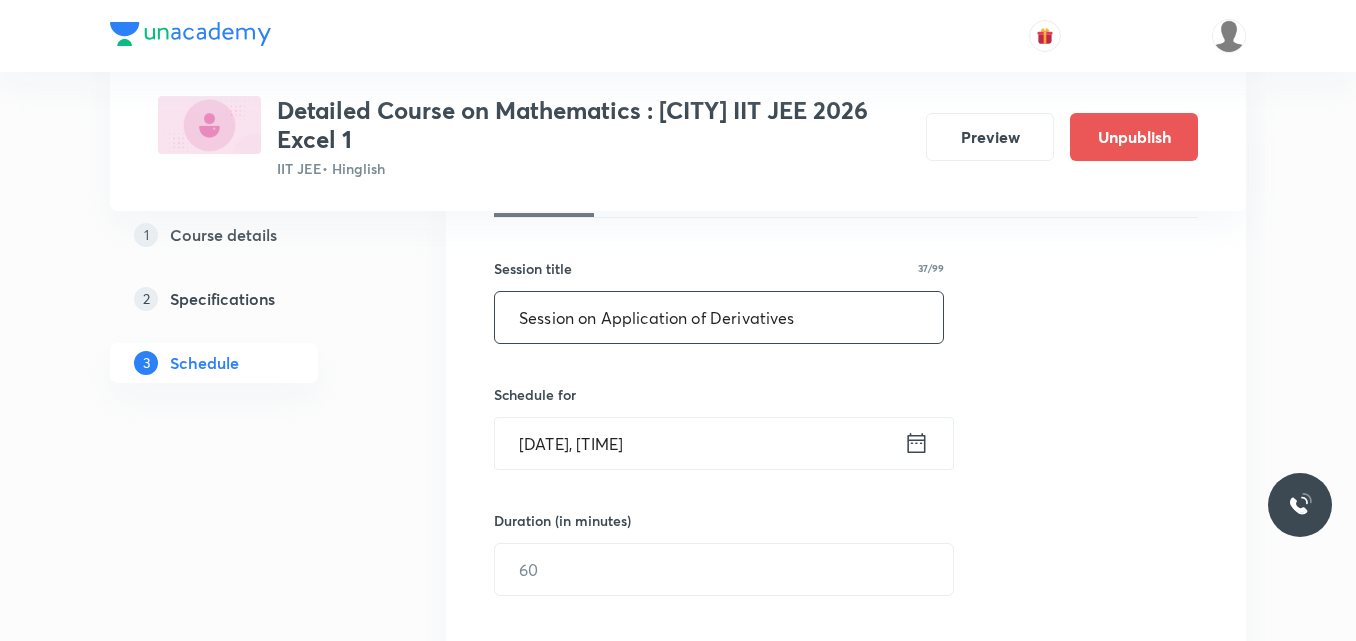 scroll, scrollTop: 335, scrollLeft: 0, axis: vertical 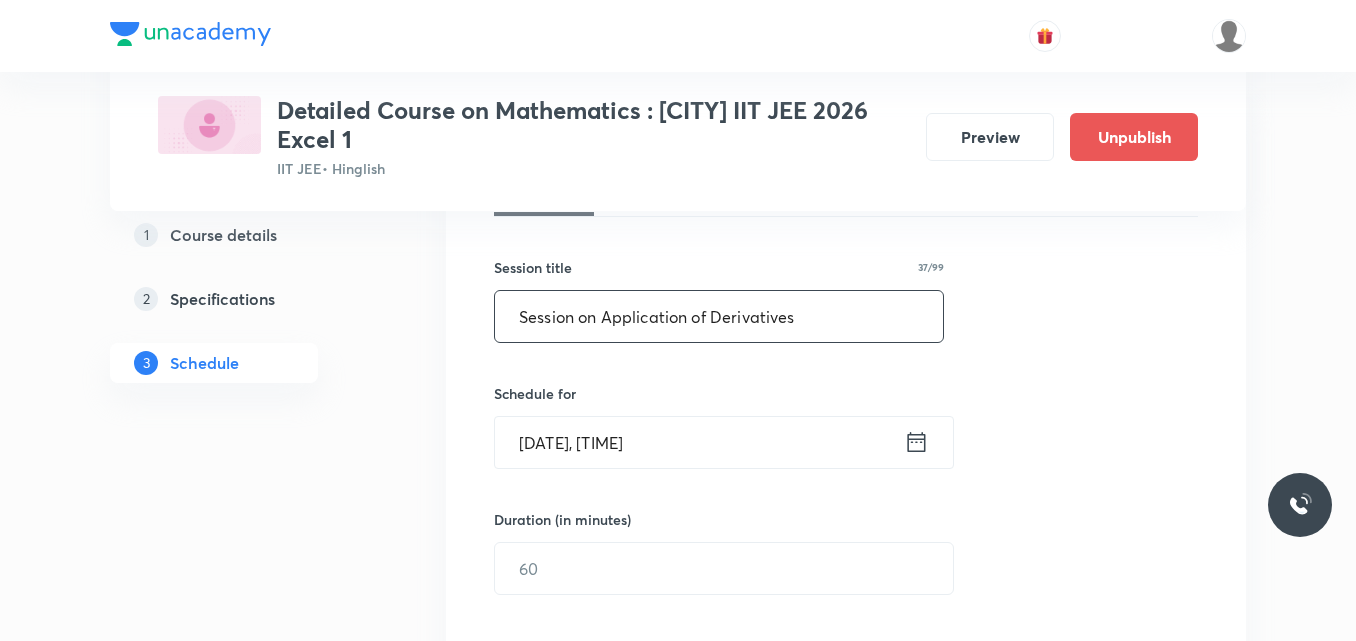 type on "Session on Application of Derivatives" 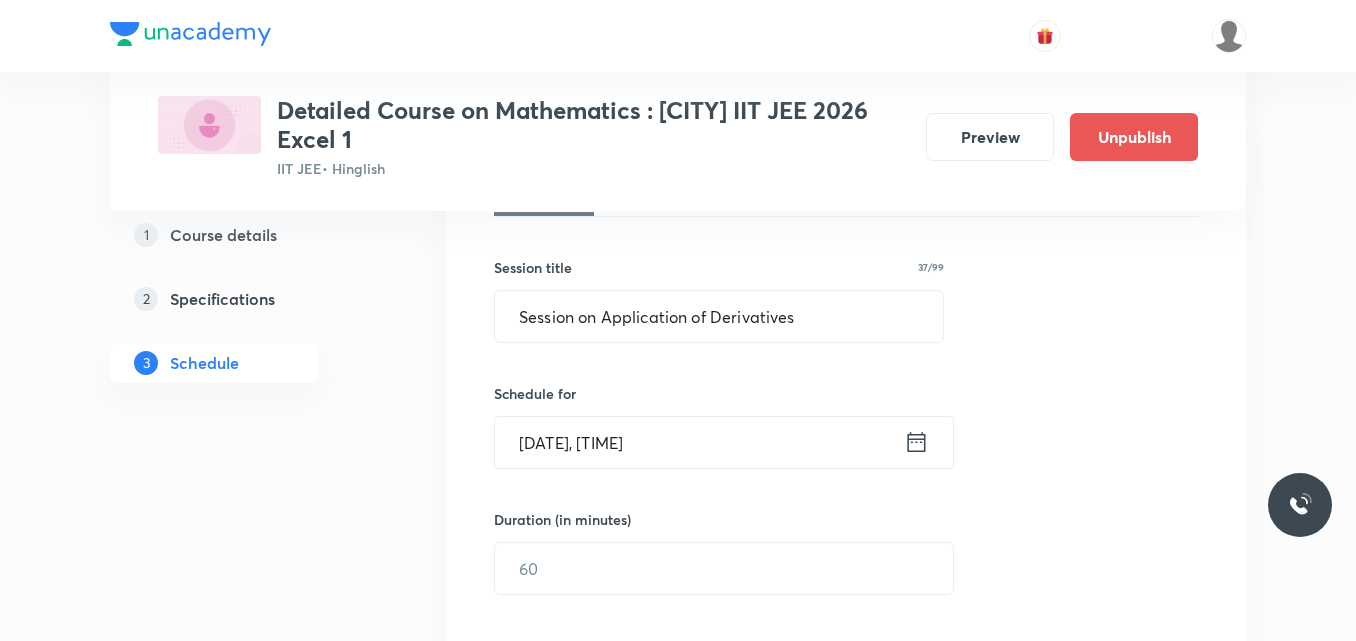 click 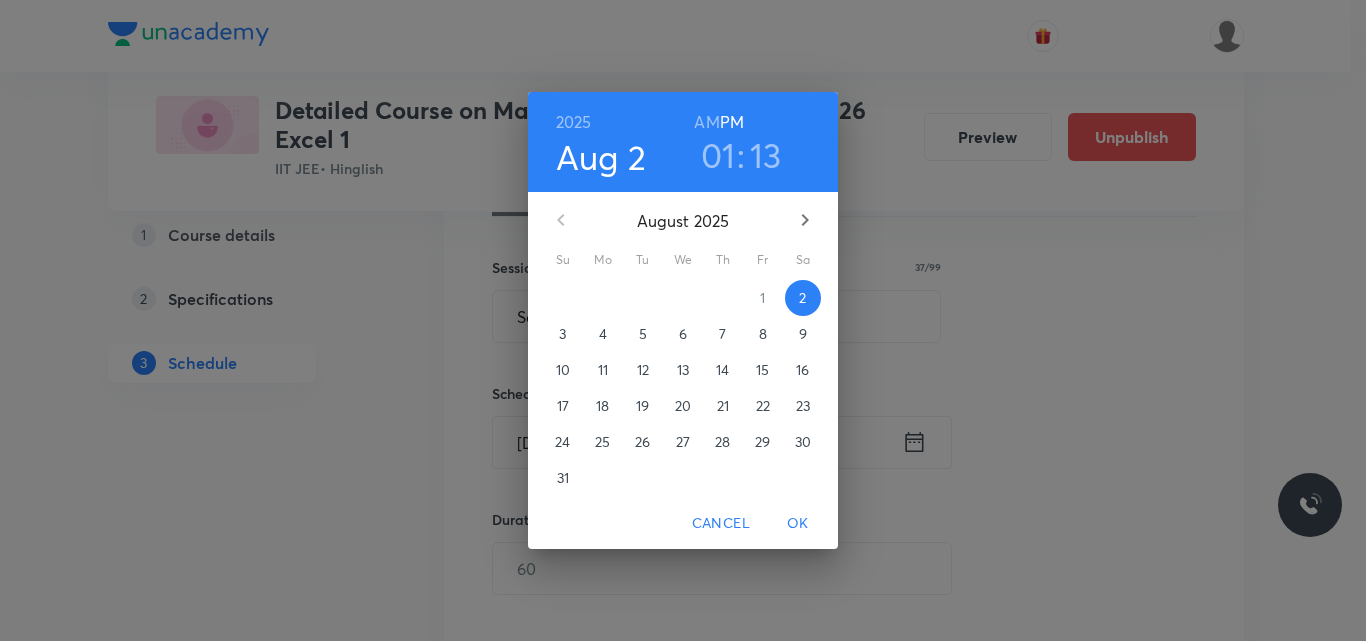 click on "7" at bounding box center [722, 334] 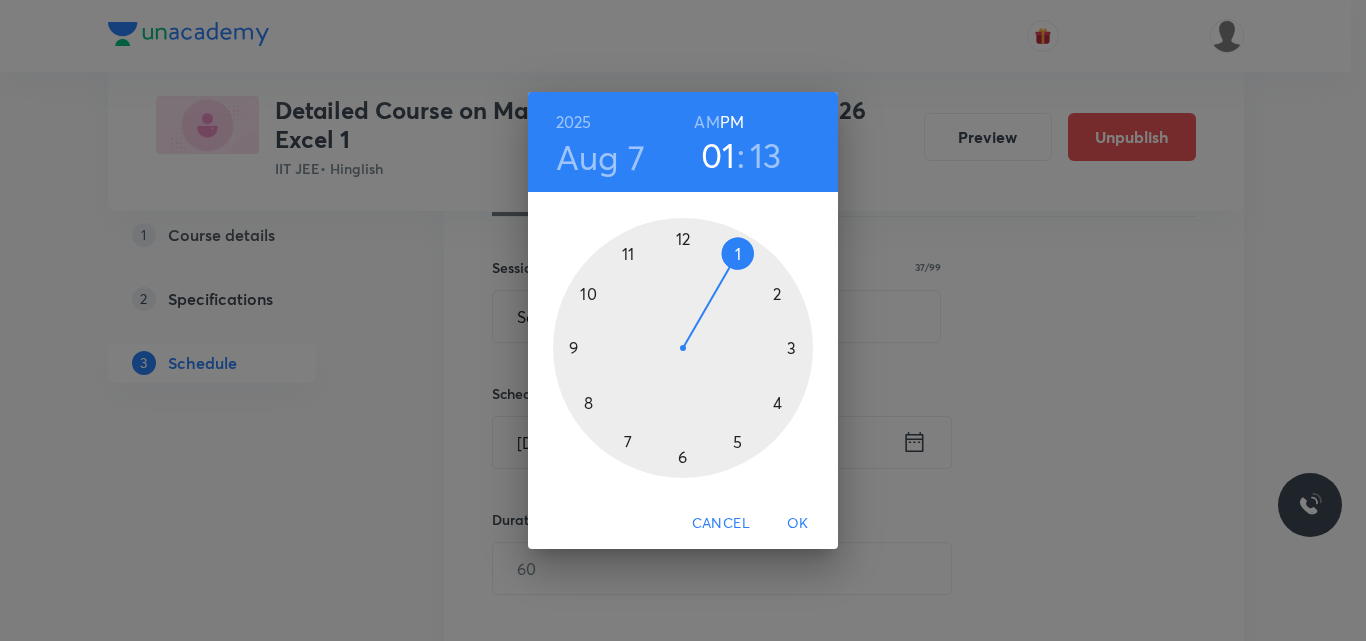 click at bounding box center [683, 348] 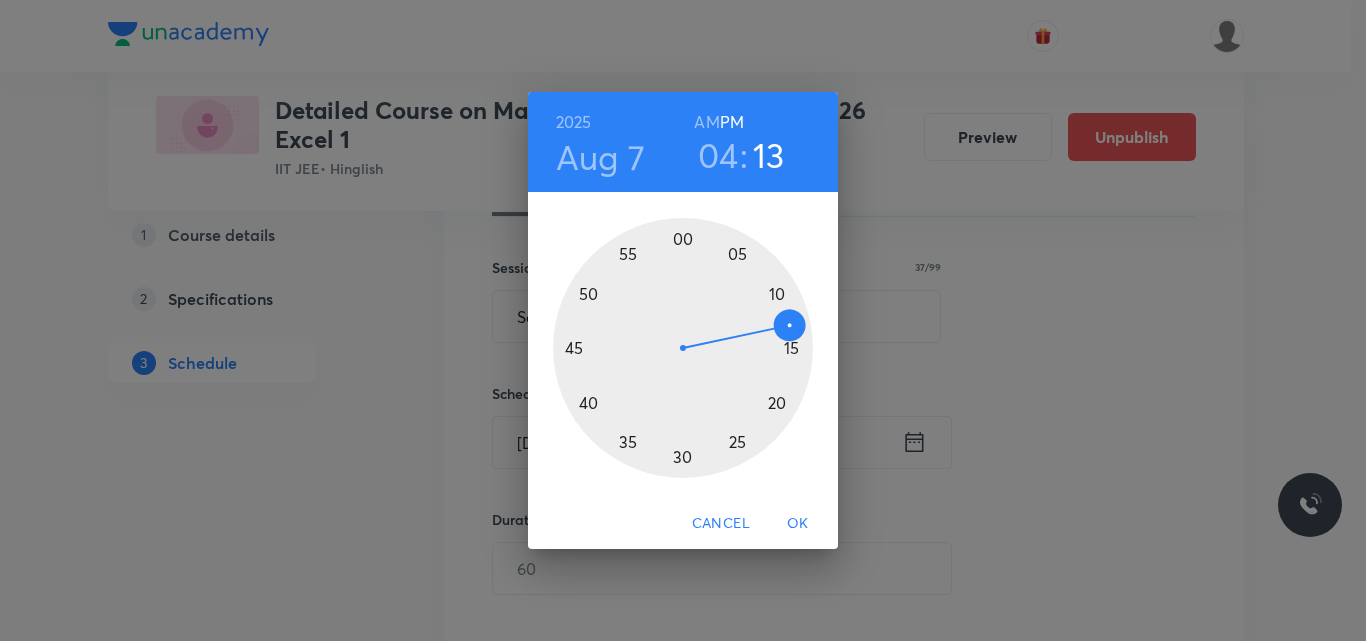 click at bounding box center [683, 348] 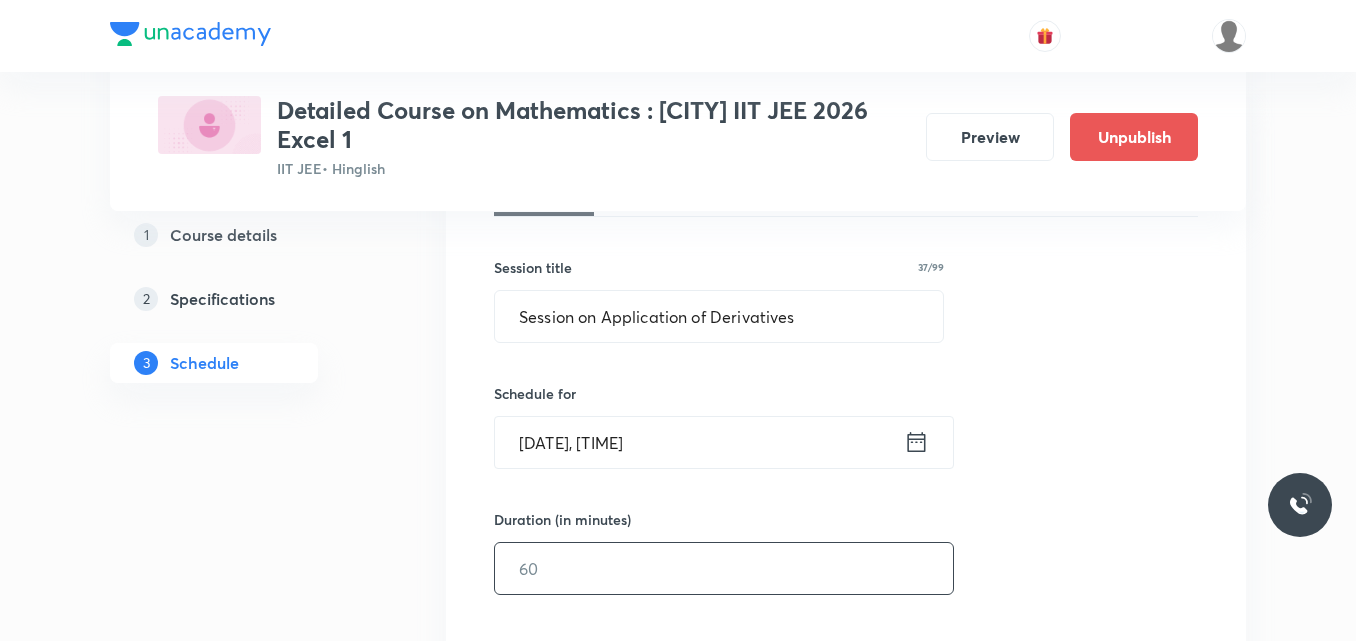 click at bounding box center [724, 568] 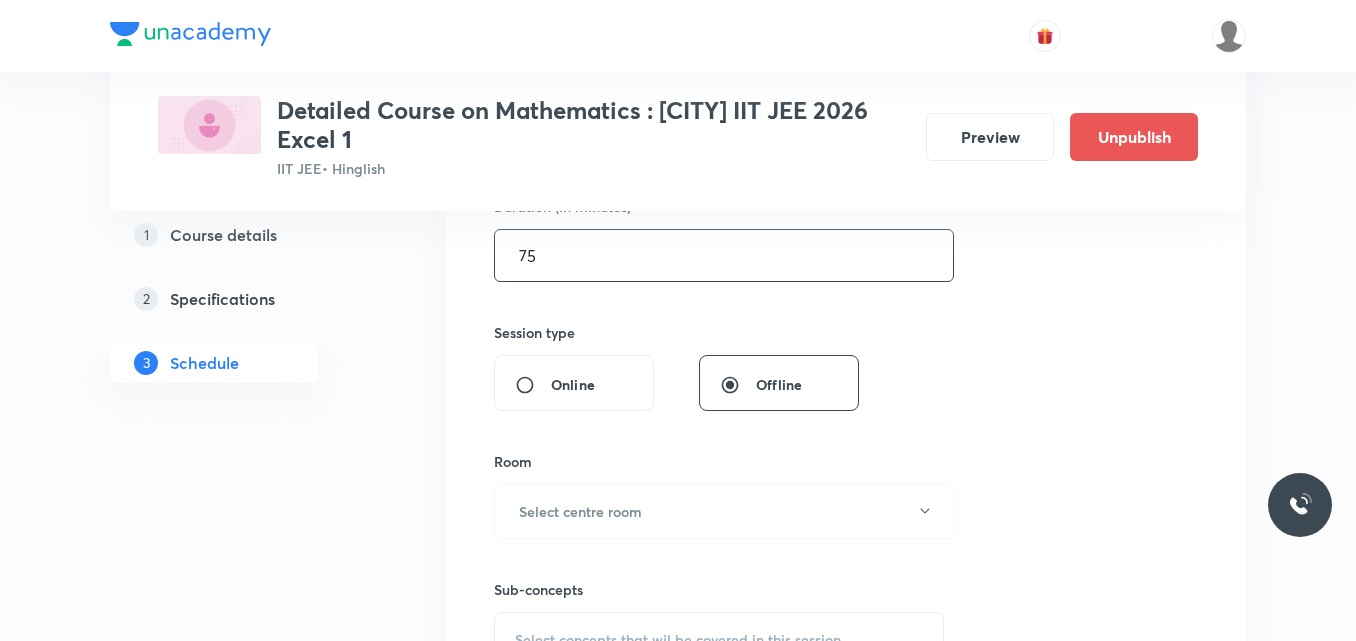 scroll, scrollTop: 687, scrollLeft: 0, axis: vertical 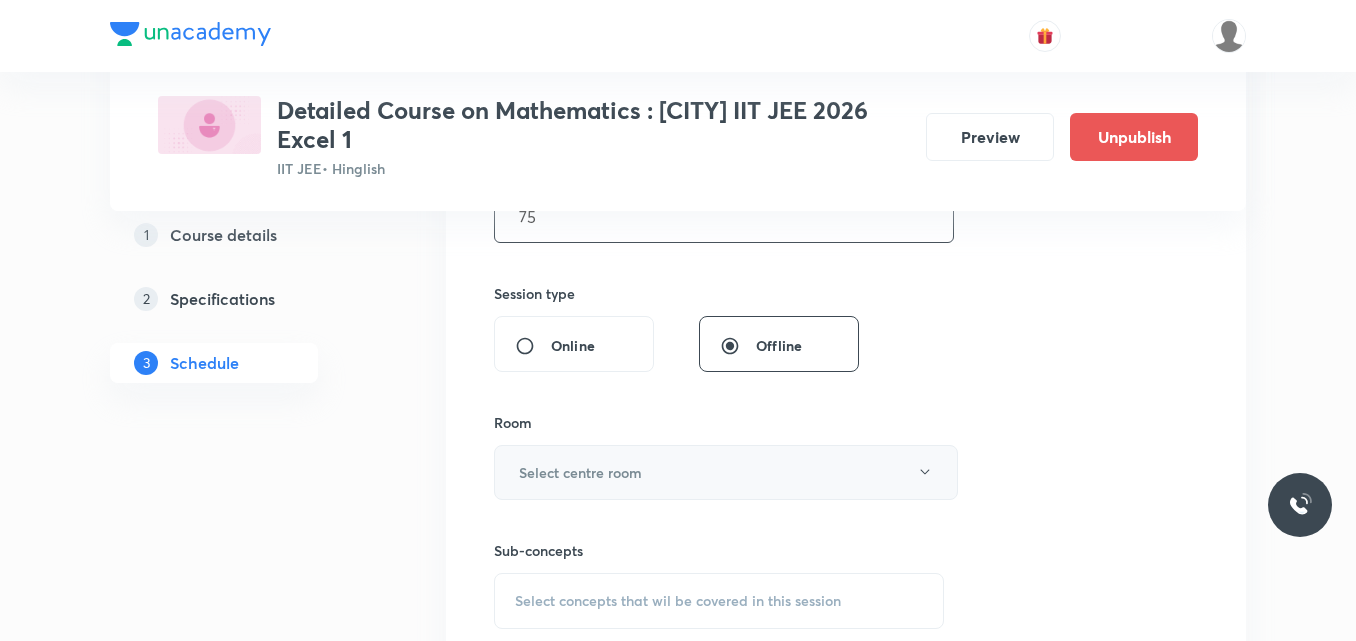 type on "75" 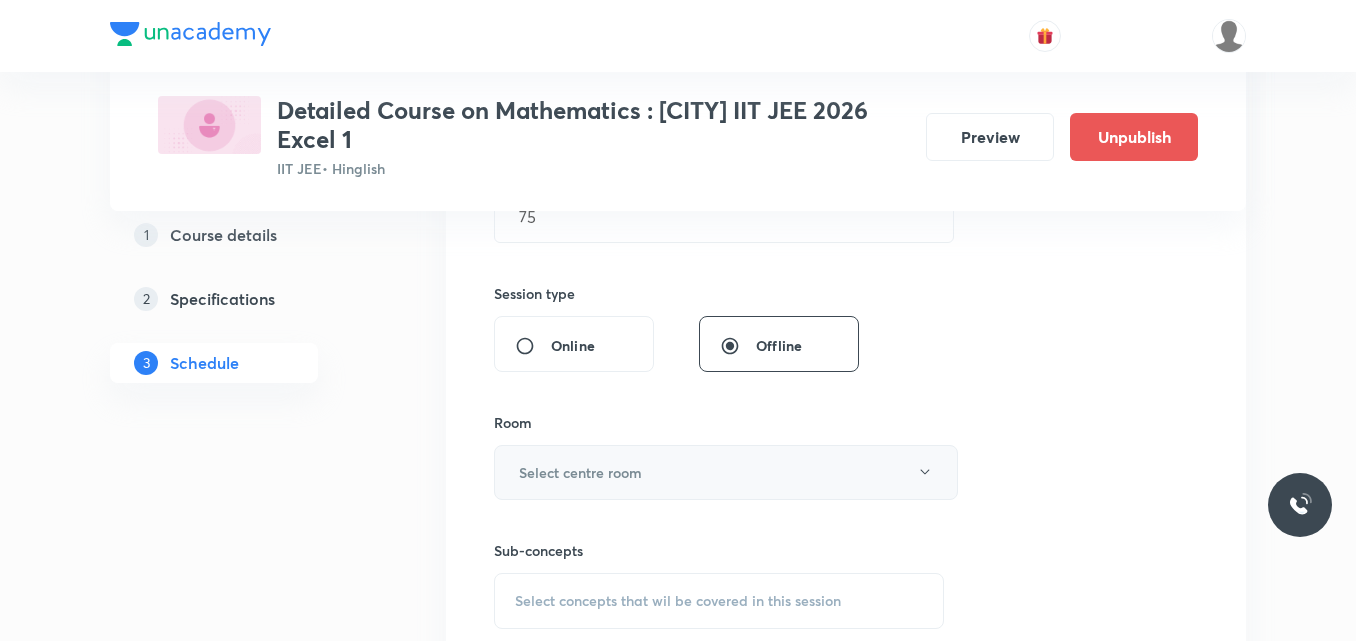 click on "Select centre room" at bounding box center [726, 472] 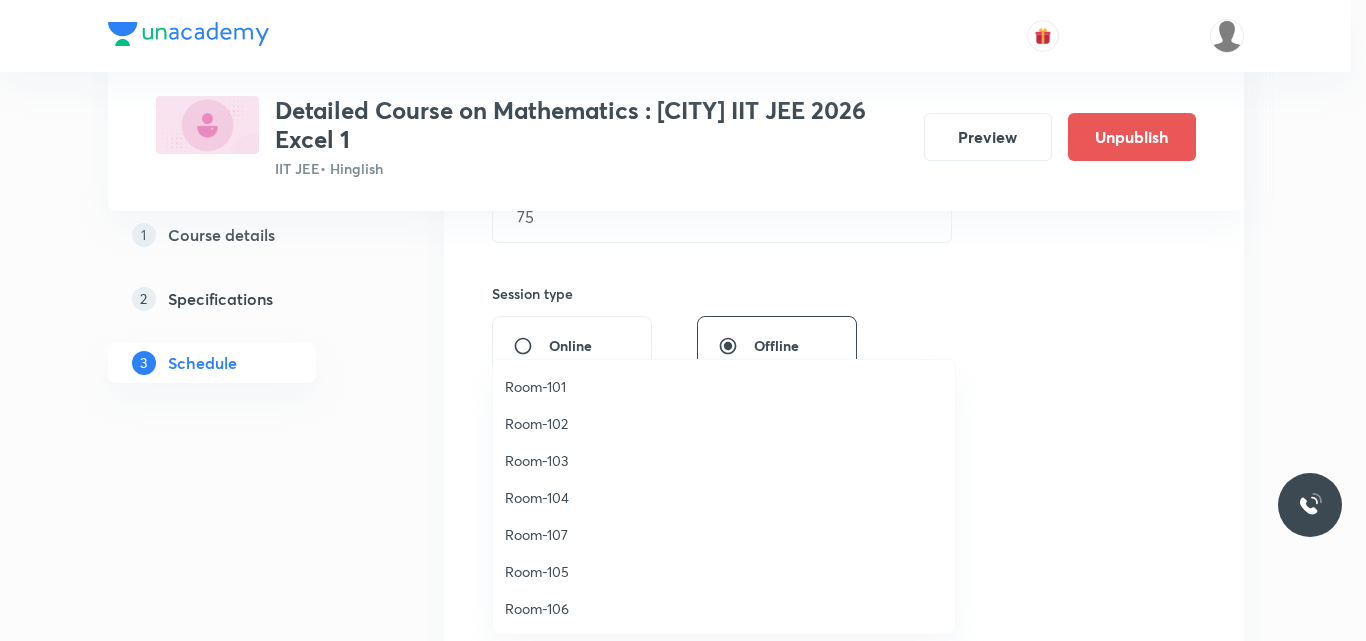click on "Room-104" at bounding box center [724, 497] 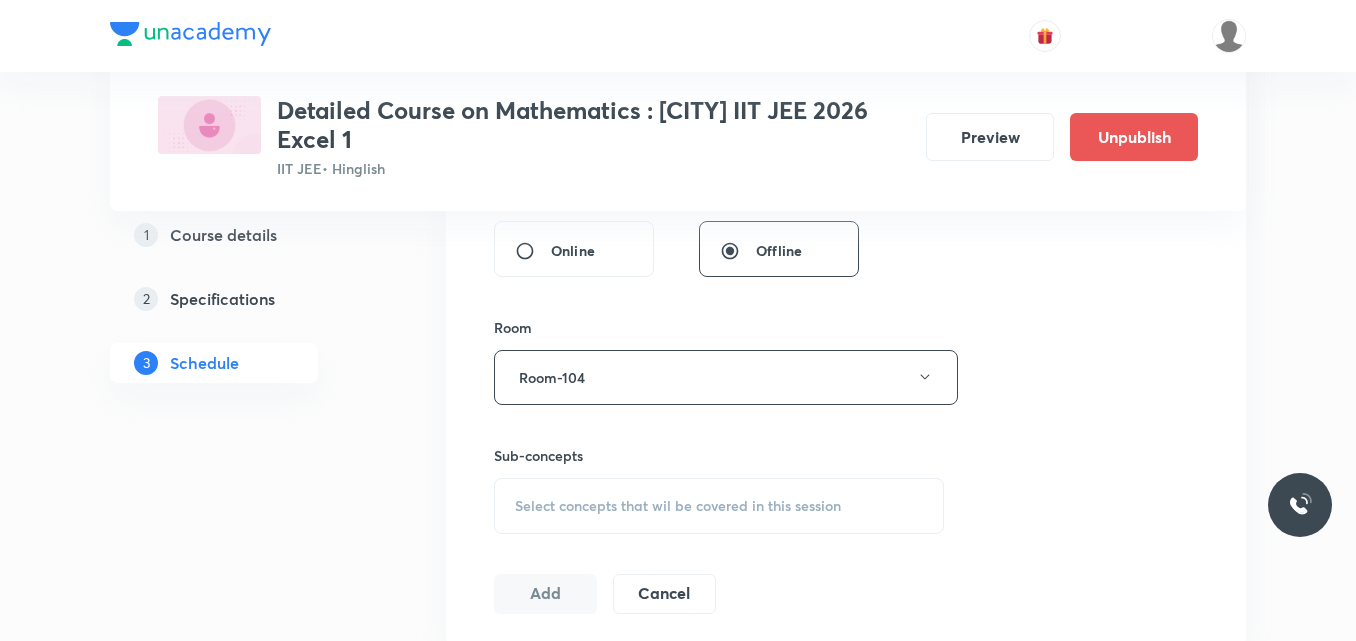 scroll, scrollTop: 798, scrollLeft: 0, axis: vertical 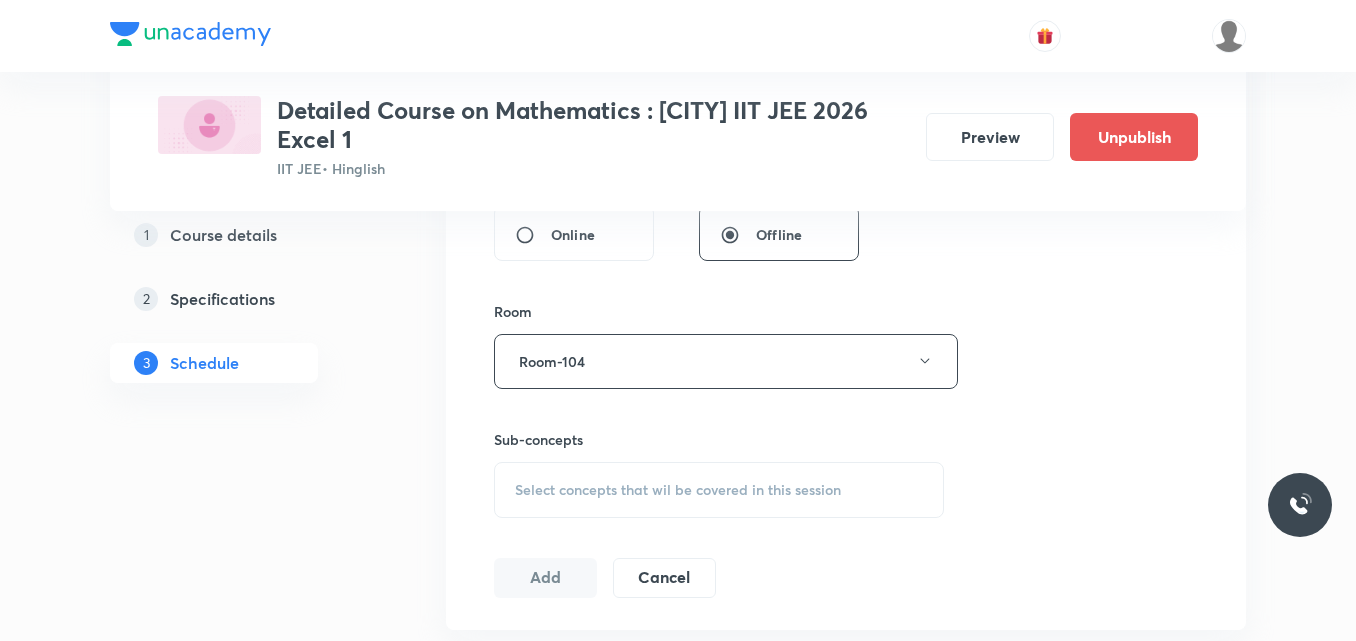 click on "Select concepts that wil be covered in this session" at bounding box center [678, 490] 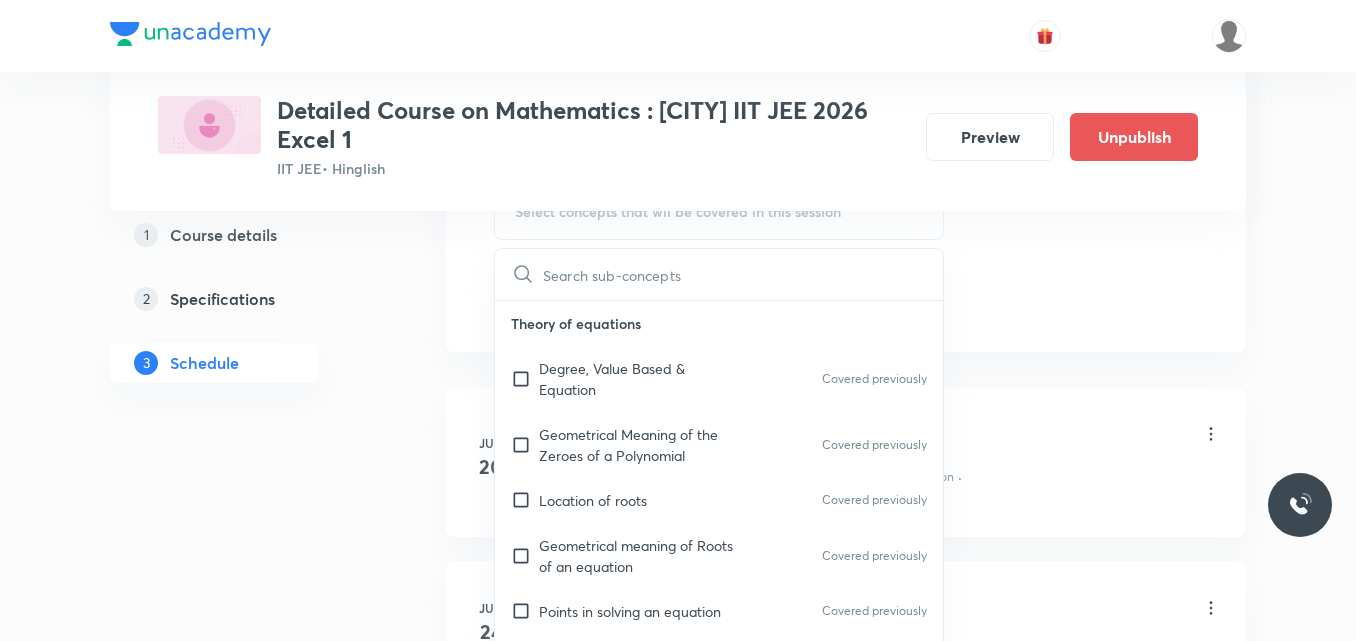 scroll, scrollTop: 1080, scrollLeft: 0, axis: vertical 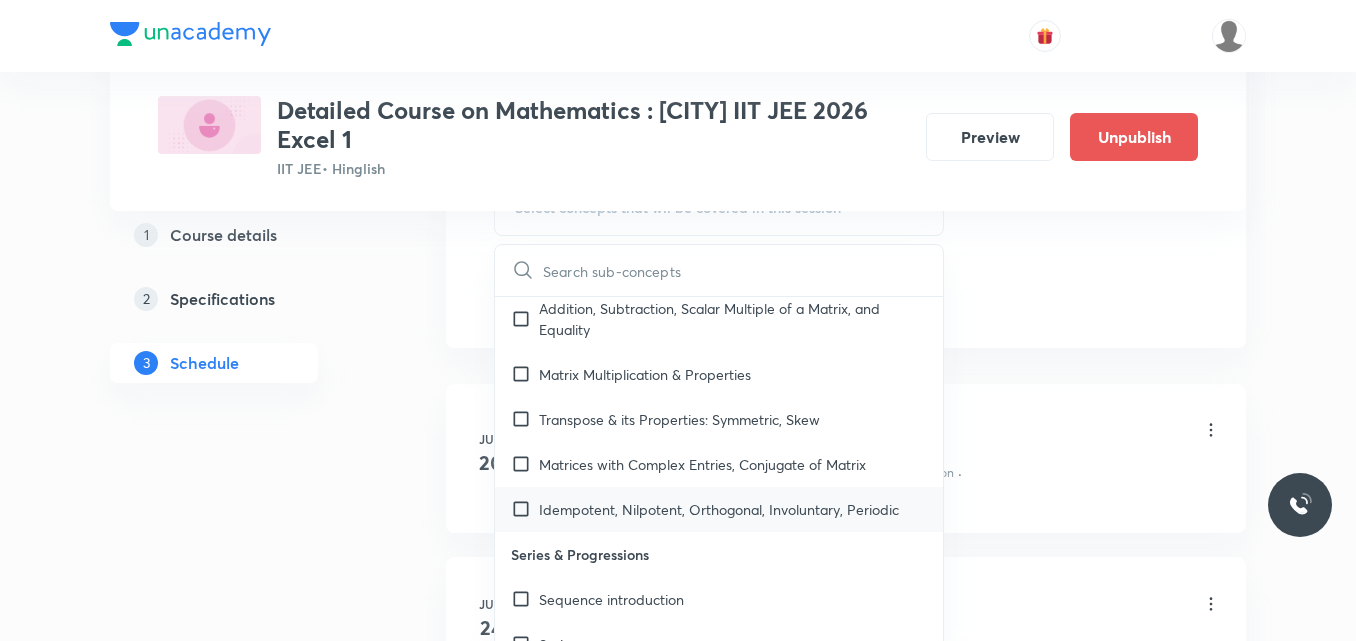 click on "Idempotent, Nilpotent, Orthogonal, Involuntary, Periodic" at bounding box center (719, 509) 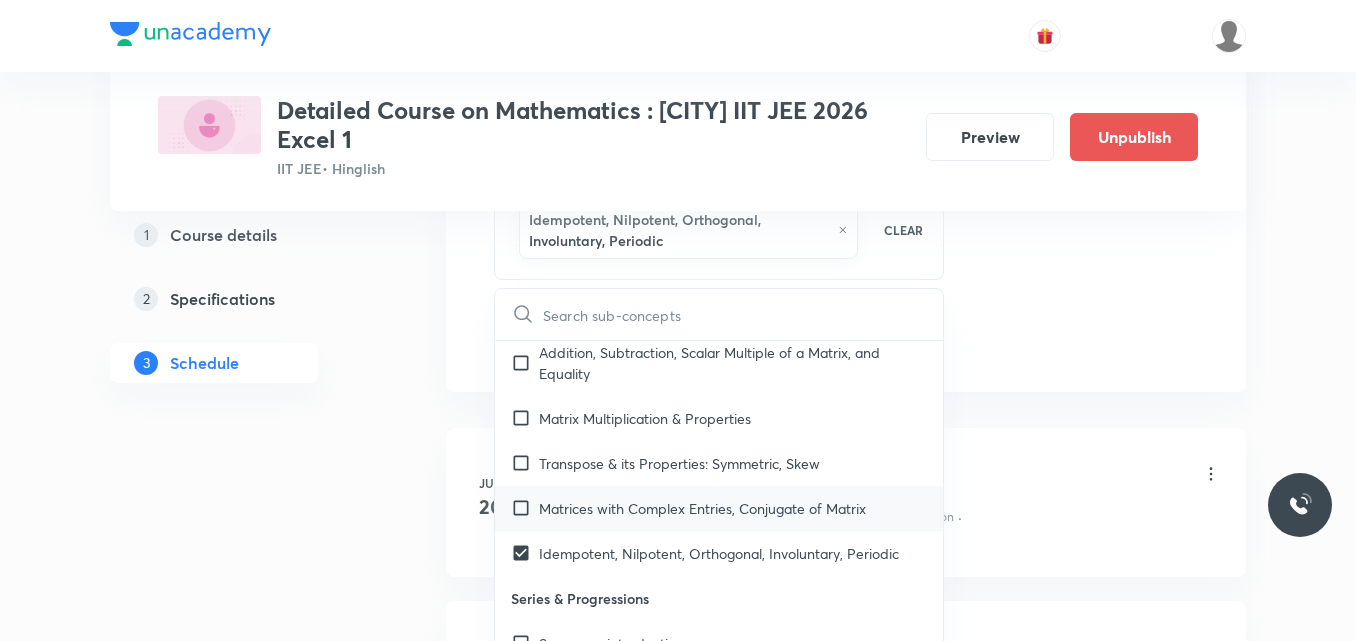 click on "Matrices with Complex Entries, Conjugate of Matrix" at bounding box center (702, 508) 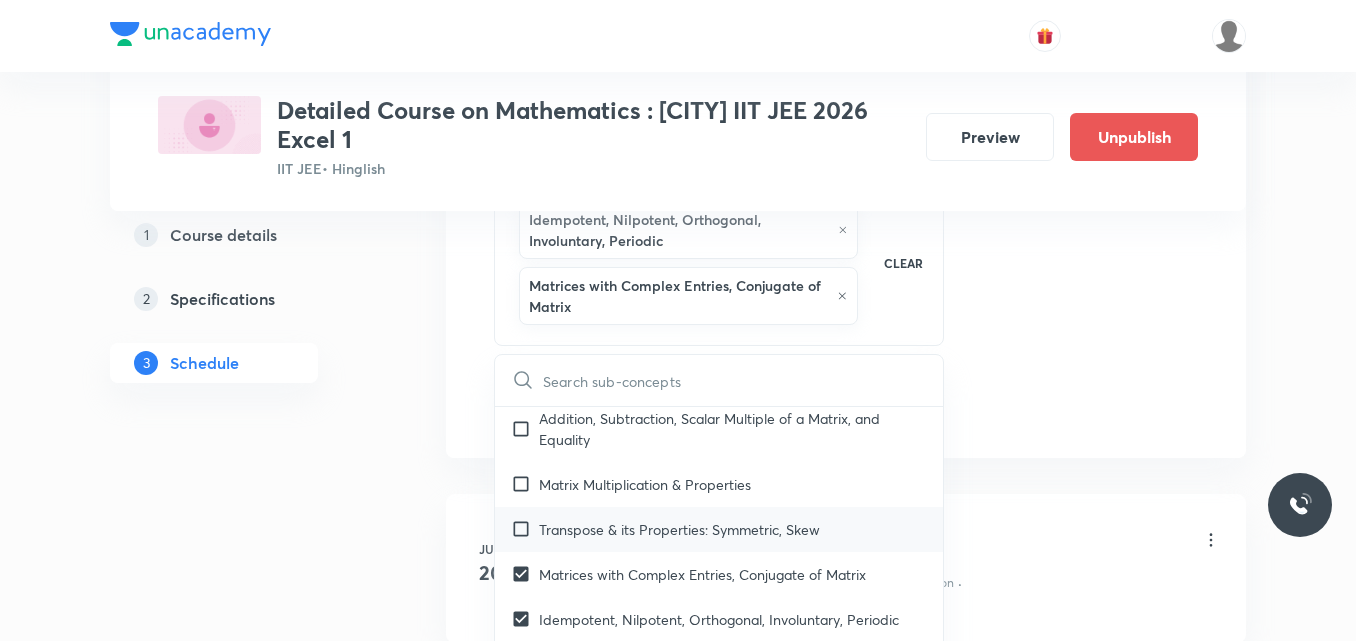 click on "Transpose & its Properties: Symmetric, Skew" at bounding box center [679, 529] 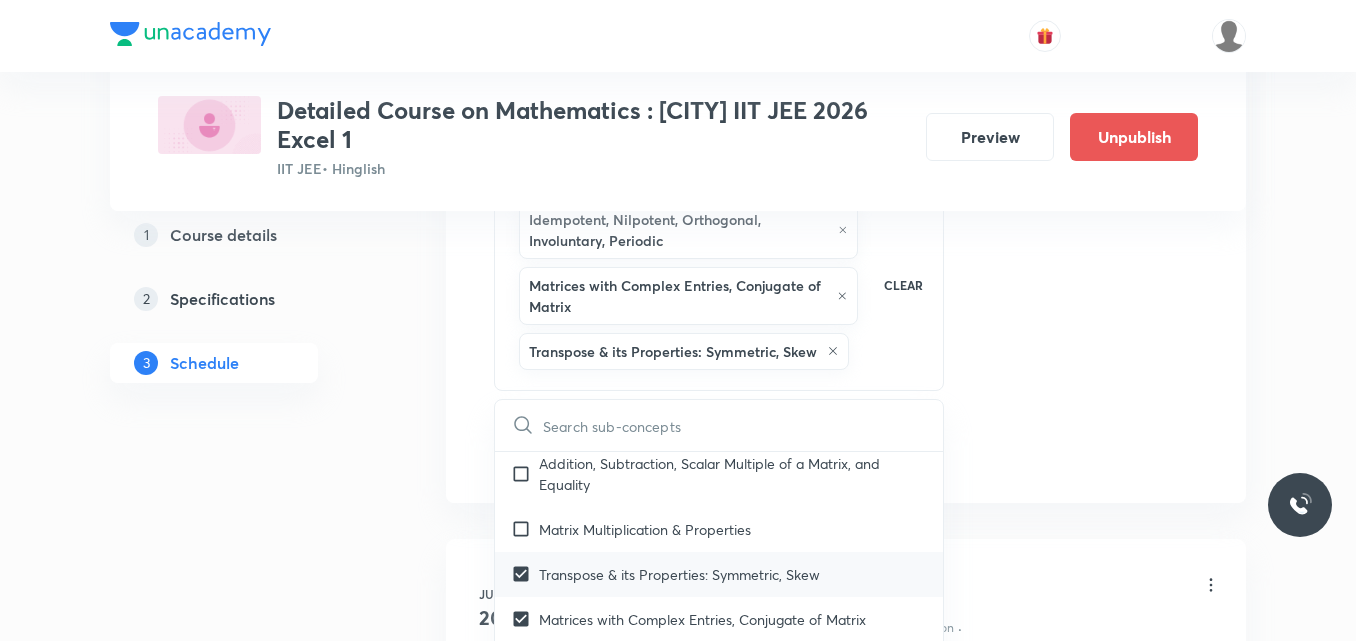 click on "Matrix Multiplication & Properties" at bounding box center [645, 529] 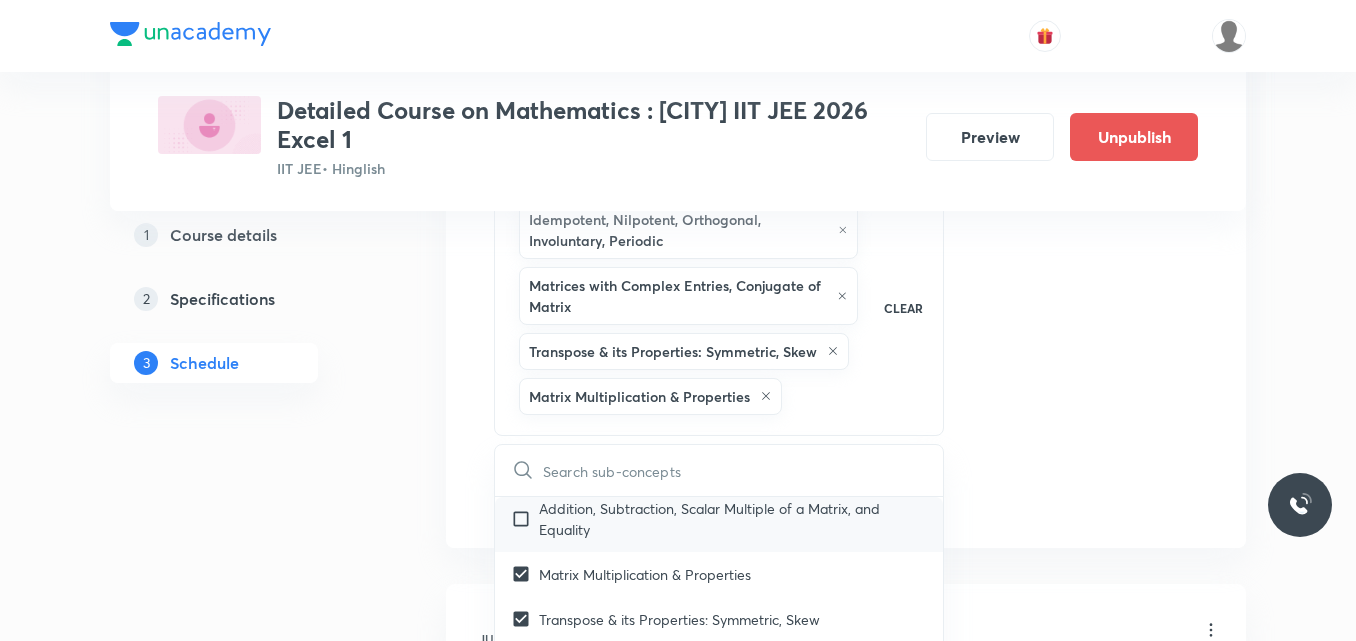click on "Addition, Subtraction, Scalar Multiple of a Matrix, and Equality" at bounding box center (733, 519) 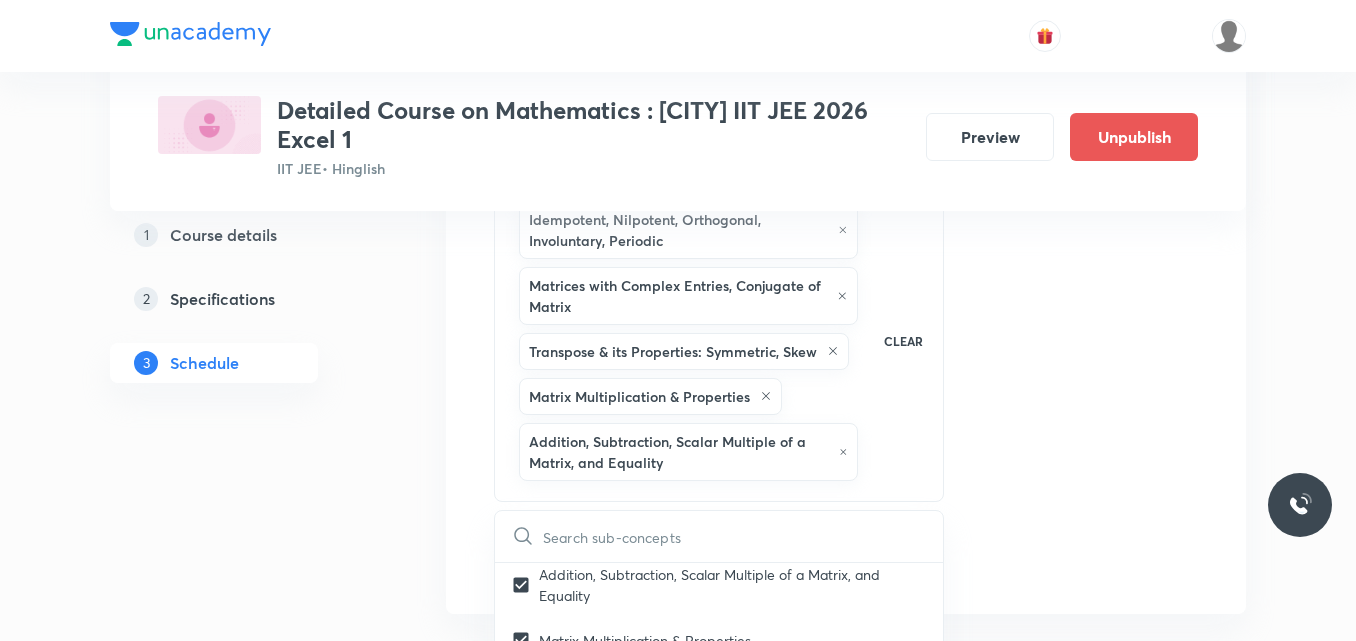 click on "Session  27 Live class Session title 37/99 Session on Application of Derivatives ​ Schedule for Aug 7, 2025, 4:00 PM ​ Duration (in minutes) 75 ​   Session type Online Offline Room Room-104 Sub-concepts Idempotent, Nilpotent, Orthogonal, Involuntary, Periodic Matrices with Complex Entries, Conjugate of Matrix Transpose & its Properties: Symmetric, Skew Matrix Multiplication & Properties Addition, Subtraction, Scalar Multiple of a Matrix, and Equality CLEAR ​ Theory of equations Degree, Value Based & Equation Covered previously Geometrical Meaning of the Zeroes of a Polynomial Covered previously Location of roots Covered previously Geometrical meaning of Roots of an equation Covered previously Points in solving an equation Covered previously Graph of Quadratic Expression & its Analysis Covered previously Range of Quadratic Equation Covered previously Remainder and factor theorems Covered previously Identity Covered previously Quadratic equations Covered previously Common Roots Covered previously Series" at bounding box center [846, -21] 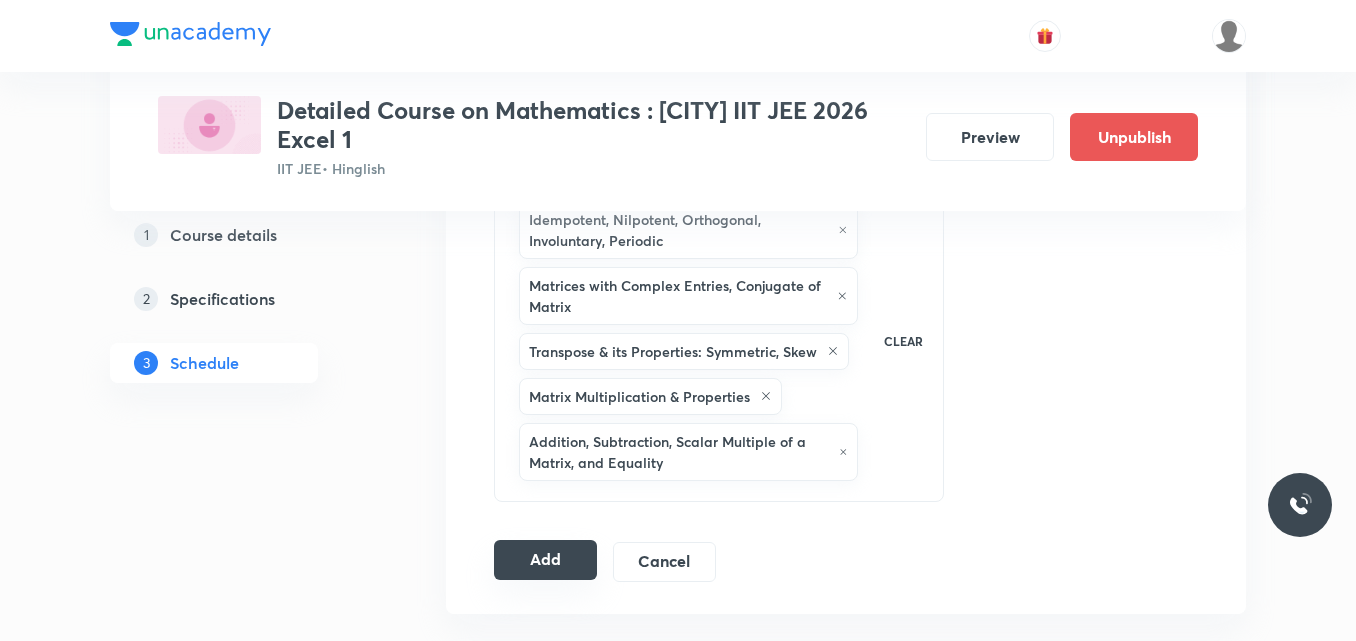 click on "Add" at bounding box center [545, 560] 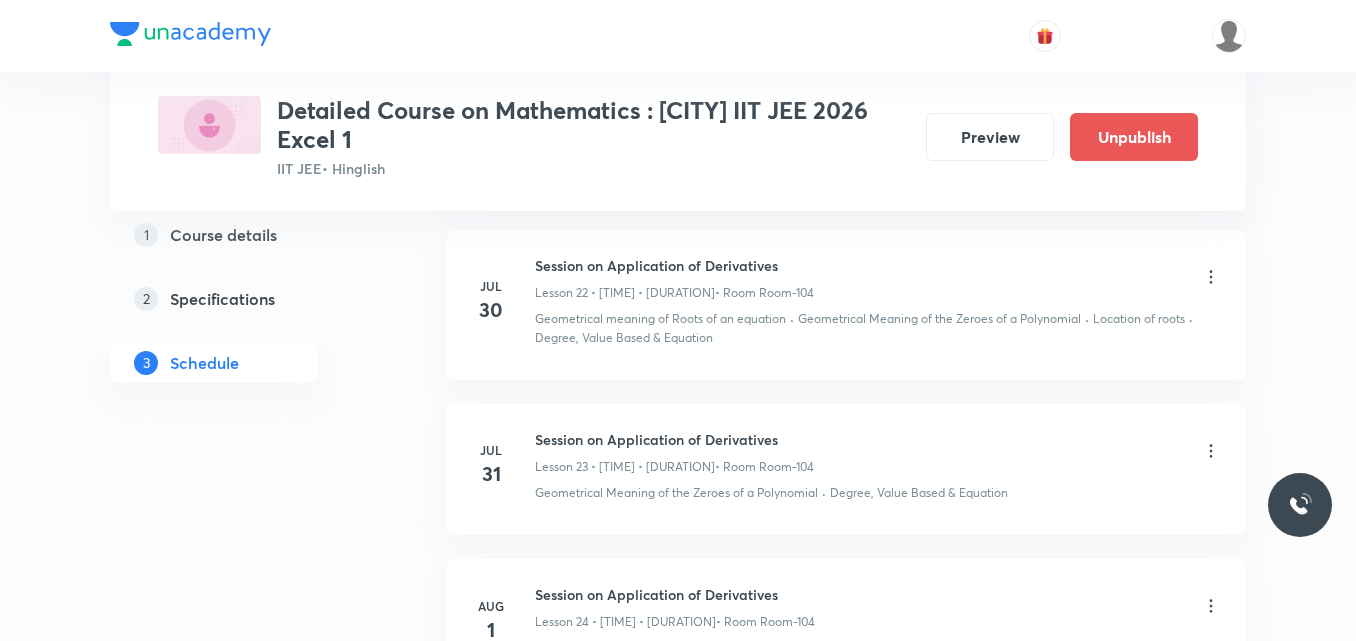 scroll, scrollTop: 4518, scrollLeft: 0, axis: vertical 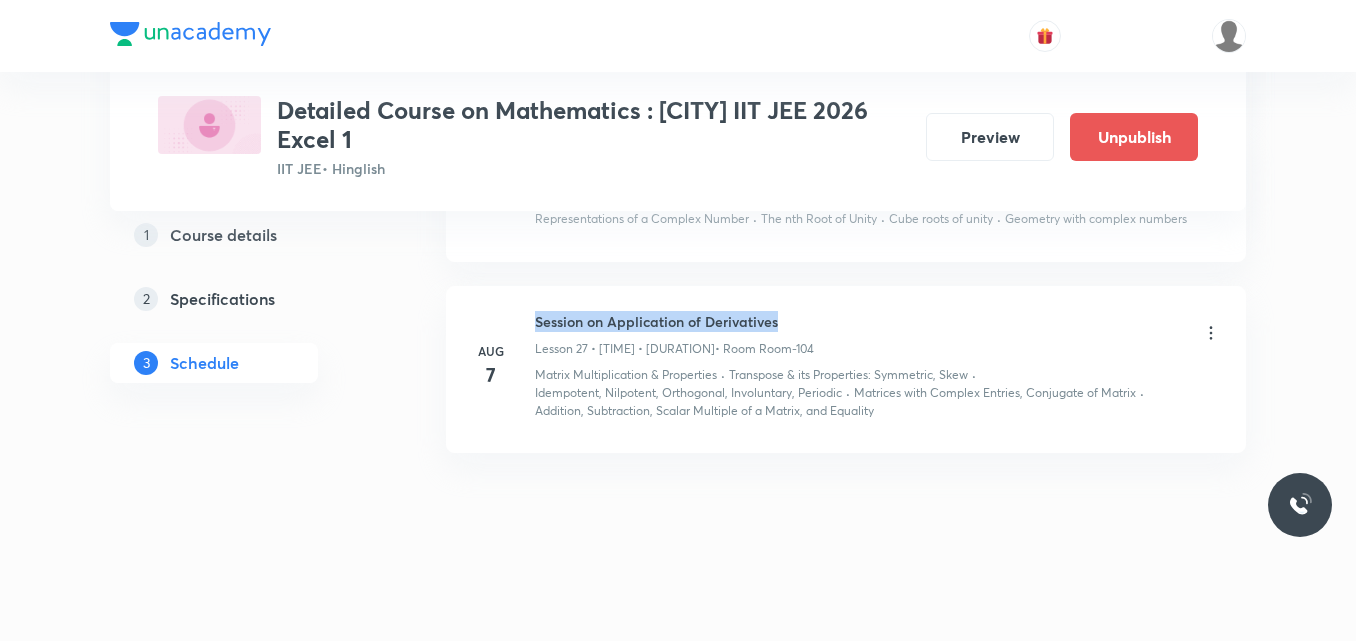 drag, startPoint x: 535, startPoint y: 320, endPoint x: 796, endPoint y: 305, distance: 261.43066 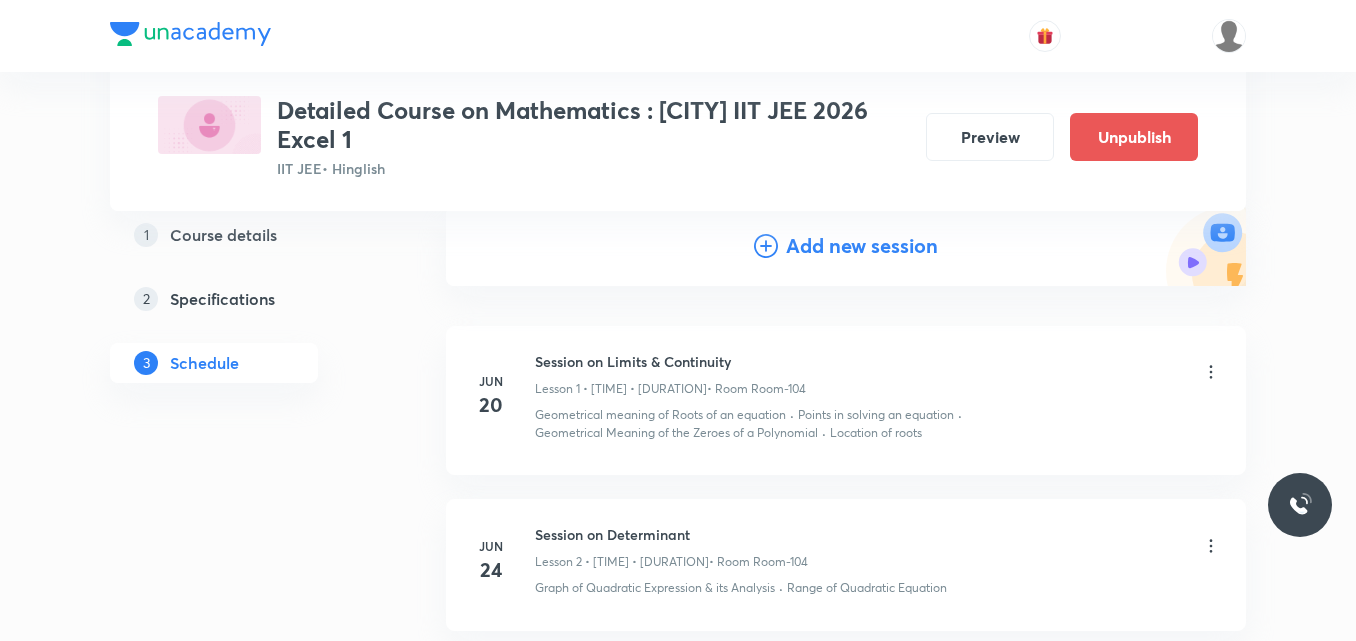 scroll, scrollTop: 0, scrollLeft: 0, axis: both 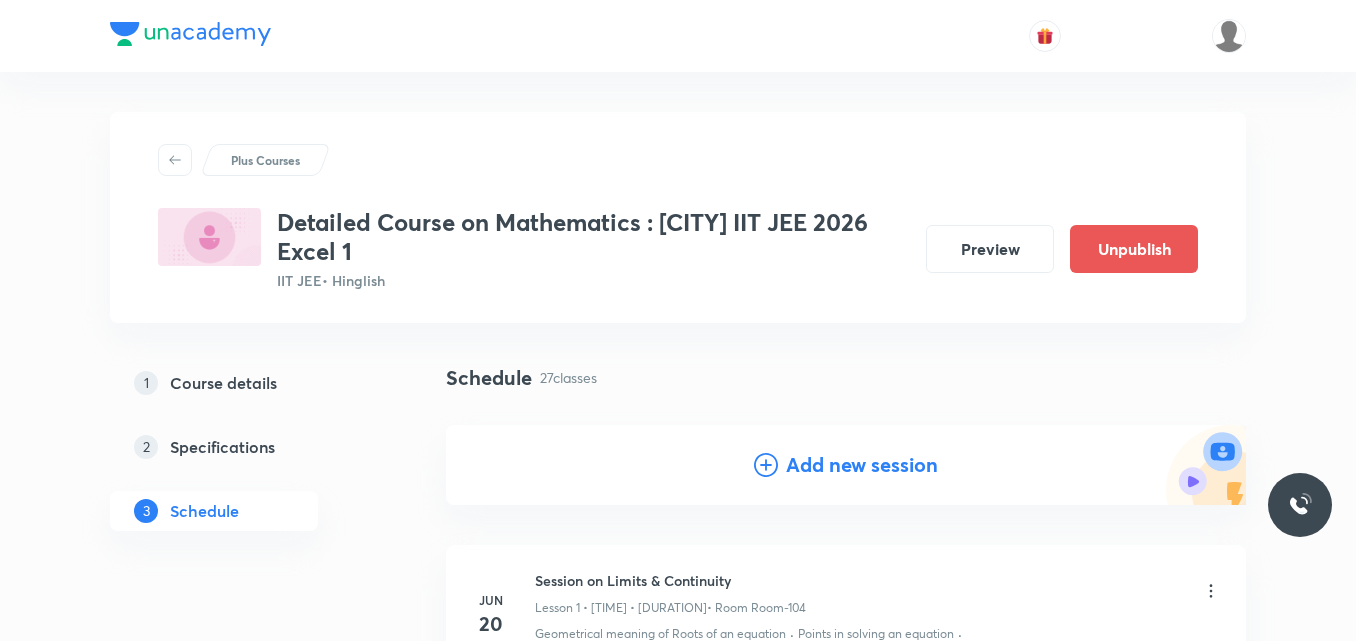 click 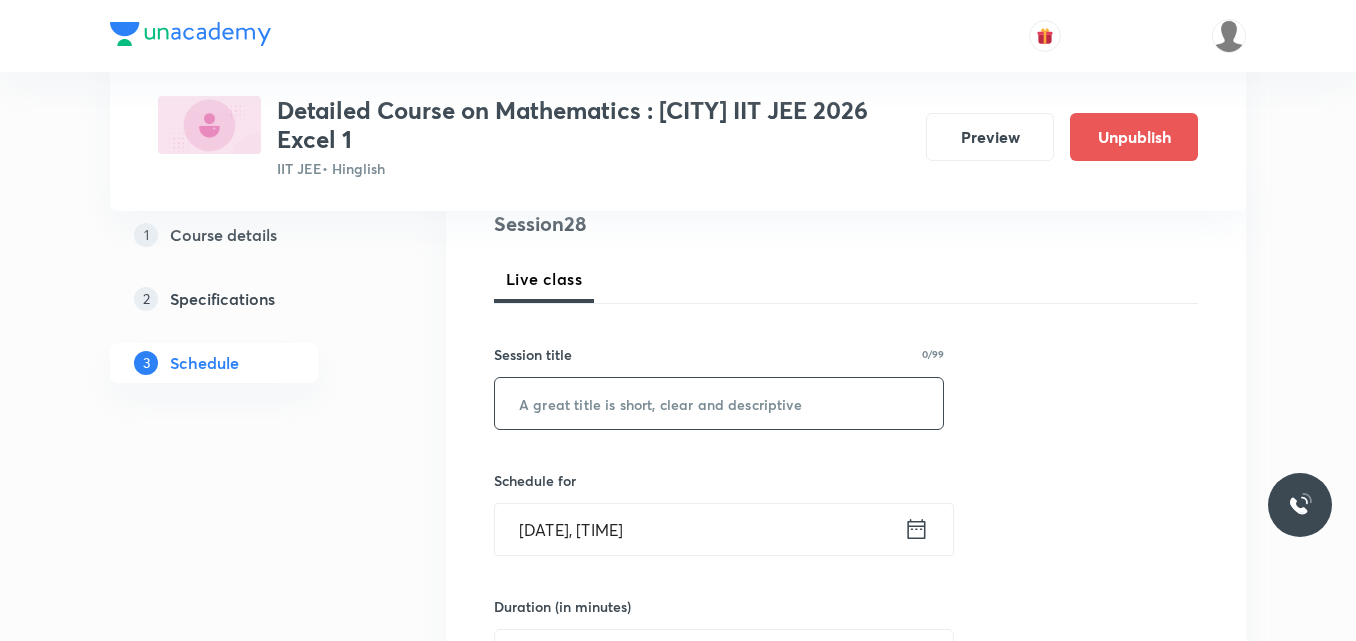 scroll, scrollTop: 251, scrollLeft: 0, axis: vertical 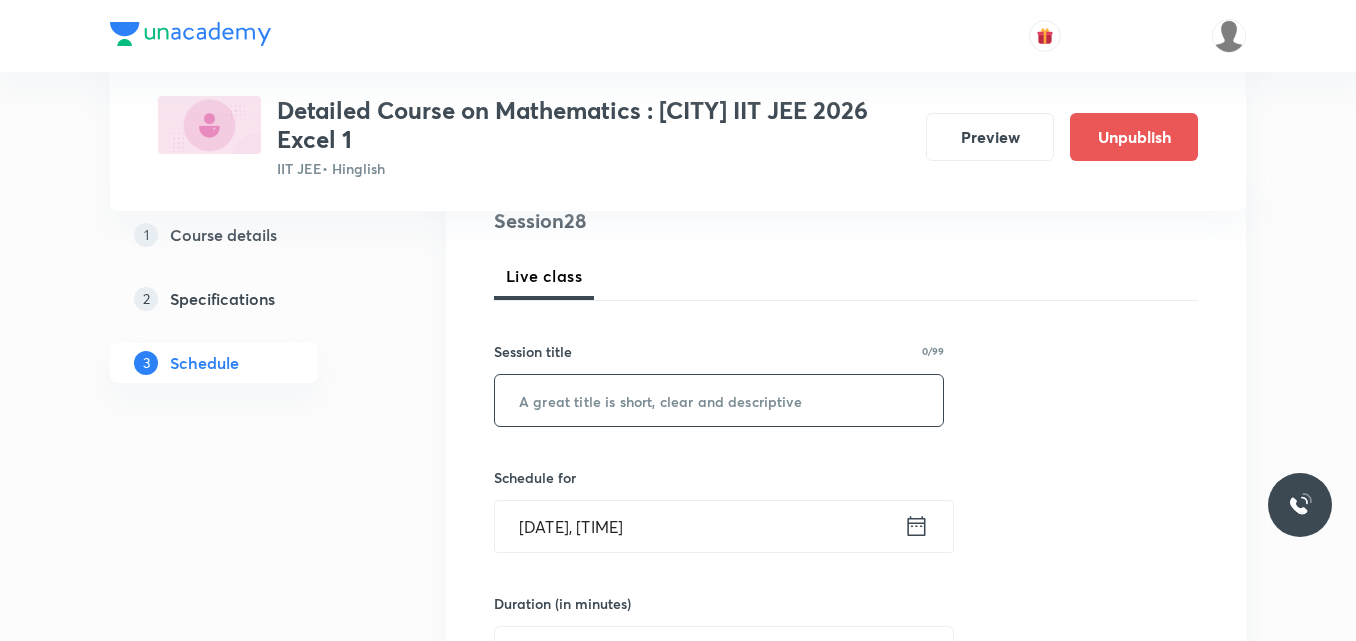 click at bounding box center (719, 400) 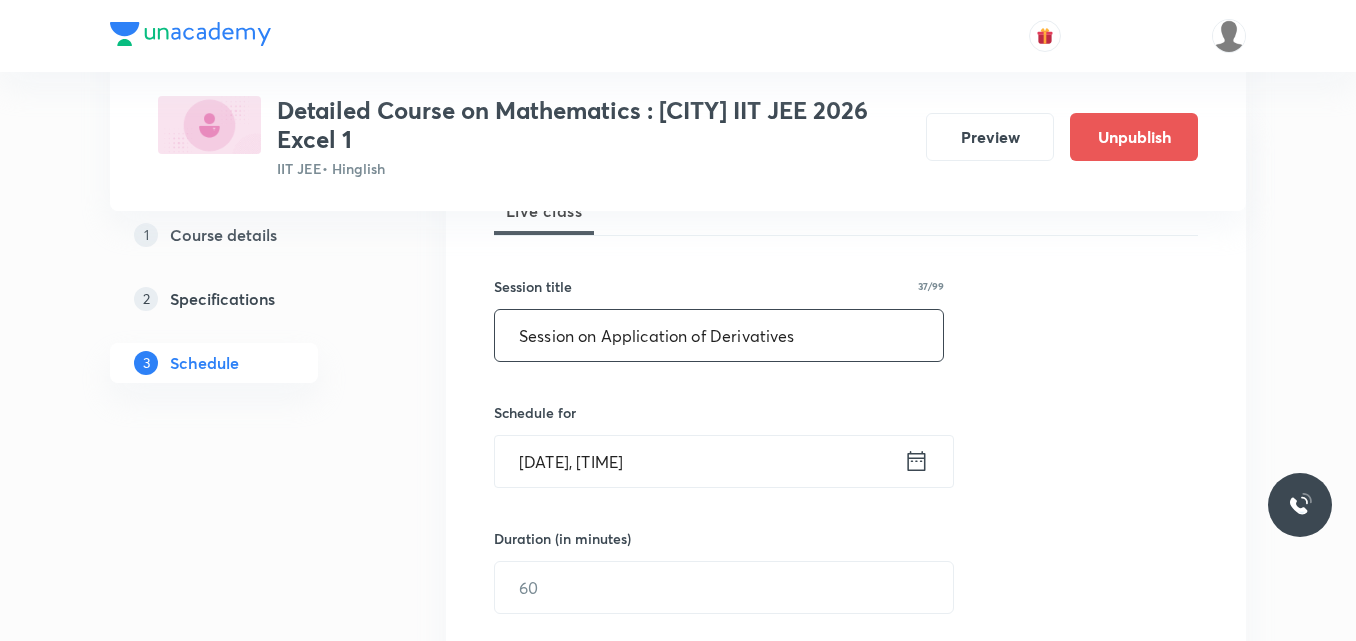 scroll, scrollTop: 318, scrollLeft: 0, axis: vertical 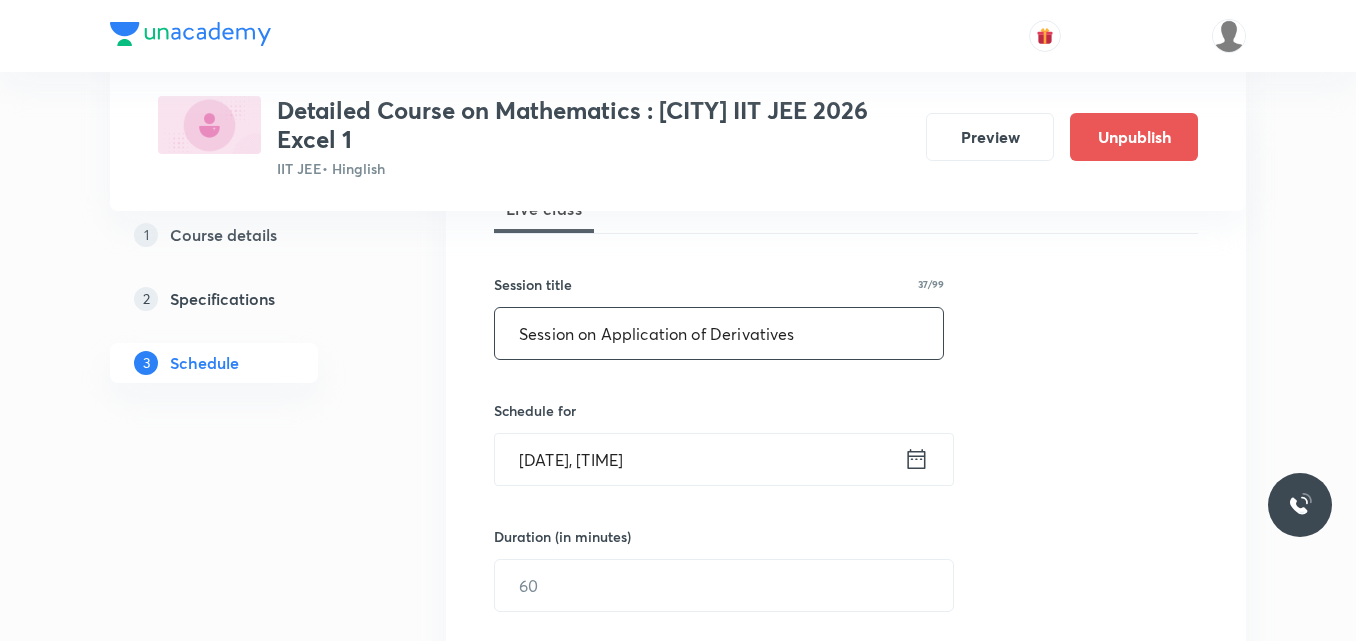 type on "Session on Application of Derivatives" 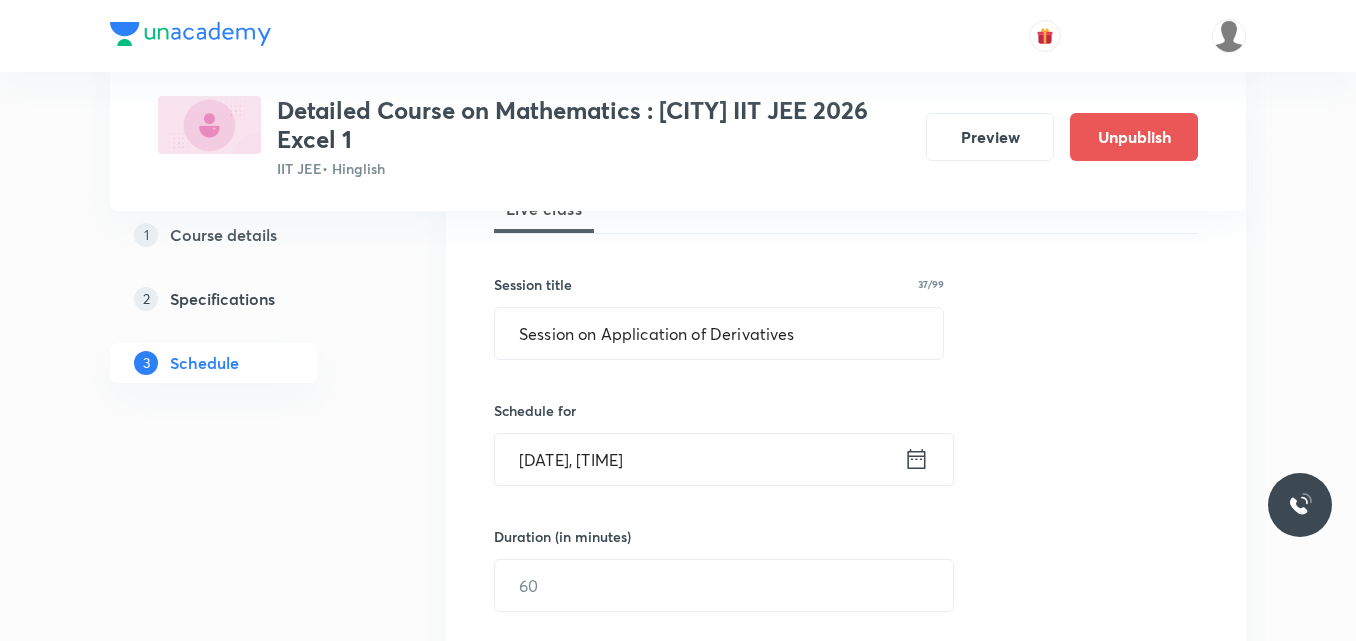 click 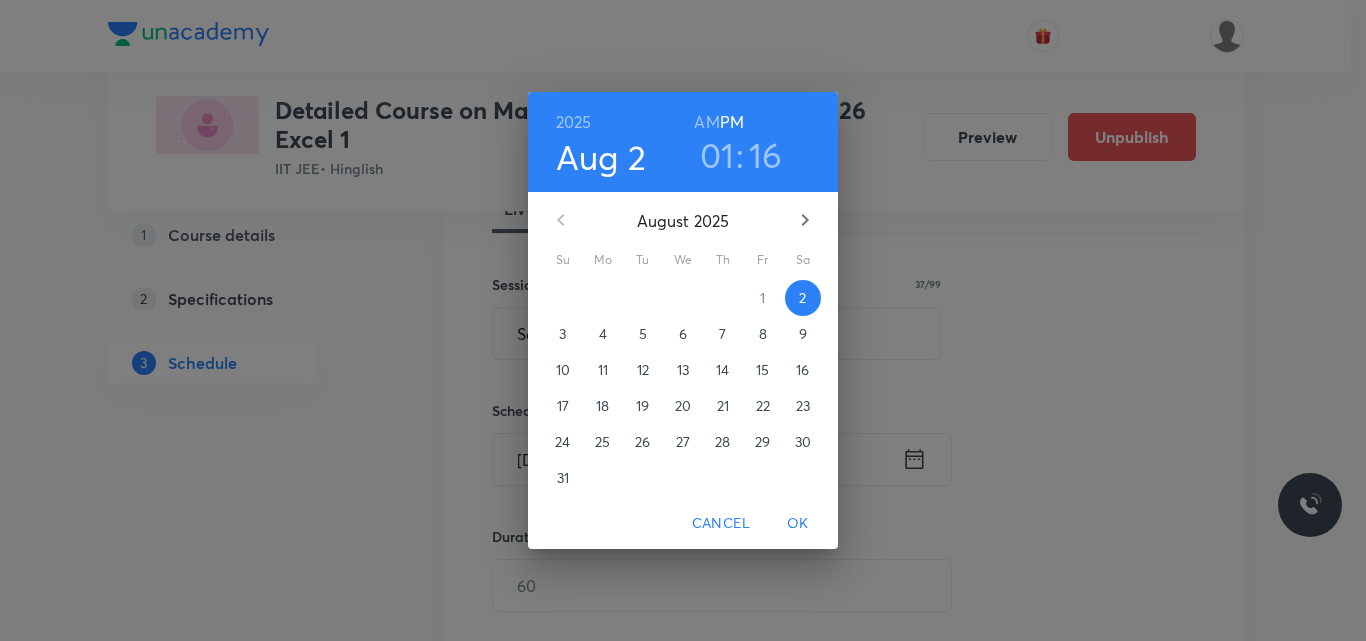 click on "8" at bounding box center [763, 334] 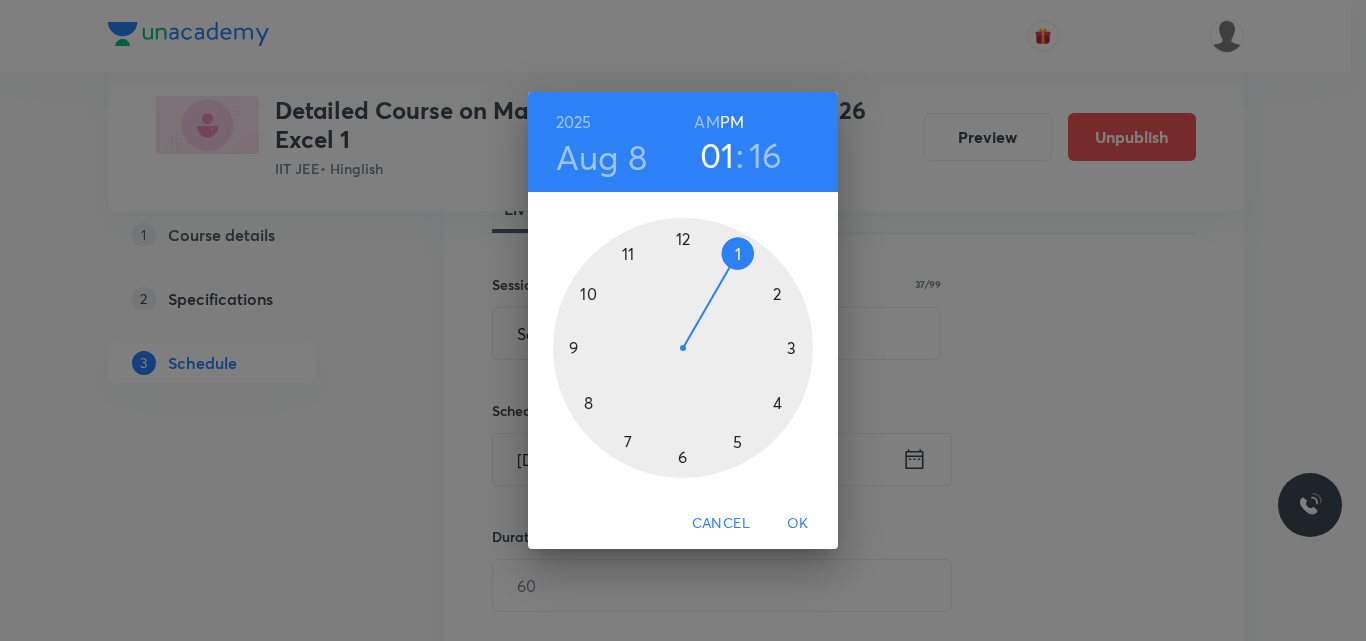 click at bounding box center [683, 348] 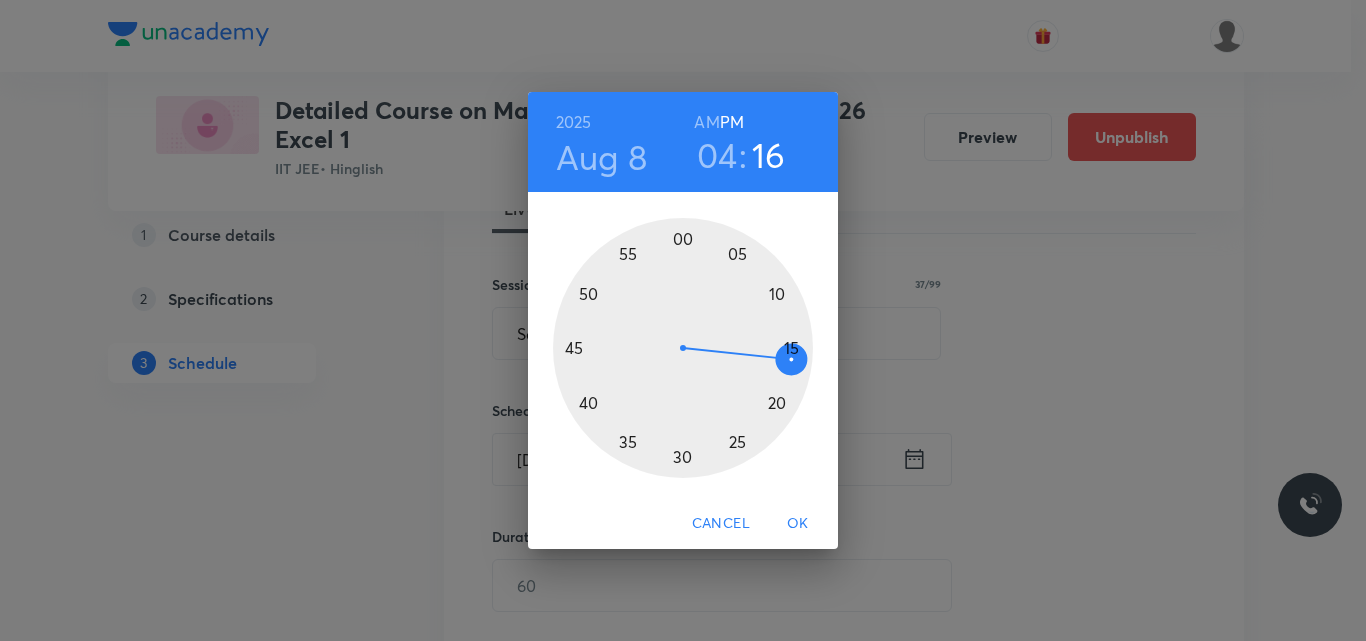 click at bounding box center [683, 348] 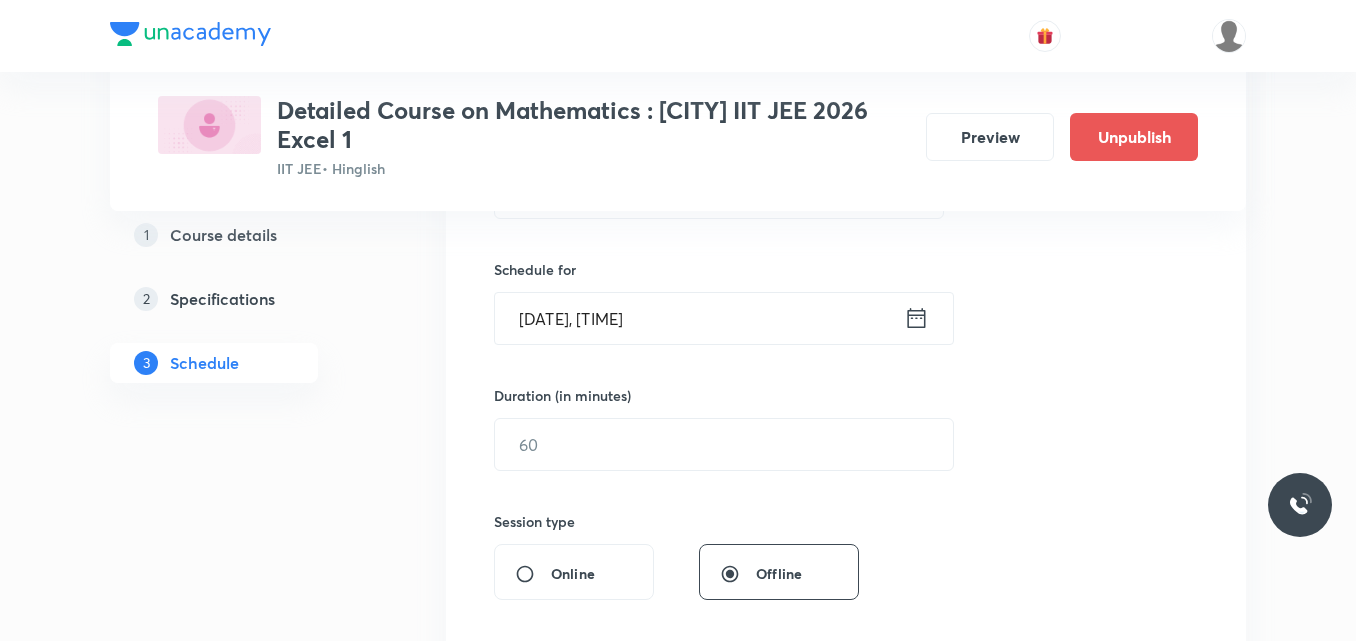 scroll, scrollTop: 462, scrollLeft: 0, axis: vertical 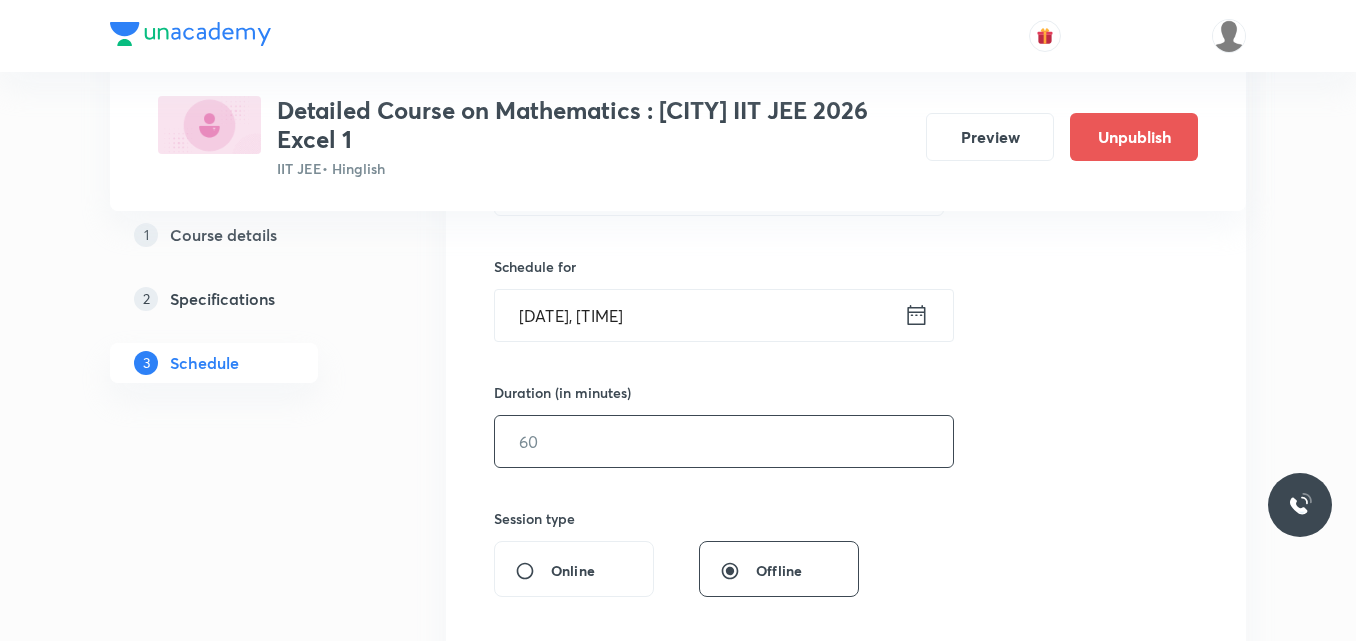 click at bounding box center (724, 441) 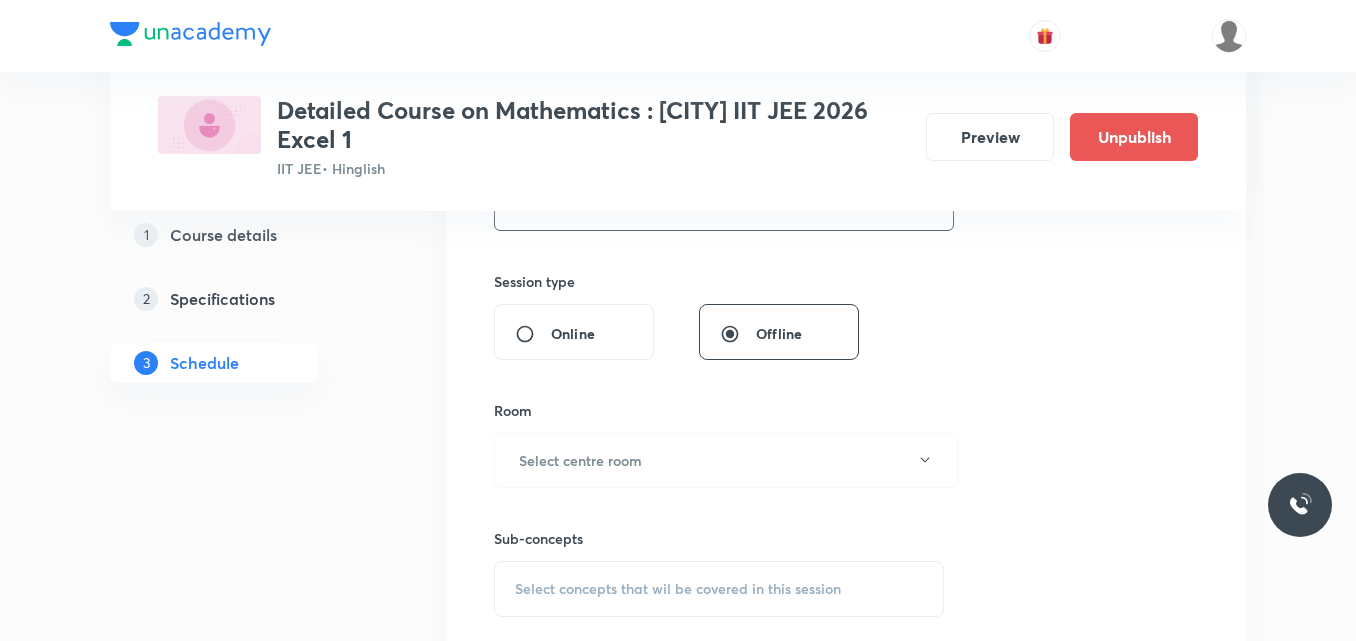scroll, scrollTop: 745, scrollLeft: 0, axis: vertical 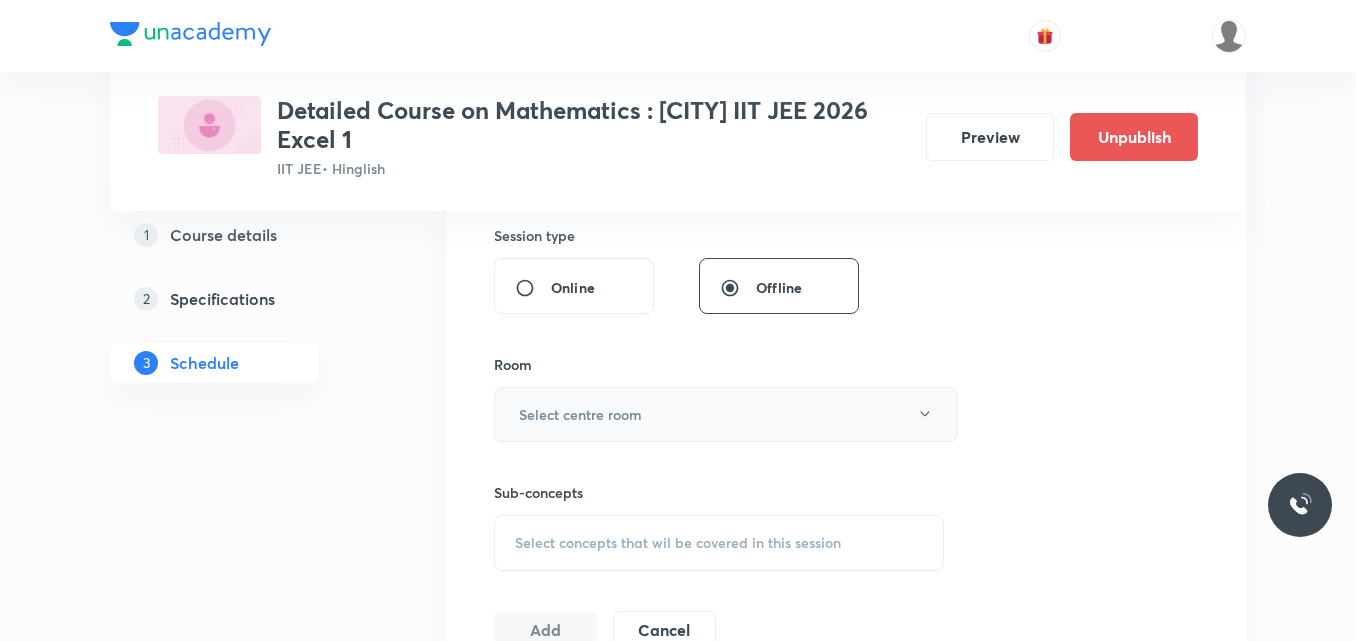 type on "75" 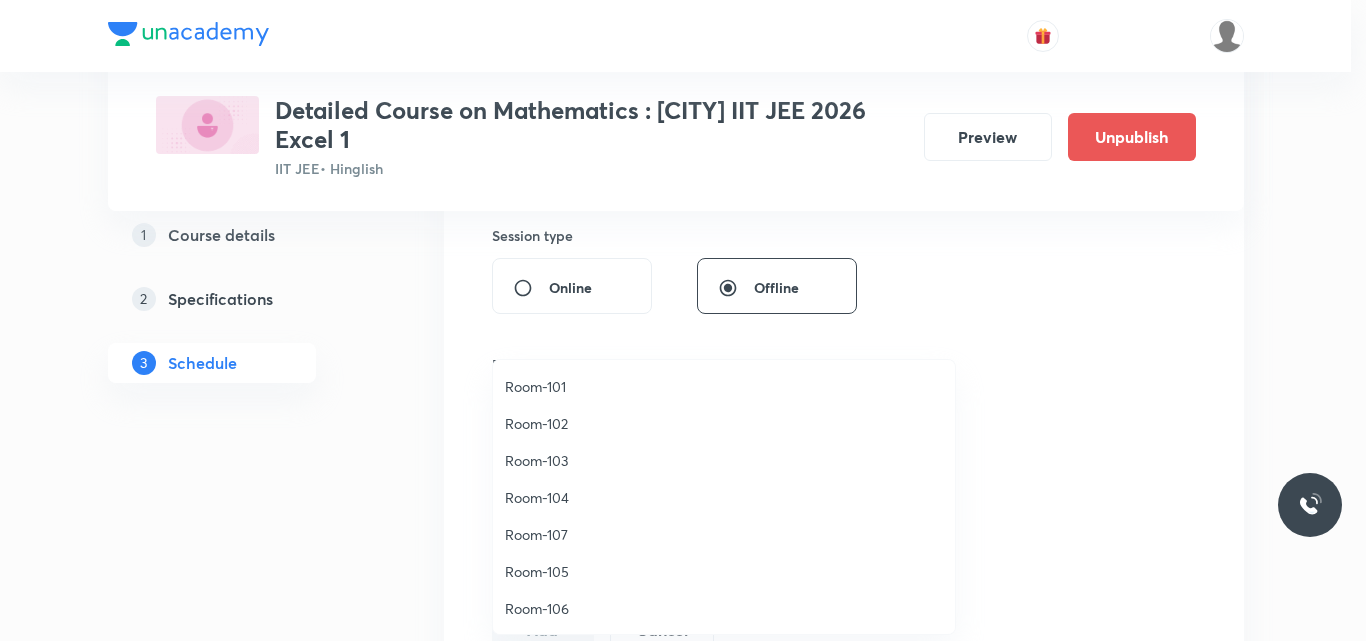 click on "Room-104" at bounding box center [724, 497] 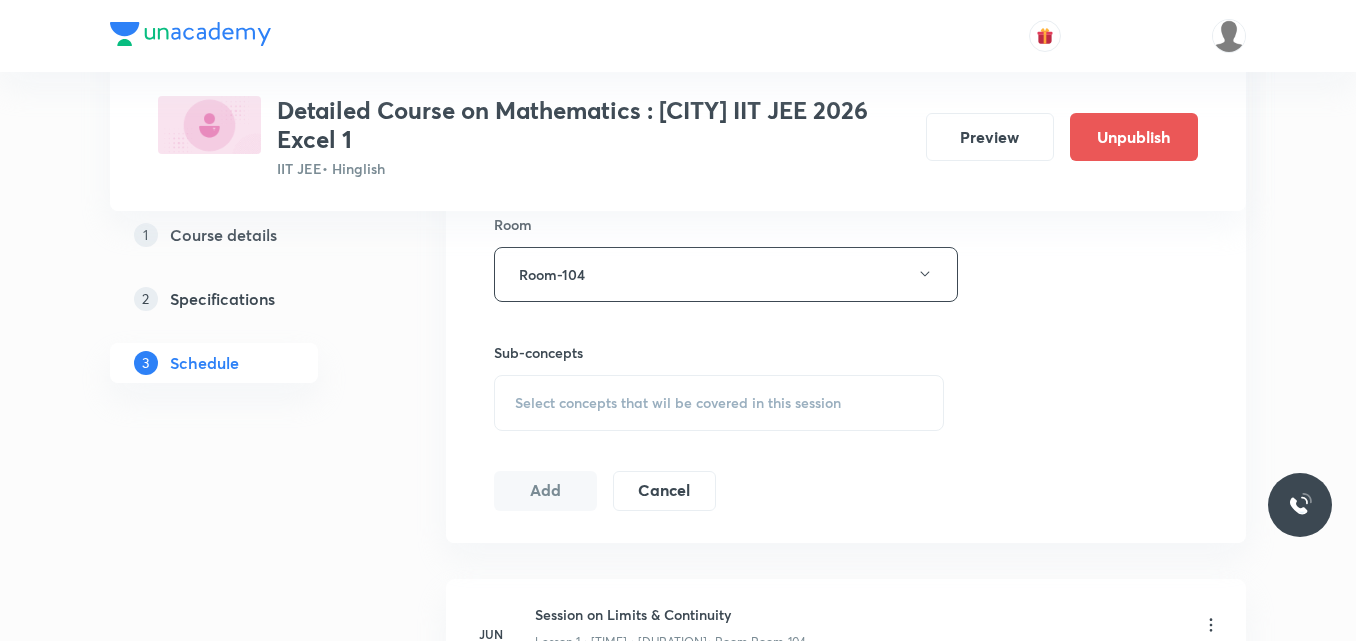 scroll, scrollTop: 913, scrollLeft: 0, axis: vertical 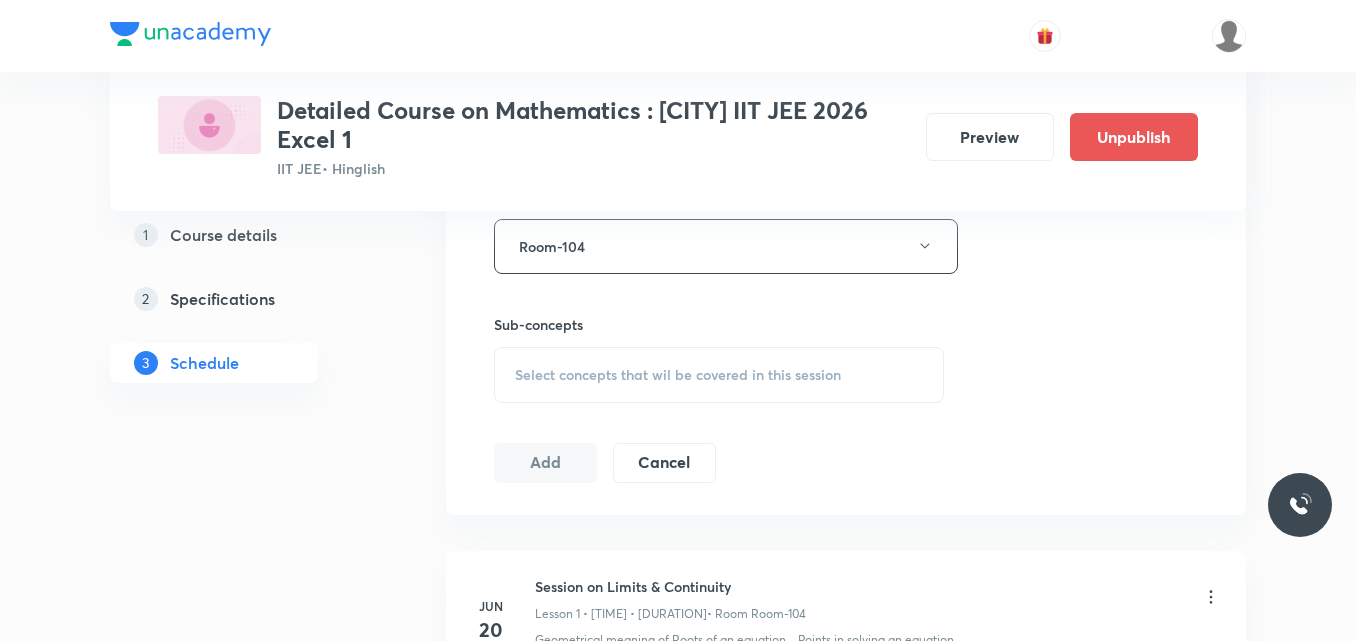 click on "Select concepts that wil be covered in this session" at bounding box center [678, 375] 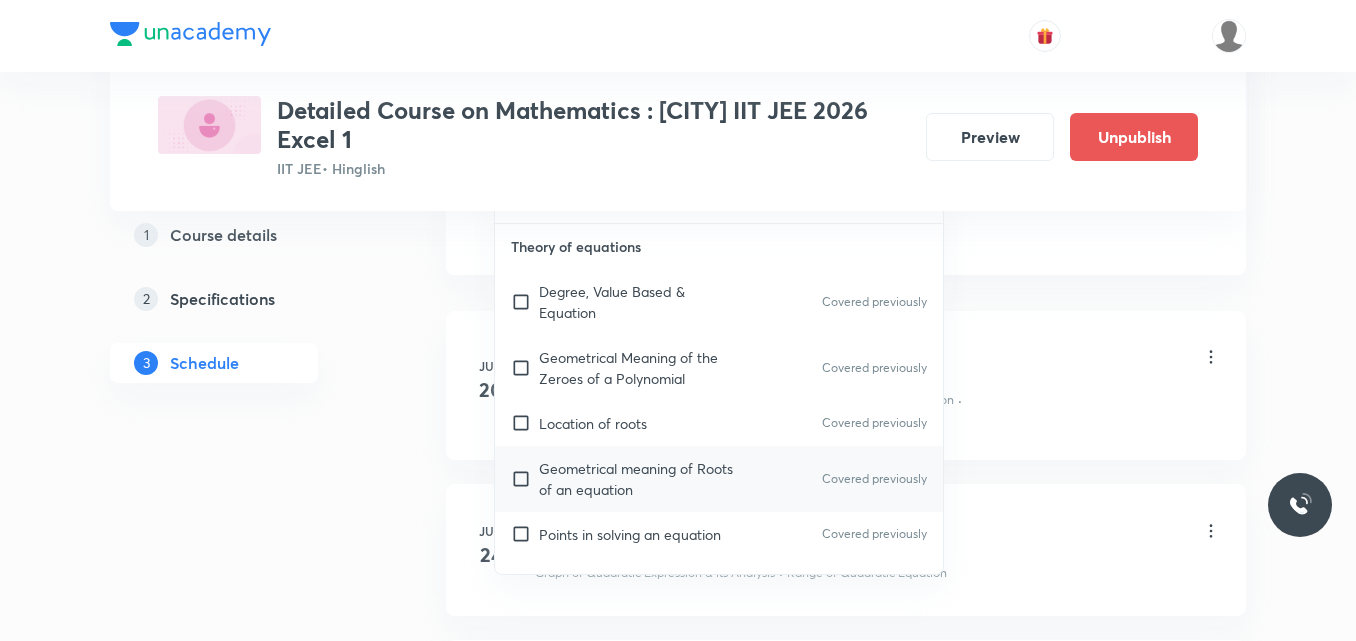 scroll, scrollTop: 1154, scrollLeft: 0, axis: vertical 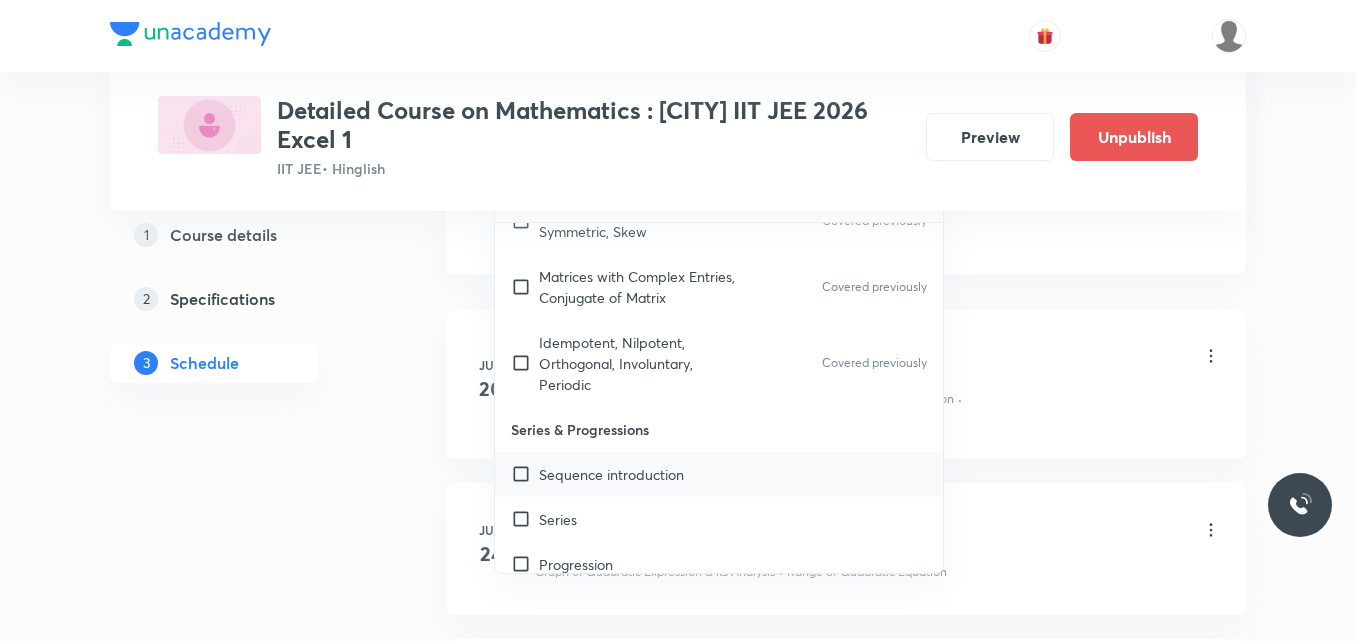 click on "Sequence introduction" at bounding box center (719, 474) 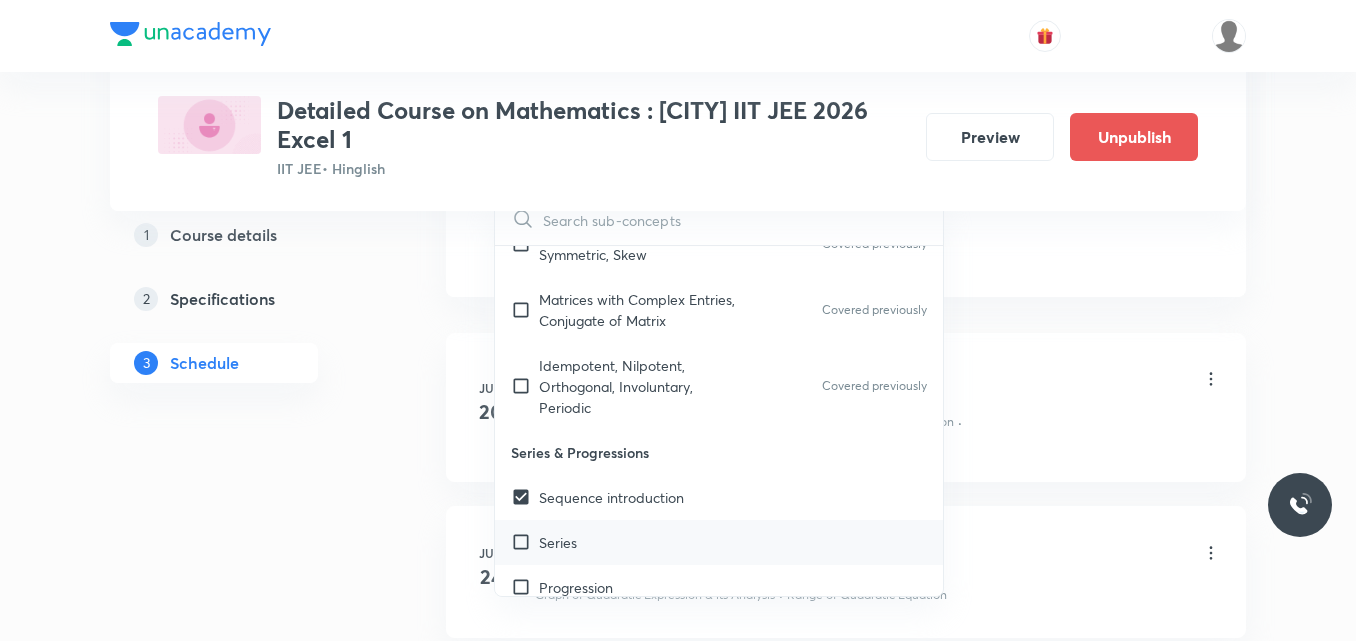 click on "Series" at bounding box center [719, 542] 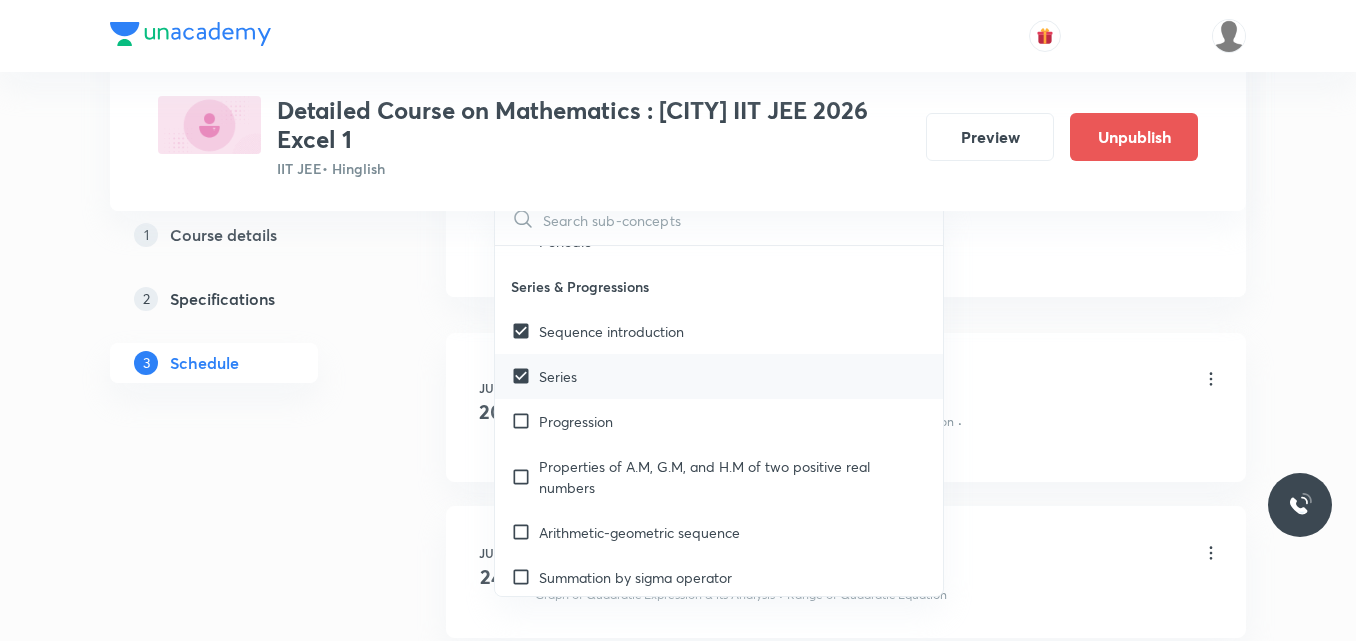 scroll, scrollTop: 3025, scrollLeft: 0, axis: vertical 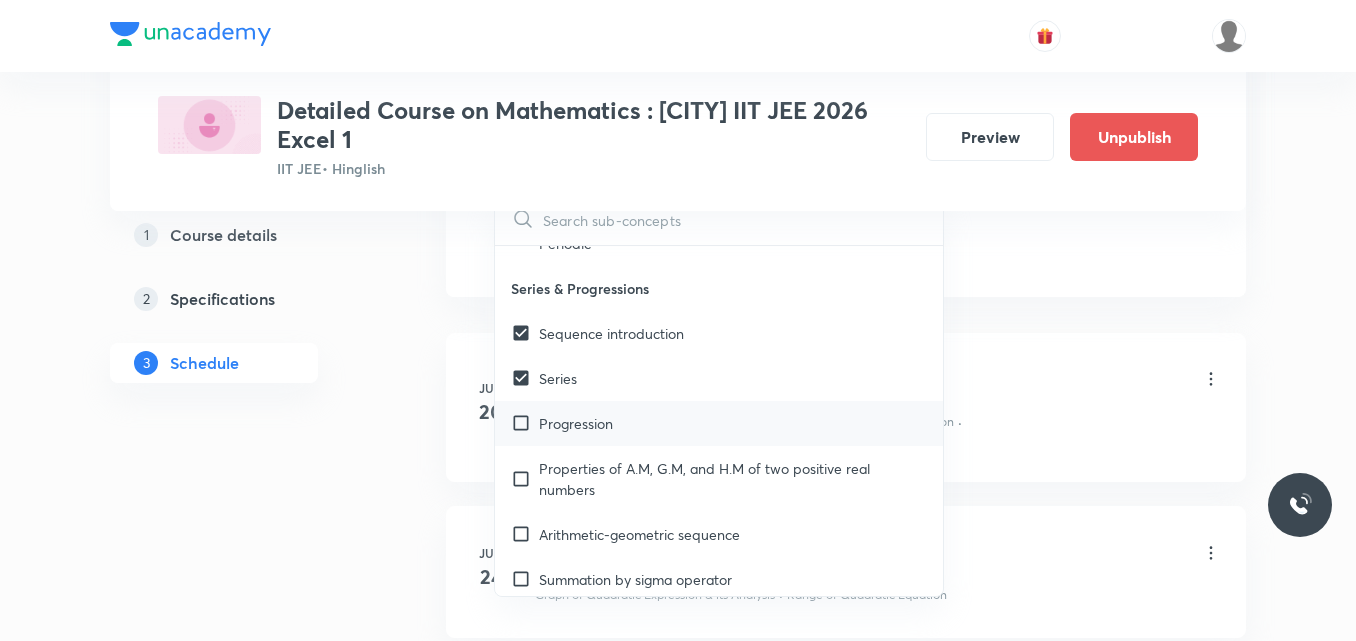 click on "Progression" at bounding box center (576, 423) 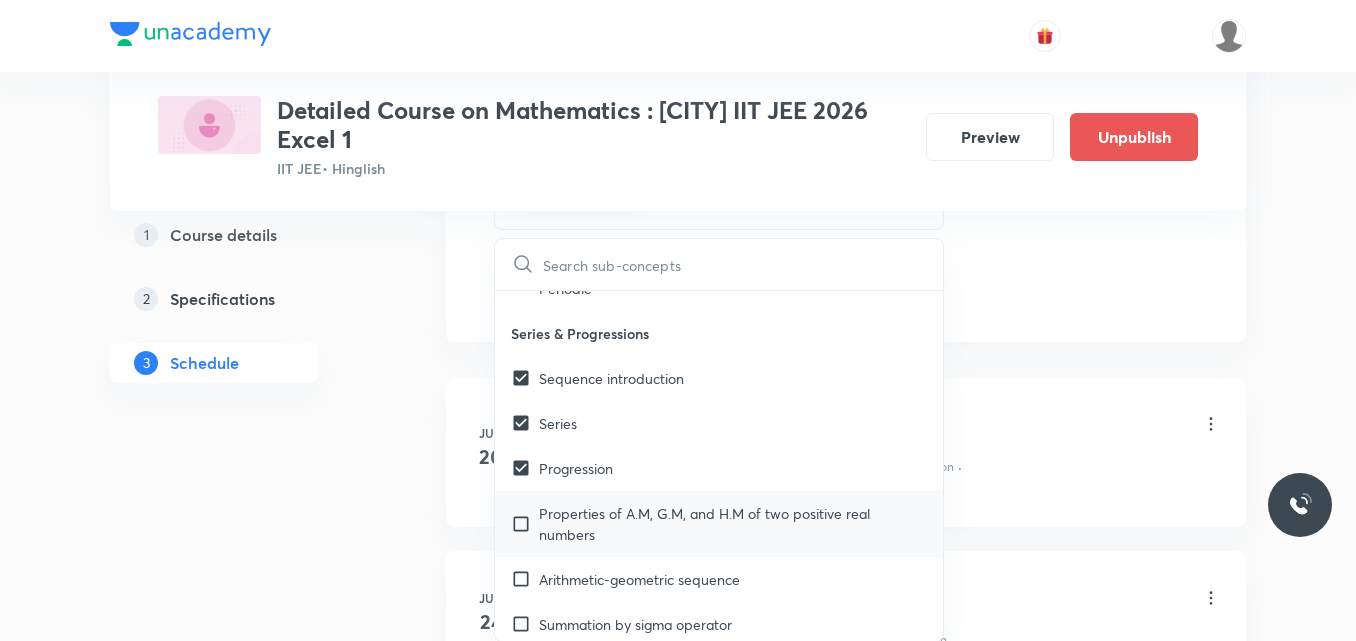 click on "Properties of A.M, G.M, and H.M of two positive real numbers" at bounding box center [733, 524] 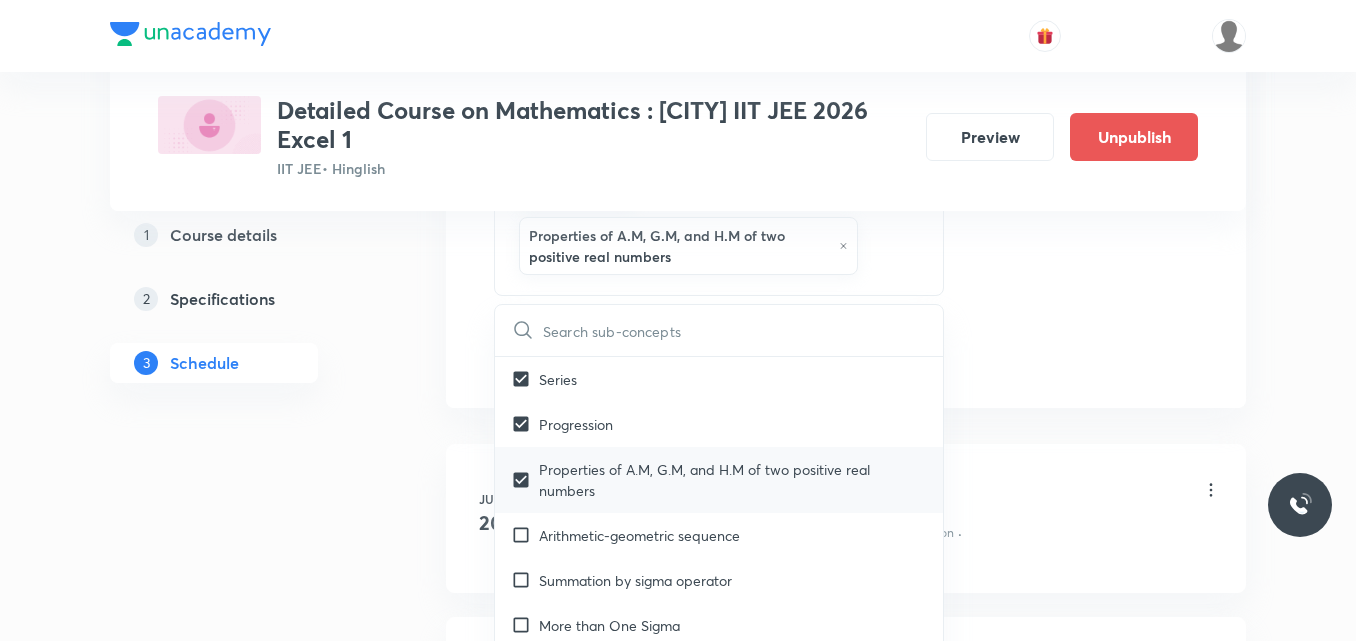 click on "Arithmetic-geometric sequence" at bounding box center (719, 535) 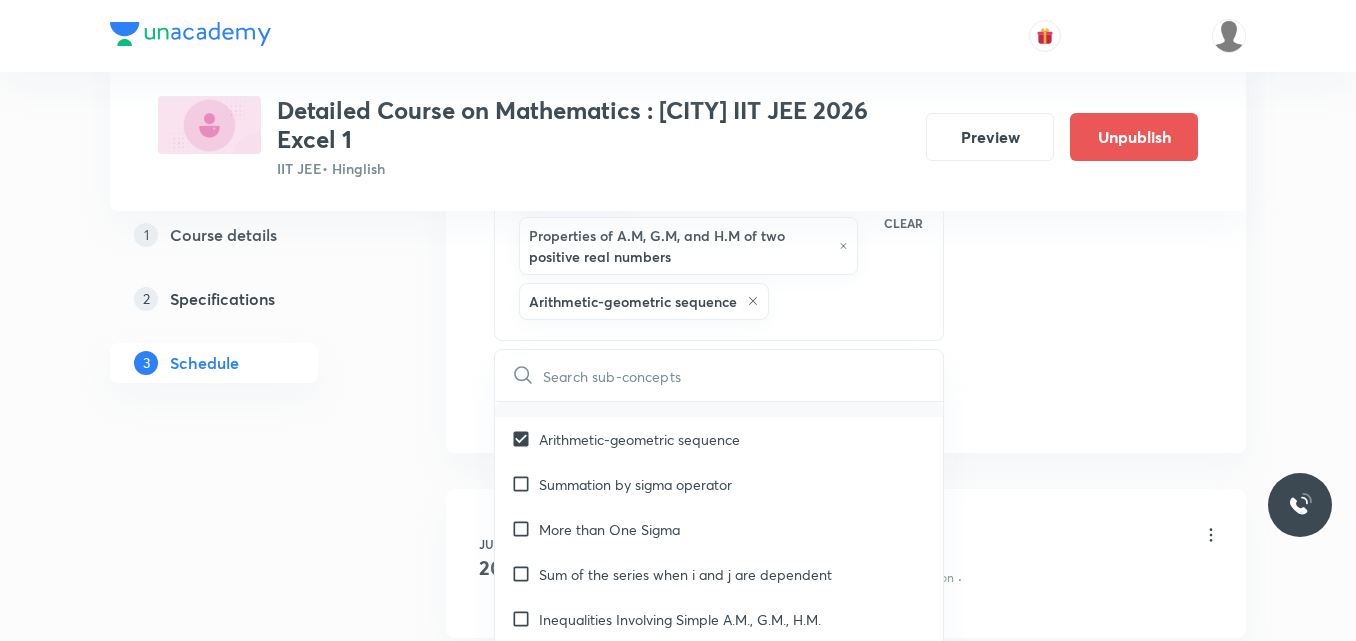 scroll, scrollTop: 3277, scrollLeft: 0, axis: vertical 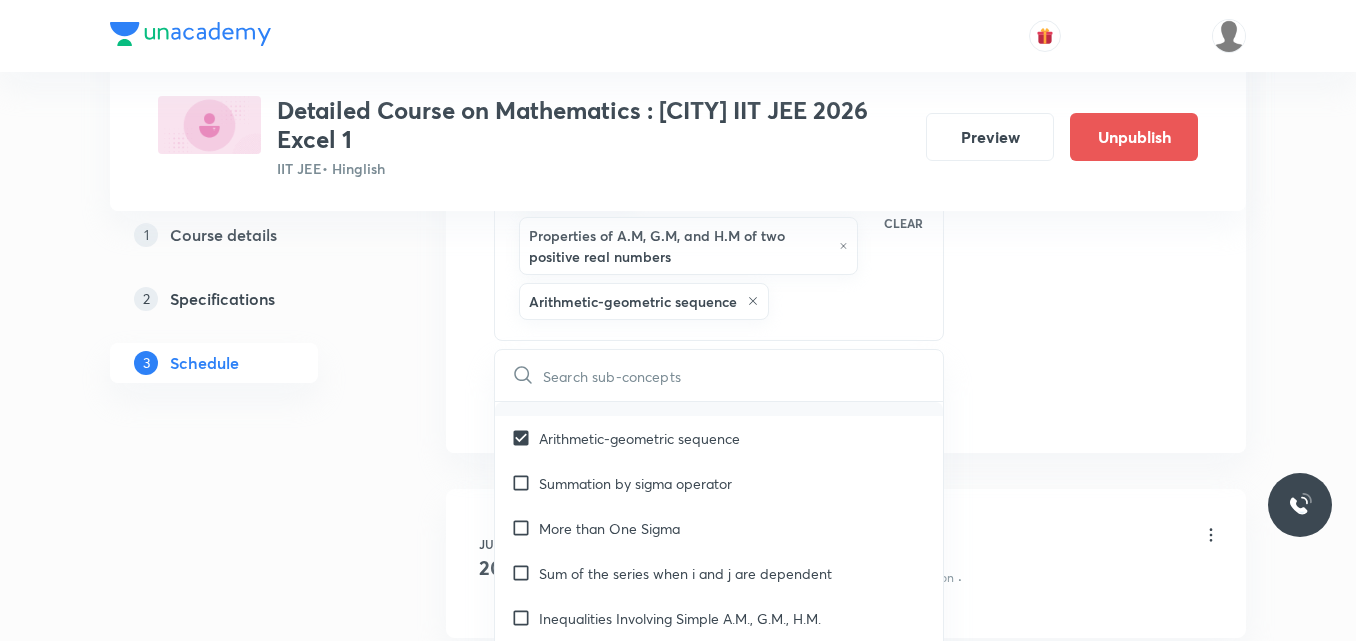 click on "More than One Sigma" at bounding box center (609, 528) 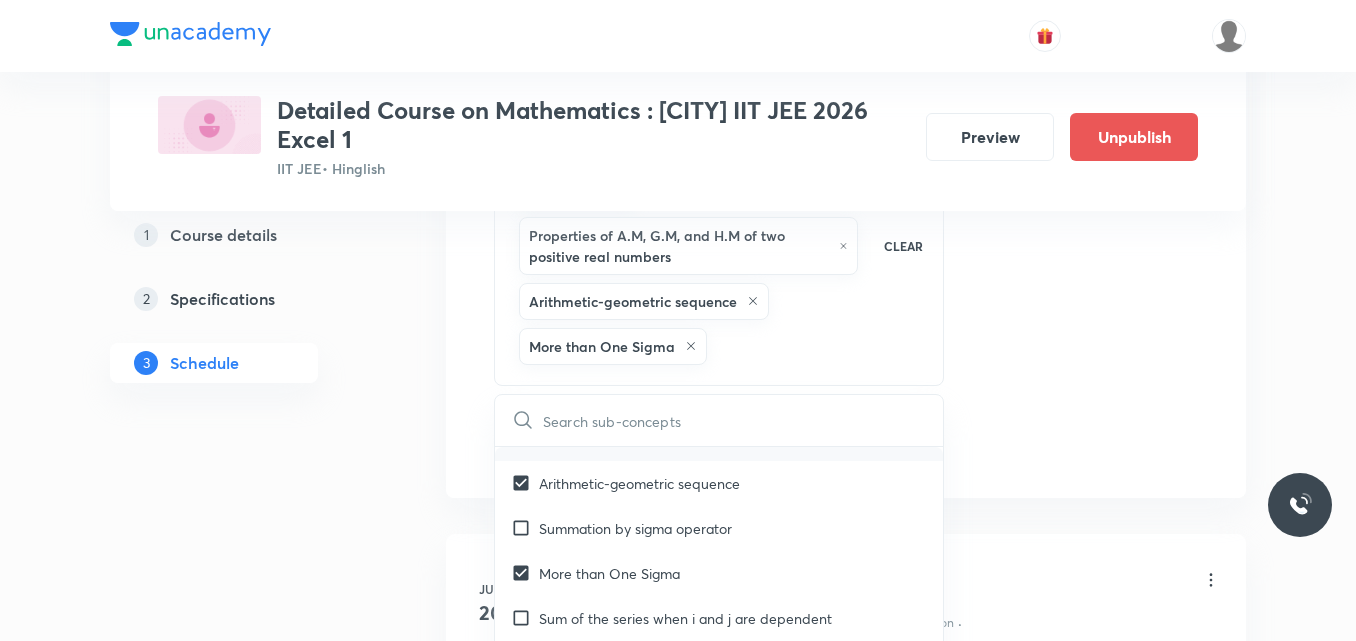 click on "Summation by sigma operator" at bounding box center (635, 528) 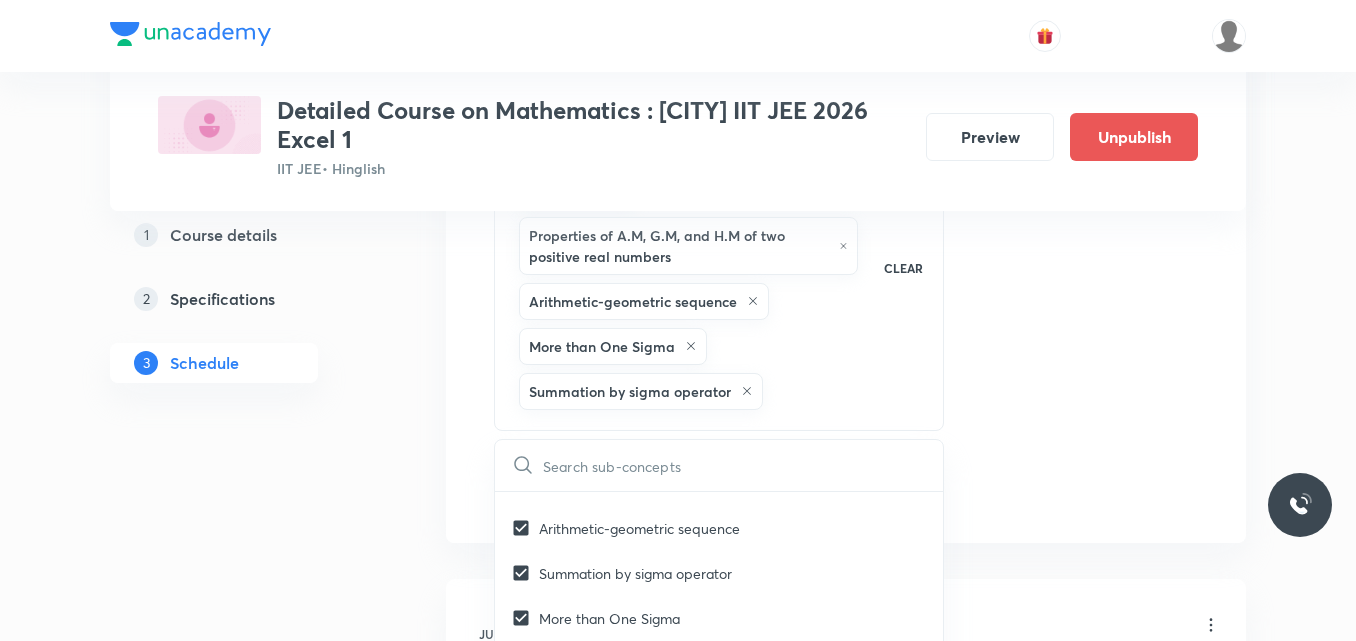 click on "Session  28 Live class Session title 37/99 Session on Application of Derivatives ​ Schedule for Aug 8, 2025, 4:00 PM ​ Duration (in minutes) 75 ​   Session type Online Offline Room Room-104 Sub-concepts Sequence introduction Series Progression Properties of A.M, G.M, and H.M of two positive real numbers Arithmetic-geometric sequence More than One Sigma Summation by sigma operator CLEAR ​ Theory of equations Degree, Value Based & Equation Covered previously Geometrical Meaning of the Zeroes of a Polynomial Covered previously Location of roots Covered previously Geometrical meaning of Roots of an equation Covered previously Points in solving an equation Covered previously Graph of Quadratic Expression & its Analysis Covered previously Range of Quadratic Equation Covered previously Remainder and factor theorems Covered previously Identity Covered previously Quadratic equations Covered previously Common Roots Covered previously Location of Roots Covered previously Covered previously Theory of Equations" at bounding box center [846, -93] 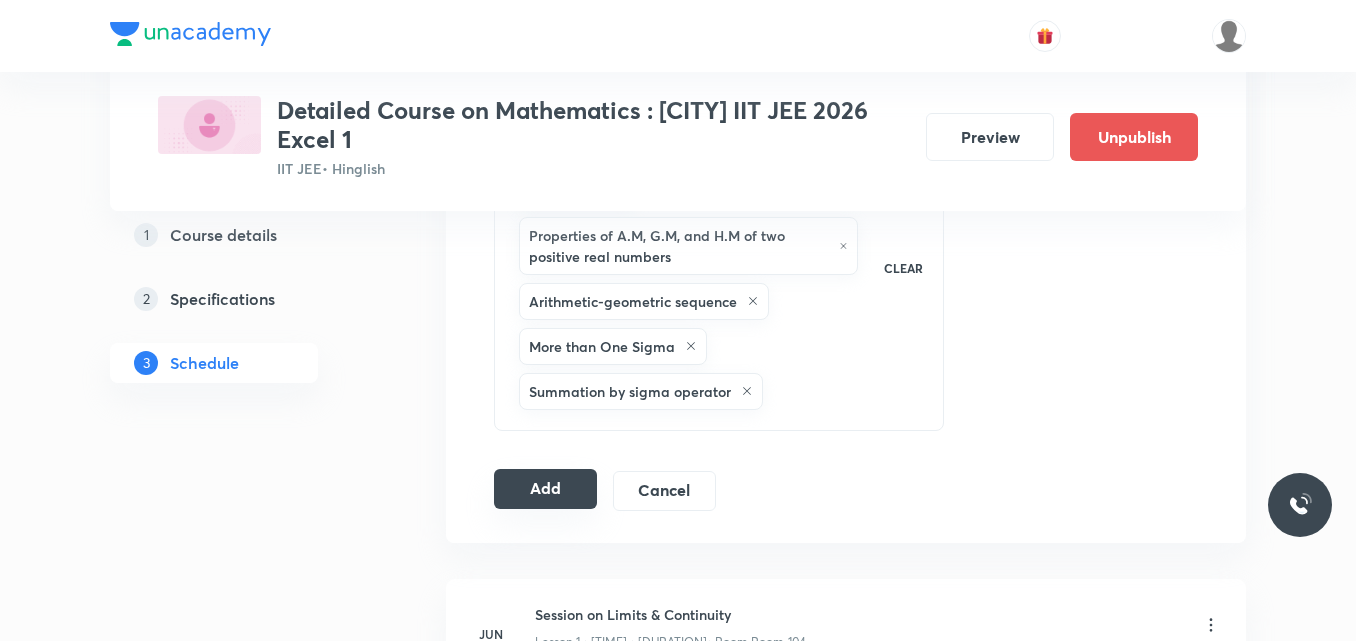 click on "Add" at bounding box center [545, 489] 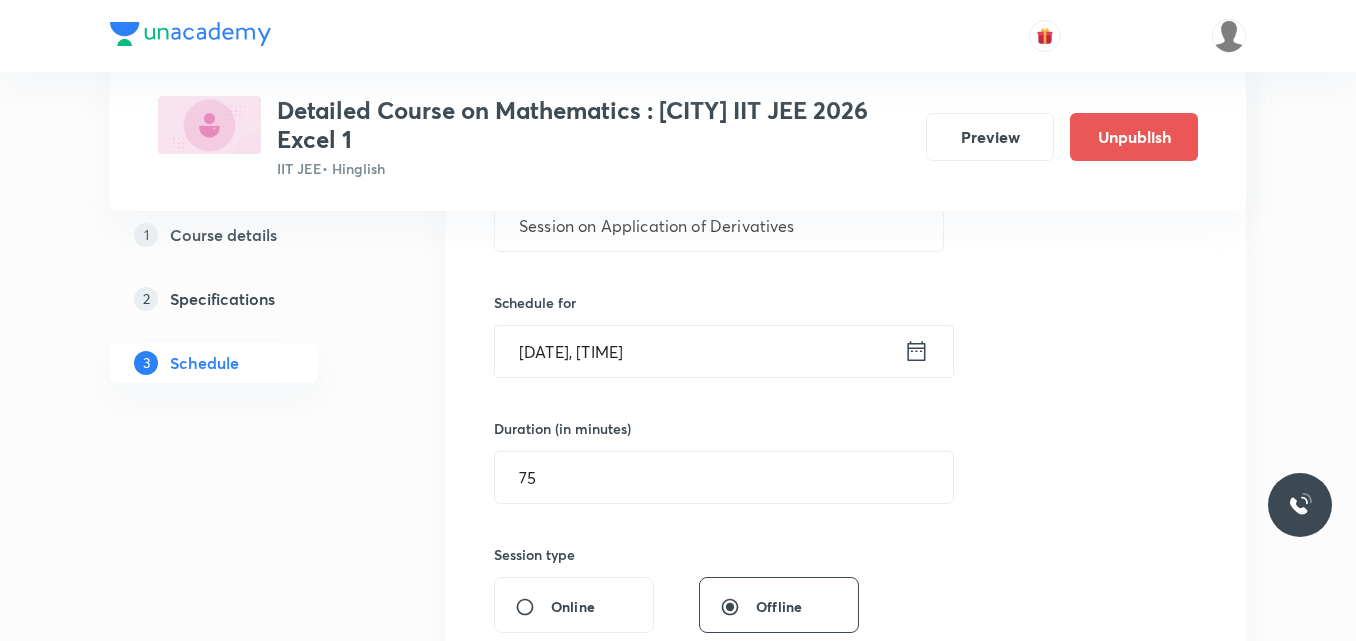 scroll, scrollTop: 425, scrollLeft: 0, axis: vertical 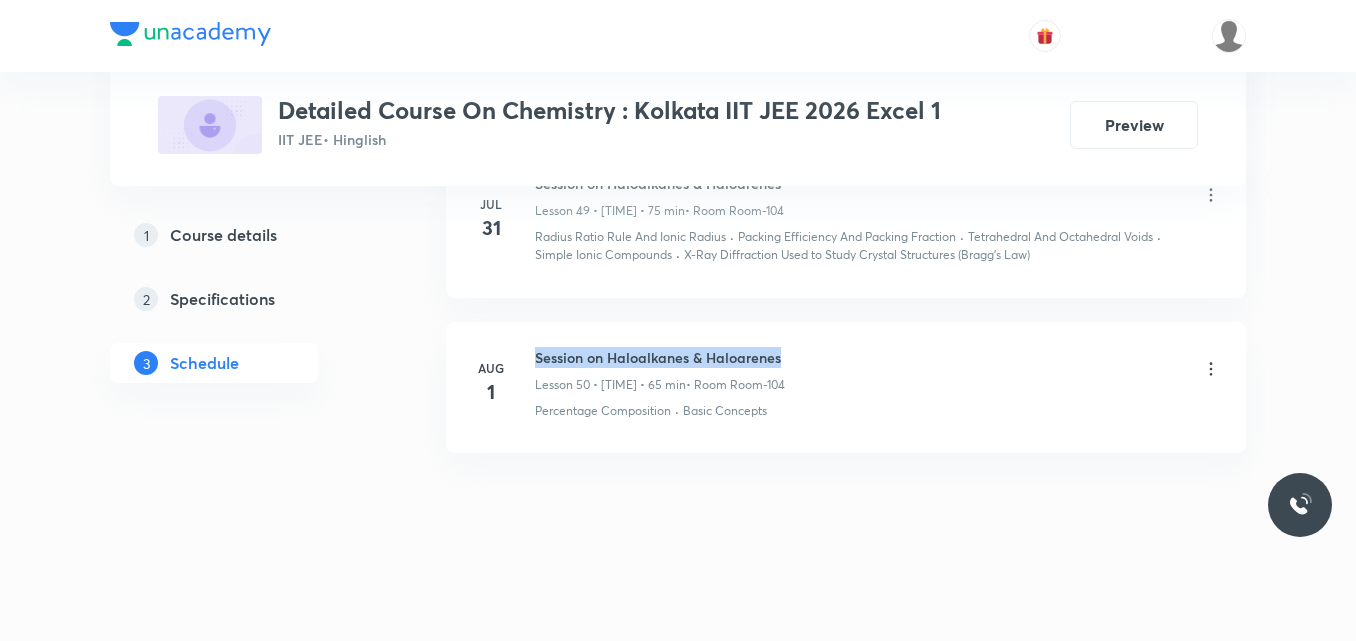 drag, startPoint x: 537, startPoint y: 360, endPoint x: 800, endPoint y: 349, distance: 263.22995 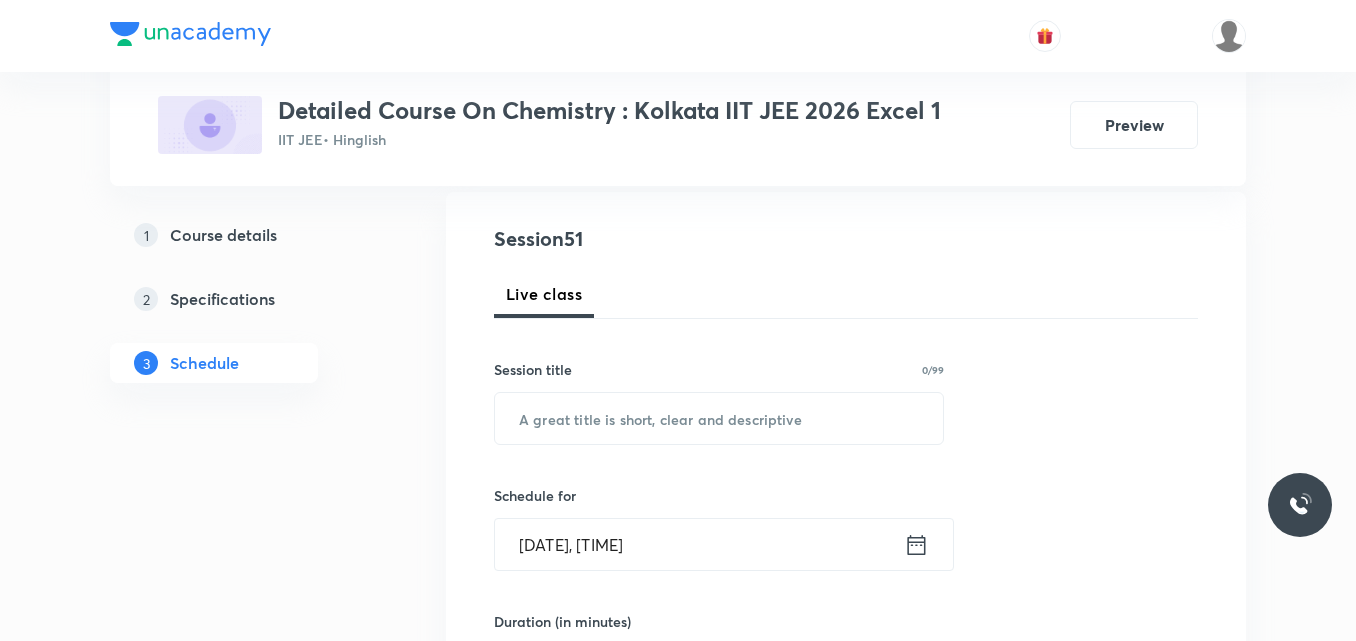 scroll, scrollTop: 212, scrollLeft: 0, axis: vertical 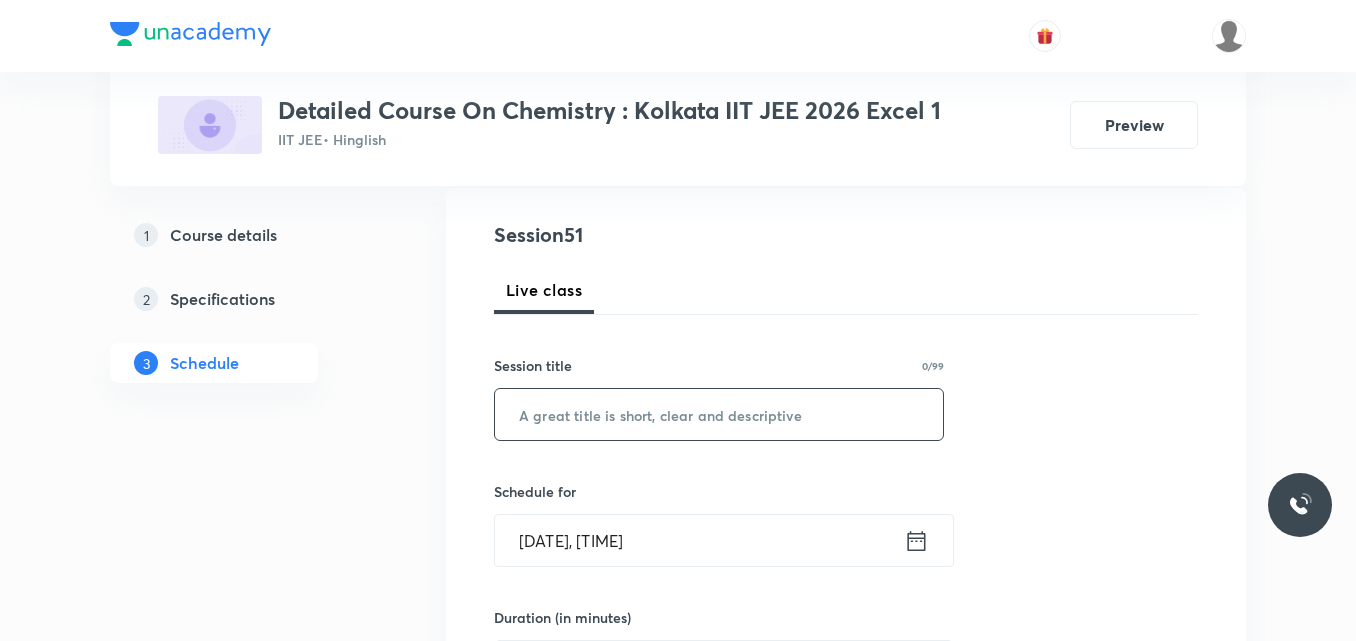 click at bounding box center [719, 414] 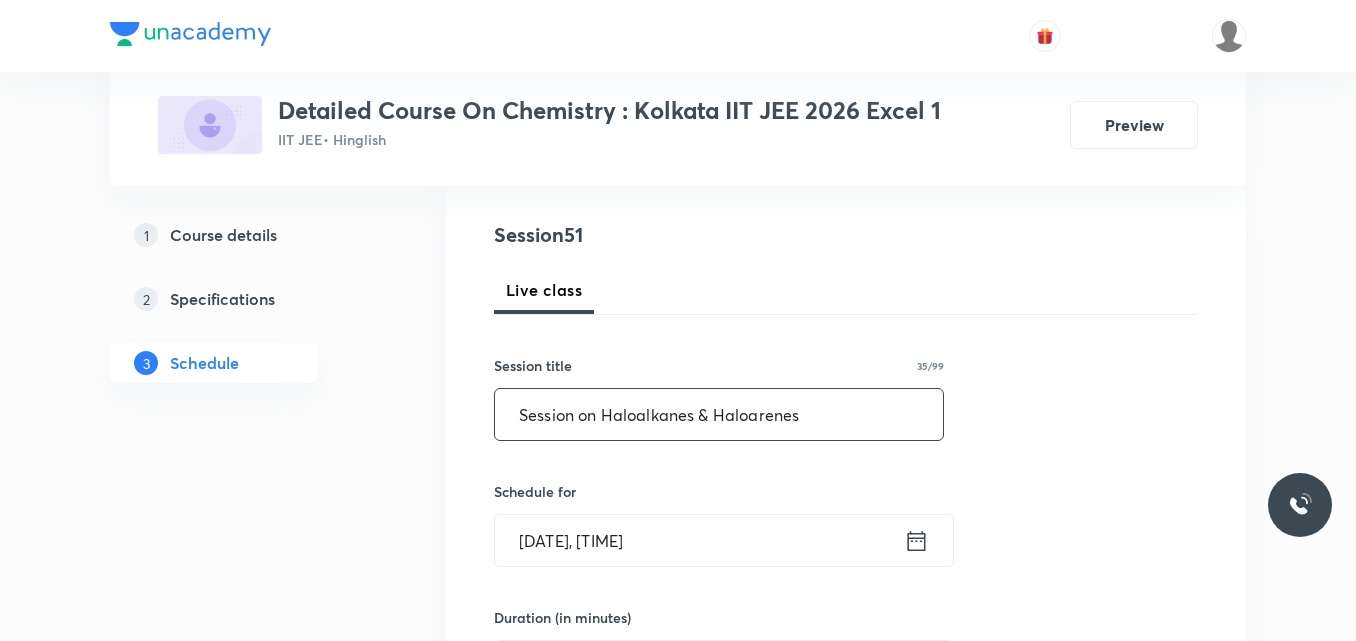 type on "Session on Haloalkanes & Haloarenes" 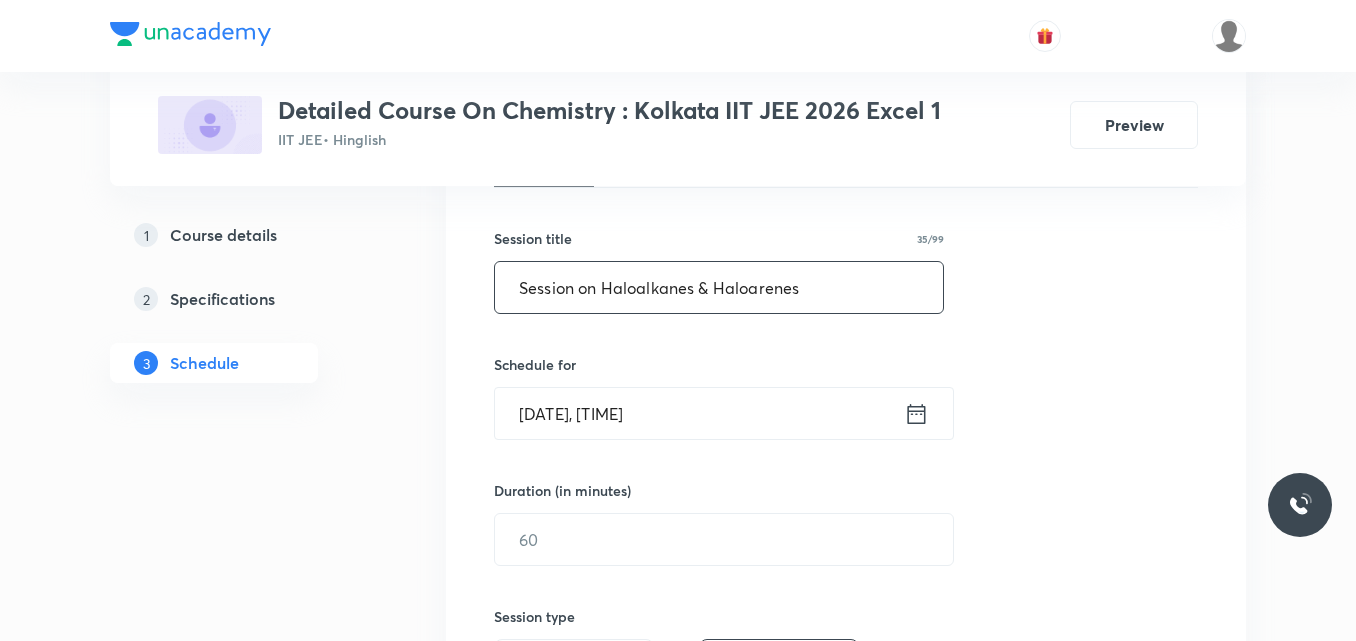 scroll, scrollTop: 348, scrollLeft: 0, axis: vertical 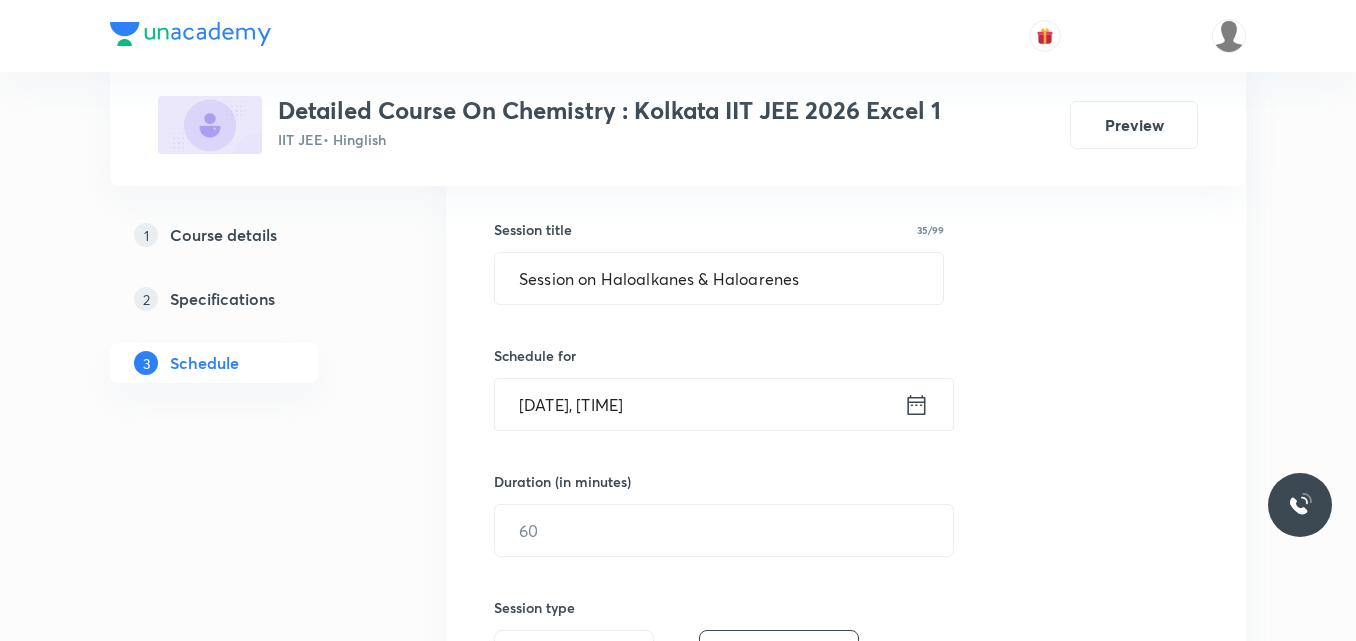 click 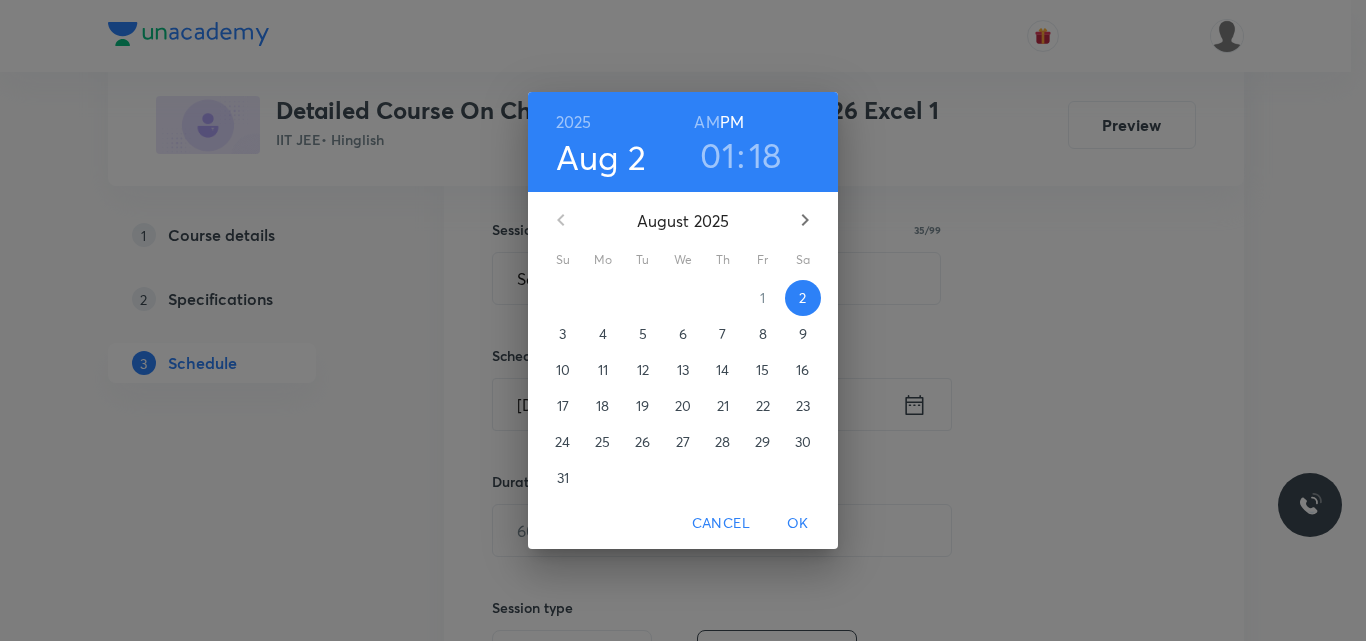 click on "5" at bounding box center (643, 334) 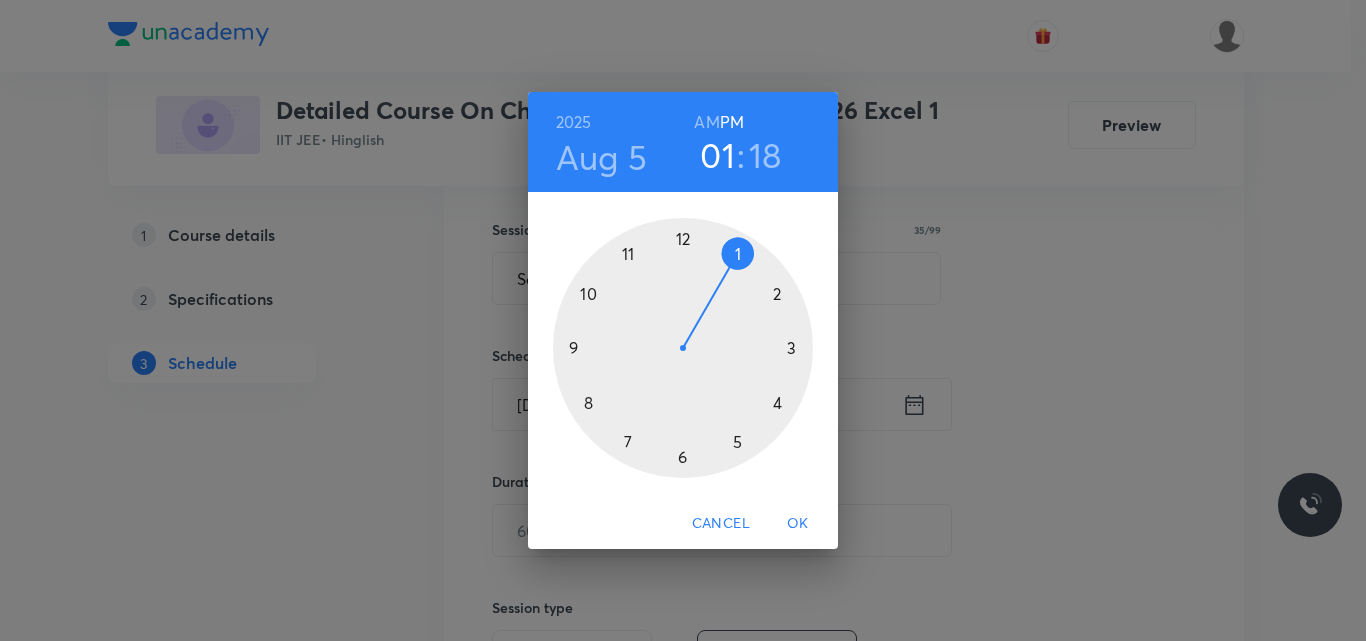 click at bounding box center [683, 348] 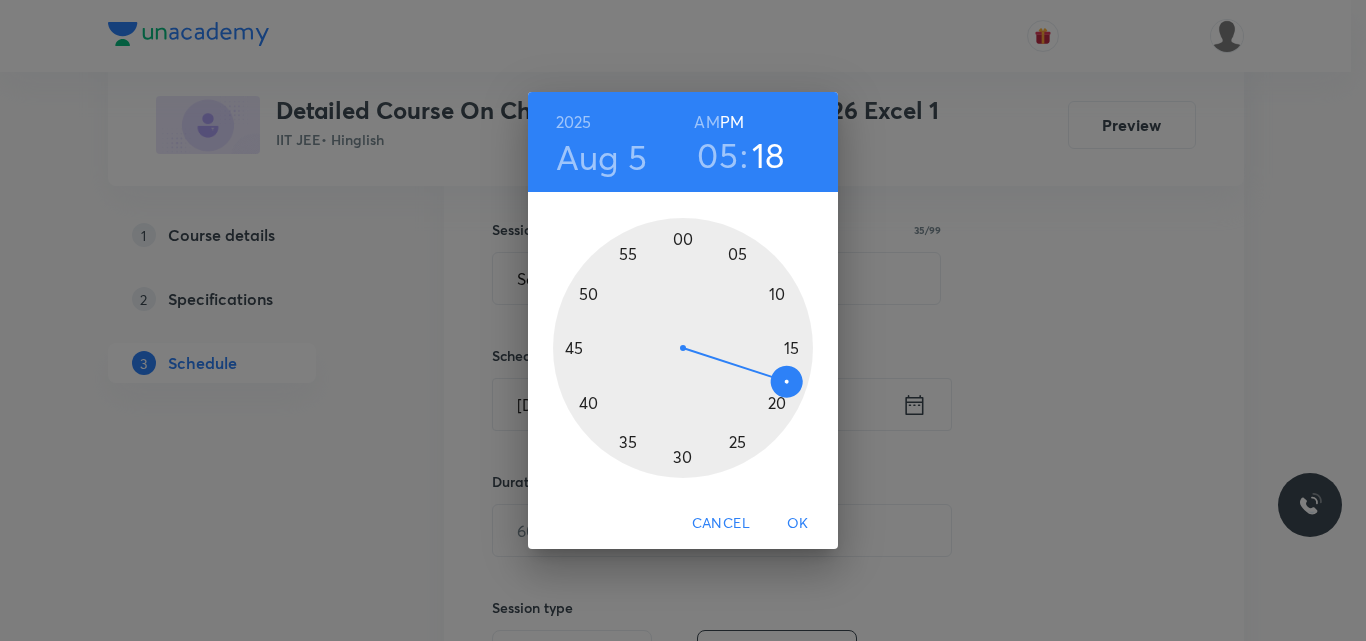 click at bounding box center (683, 348) 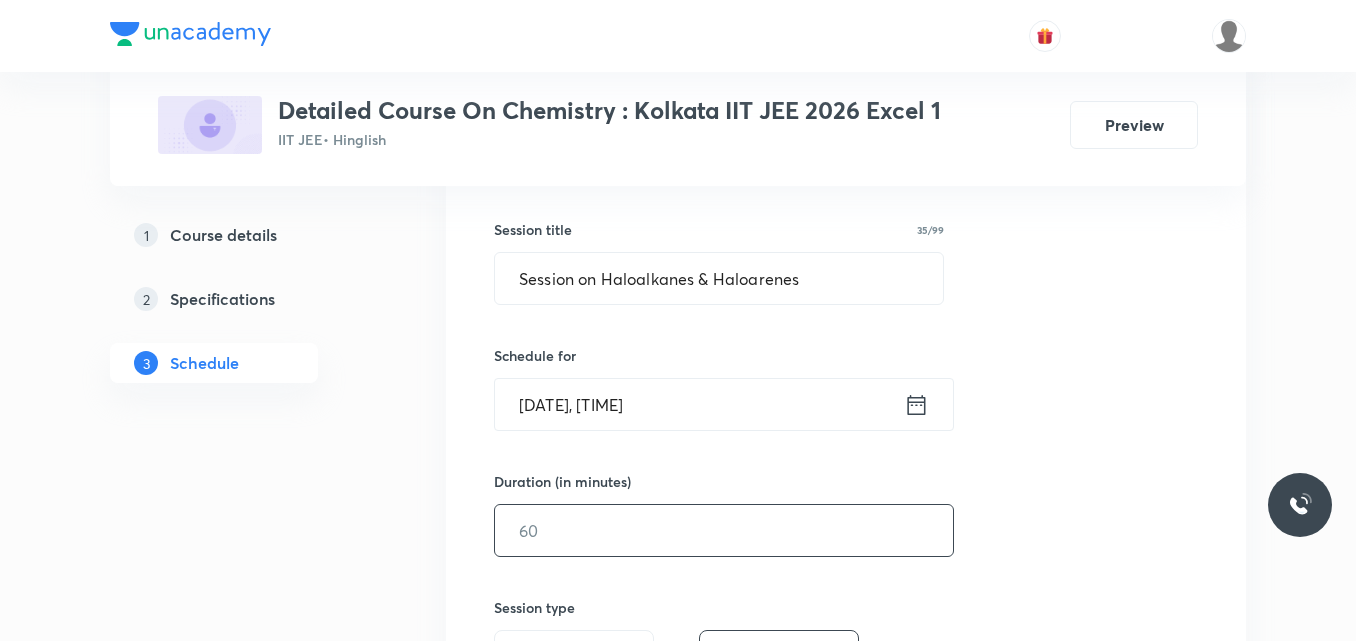 click at bounding box center (724, 530) 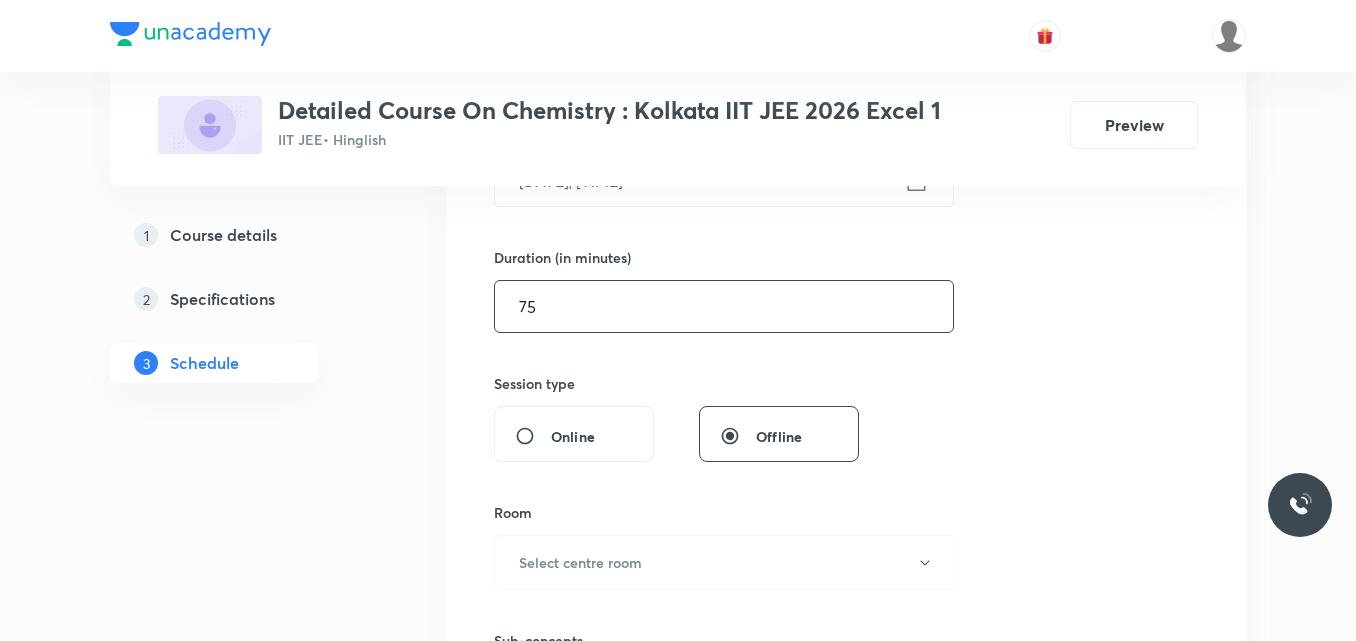 scroll, scrollTop: 573, scrollLeft: 0, axis: vertical 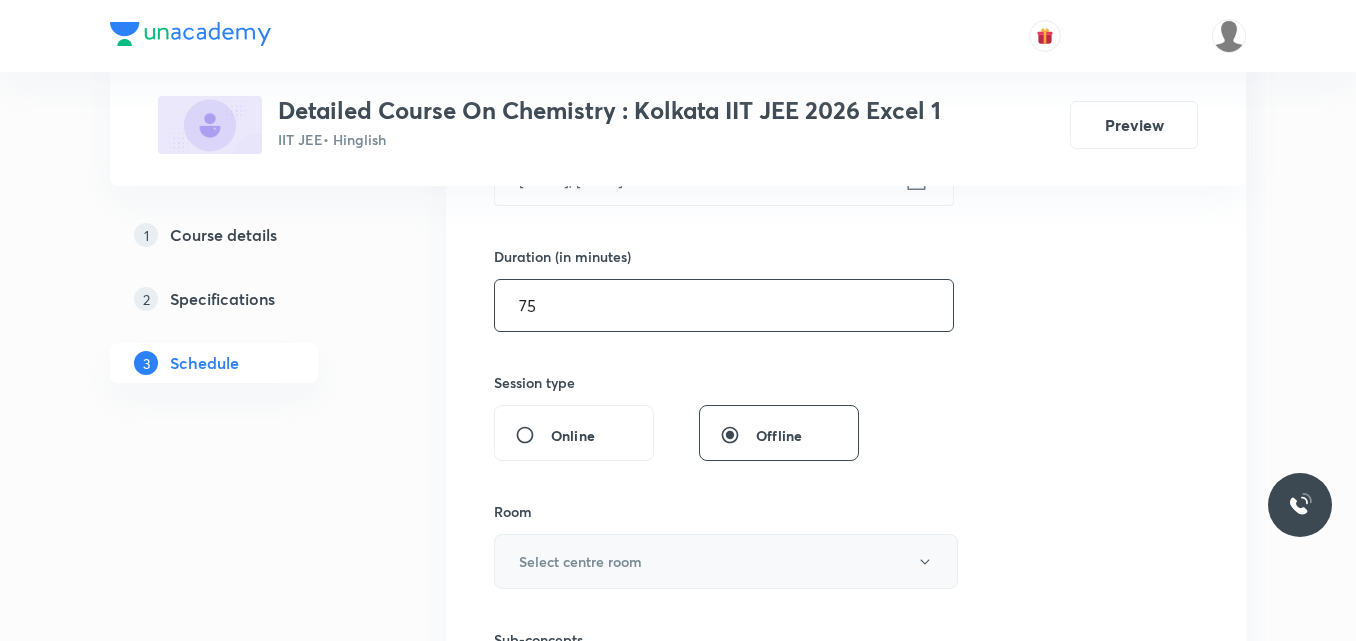 type on "75" 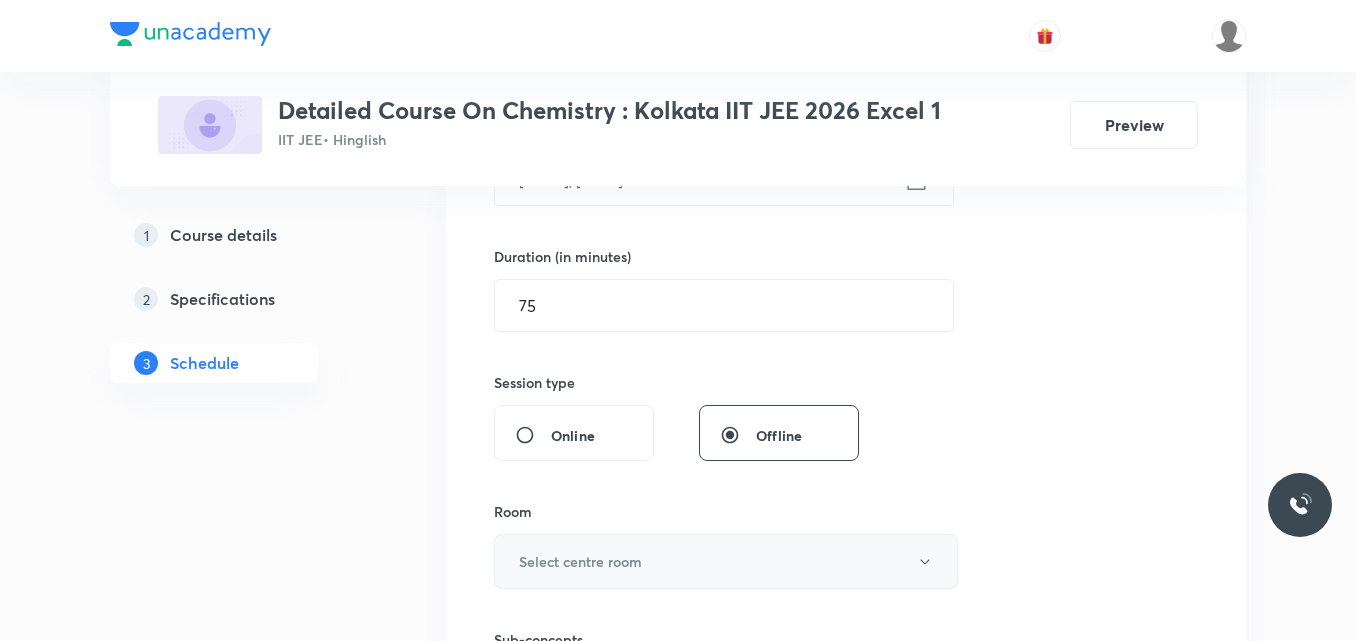 click on "Select centre room" at bounding box center [580, 561] 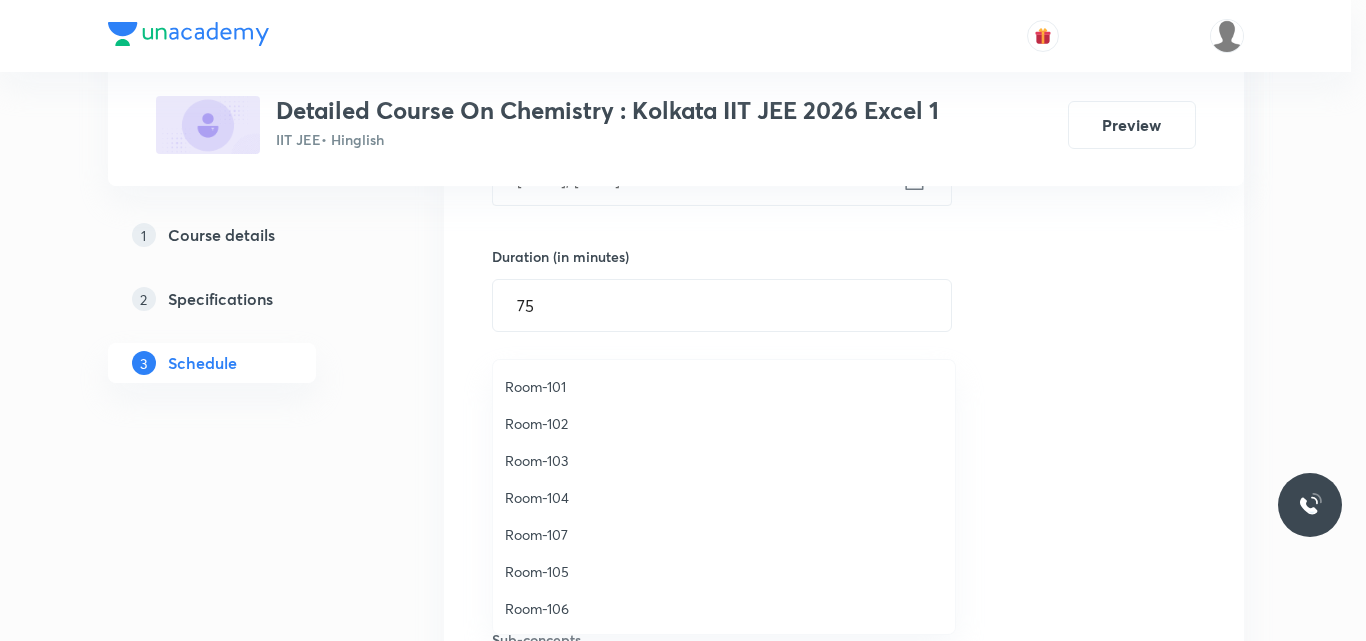 click on "Room-104" at bounding box center (724, 497) 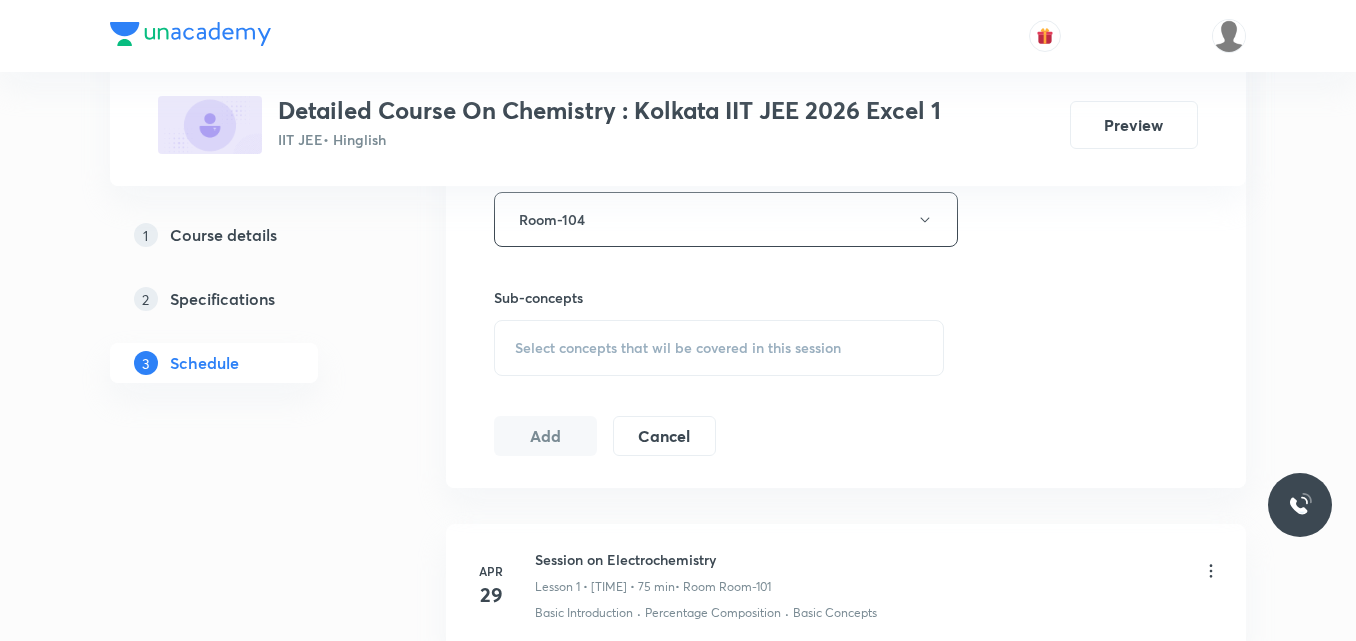 scroll, scrollTop: 922, scrollLeft: 0, axis: vertical 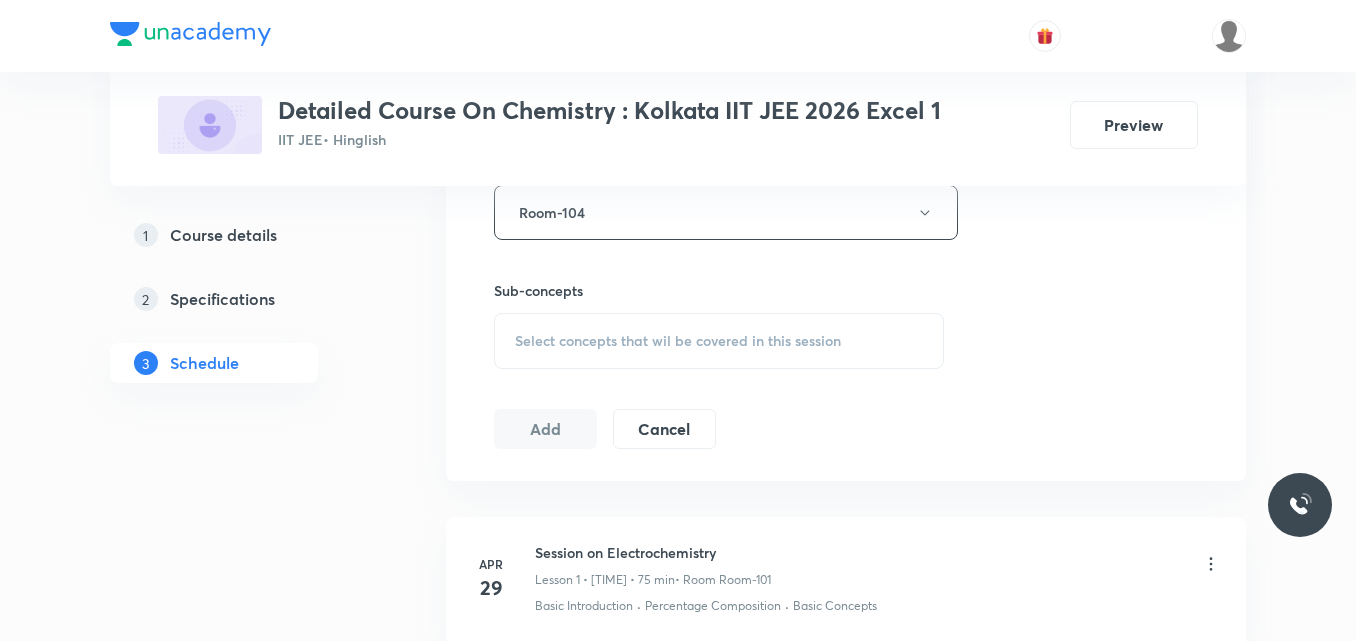 click on "Select concepts that wil be covered in this session" at bounding box center (678, 341) 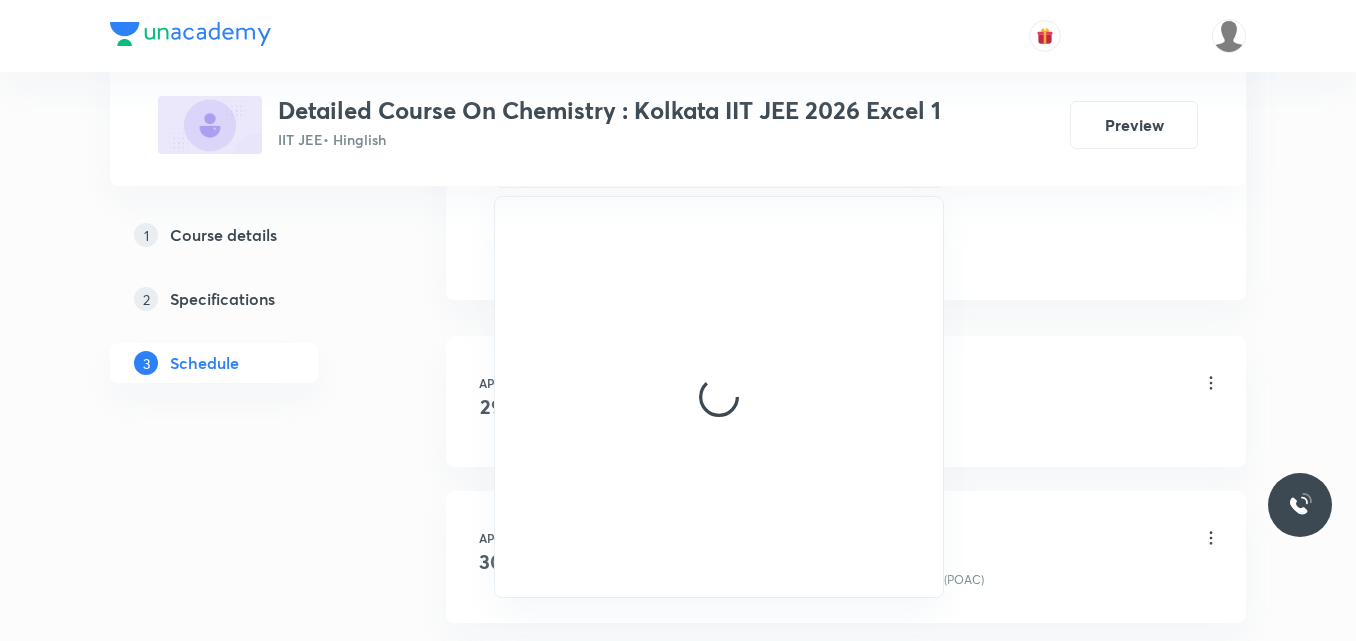 scroll, scrollTop: 1104, scrollLeft: 0, axis: vertical 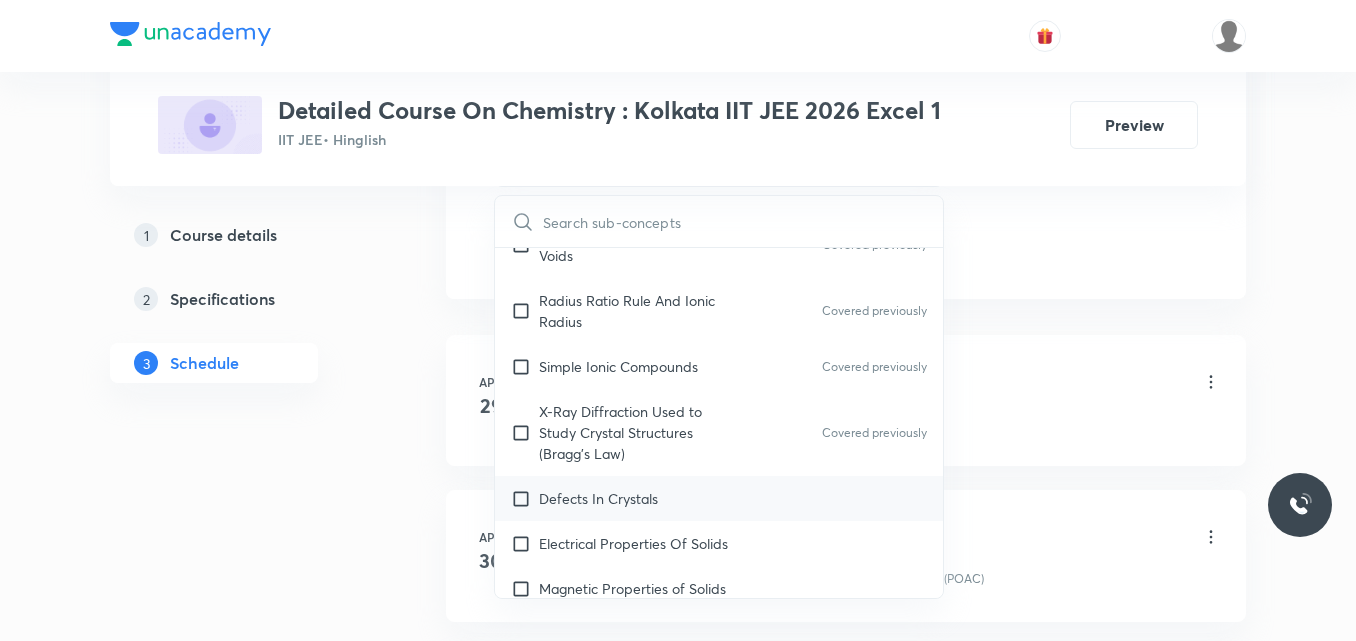 click on "Defects In Crystals" at bounding box center (598, 498) 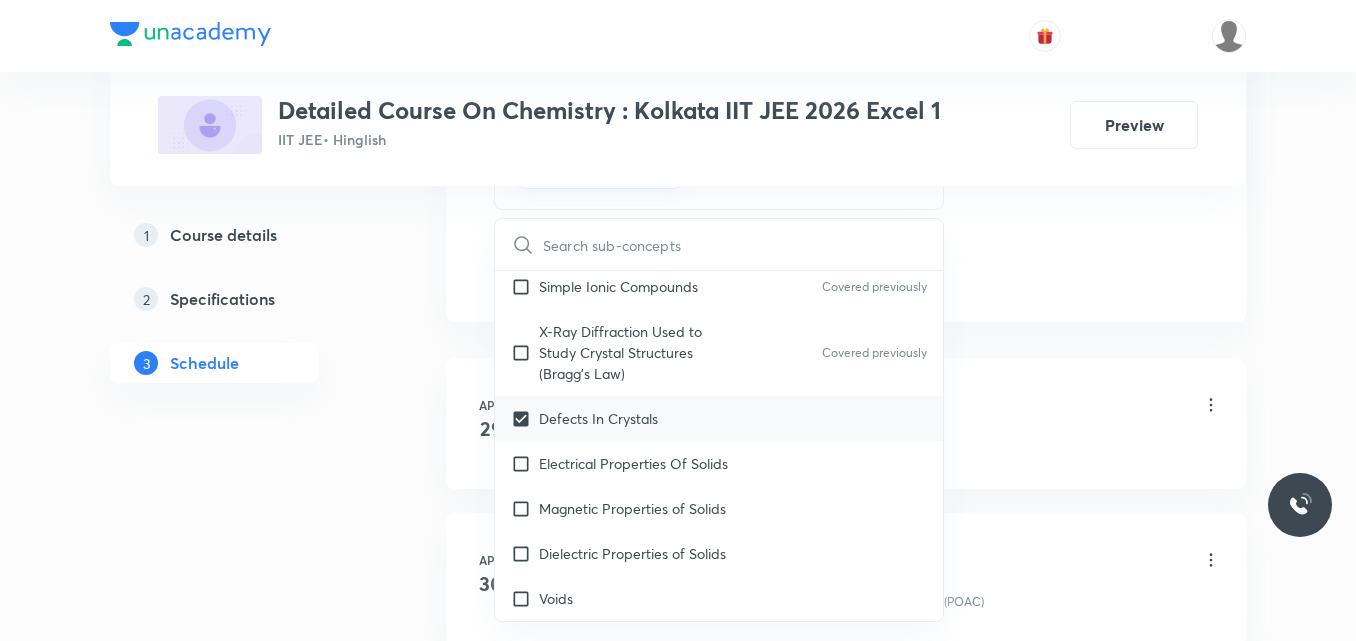 scroll, scrollTop: 7897, scrollLeft: 0, axis: vertical 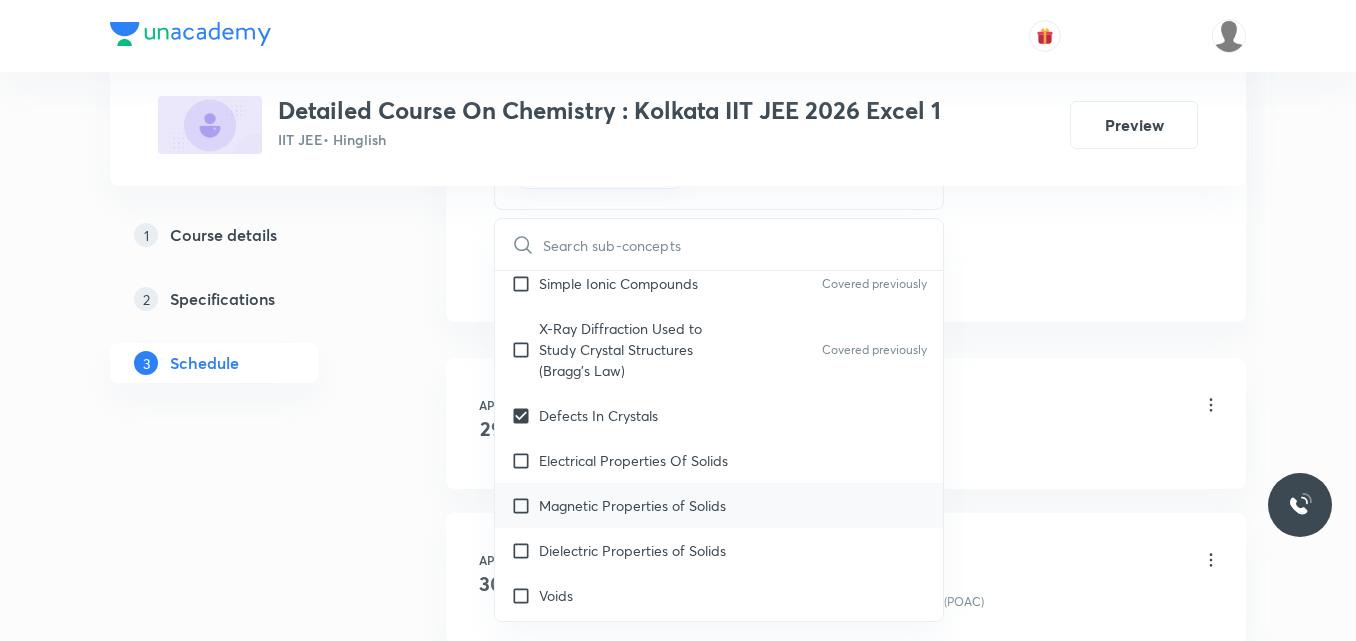 click on "Magnetic Properties of Solids" at bounding box center [632, 505] 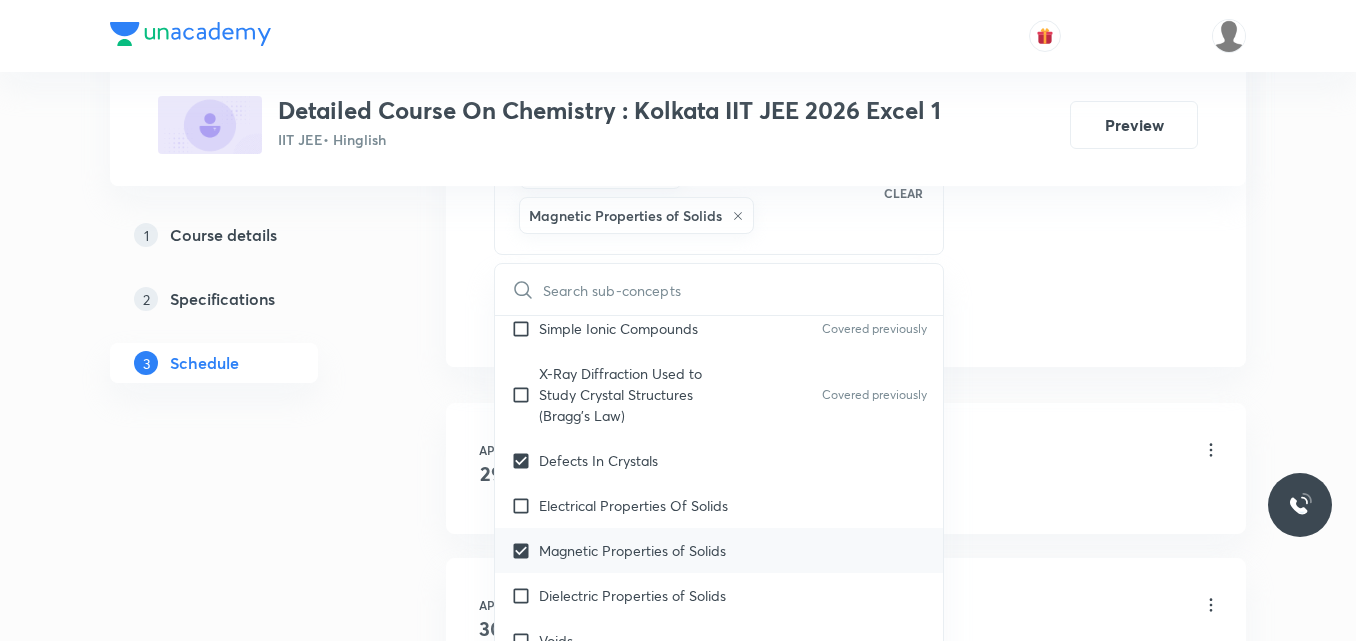 click on "Electrical Properties Of Solids" at bounding box center (633, 505) 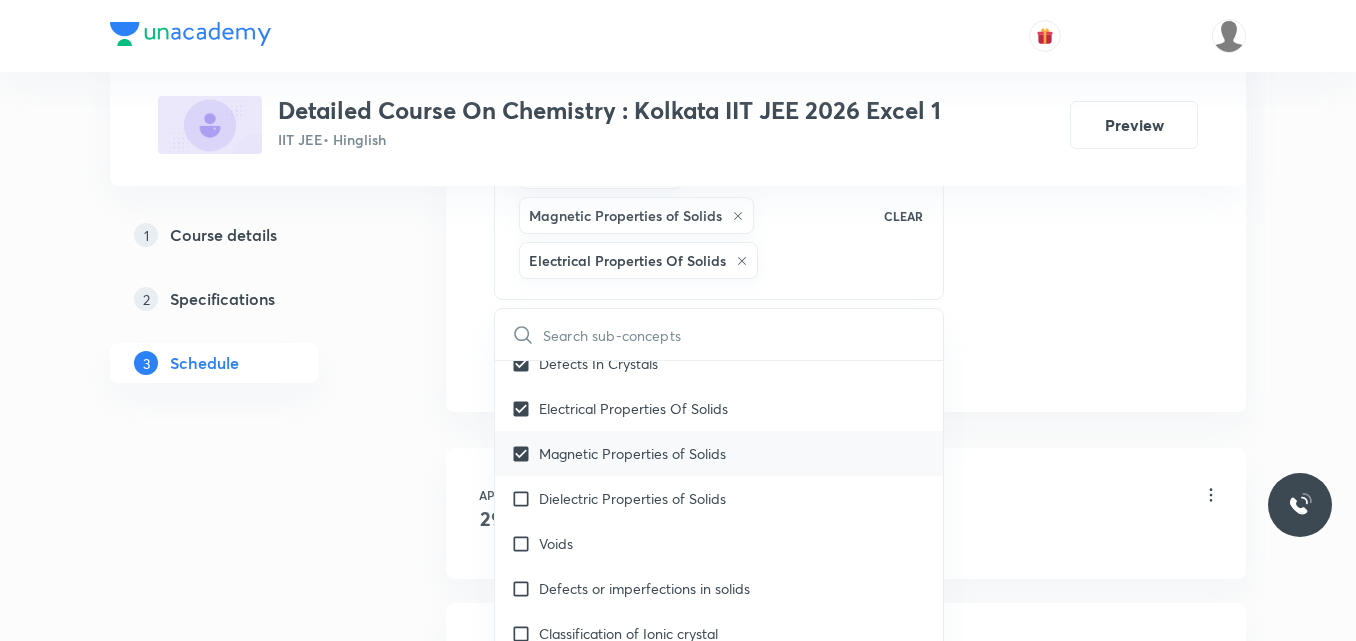 click on "Dielectric Properties of Solids" at bounding box center (632, 498) 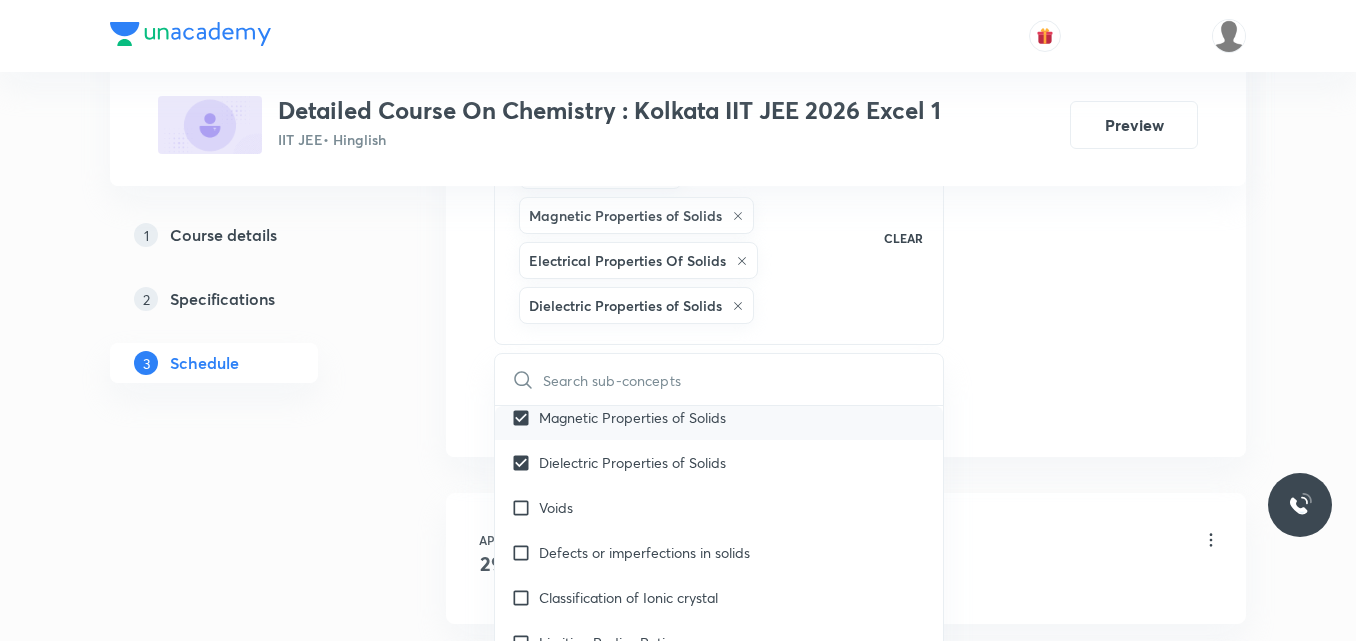 click on "Voids" at bounding box center [719, 507] 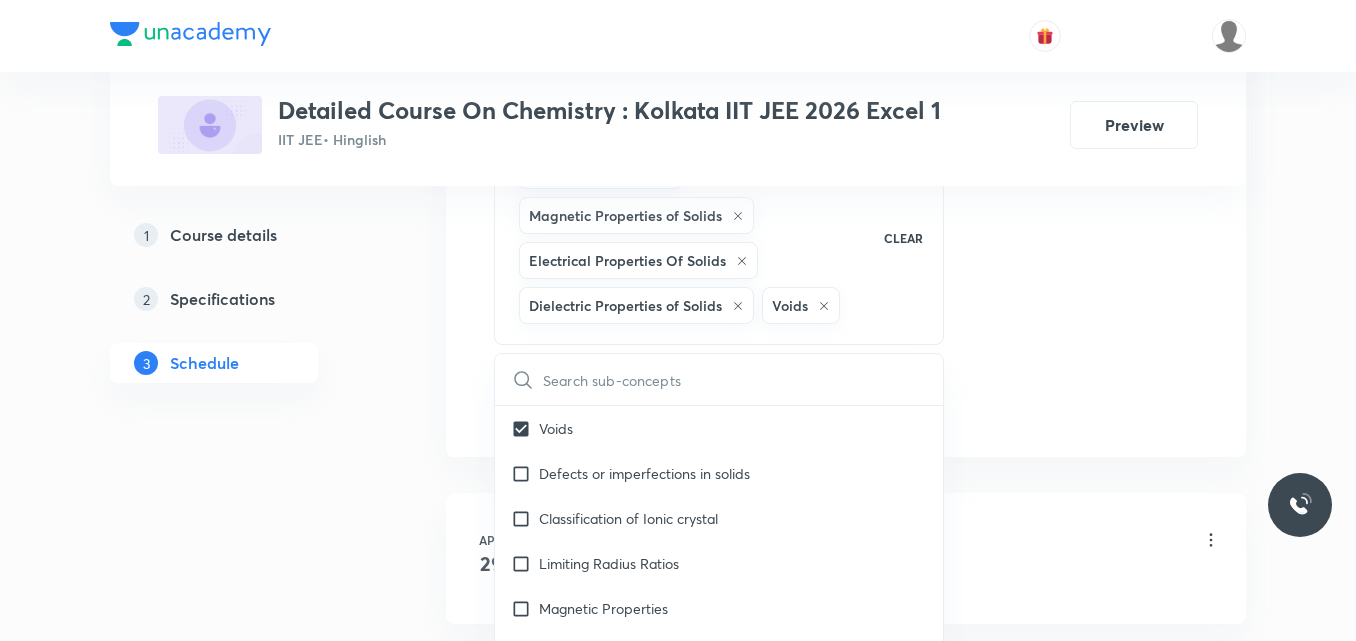 scroll, scrollTop: 8202, scrollLeft: 0, axis: vertical 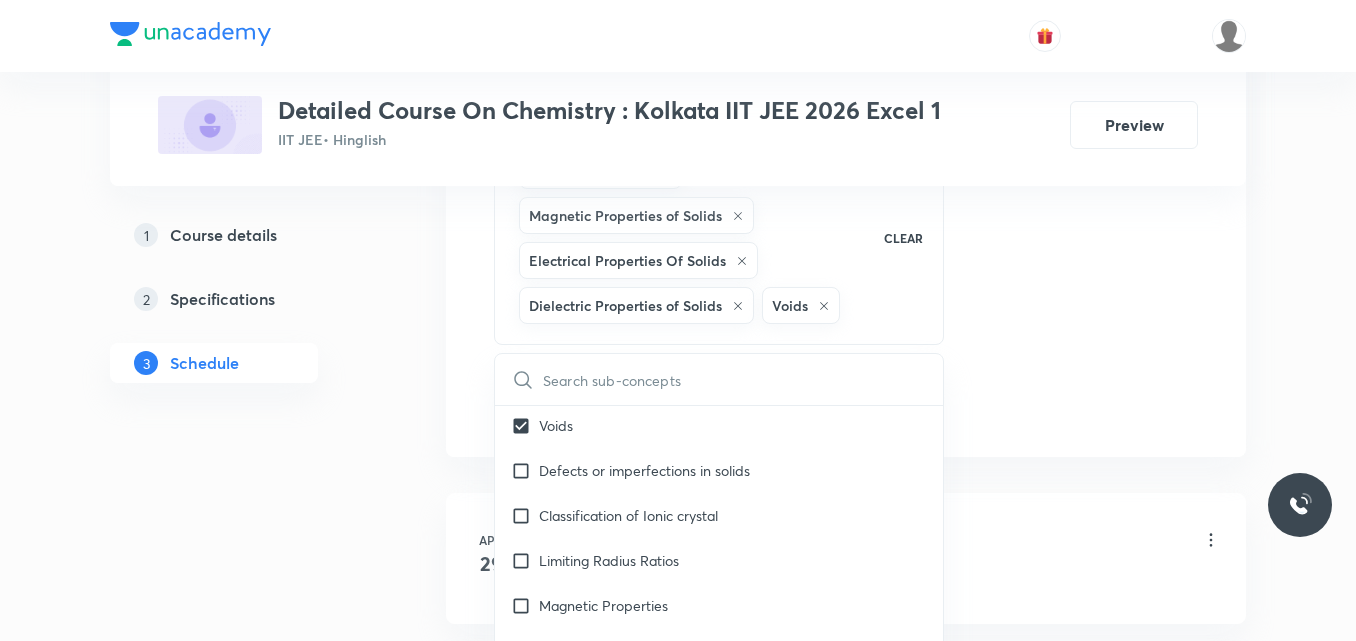 click on "Classification of Ionic crystal" at bounding box center [719, 515] 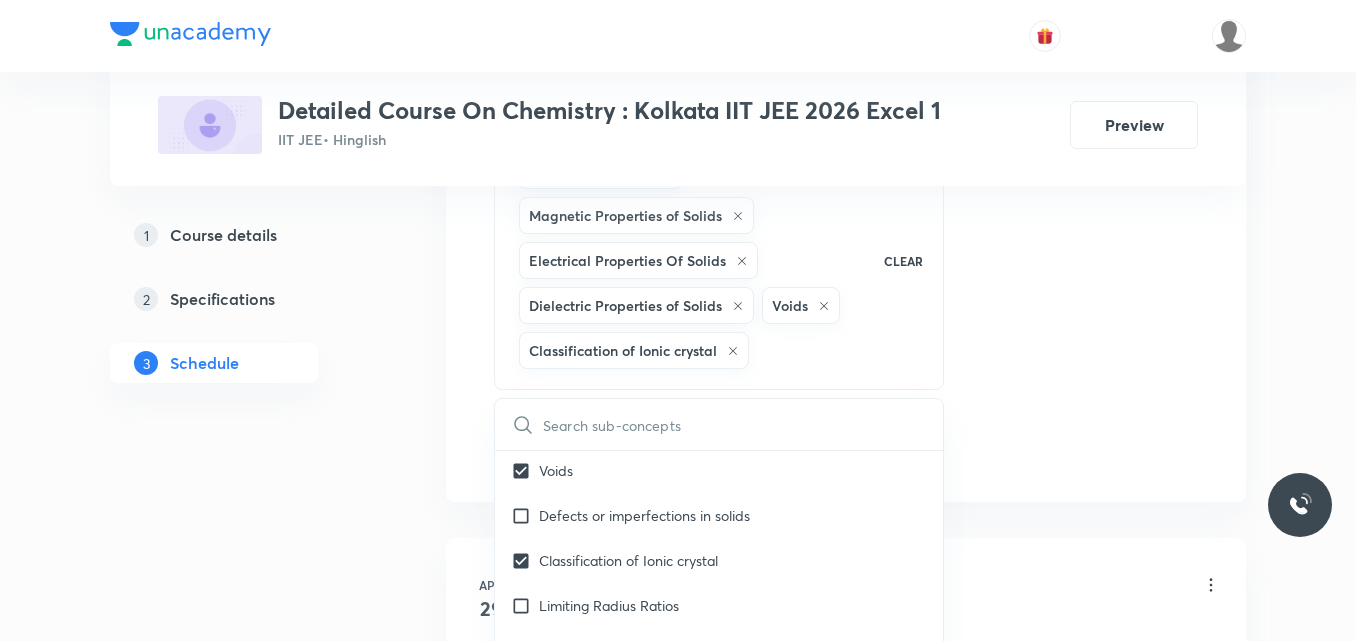 click on "Defects or imperfections in solids" at bounding box center (719, 515) 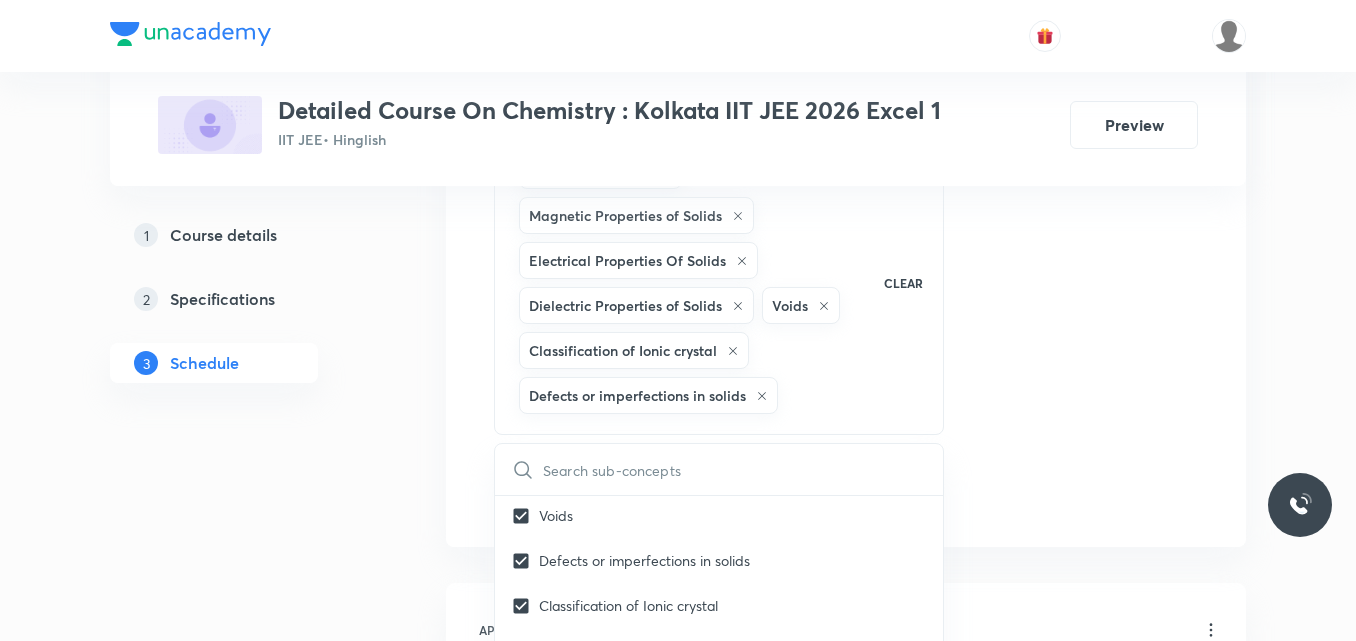 click on "Session  51 Live class Session title 35/99 Session on Haloalkanes & Haloarenes ​ Schedule for Aug 5, 2025, 5:30 PM ​ Duration (in minutes) 75 ​   Session type Online Offline Room Room-104 Sub-concepts Defects In Crystals Magnetic Properties of Solids Electrical Properties Of Solids Dielectric Properties of Solids Voids Classification of Ionic crystal Defects or imperfections in solids CLEAR ​ General Topics & Mole Concept Basic Concepts Covered previously Basic Introduction Covered previously Percentage Composition Covered previously Stoichiometry Covered previously Principle of Atom Conservation (POAC) Covered previously Relation between Stoichiometric Quantities Covered previously Application of Mole Concept: Gravimetric Analysis Covered previously Different Laws Covered previously Formula and Composition Covered previously Concentration Terms Covered previously Some basic concepts of Chemistry Covered previously Atomic Structure Discovery Of Electron Covered previously Some Prerequisites of Physics" at bounding box center [846, -79] 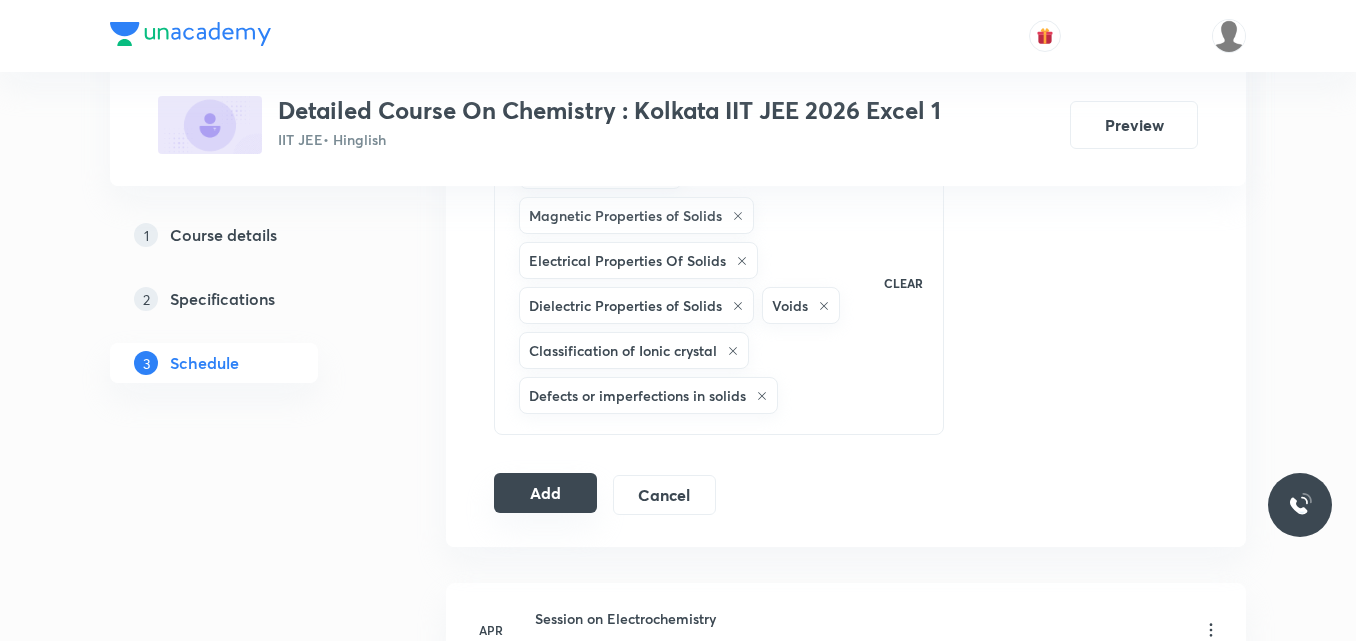 click on "Add" at bounding box center [545, 493] 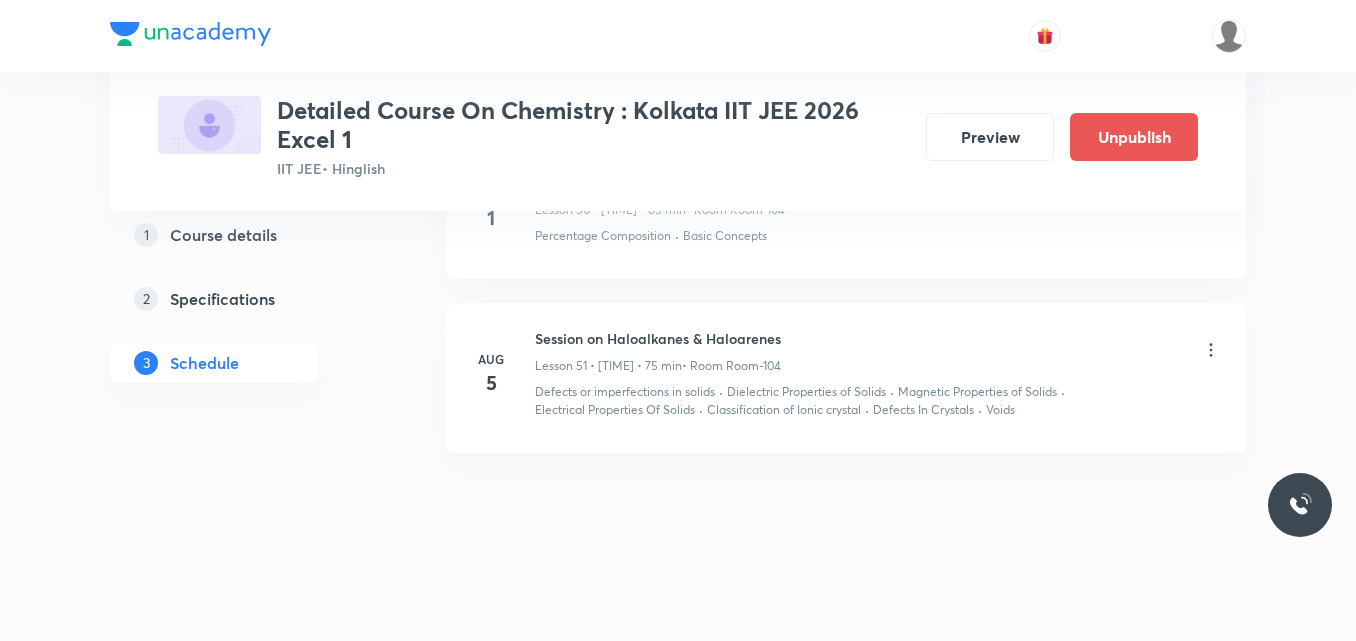 scroll, scrollTop: 8516, scrollLeft: 0, axis: vertical 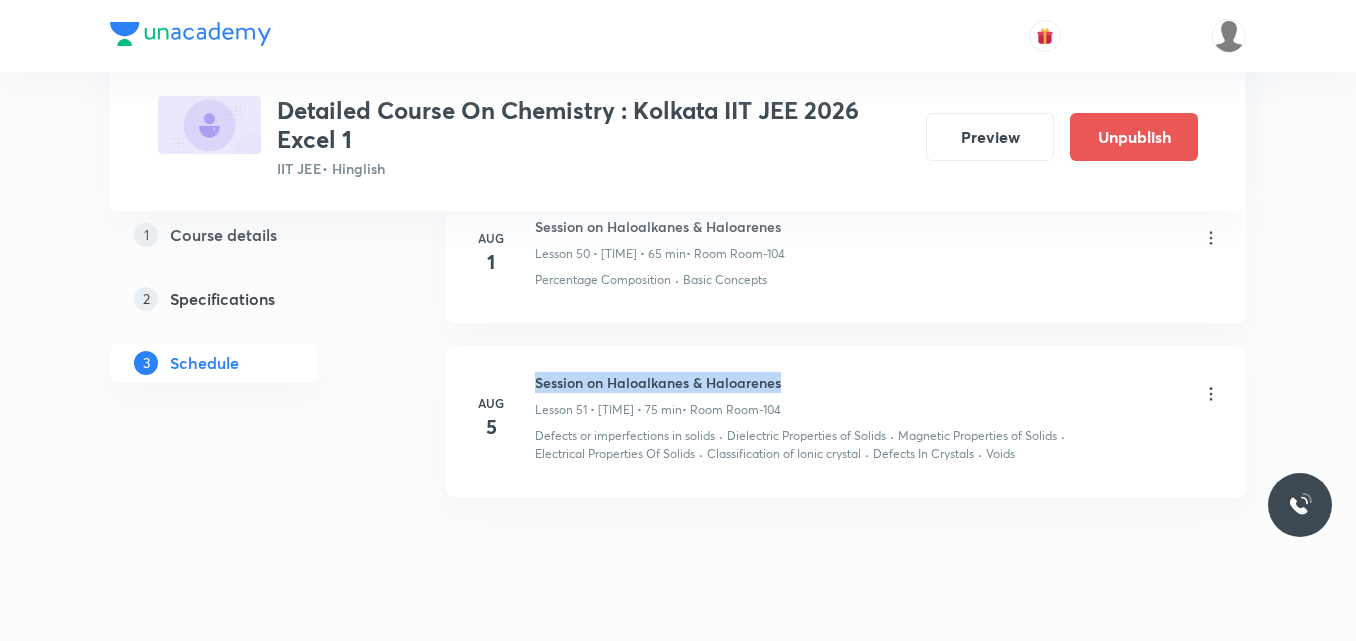 drag, startPoint x: 537, startPoint y: 380, endPoint x: 821, endPoint y: 362, distance: 284.56985 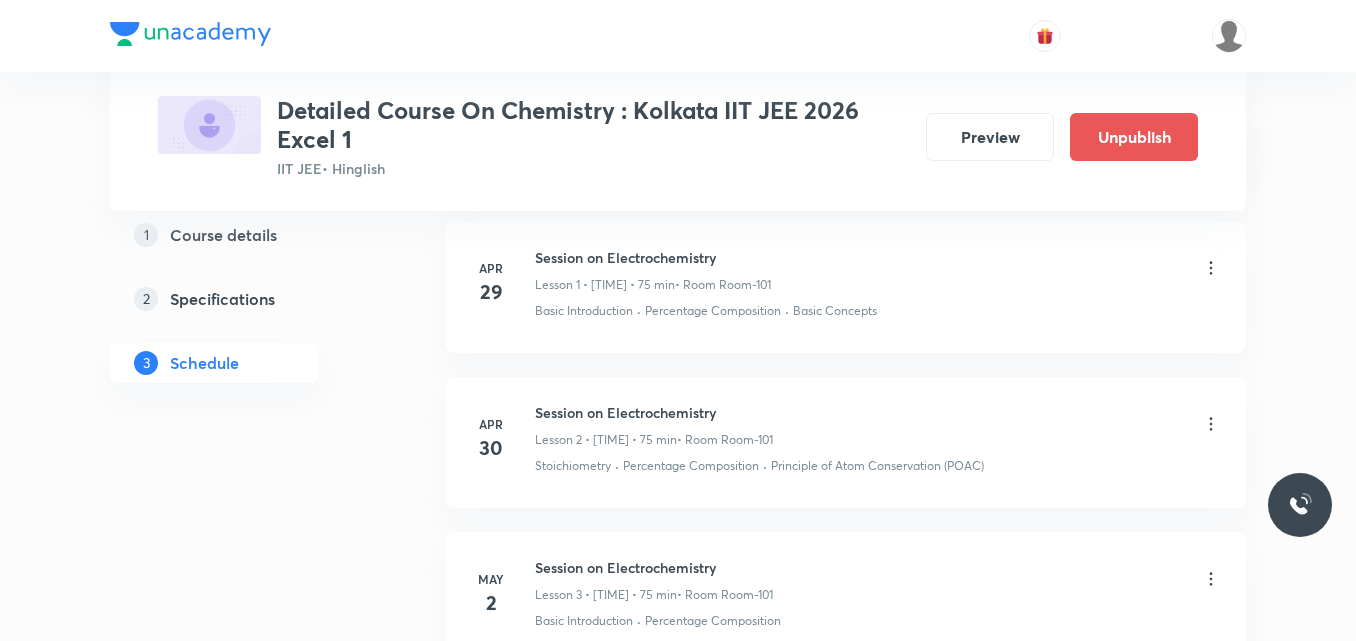 scroll, scrollTop: 0, scrollLeft: 0, axis: both 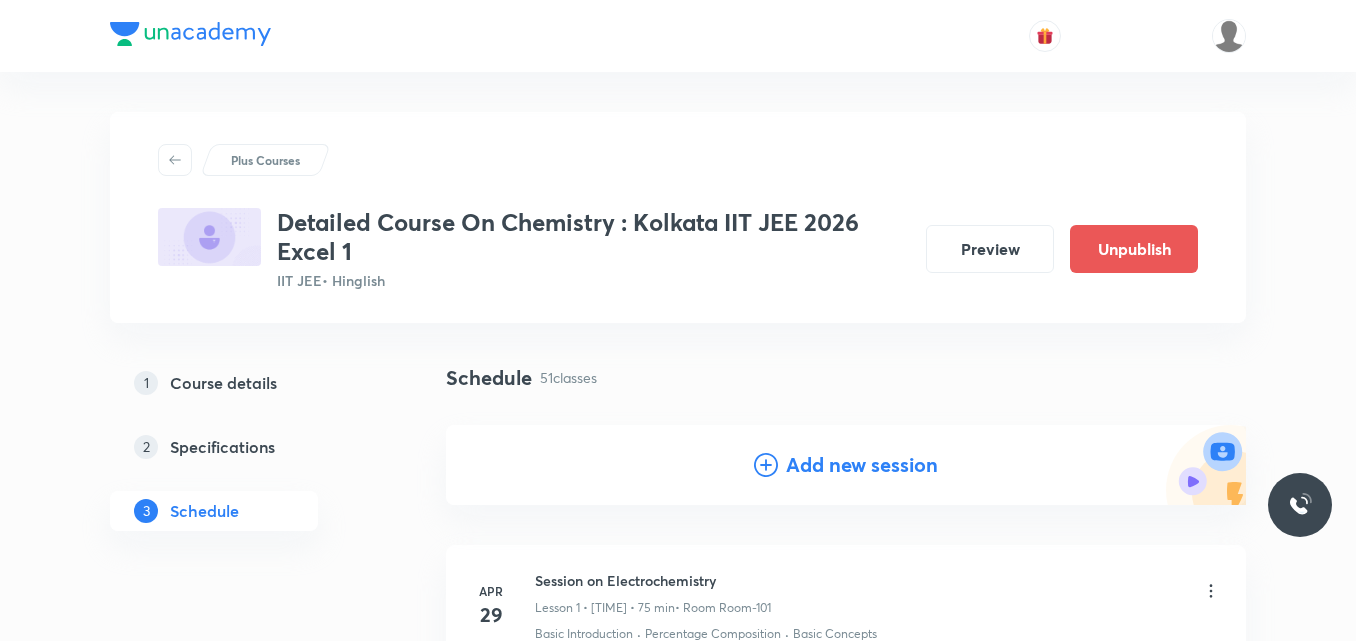 click 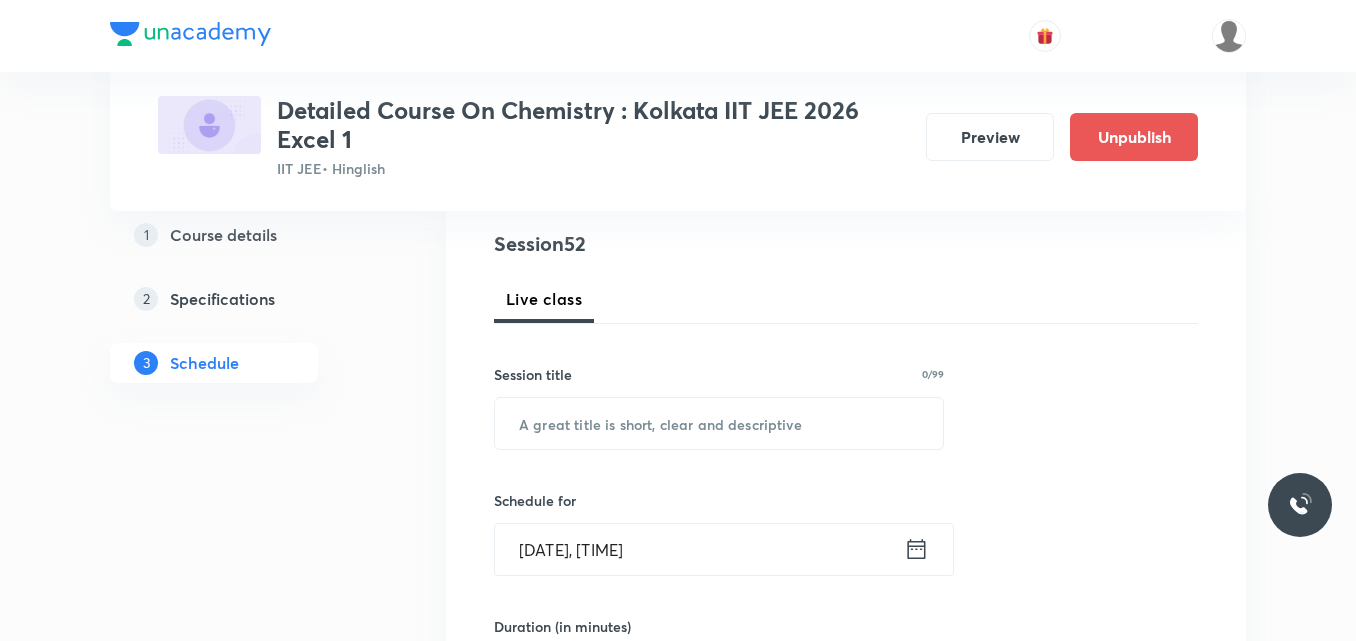 scroll, scrollTop: 232, scrollLeft: 0, axis: vertical 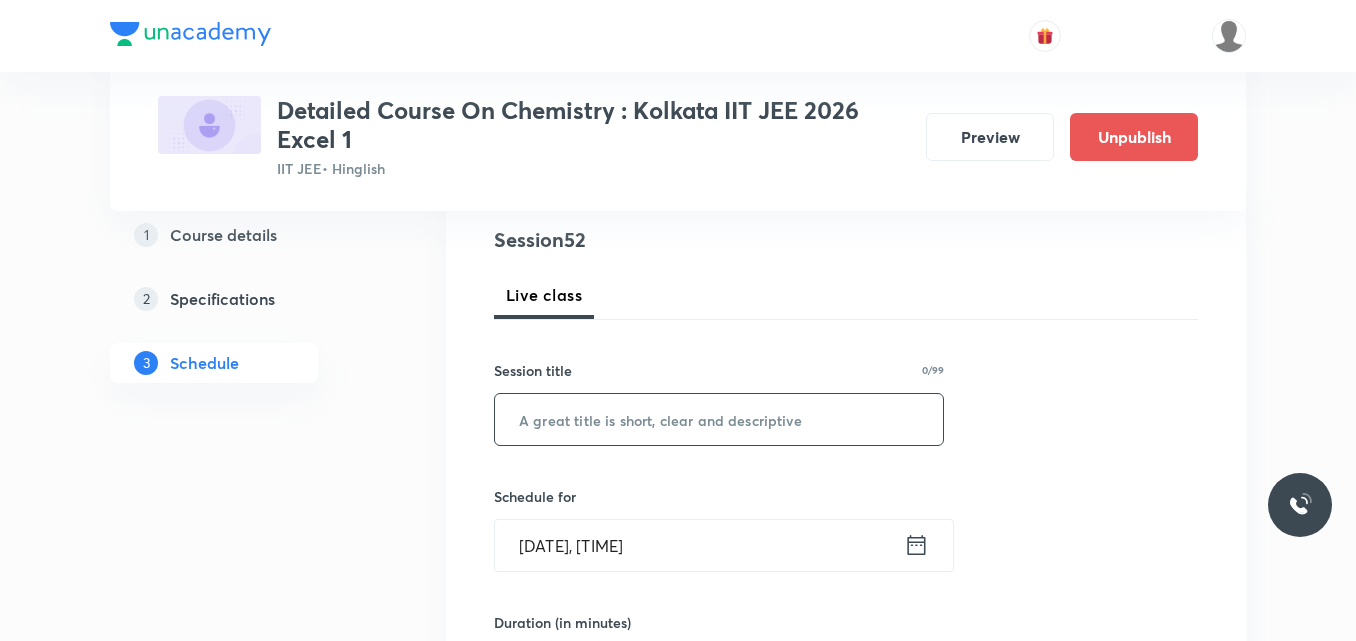 click at bounding box center (719, 419) 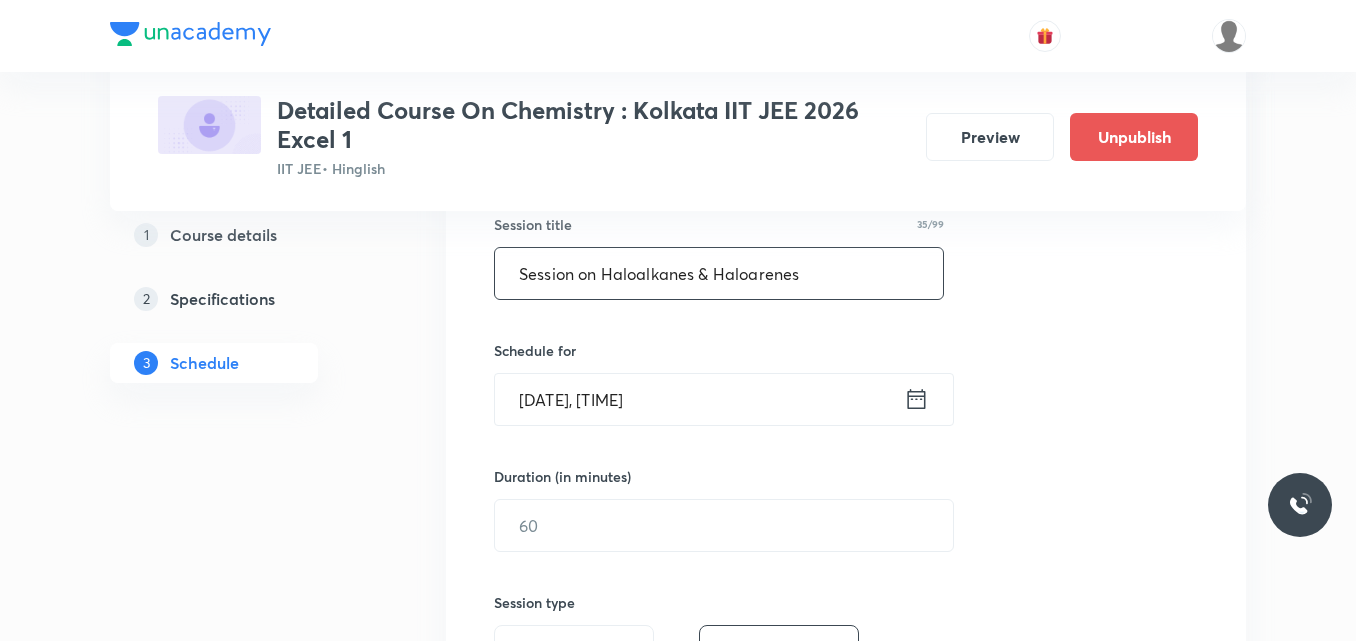 scroll, scrollTop: 379, scrollLeft: 0, axis: vertical 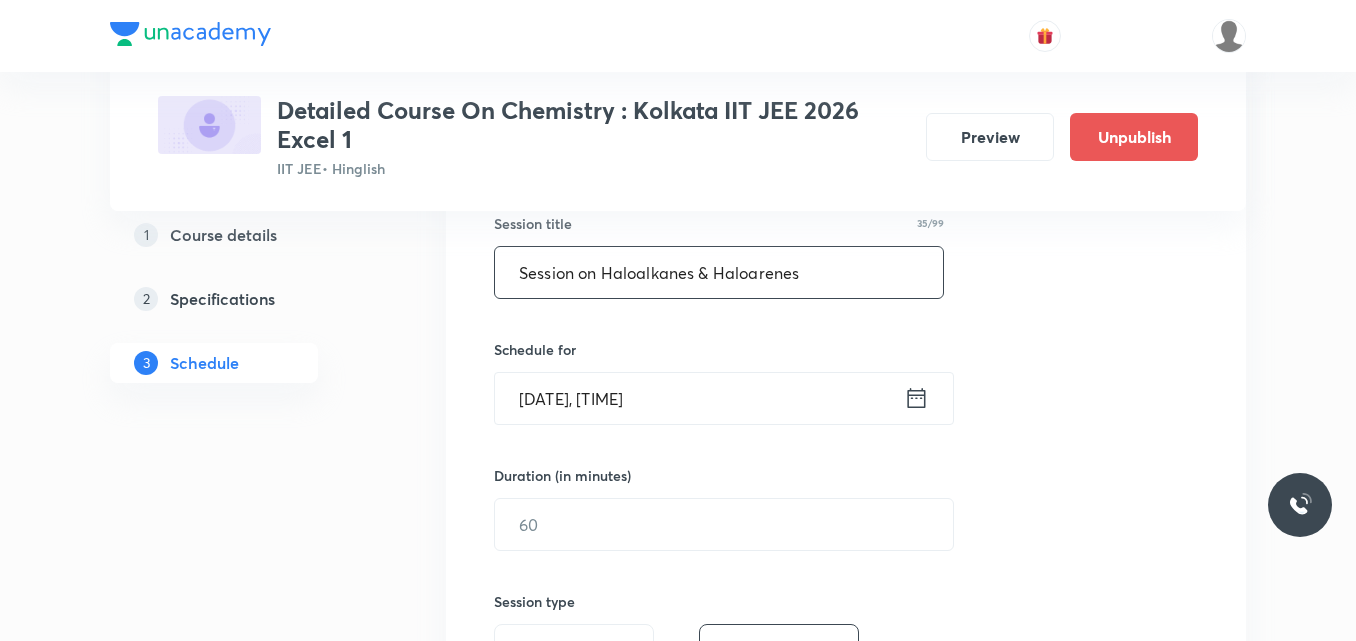 type on "Session on Haloalkanes & Haloarenes" 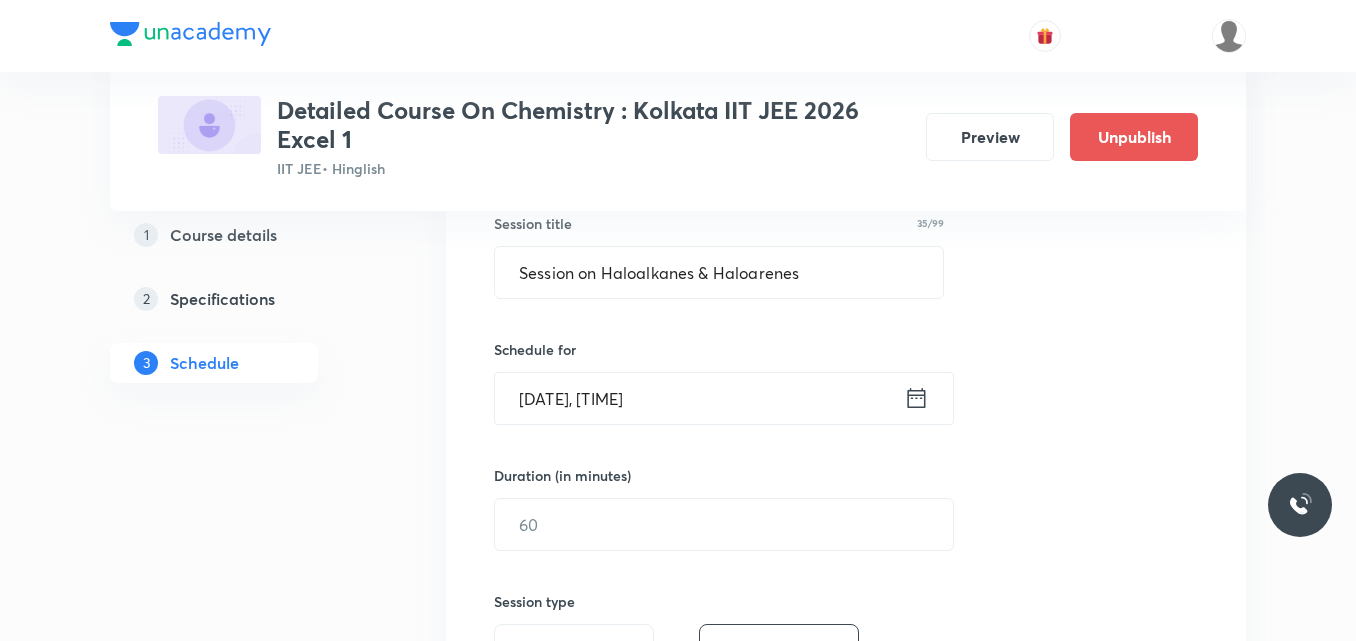 click 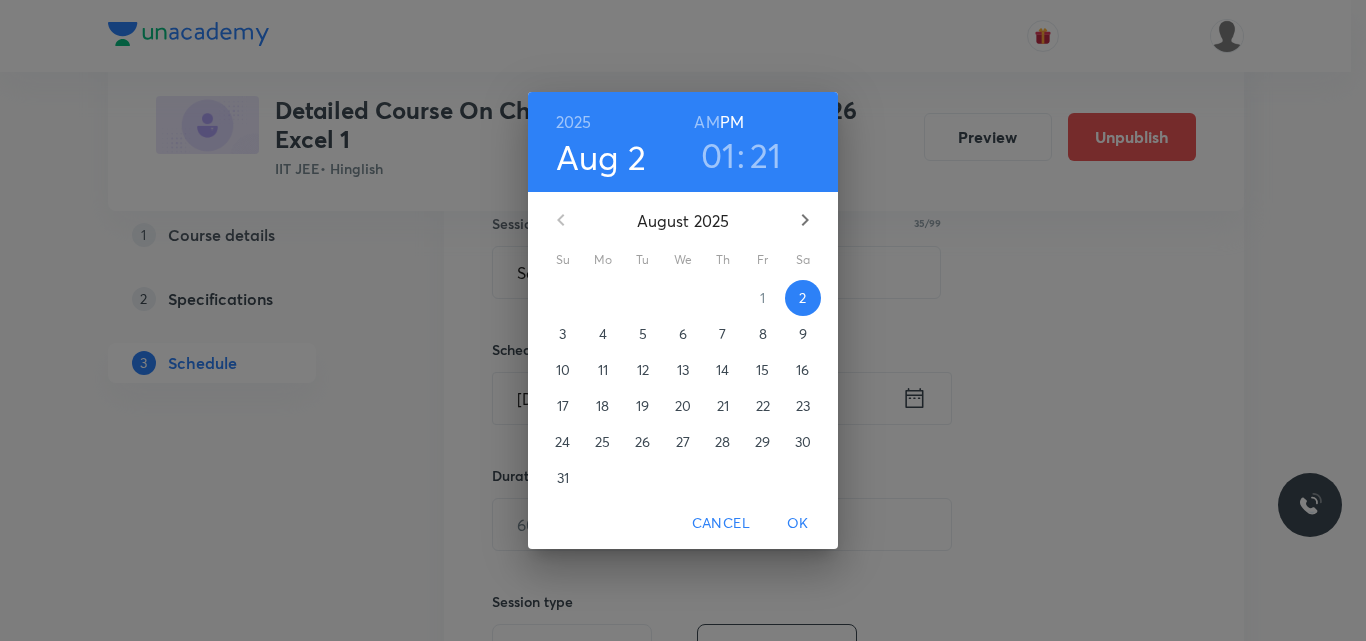 click on "6" at bounding box center [683, 334] 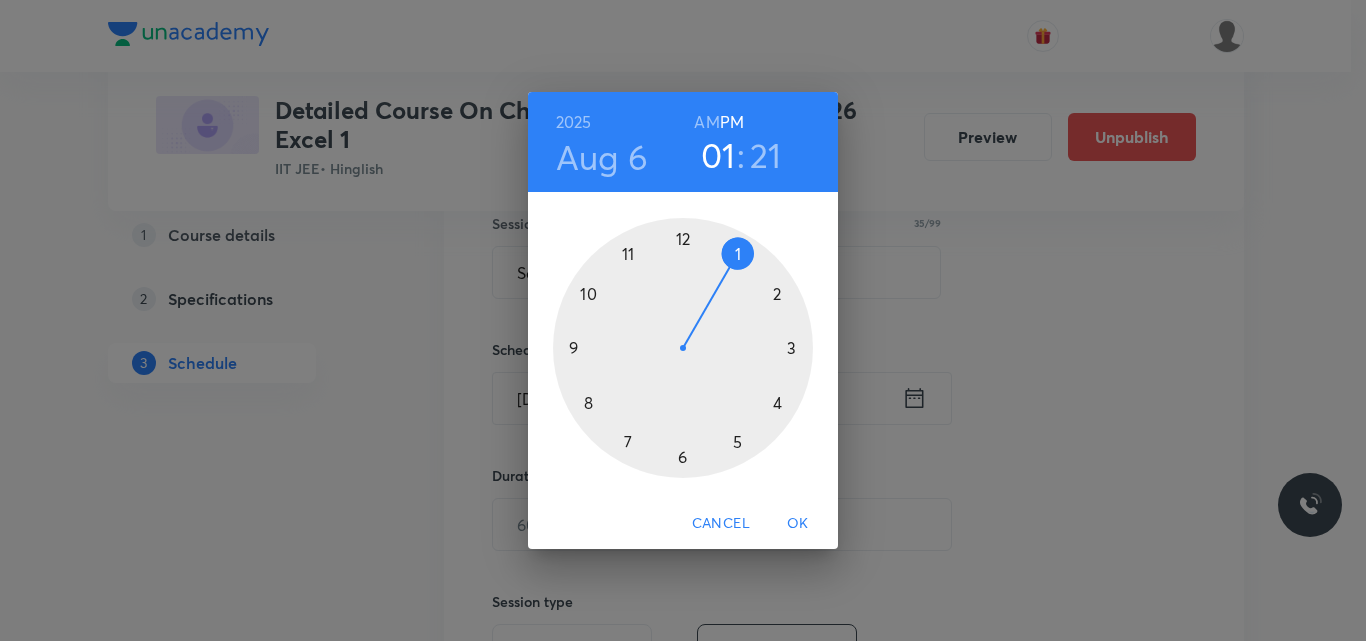 click at bounding box center (683, 348) 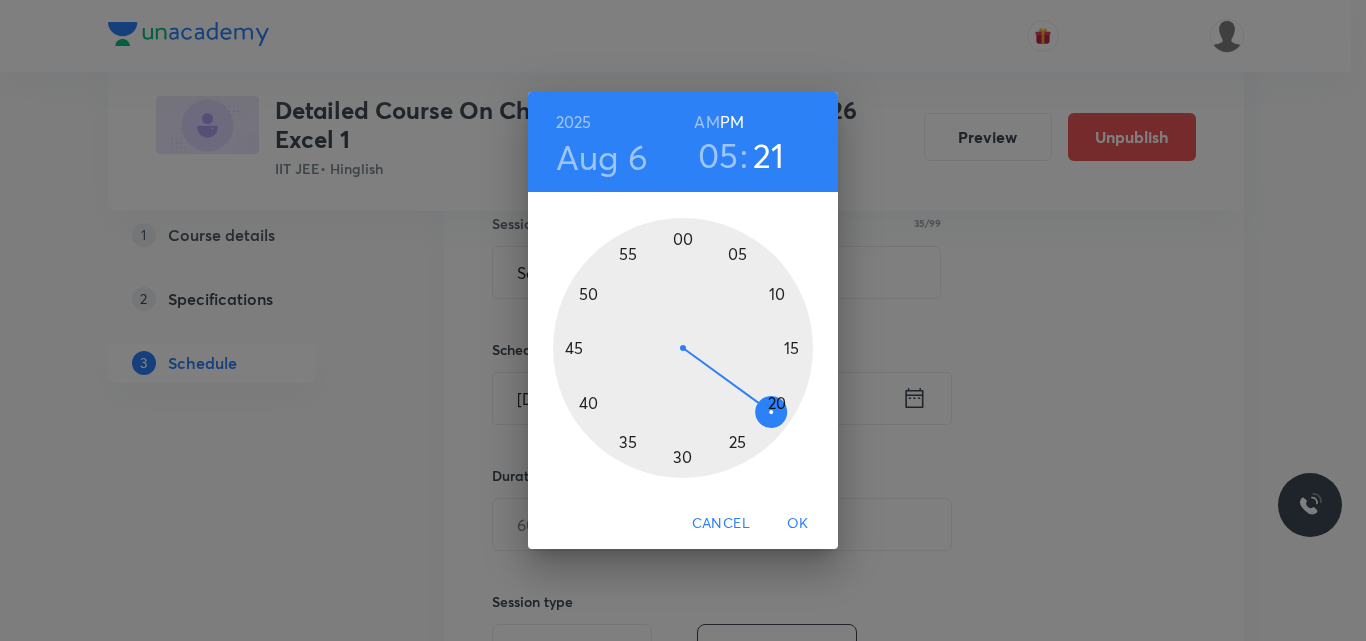 click at bounding box center (683, 348) 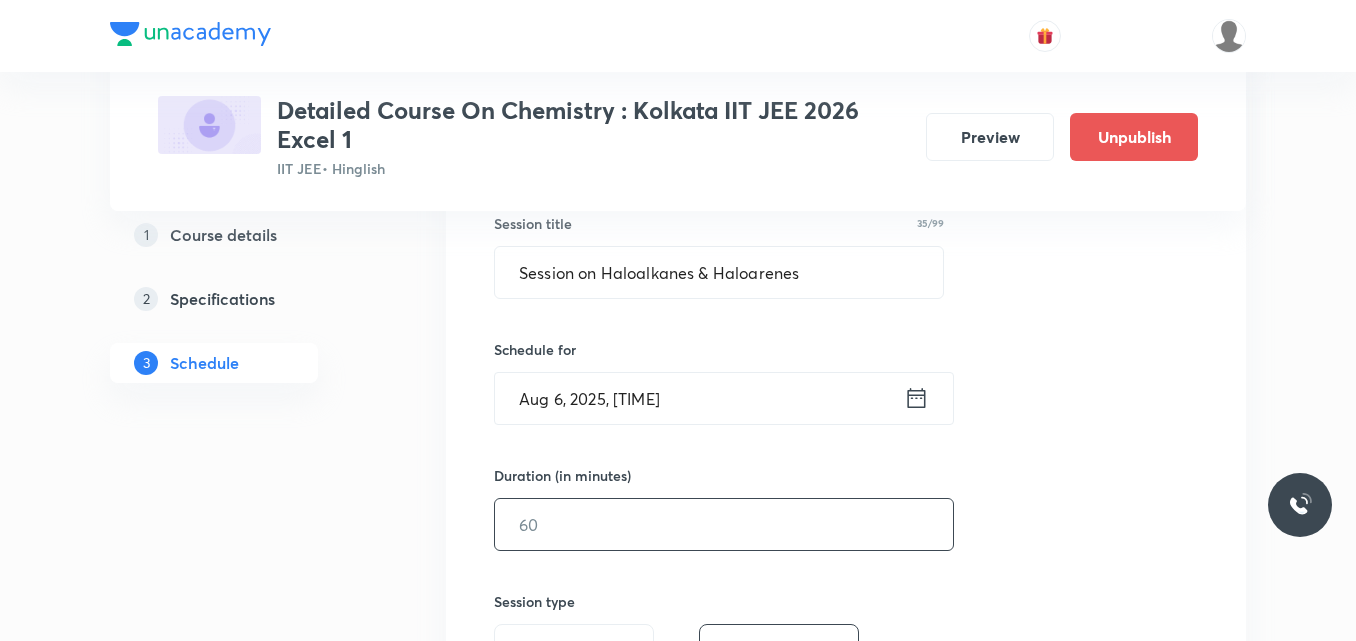 click at bounding box center (724, 524) 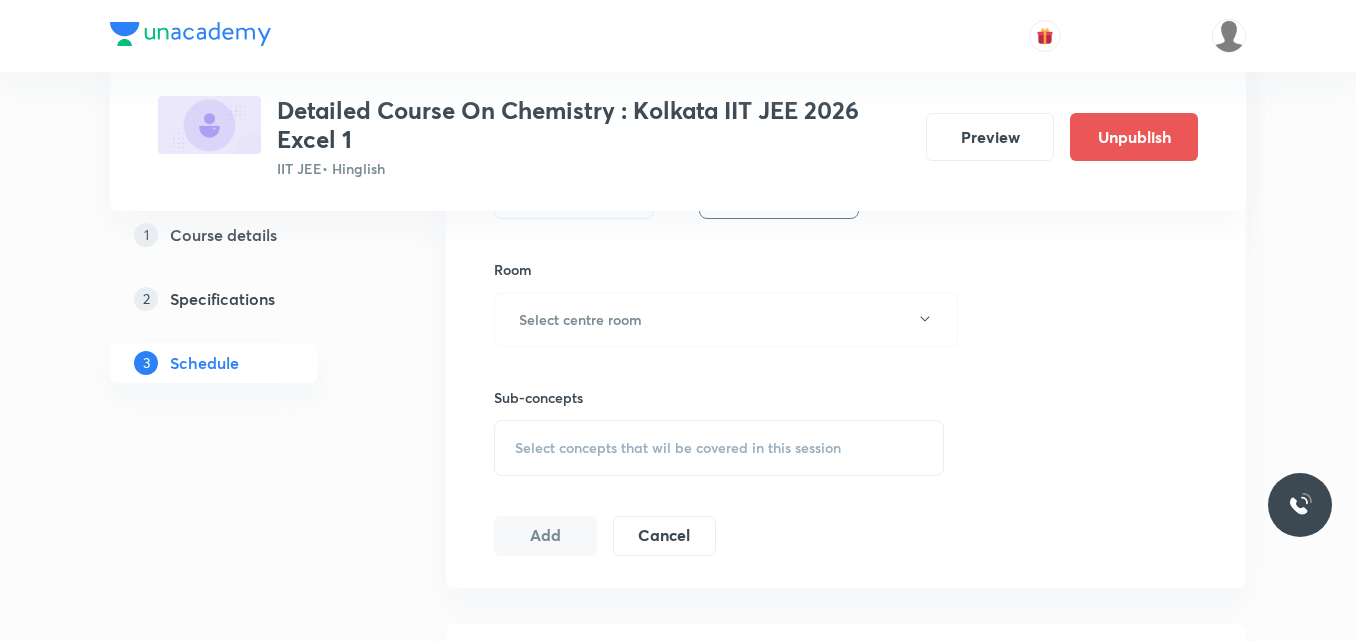 scroll, scrollTop: 841, scrollLeft: 0, axis: vertical 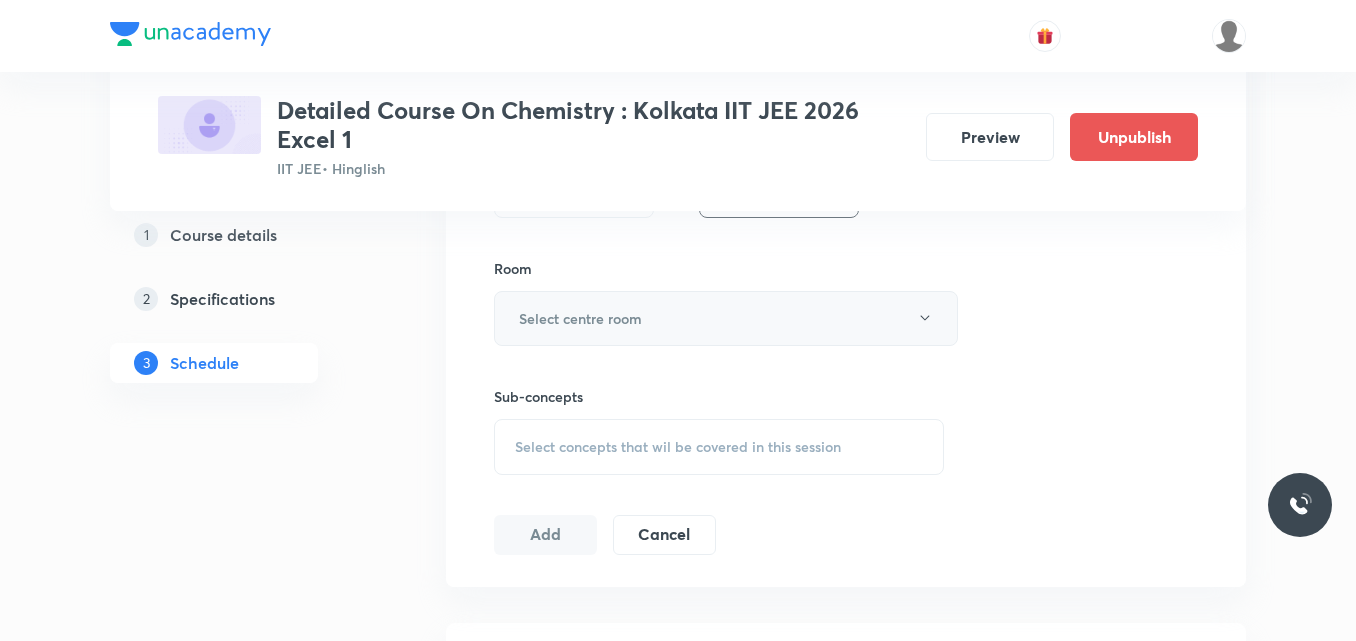 type on "75" 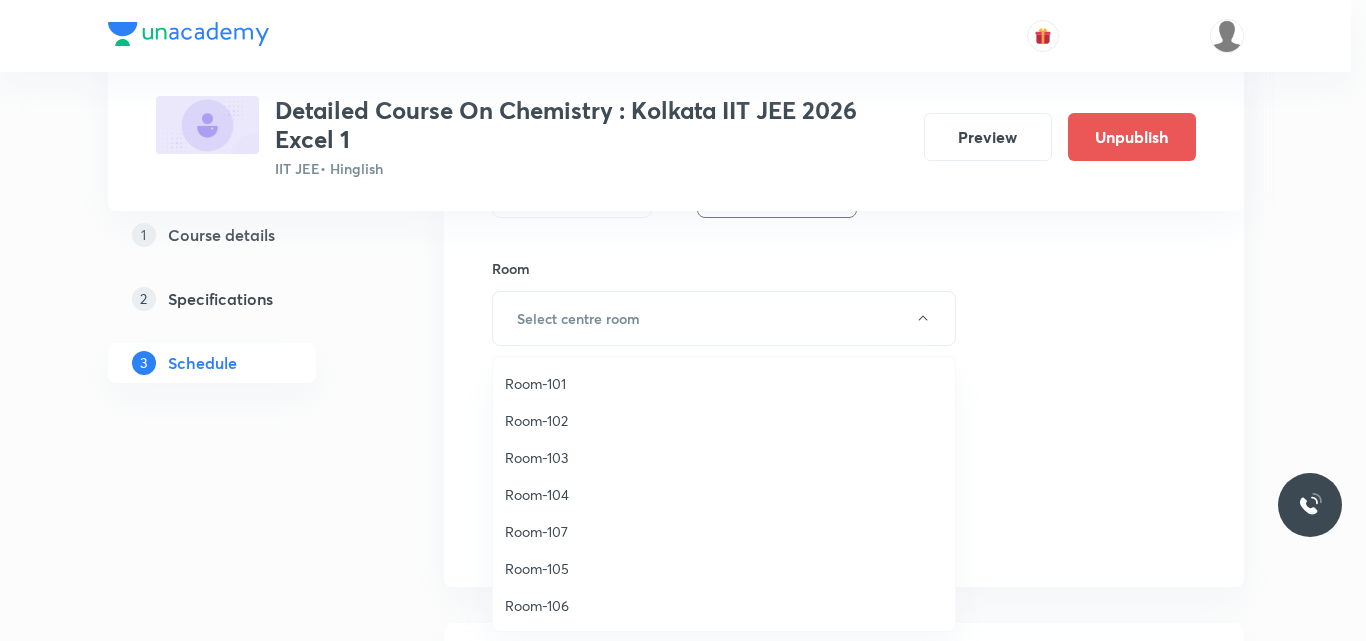 click on "Room-104" at bounding box center (724, 494) 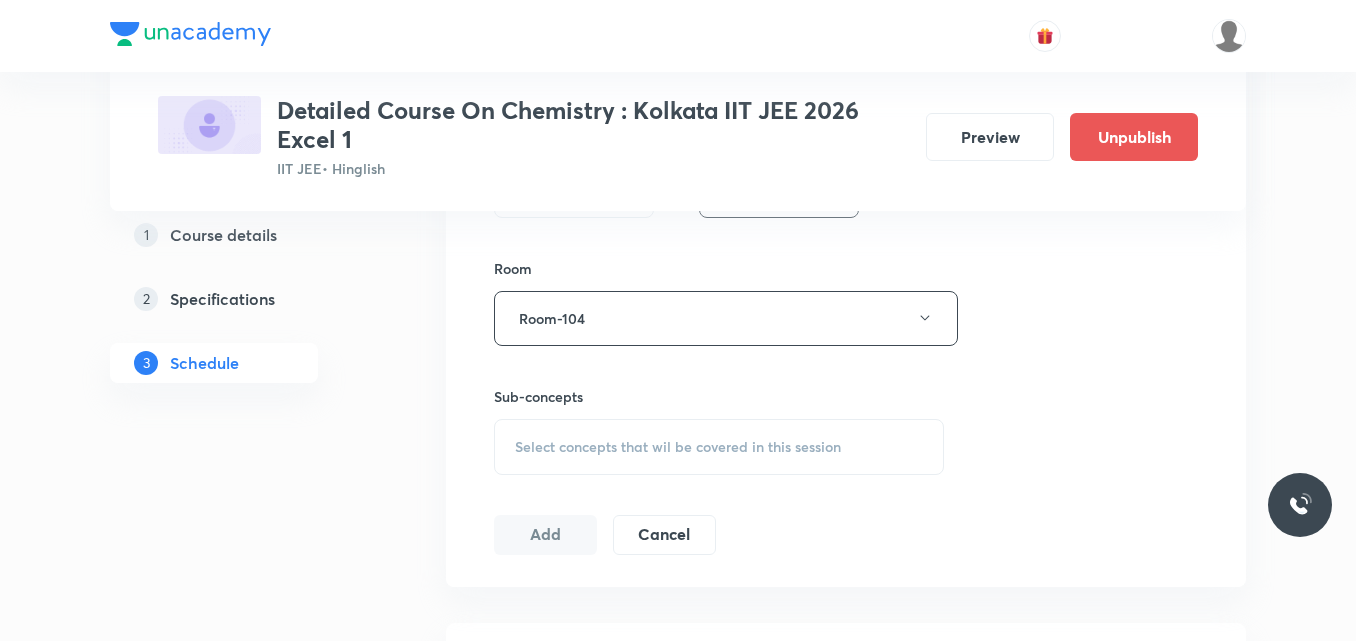 click on "Select concepts that wil be covered in this session" at bounding box center (678, 447) 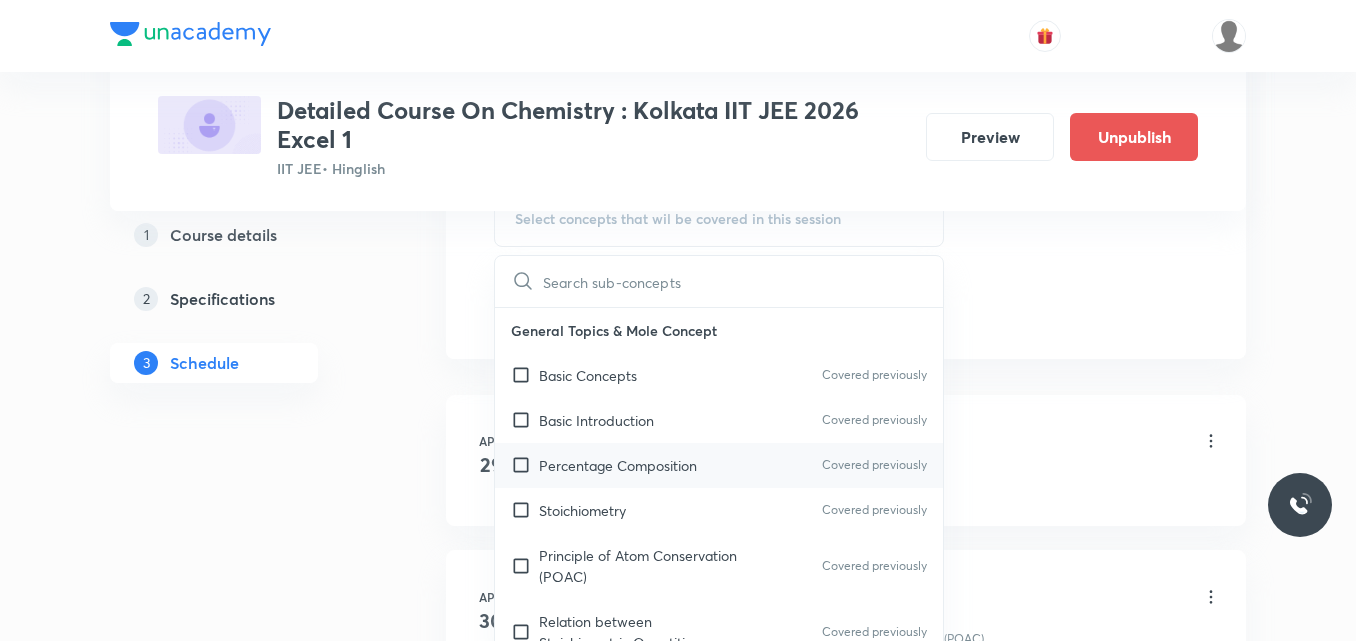 scroll, scrollTop: 1070, scrollLeft: 0, axis: vertical 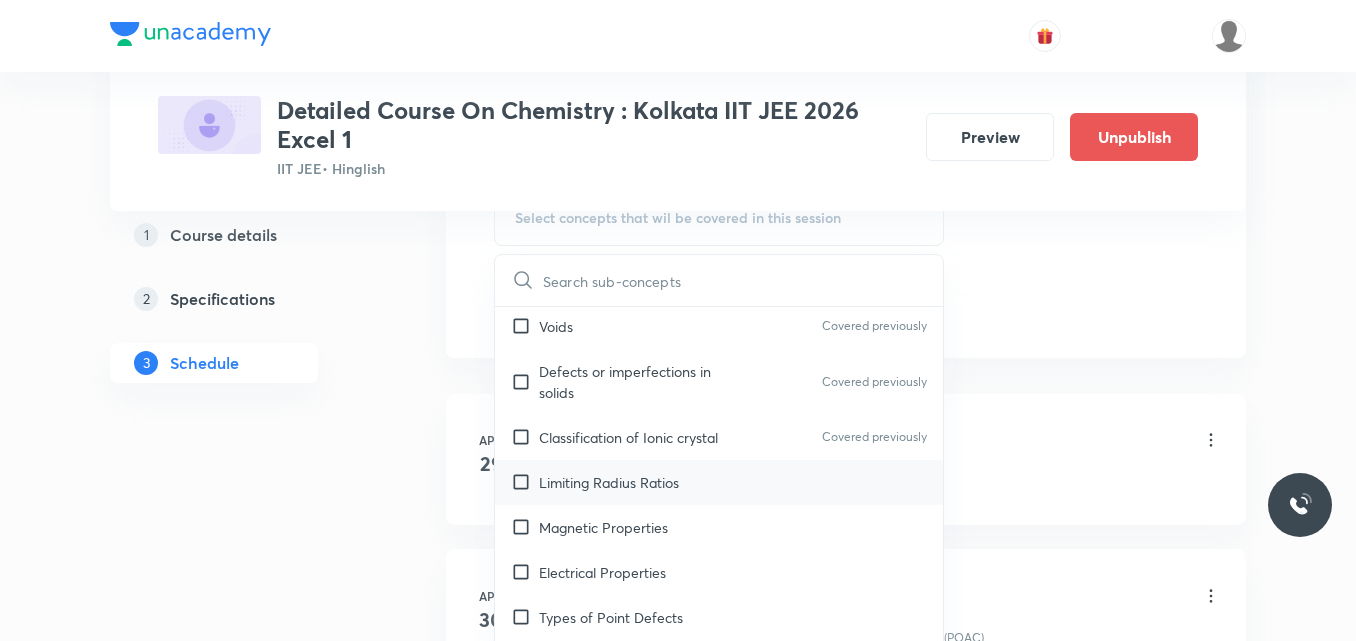 click on "Limiting Radius Ratios" at bounding box center [609, 482] 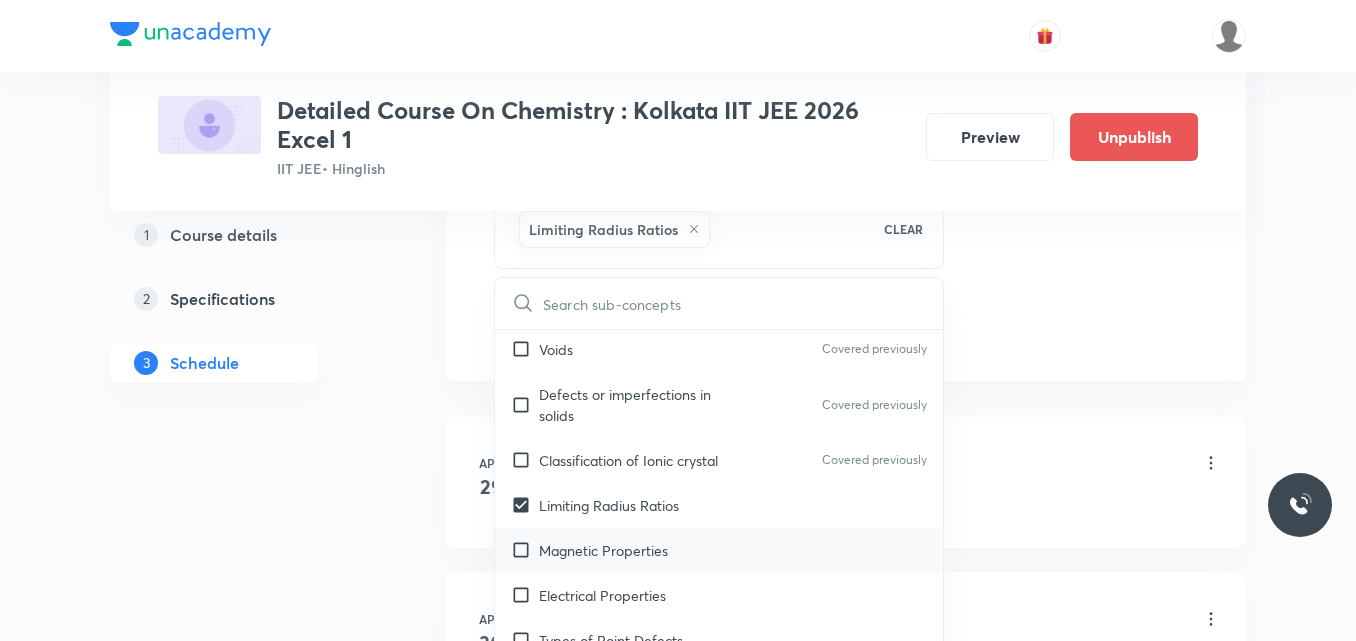 click on "Magnetic Properties" at bounding box center [719, 550] 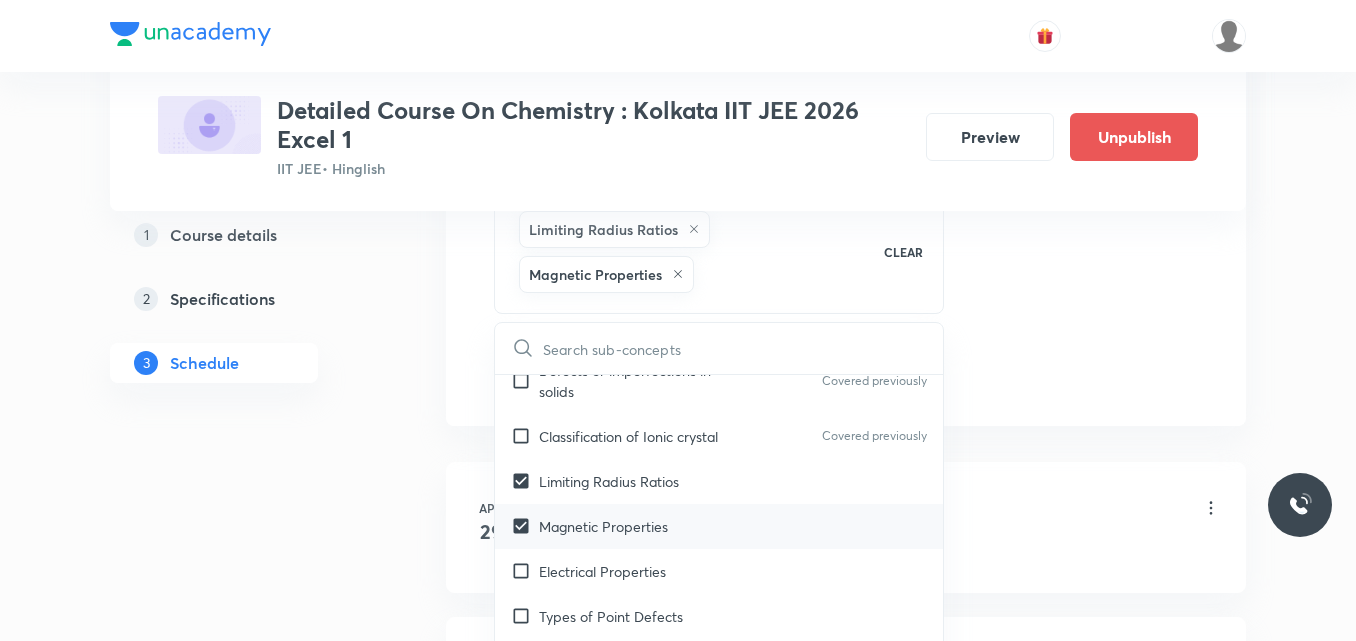 click on "Electrical Properties" at bounding box center [602, 571] 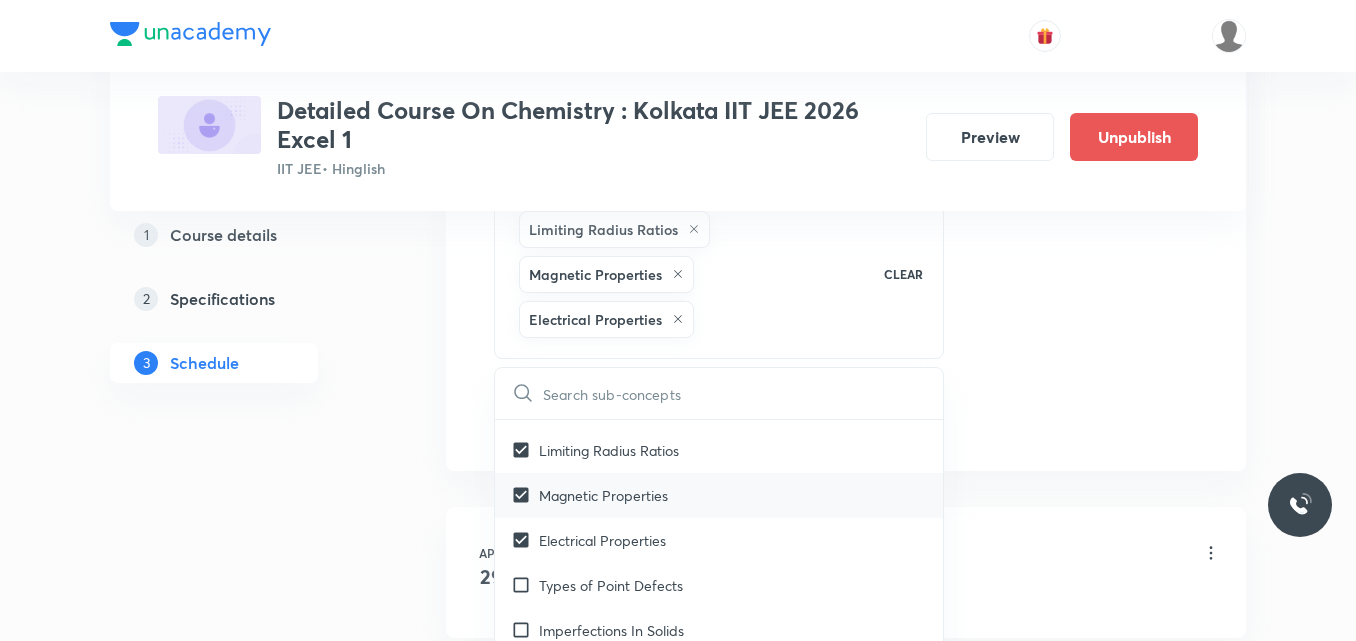 scroll, scrollTop: 8351, scrollLeft: 0, axis: vertical 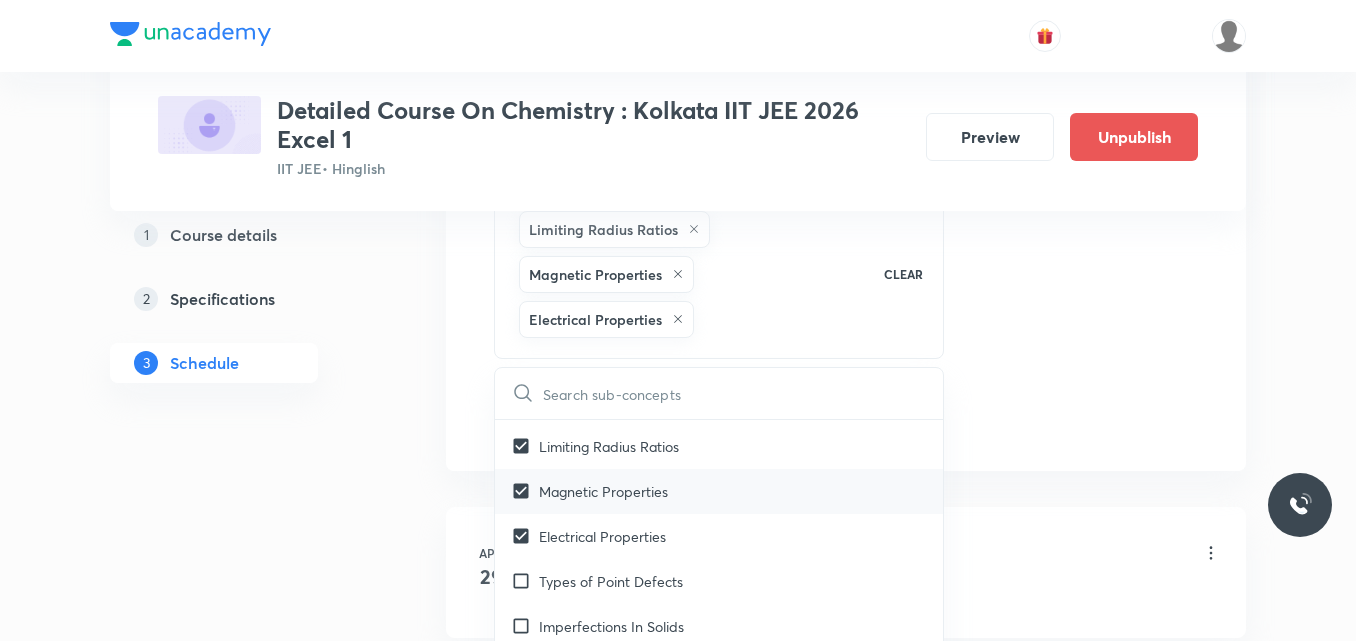 click on "Types of Point Defects" at bounding box center (719, 581) 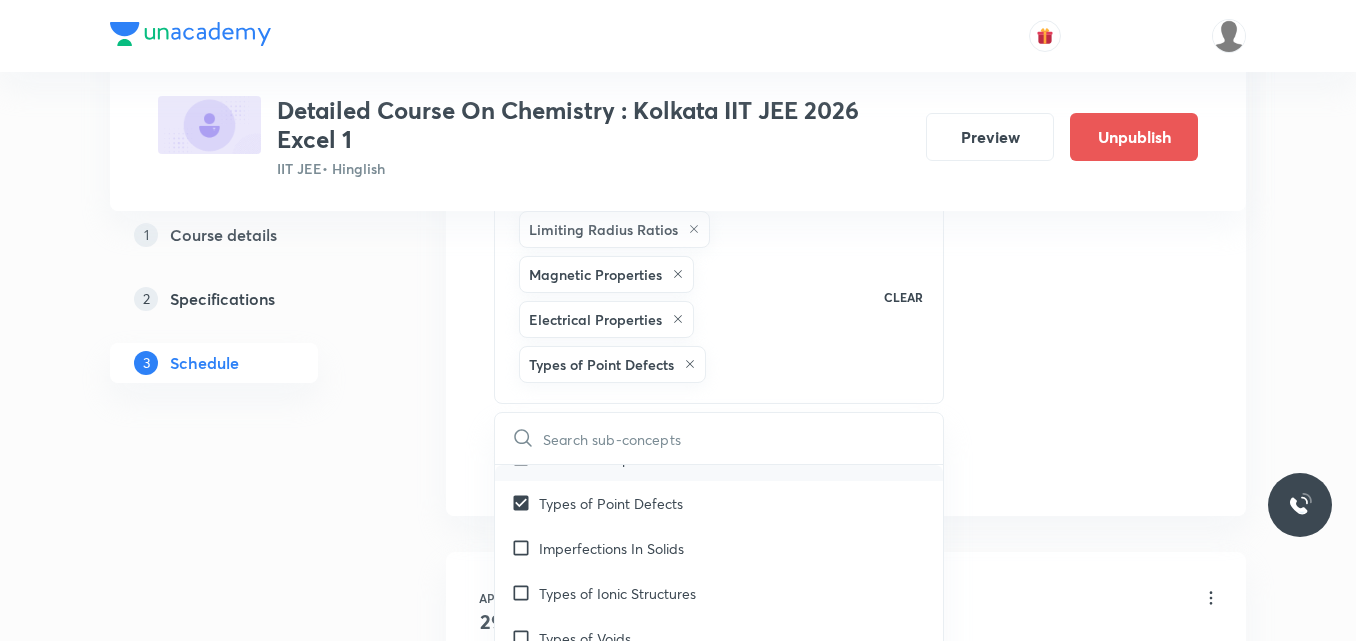 scroll, scrollTop: 8479, scrollLeft: 0, axis: vertical 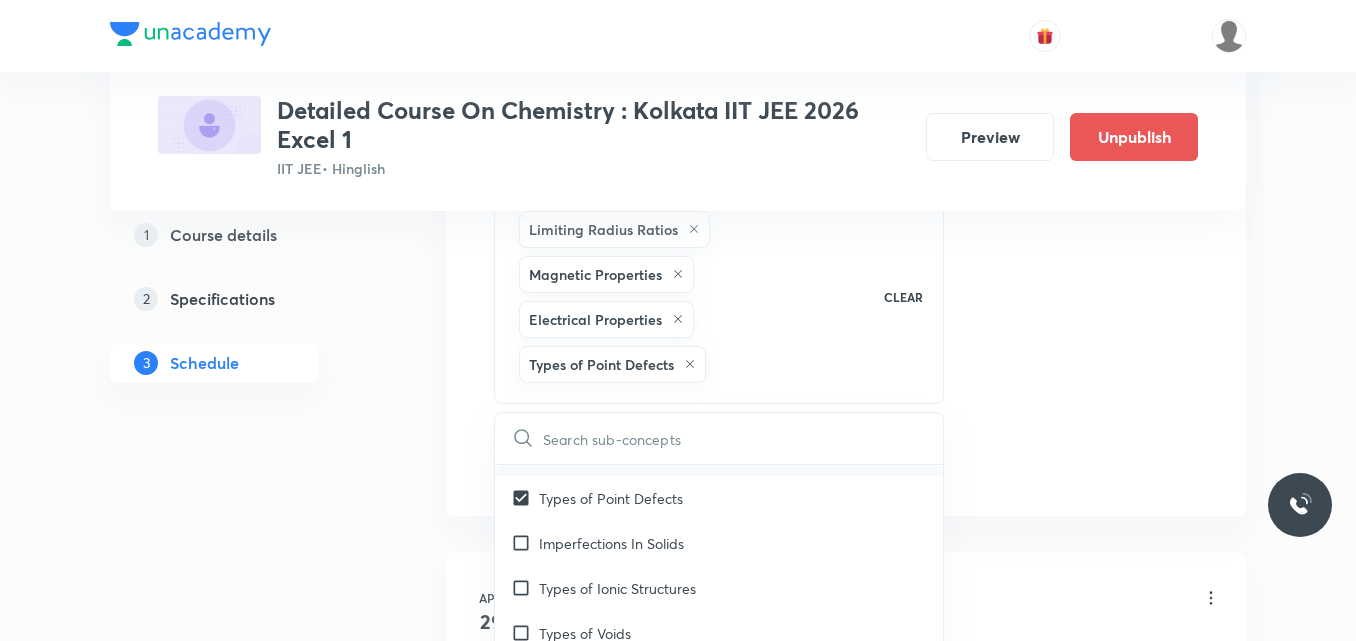 click on "Types of Ionic Structures" at bounding box center [617, 588] 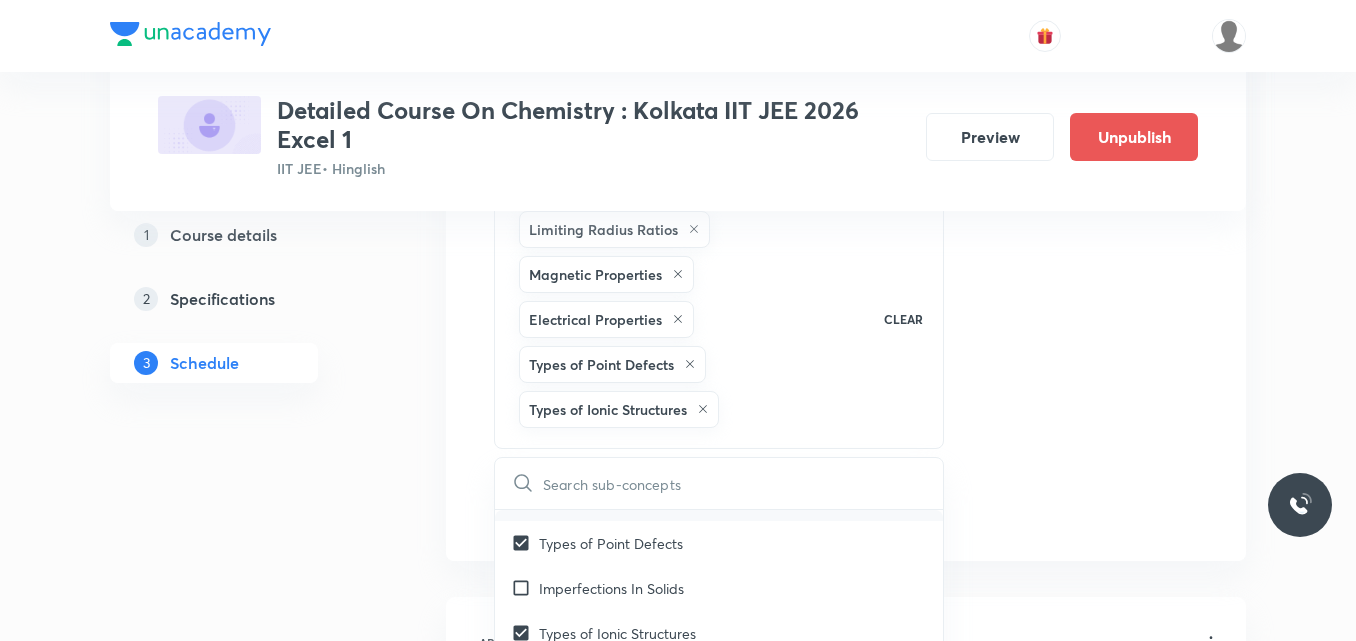 click on "Imperfections In Solids" at bounding box center (611, 588) 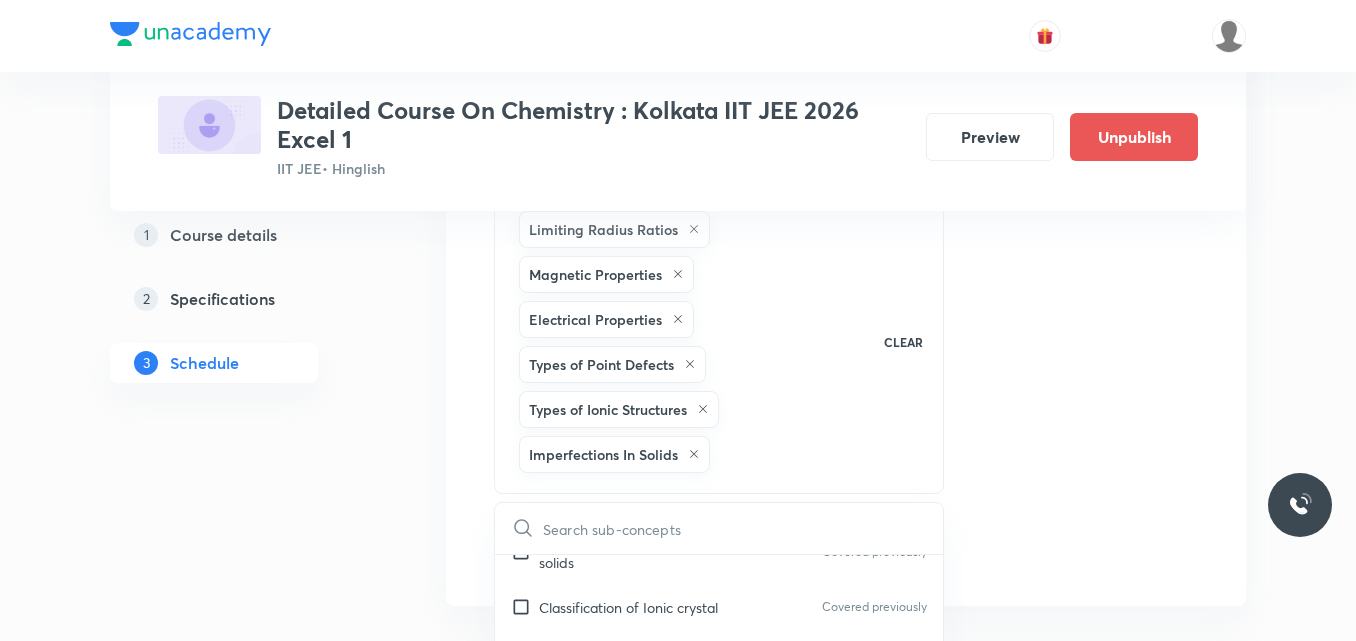 scroll, scrollTop: 8279, scrollLeft: 0, axis: vertical 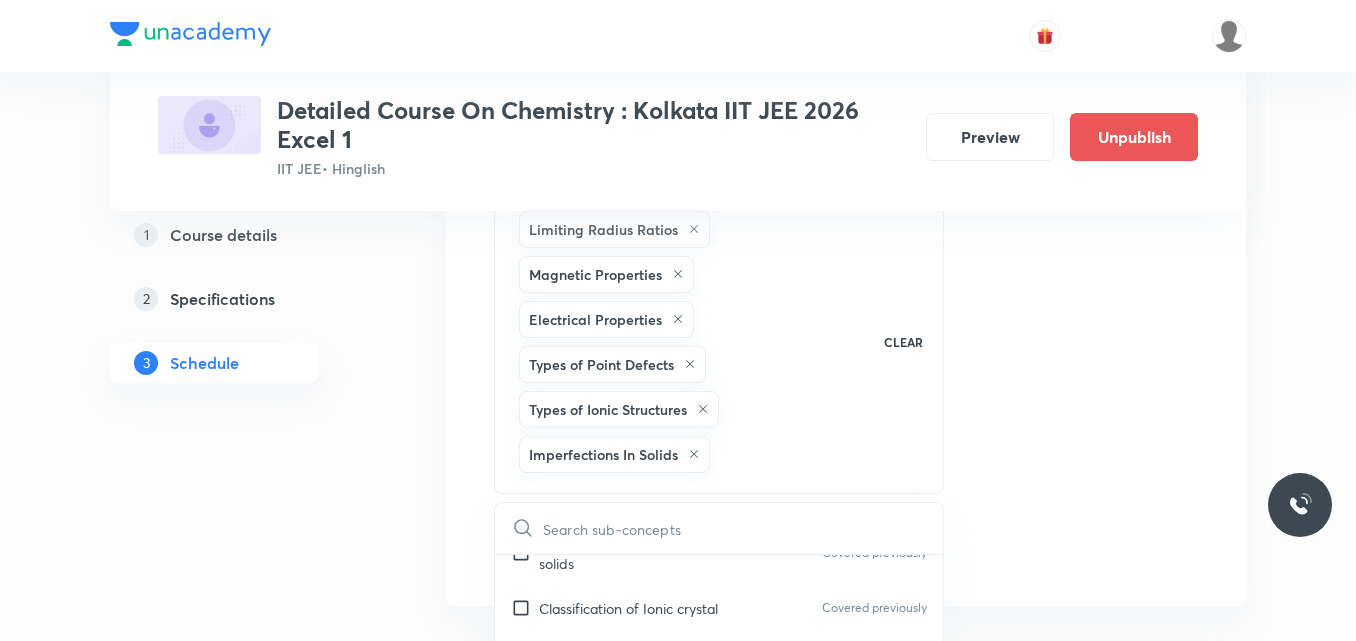 click on "Session  52 Live class Session title 35/99 Session on Haloalkanes & Haloarenes ​ Schedule for Aug 6, 2025, 5:30 PM ​ Duration (in minutes) 75 ​   Session type Online Offline Room Room-104 Sub-concepts Limiting Radius Ratios Magnetic Properties Electrical Properties Types of Point Defects Types of Ionic Structures Imperfections In Solids CLEAR ​ General Topics & Mole Concept Basic Concepts Covered previously Basic Introduction Covered previously Percentage Composition Covered previously Stoichiometry Covered previously Principle of Atom Conservation (POAC) Covered previously Relation between Stoichiometric Quantities Covered previously Application of Mole Concept: Gravimetric Analysis Covered previously Different Laws Covered previously Formula and Composition Covered previously Concentration Terms Covered previously Some basic concepts of Chemistry Covered previously Atomic Structure Discovery Of Electron Covered previously Some Prerequisites of Physics Covered previously Covered previously Gas Laws" at bounding box center [846, -20] 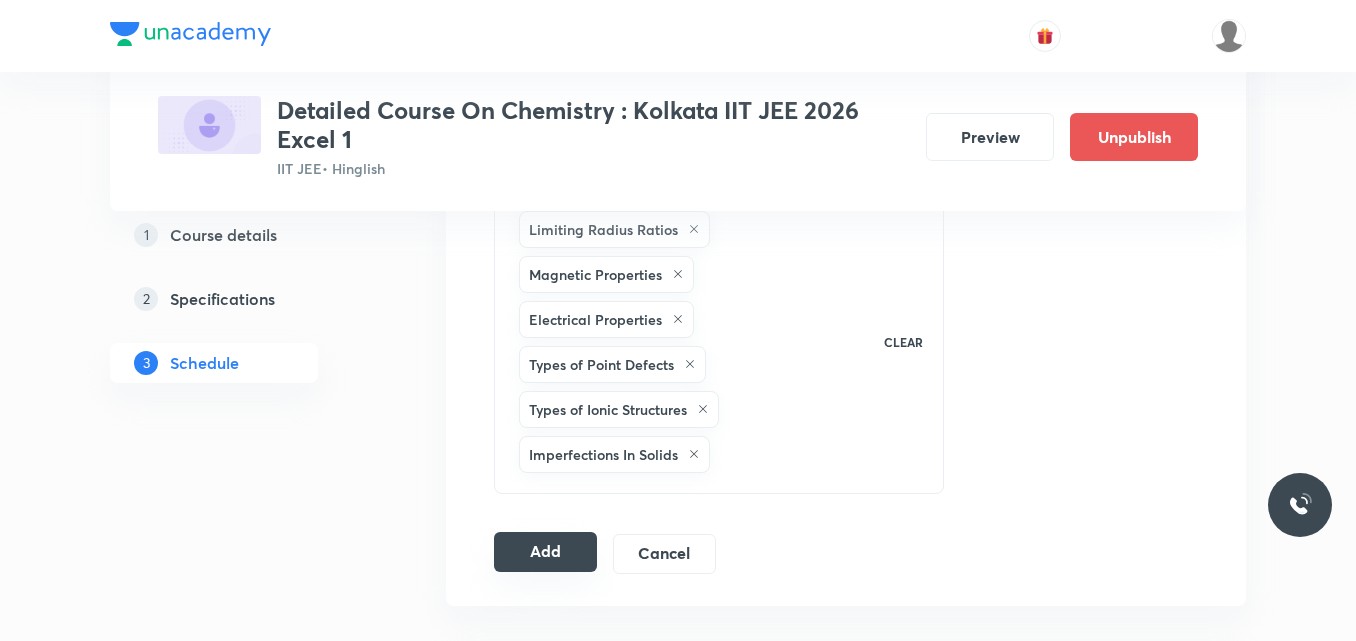 click on "Add" at bounding box center (545, 552) 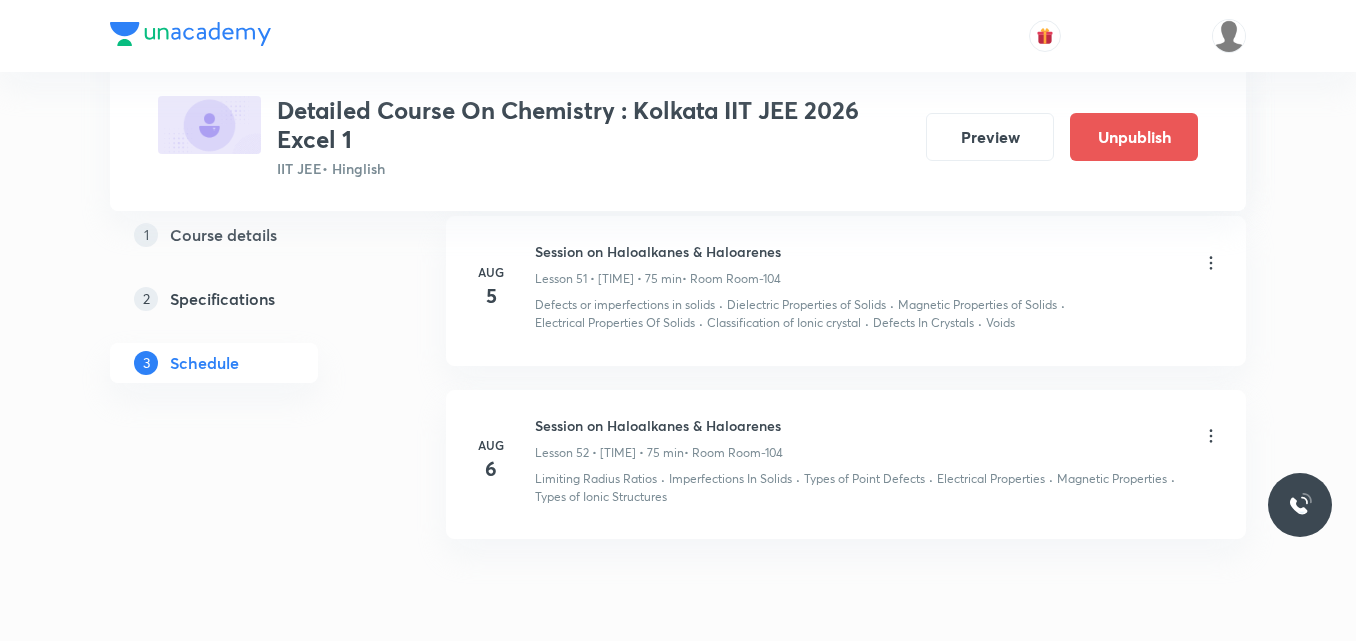 scroll, scrollTop: 8696, scrollLeft: 0, axis: vertical 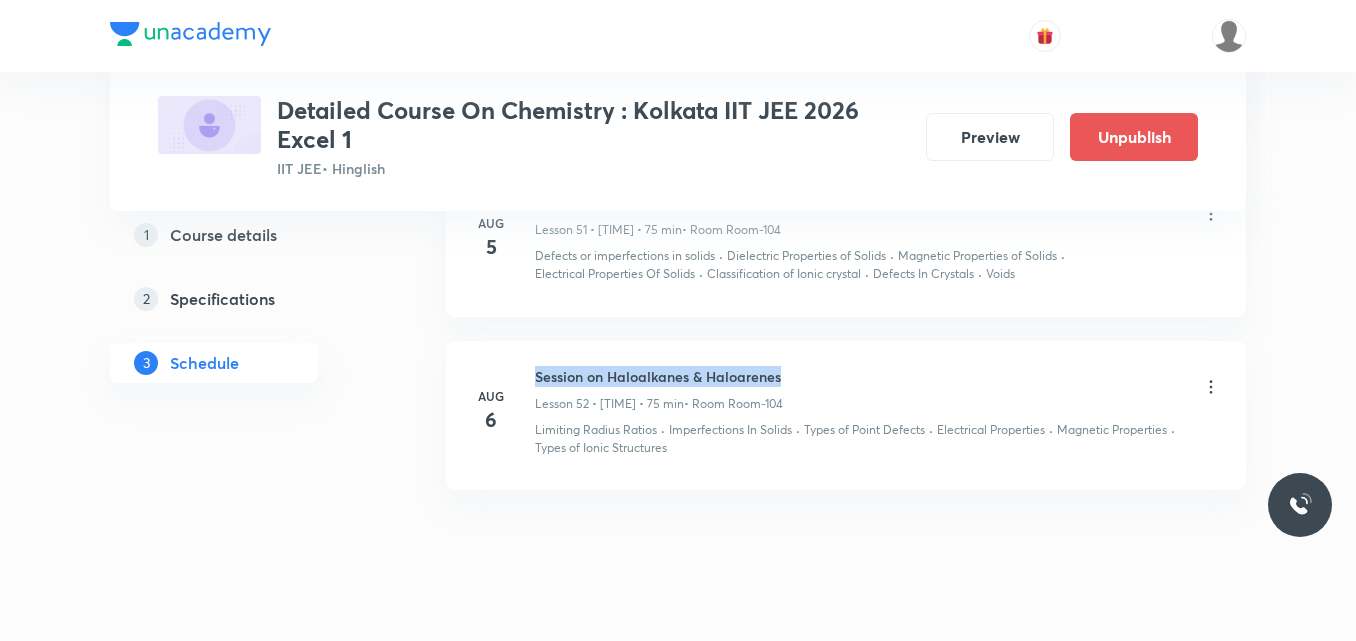 drag, startPoint x: 535, startPoint y: 376, endPoint x: 809, endPoint y: 343, distance: 275.98007 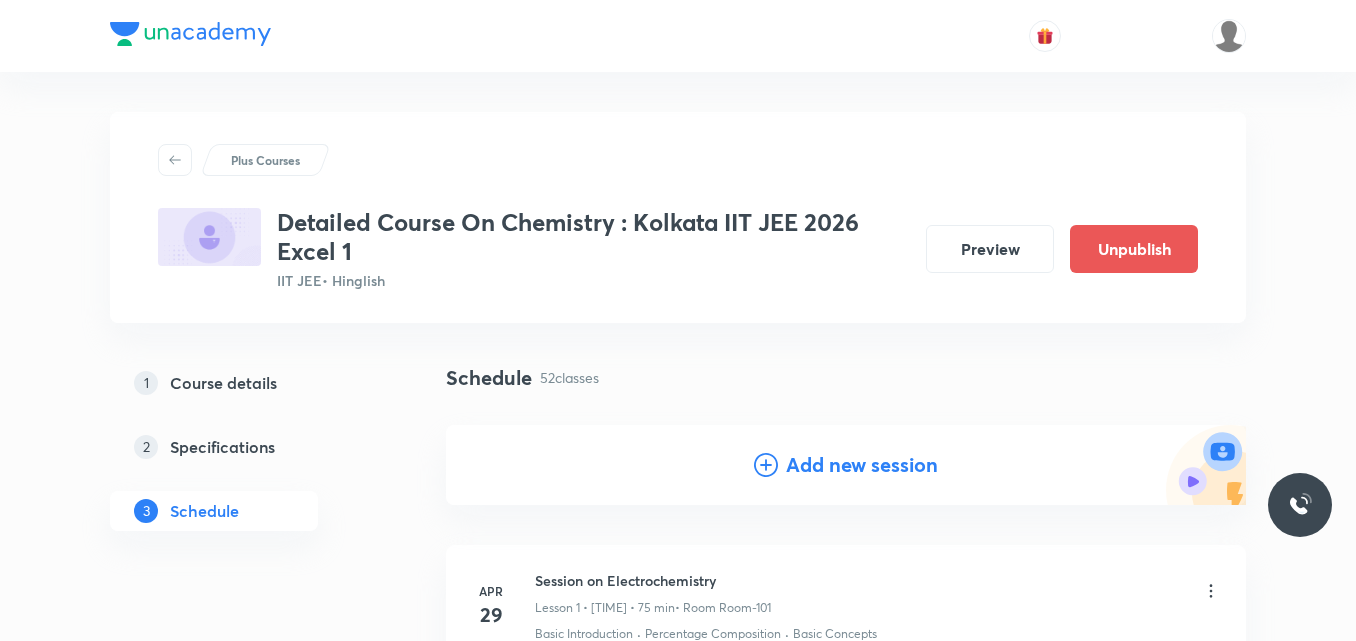 scroll, scrollTop: 118, scrollLeft: 0, axis: vertical 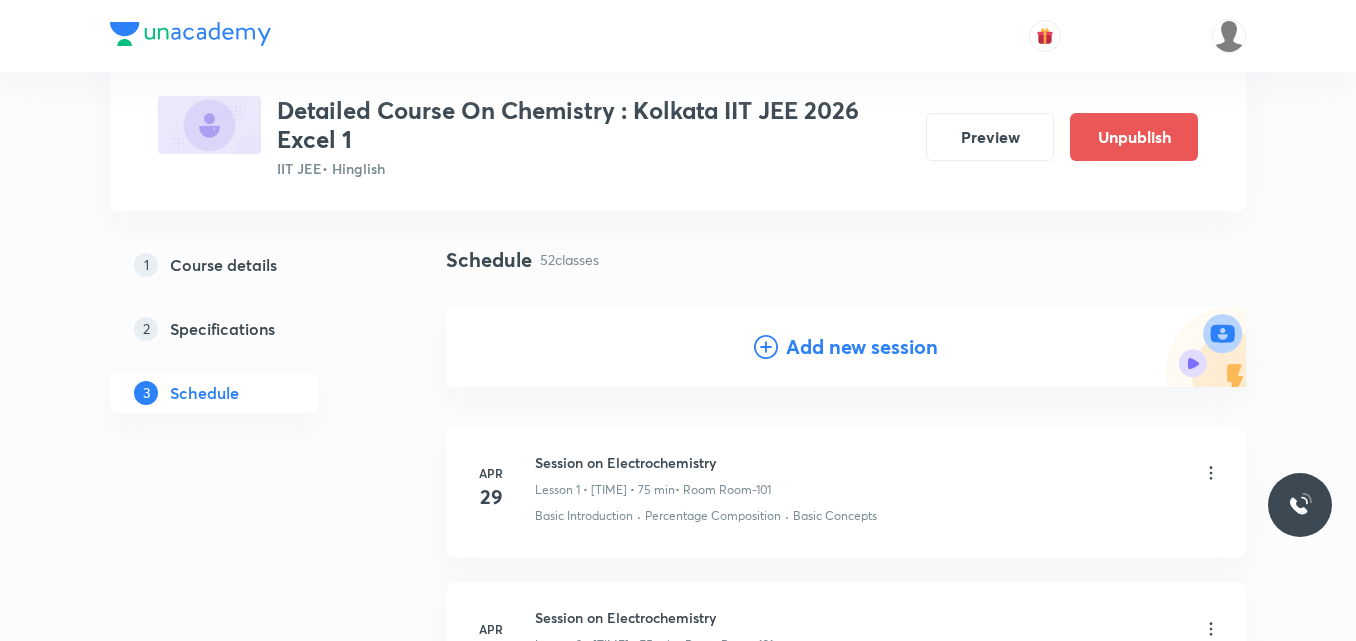 click 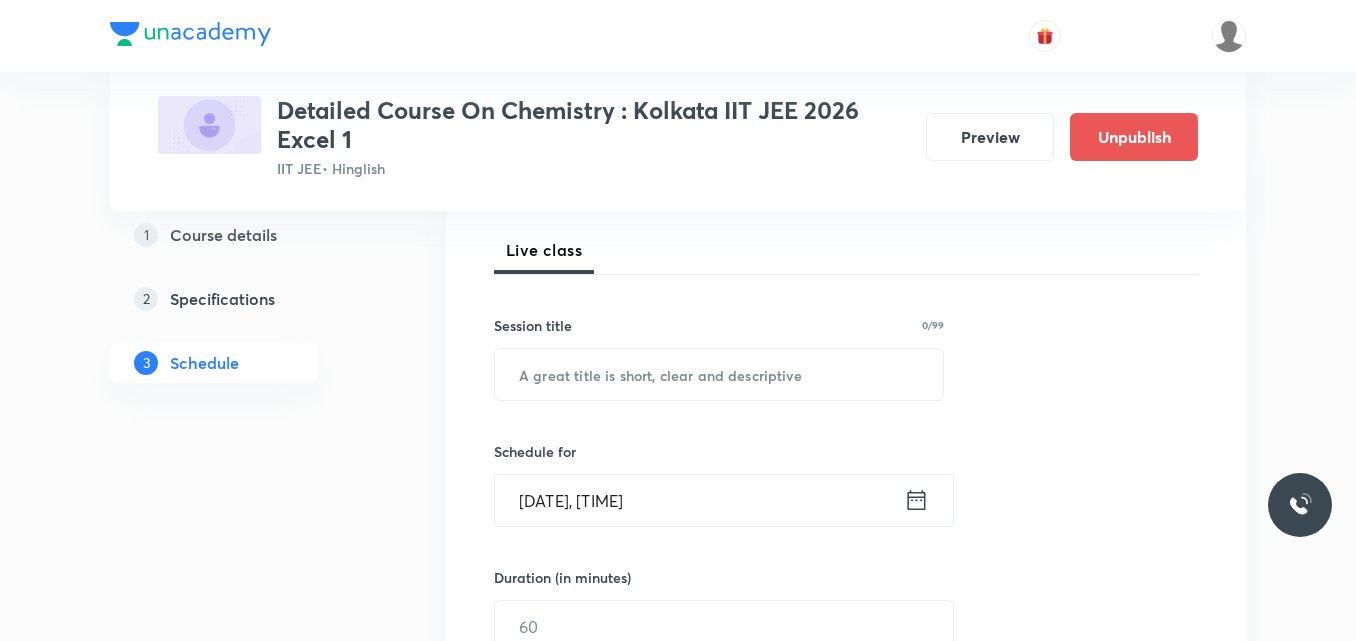 scroll, scrollTop: 291, scrollLeft: 0, axis: vertical 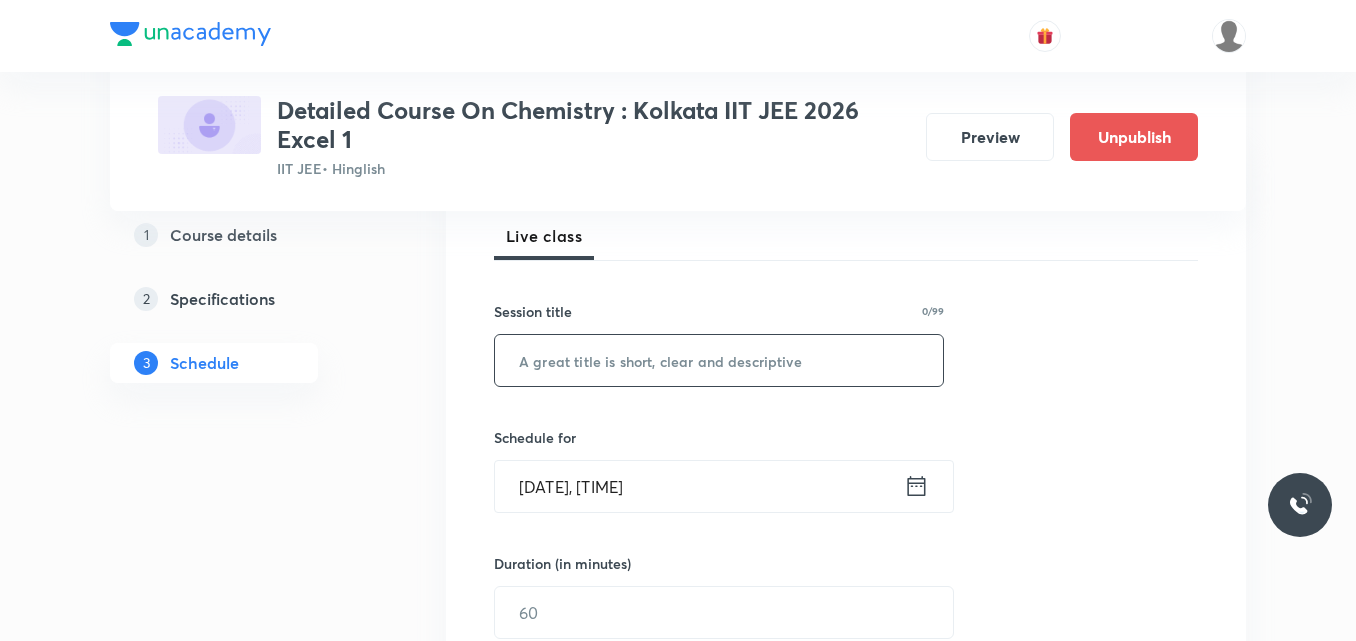 click at bounding box center (719, 360) 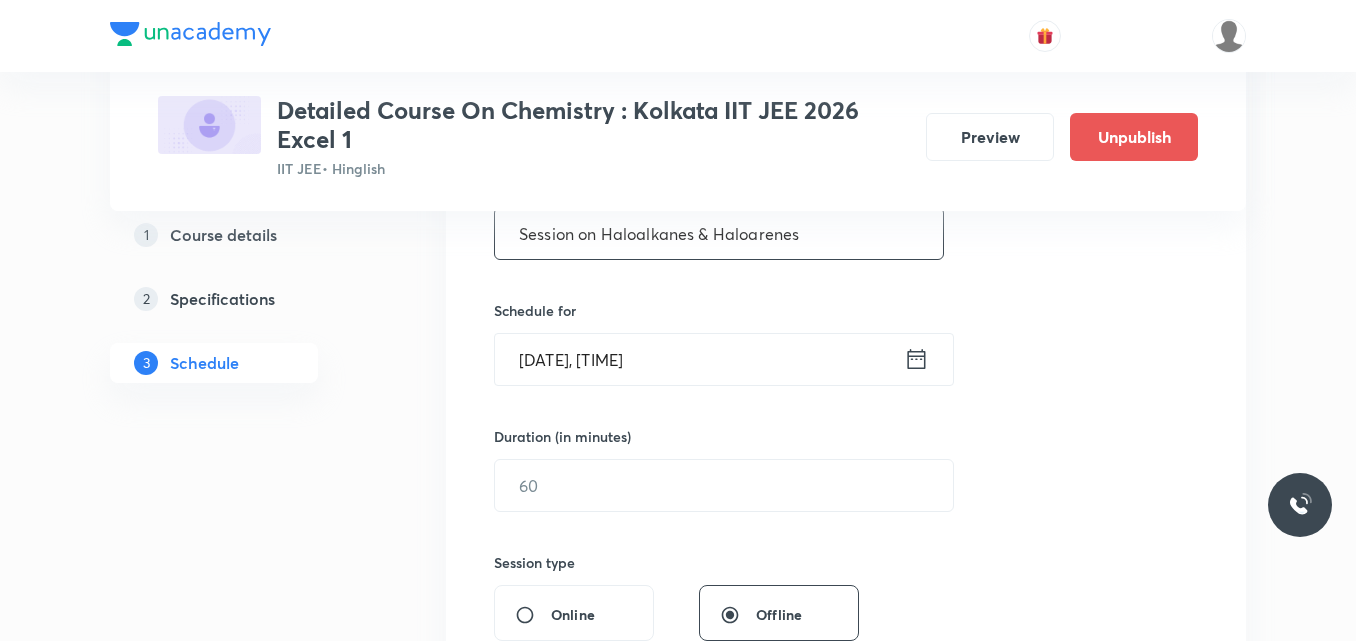 scroll, scrollTop: 420, scrollLeft: 0, axis: vertical 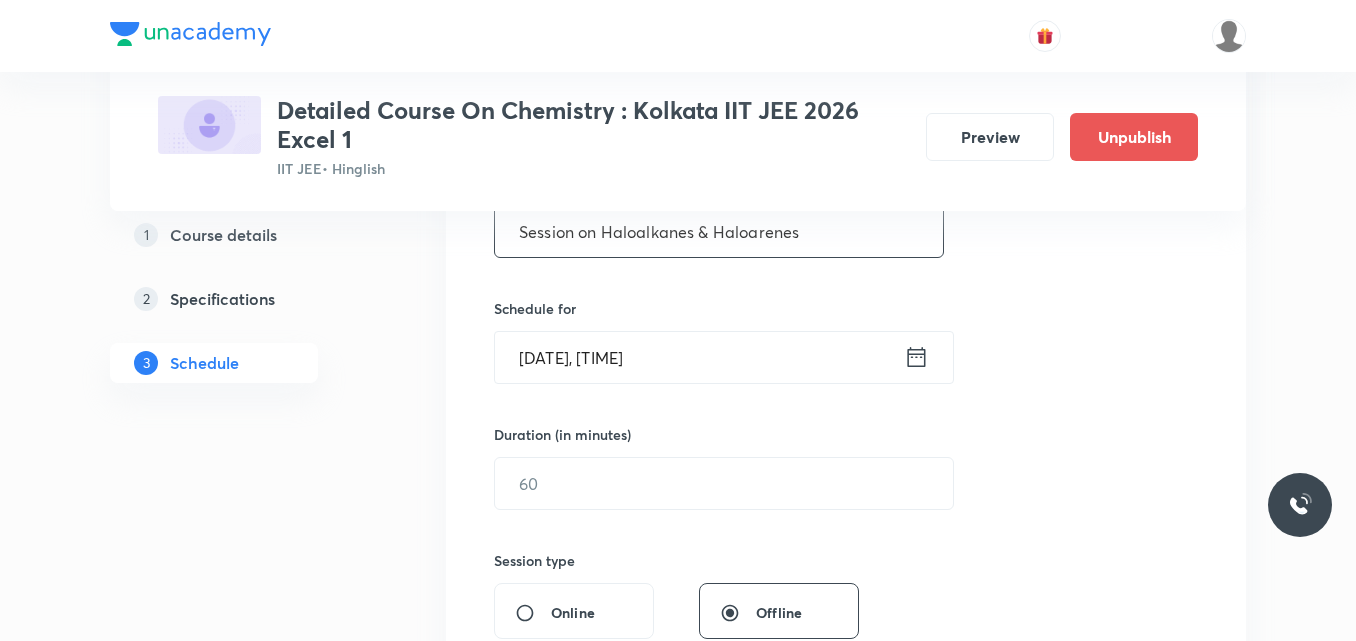 type on "Session on Haloalkanes & Haloarenes" 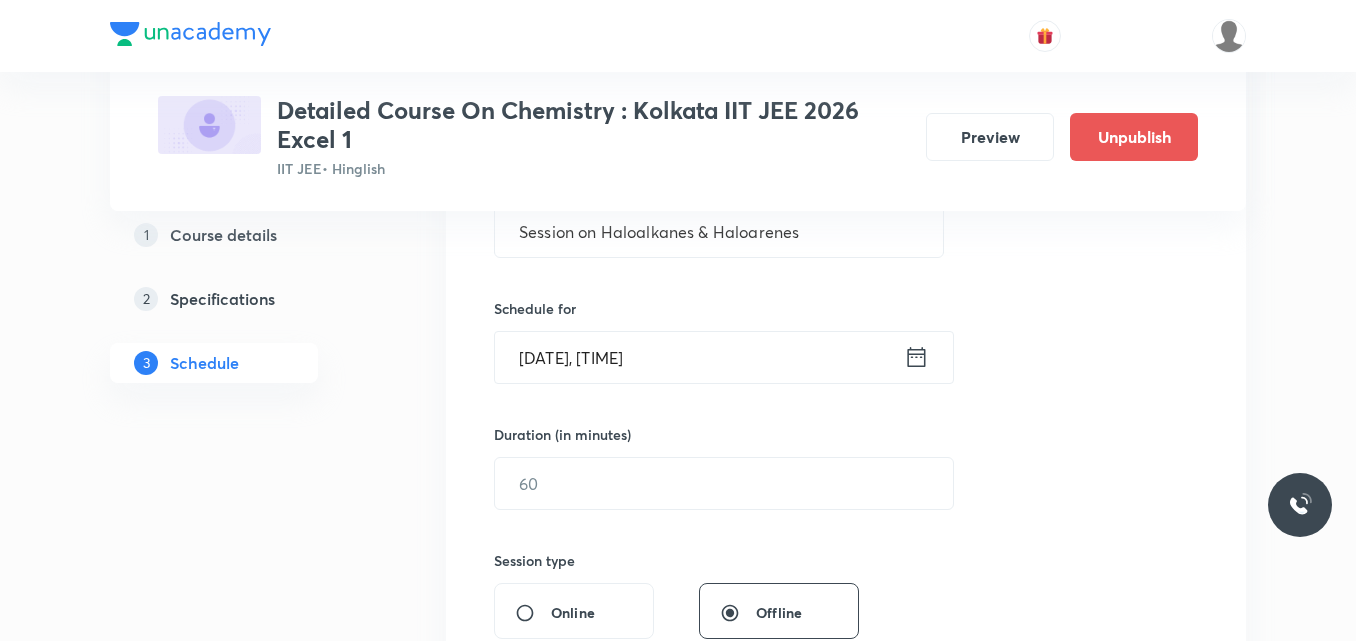 click 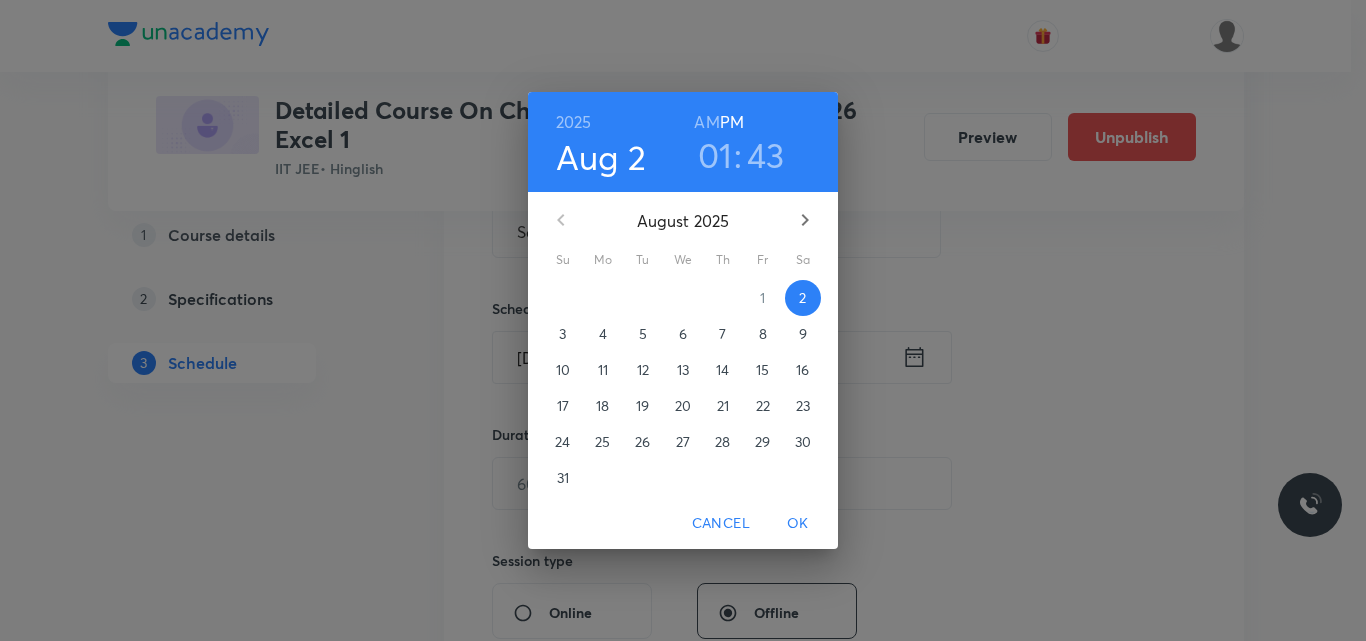 click on "7" at bounding box center (722, 334) 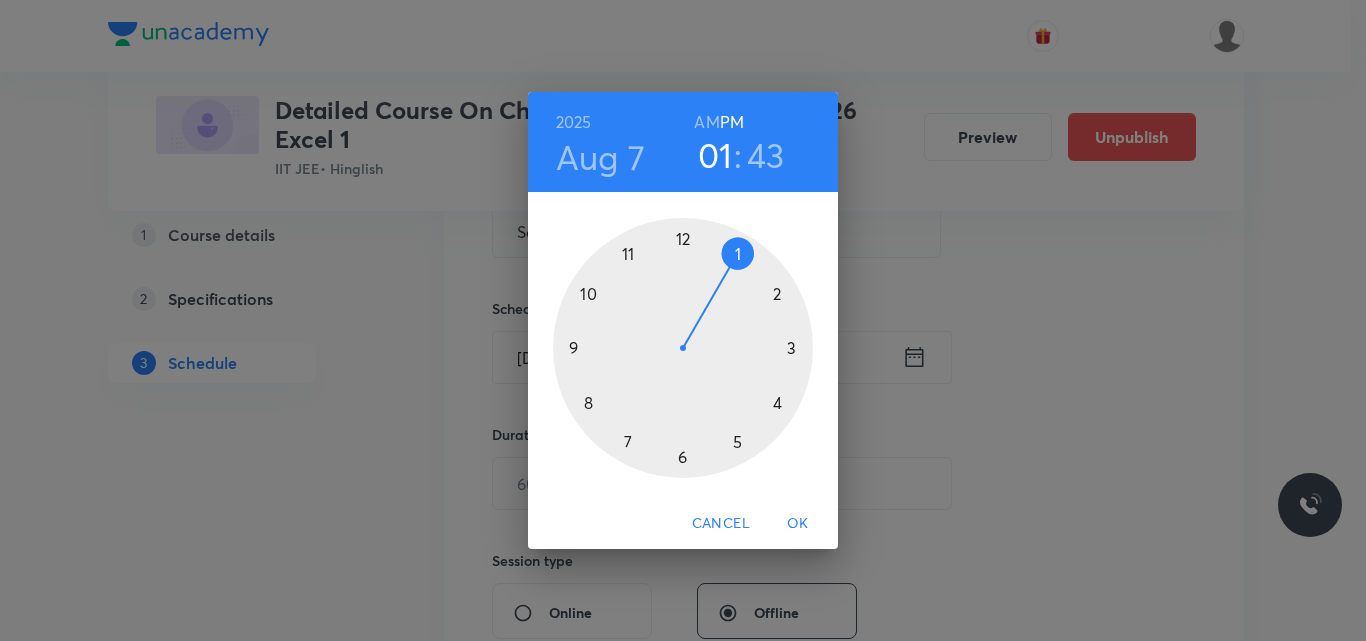 click at bounding box center [683, 348] 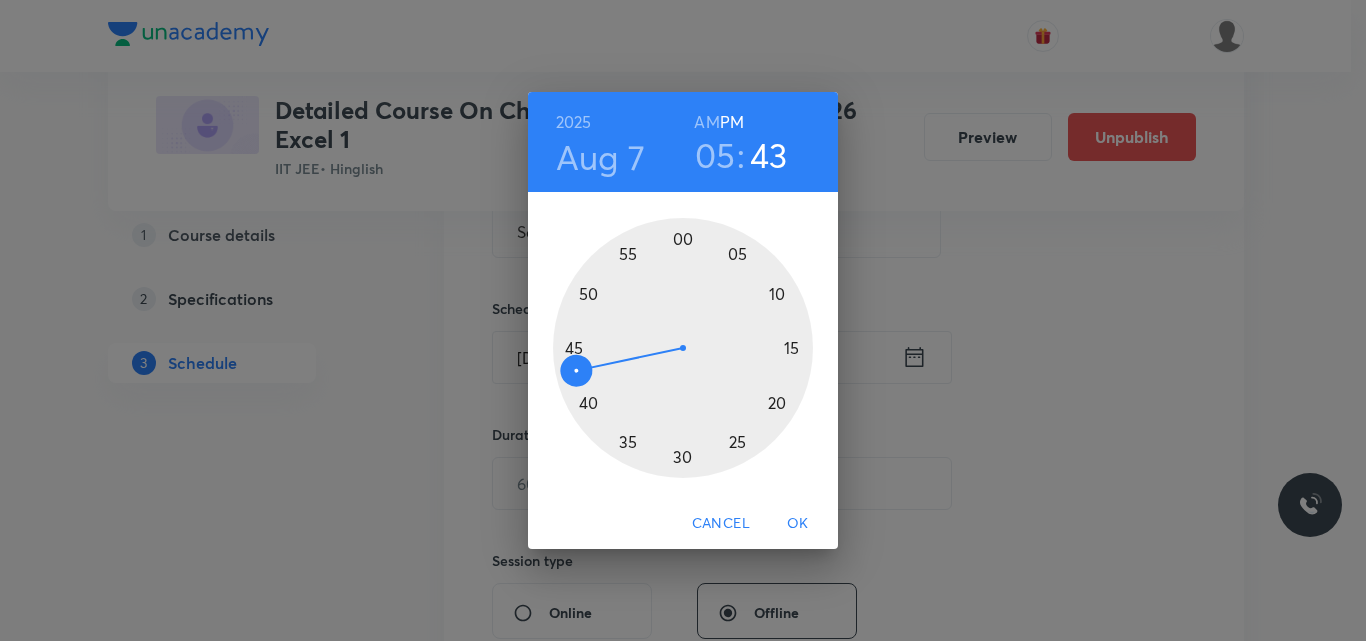 click at bounding box center (683, 348) 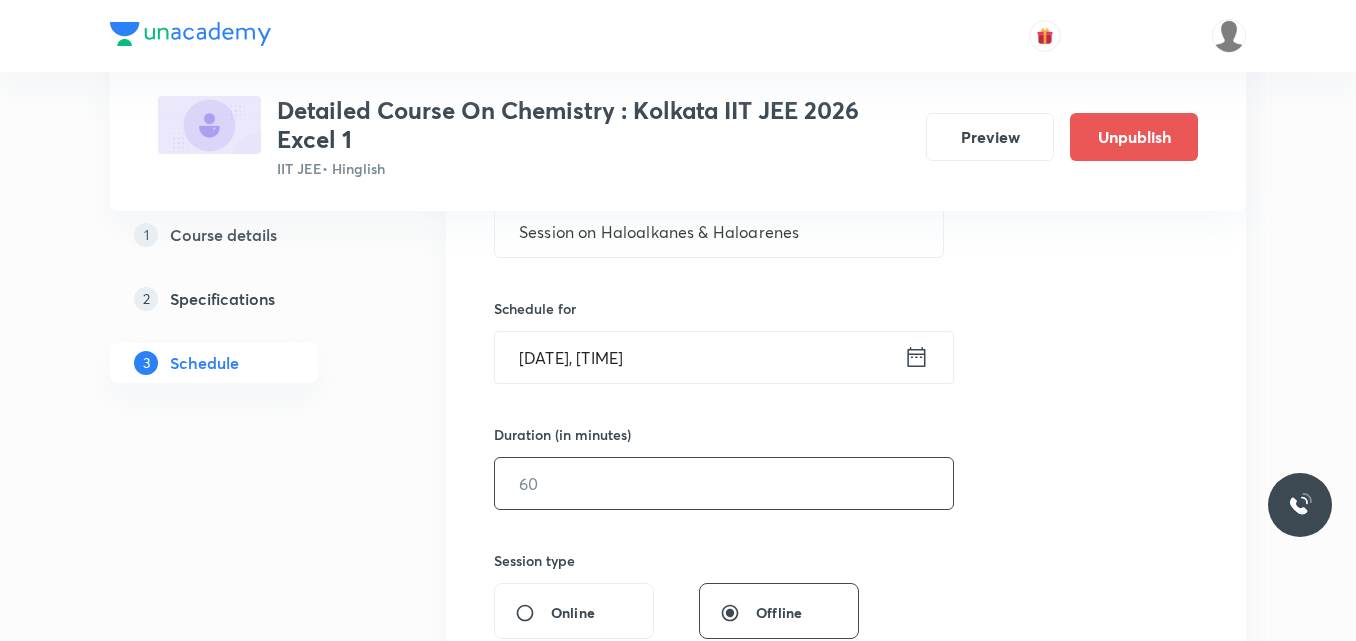 click at bounding box center [724, 483] 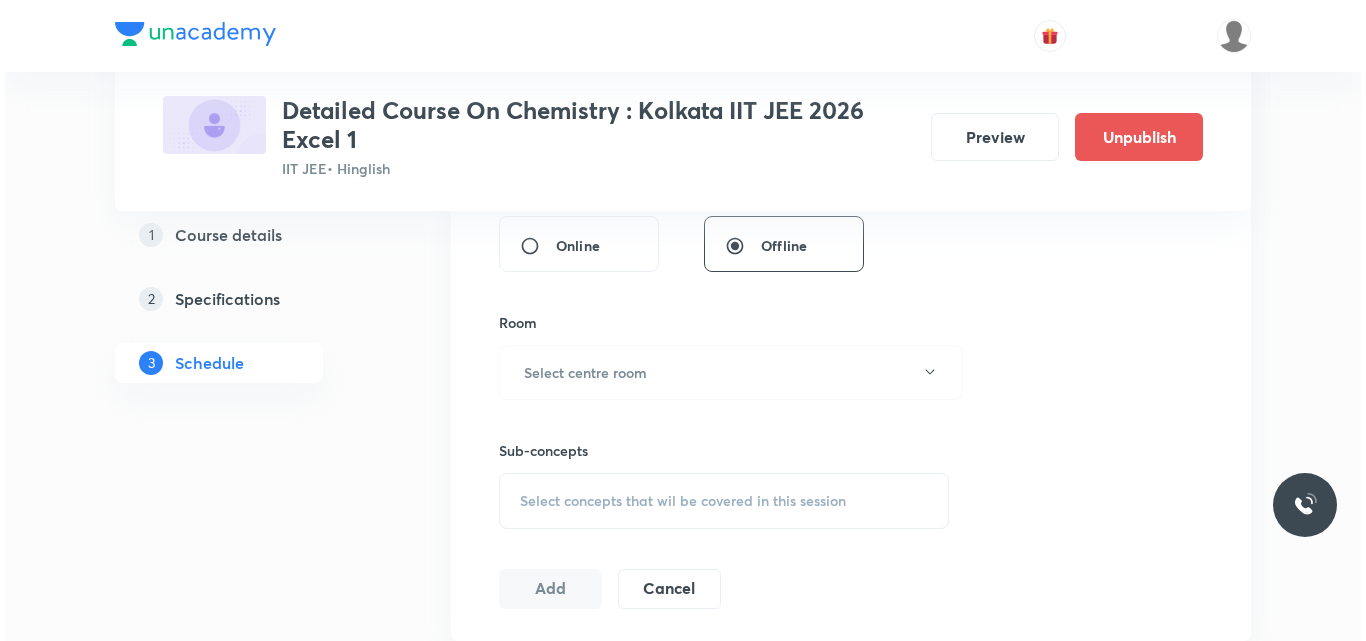 scroll, scrollTop: 745, scrollLeft: 0, axis: vertical 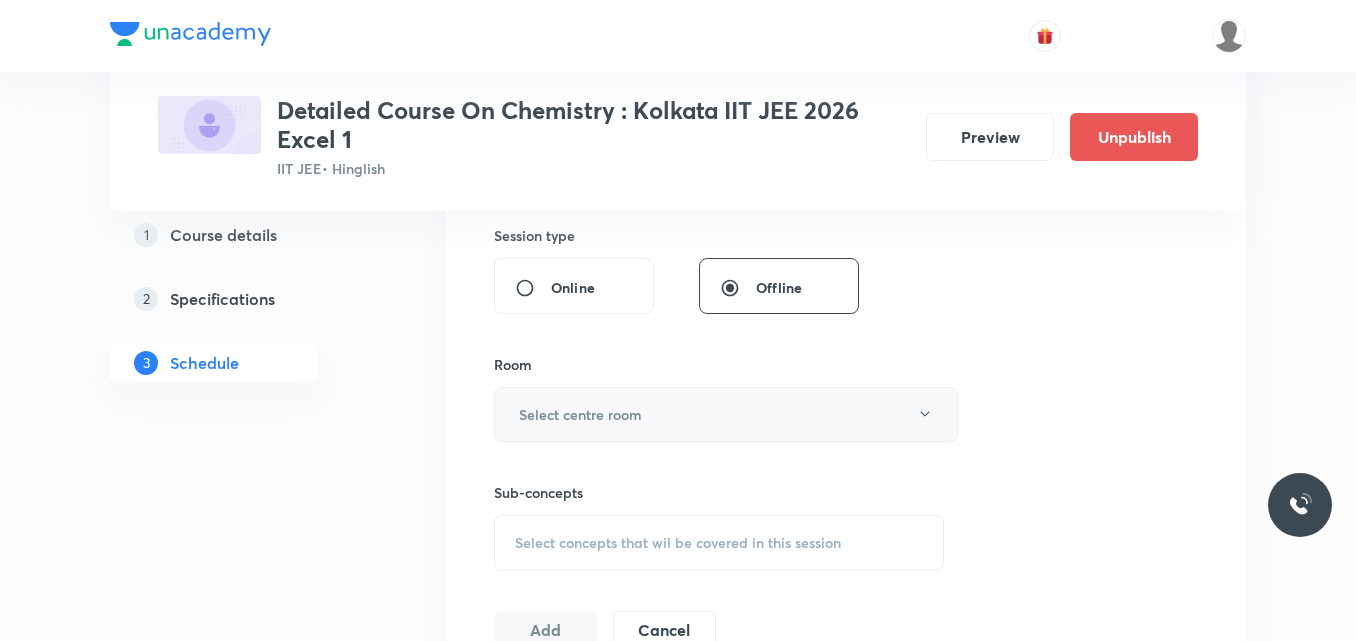 type on "75" 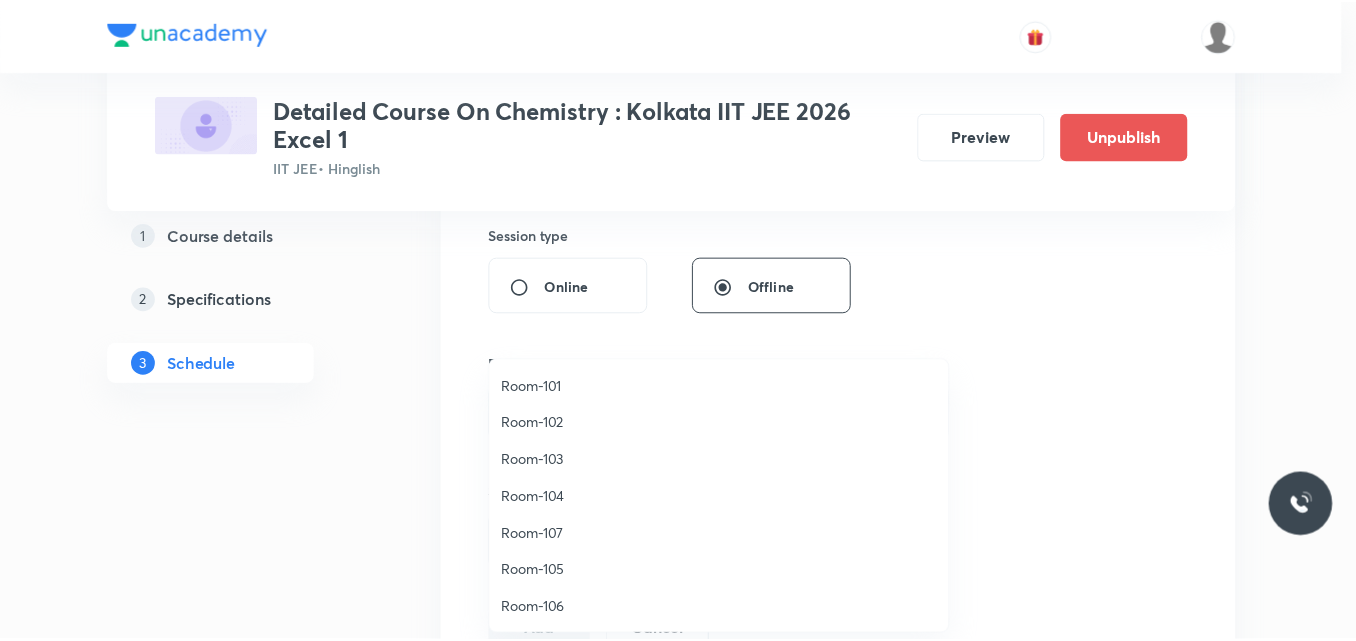 scroll, scrollTop: 1, scrollLeft: 0, axis: vertical 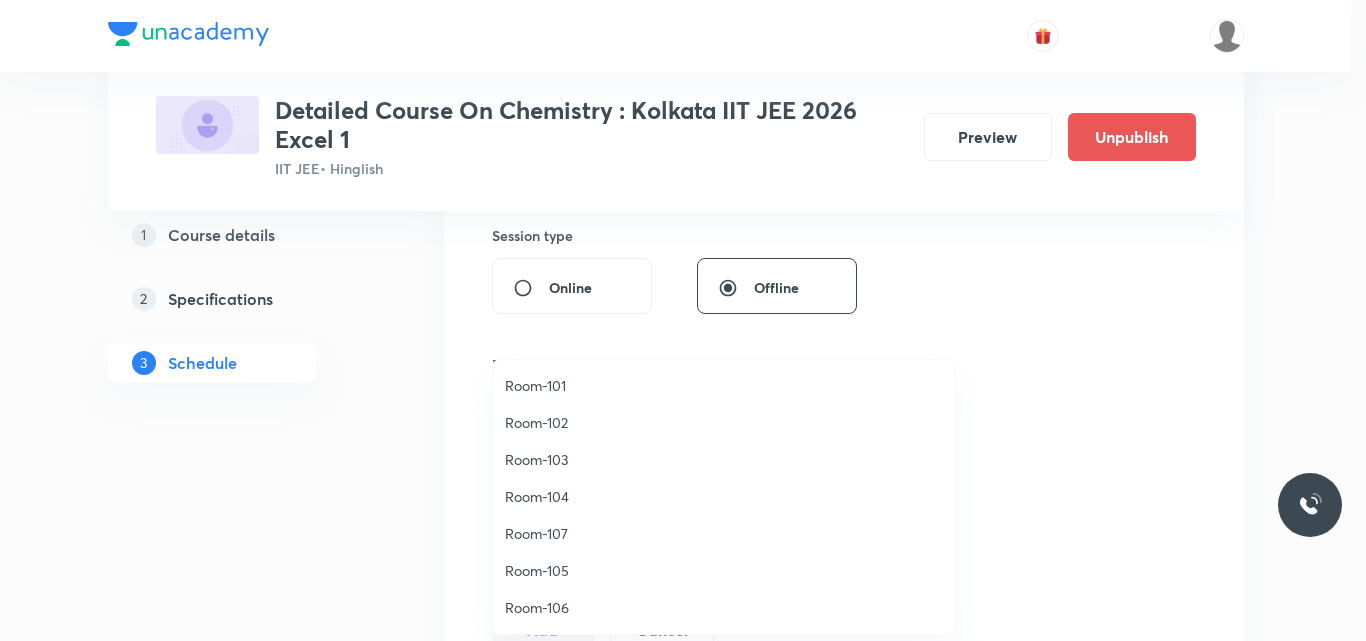 click on "Room-104" at bounding box center (724, 496) 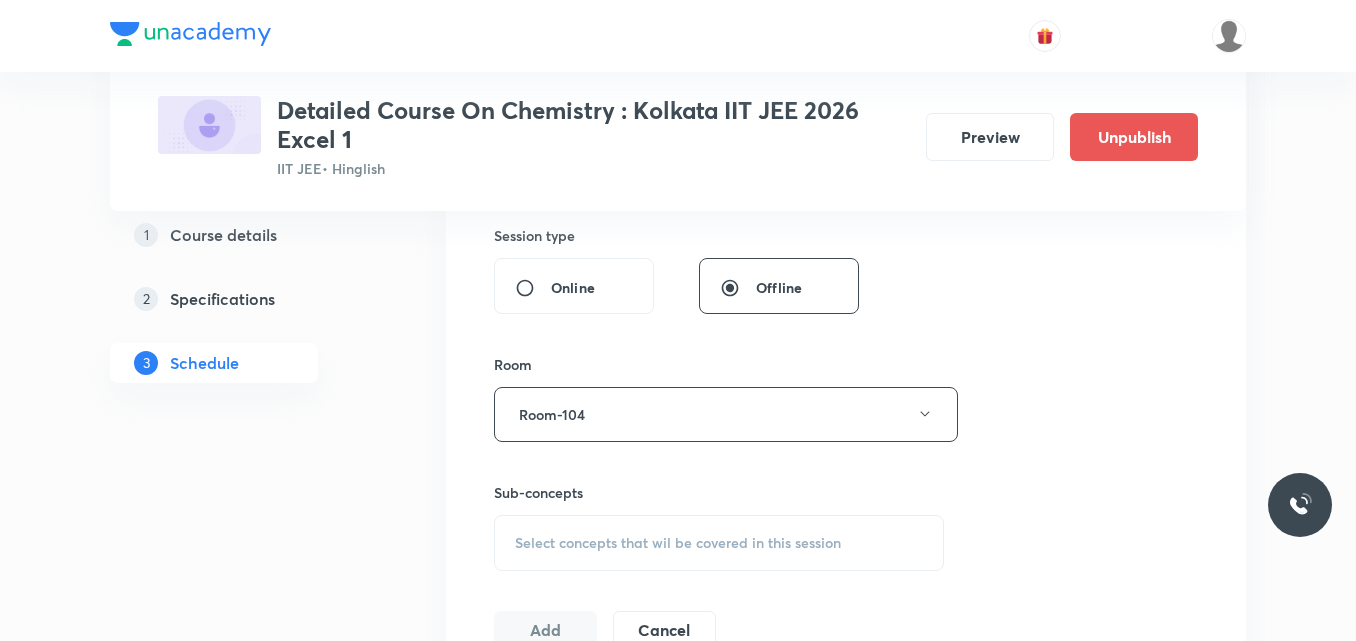 click on "Select concepts that wil be covered in this session" at bounding box center [678, 543] 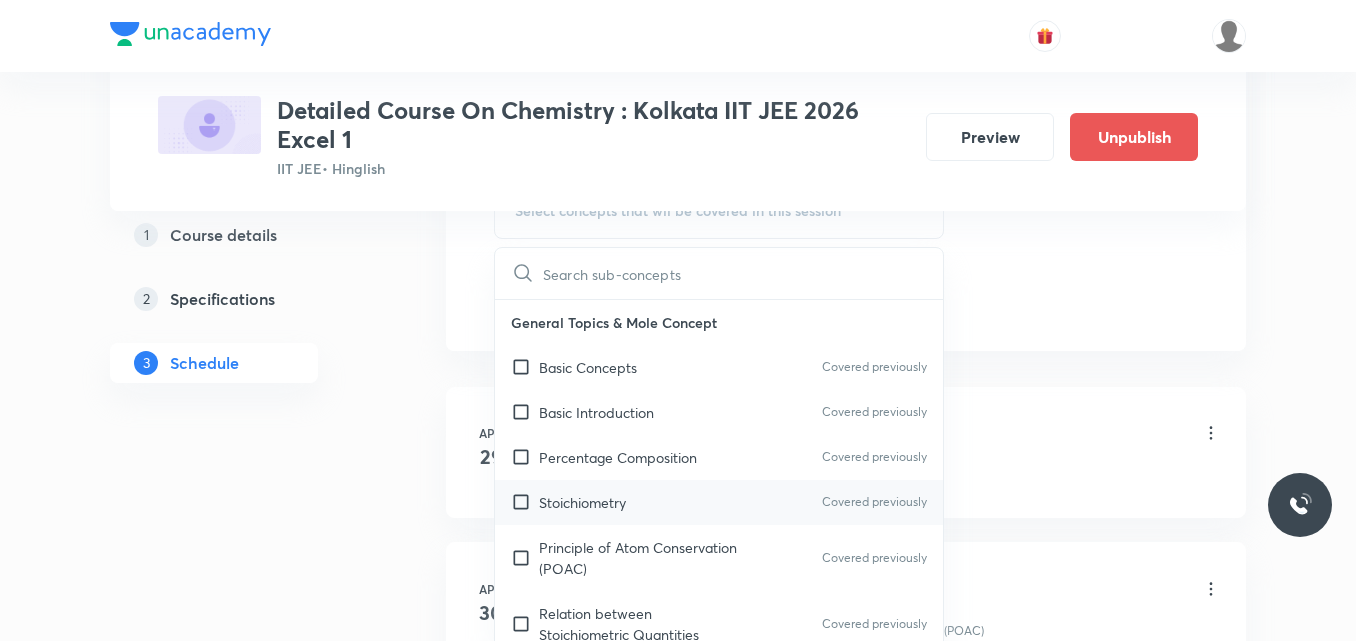 scroll, scrollTop: 1081, scrollLeft: 0, axis: vertical 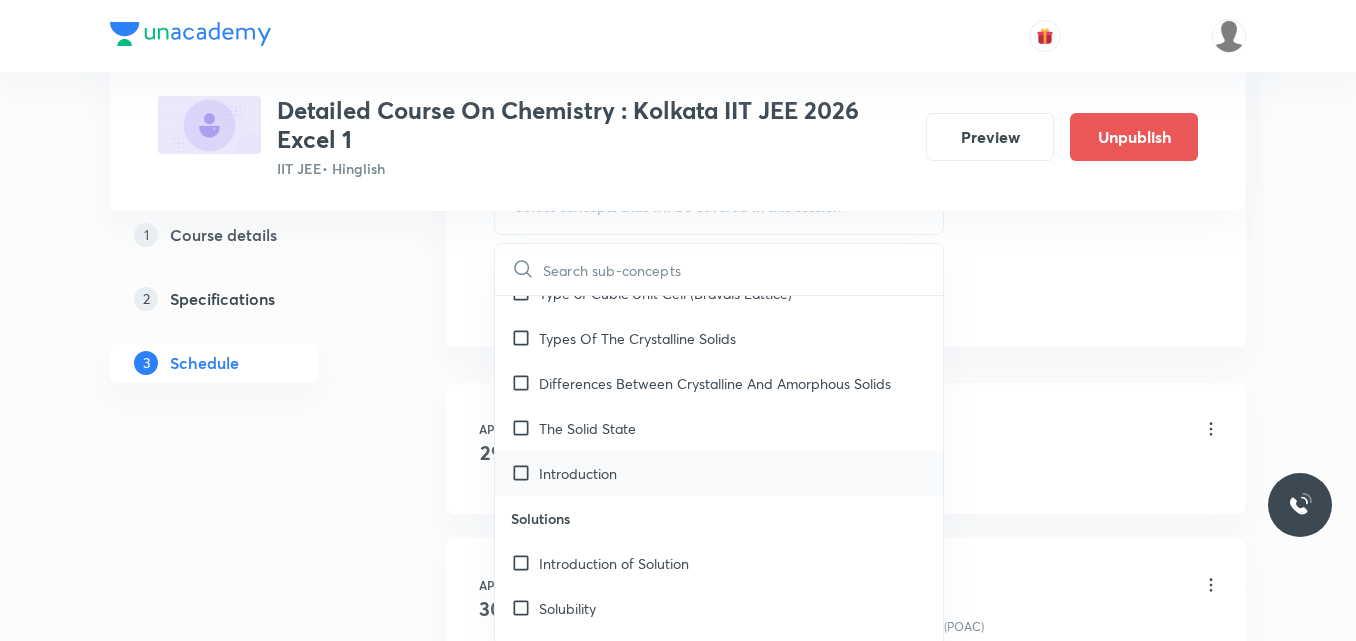 click on "Introduction" at bounding box center (578, 473) 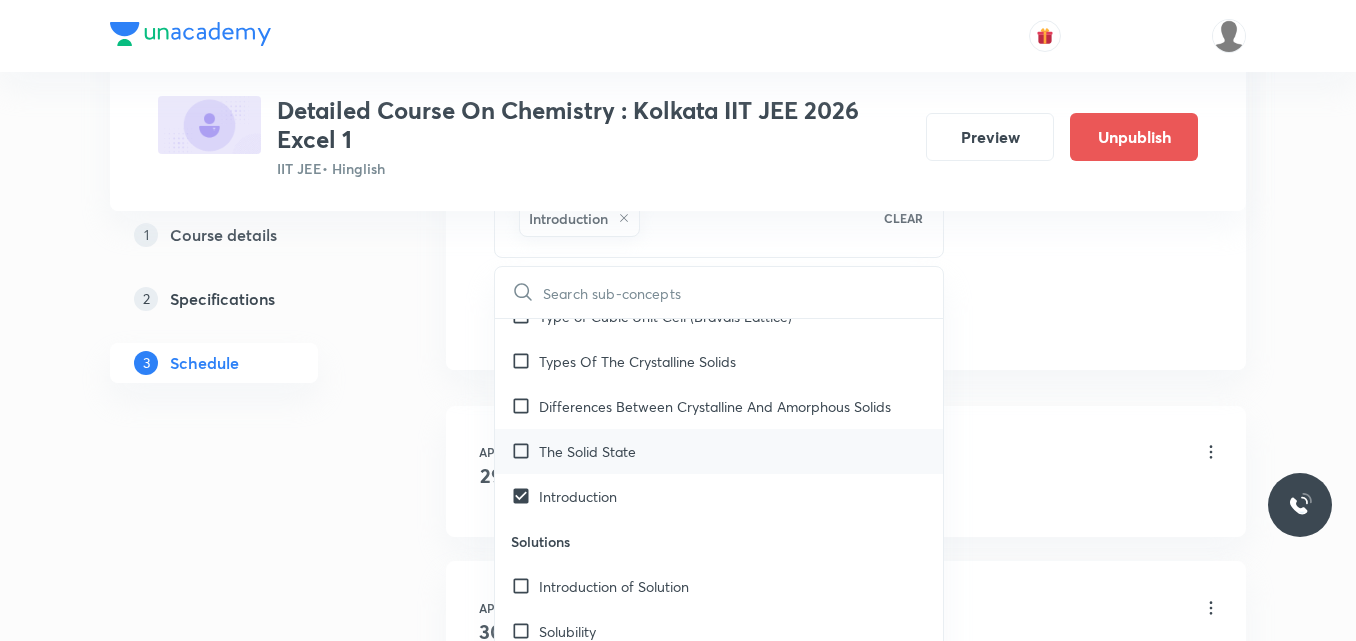 click on "The Solid State" at bounding box center [587, 451] 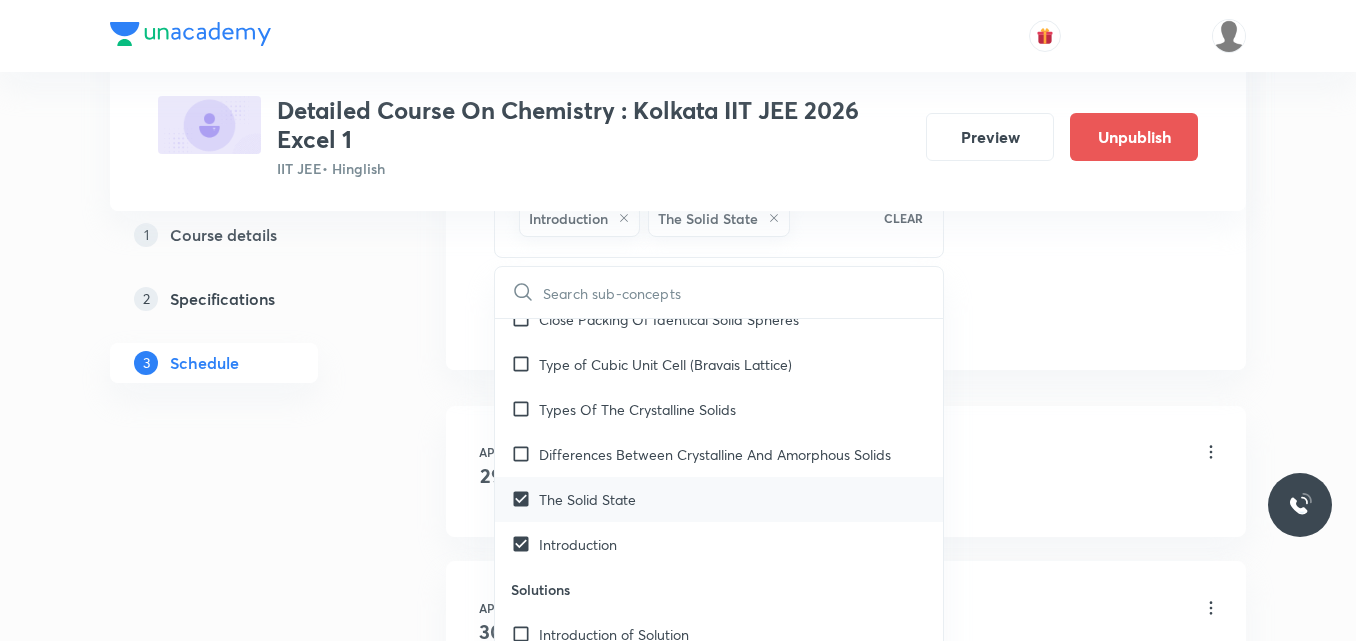 click on "Differences Between Crystalline And Amorphous Solids" at bounding box center (715, 454) 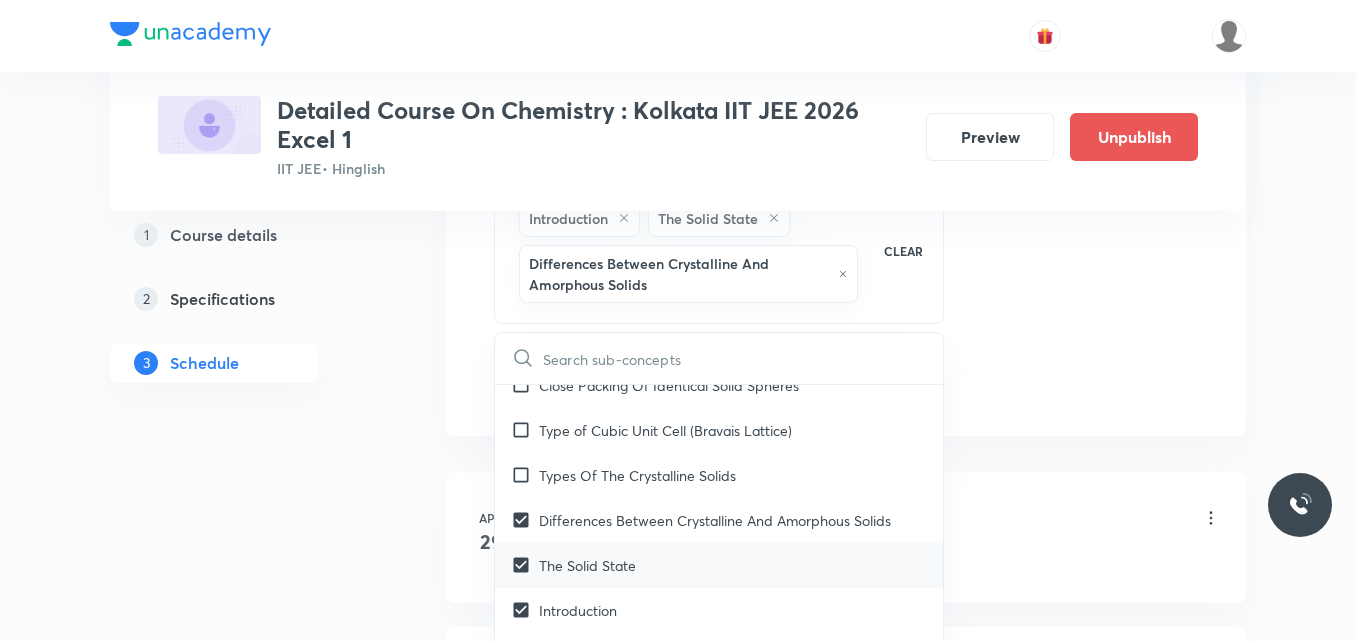 scroll, scrollTop: 8724, scrollLeft: 0, axis: vertical 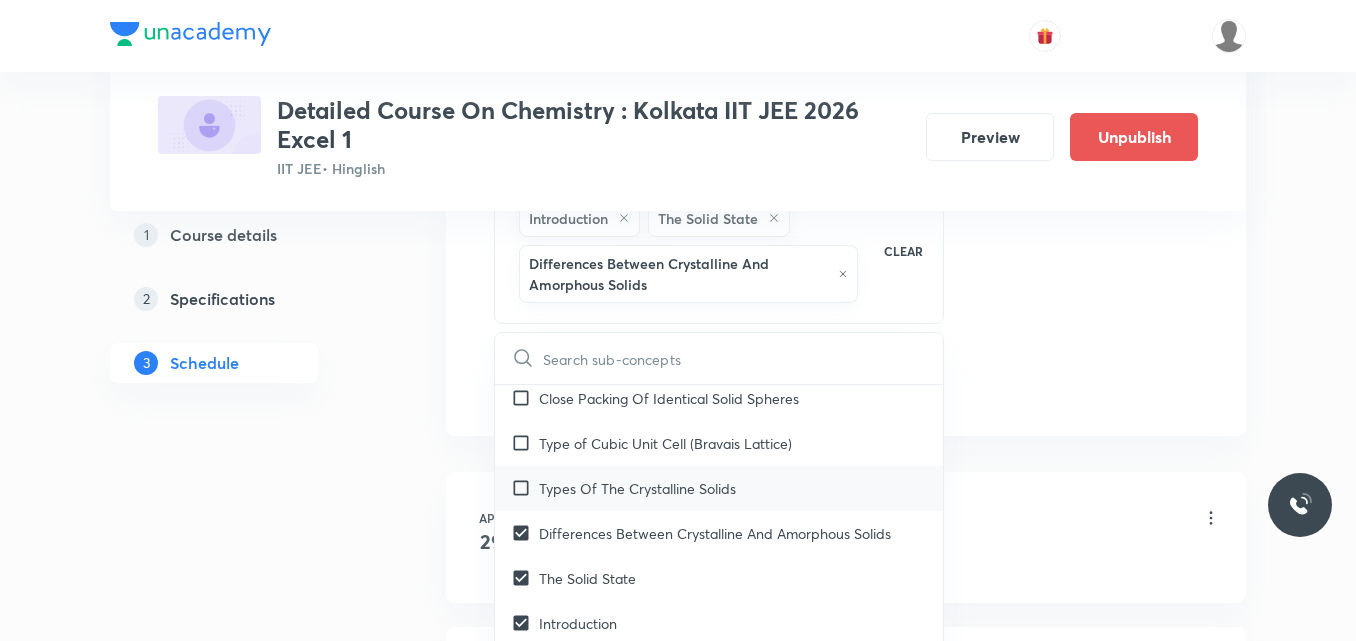 click on "Types Of The Crystalline Solids" at bounding box center (637, 488) 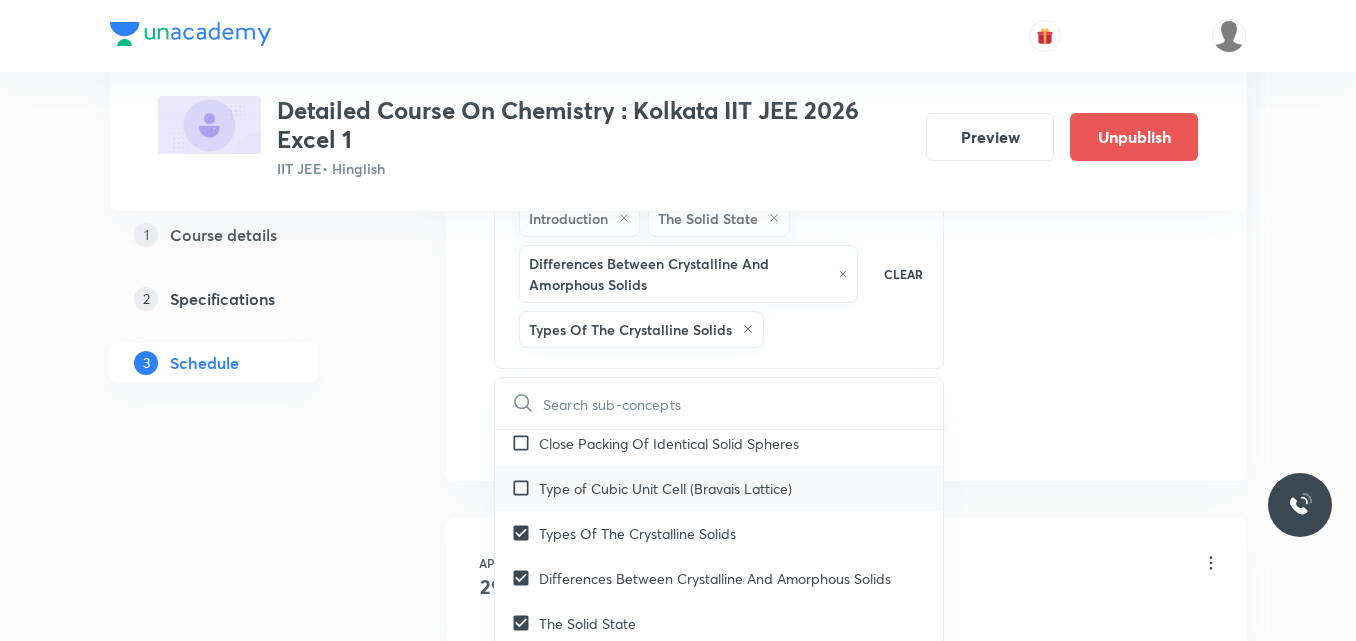 click on "Type of Cubic Unit Cell (Bravais Lattice)" at bounding box center (665, 488) 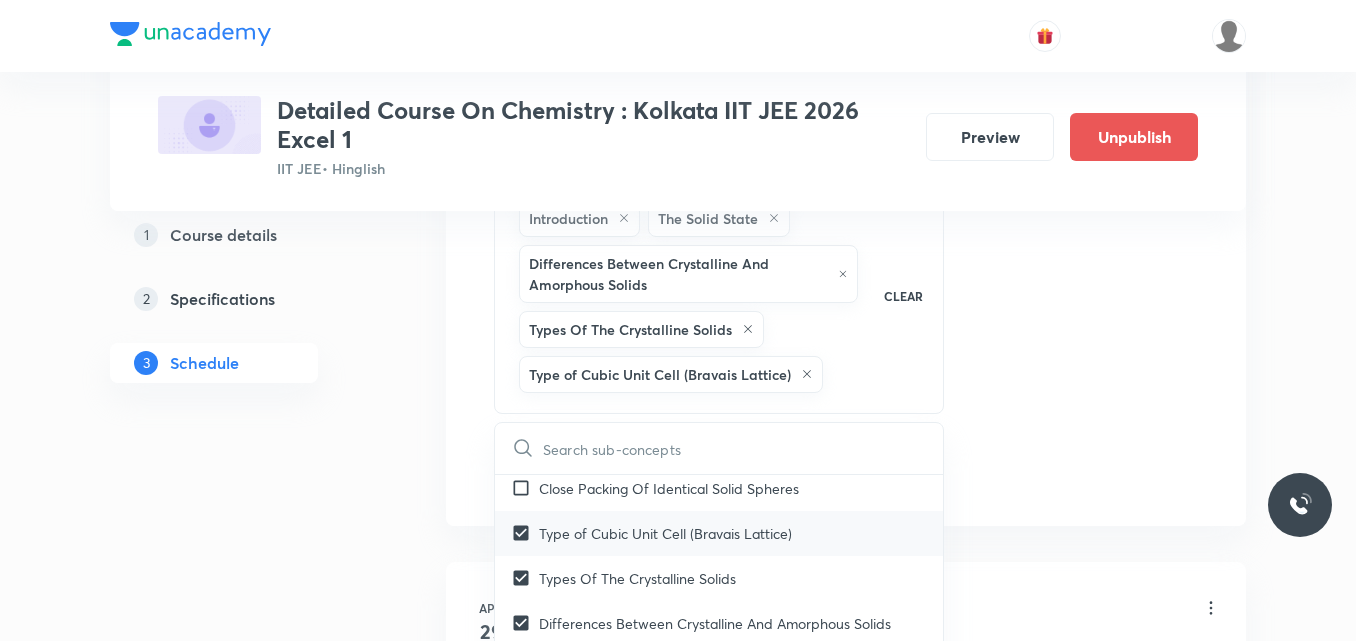 click on "Close Packing Of Identical Solid Spheres" at bounding box center [669, 488] 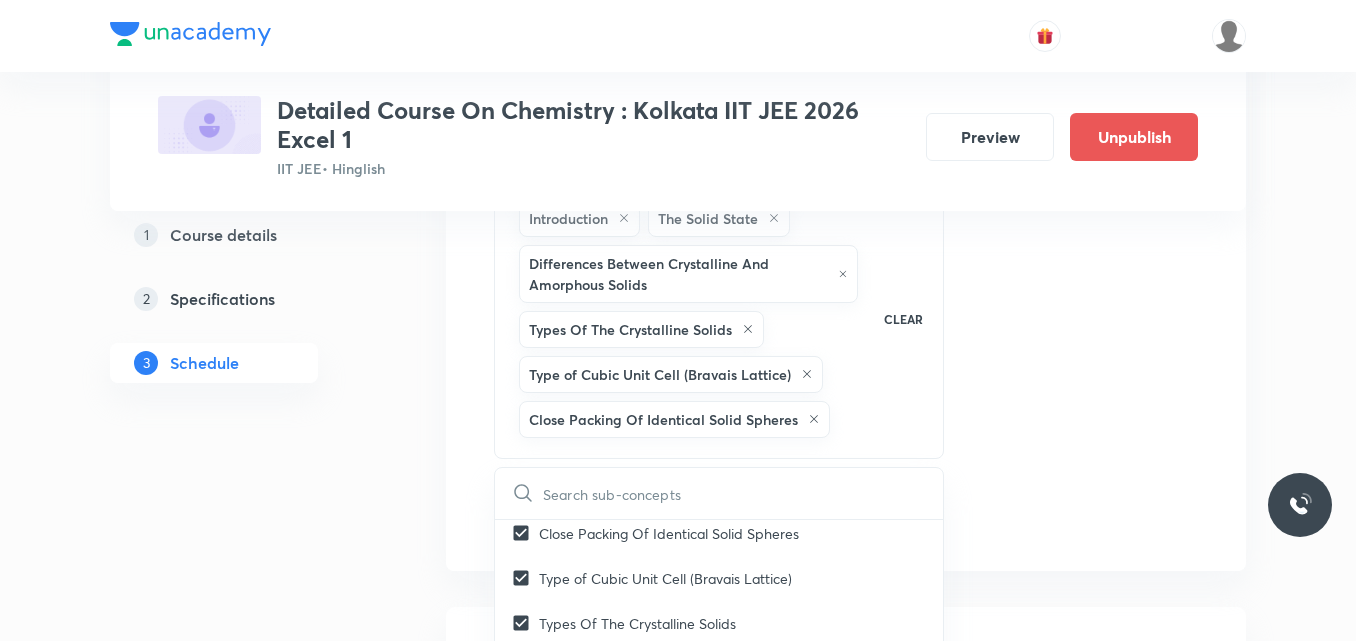 click on "Session  53 Live class Session title 35/99 Session on Haloalkanes & Haloarenes ​ Schedule for Aug 7, 2025, 5:30 PM ​ Duration (in minutes) 75 ​   Session type Online Offline Room Room-104 Sub-concepts Introduction The Solid State Differences Between Crystalline And Amorphous Solids Types Of The Crystalline Solids Type of Cubic Unit Cell (Bravais Lattice) Close Packing Of Identical Solid Spheres CLEAR ​ General Topics & Mole Concept Basic Concepts Covered previously Basic Introduction Covered previously Percentage Composition Covered previously Stoichiometry Covered previously Principle of Atom Conservation (POAC) Covered previously Relation between Stoichiometric Quantities Covered previously Application of Mole Concept: Gravimetric Analysis Covered previously Different Laws Covered previously Formula and Composition Covered previously Concentration Terms Covered previously Some basic concepts of Chemistry Covered previously Atomic Structure Discovery Of Electron Covered previously Covered previously" at bounding box center [846, -43] 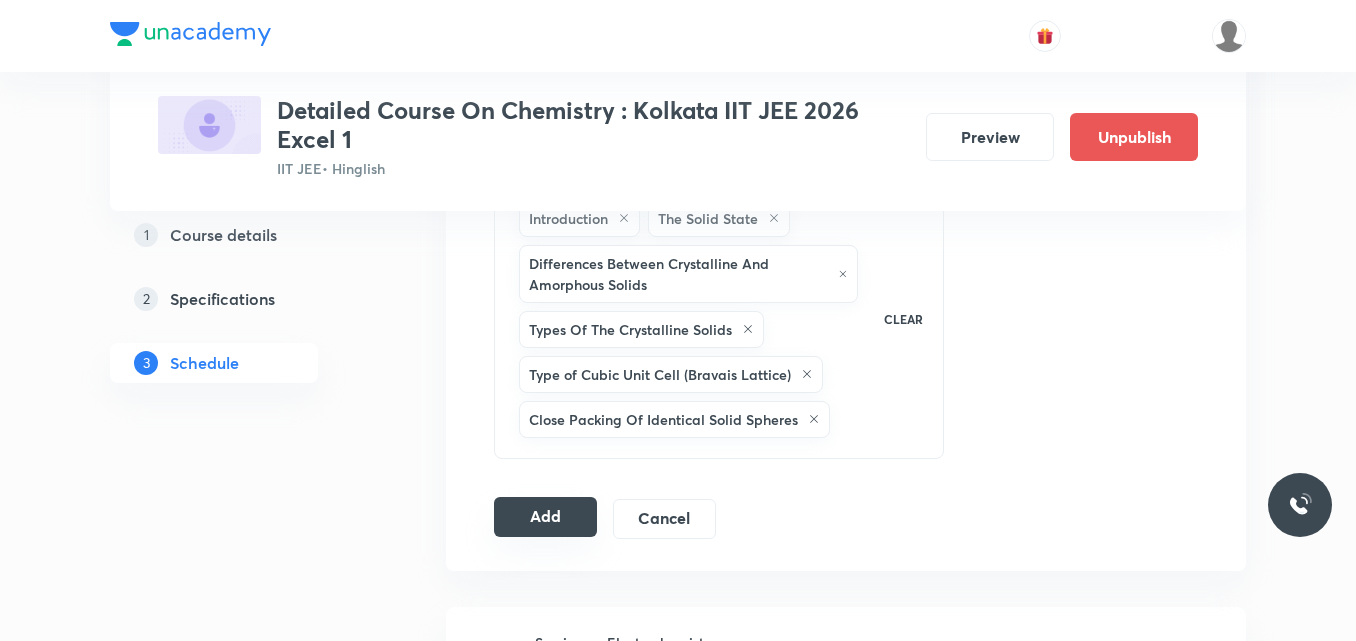 click on "Add" at bounding box center [545, 517] 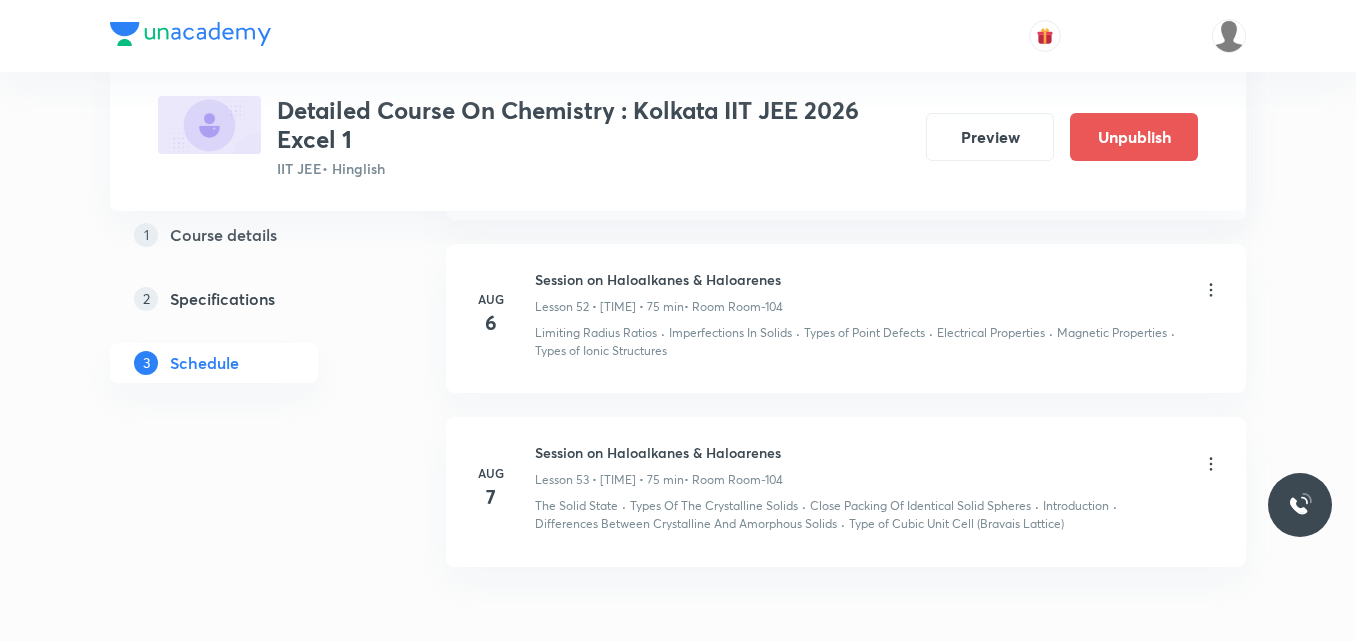 scroll, scrollTop: 8907, scrollLeft: 0, axis: vertical 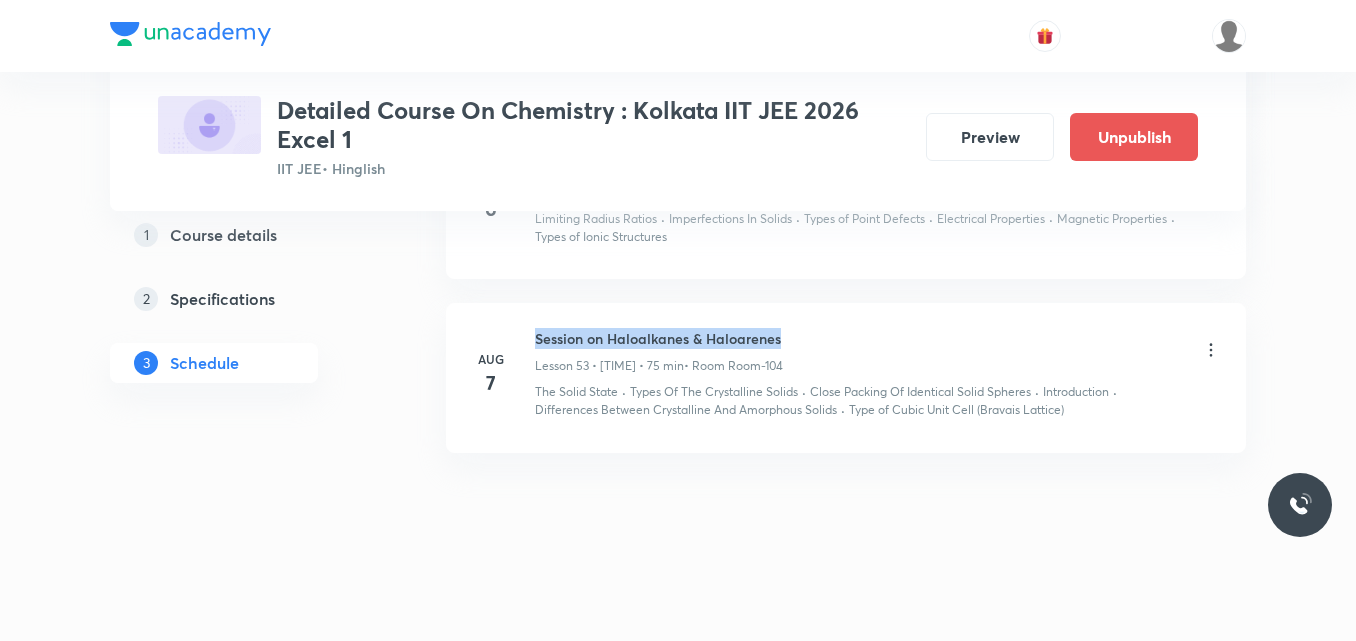 drag, startPoint x: 535, startPoint y: 337, endPoint x: 815, endPoint y: 333, distance: 280.02856 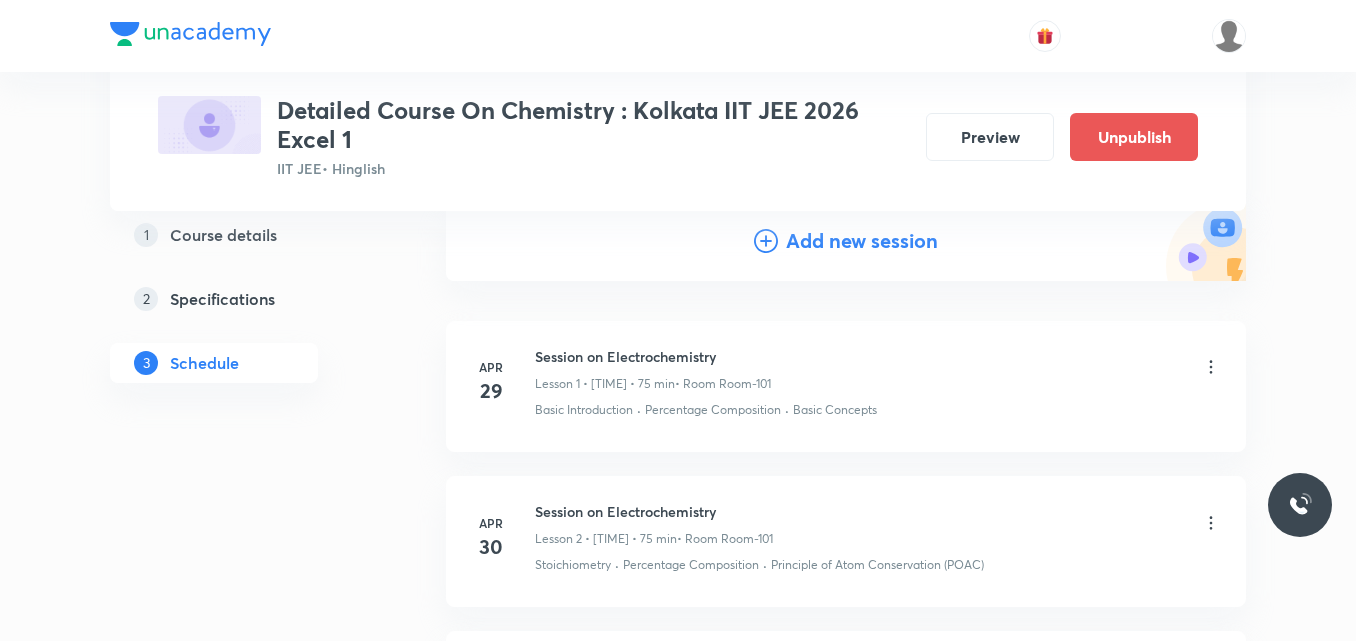 scroll, scrollTop: 0, scrollLeft: 0, axis: both 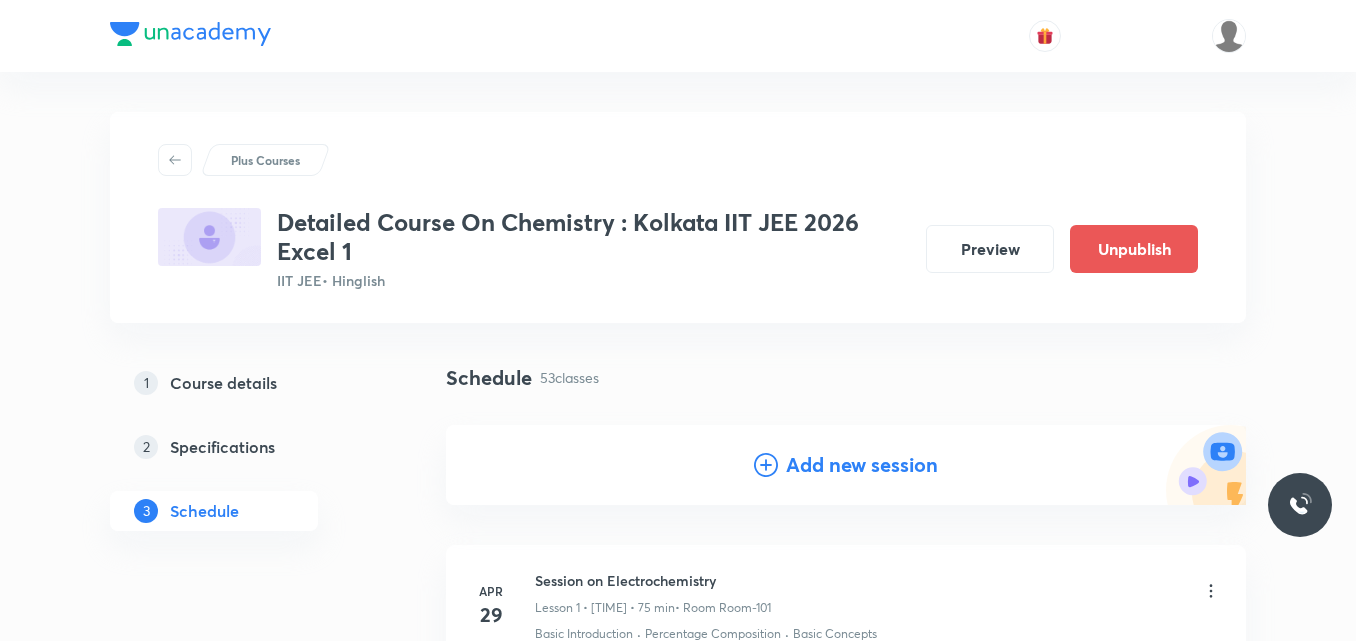 click 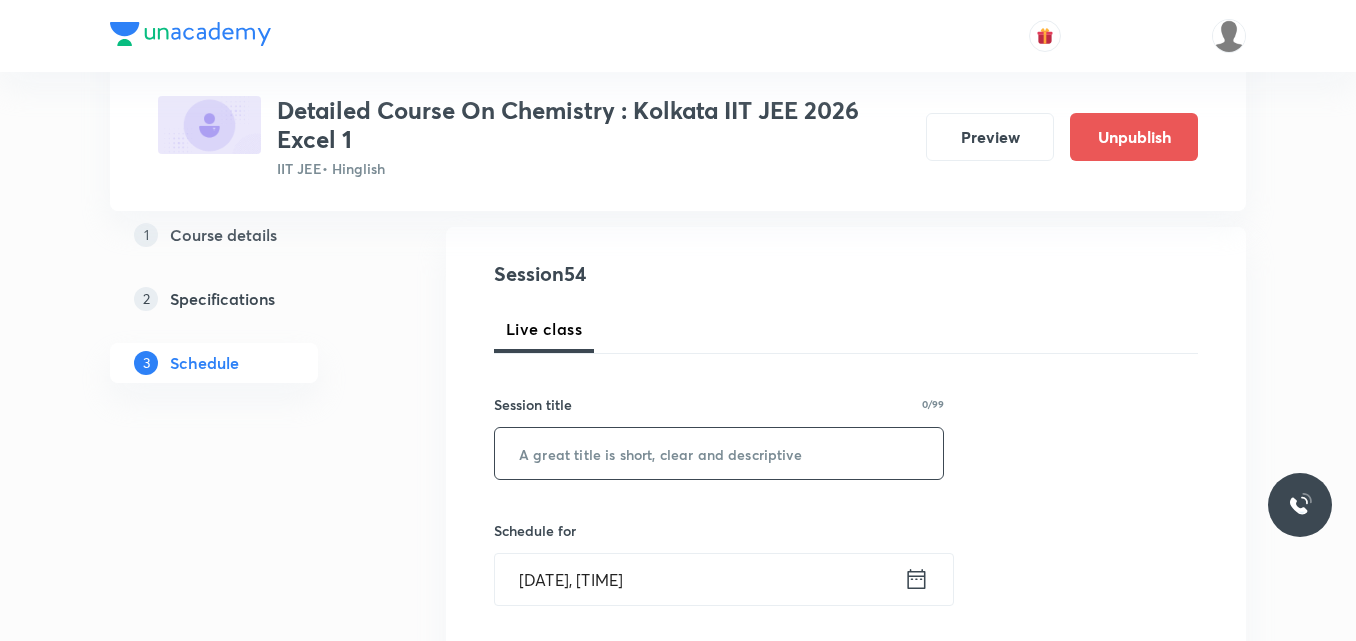scroll, scrollTop: 199, scrollLeft: 0, axis: vertical 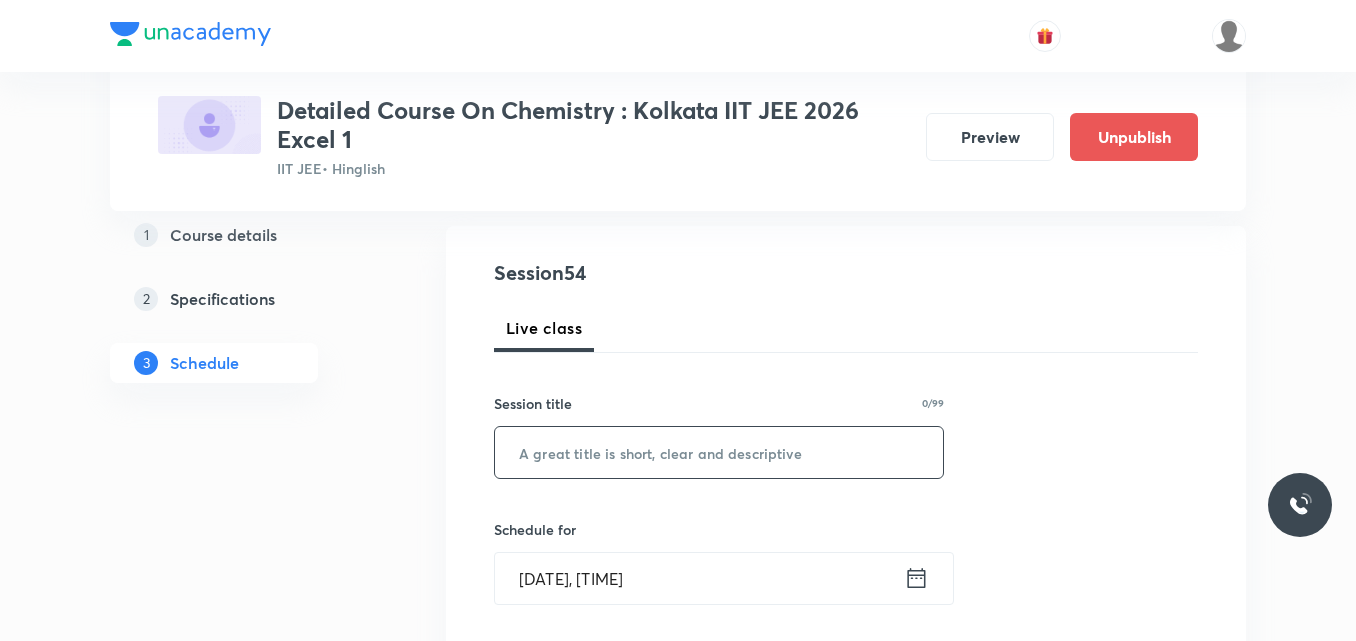 click at bounding box center (719, 452) 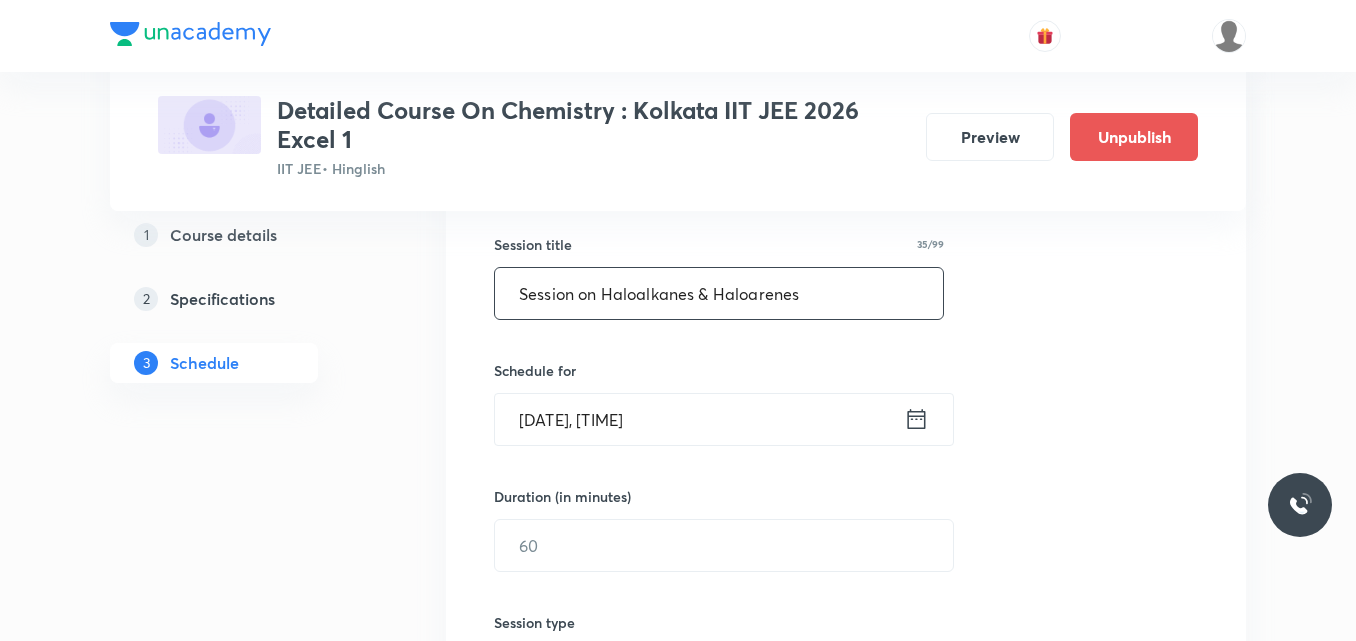 scroll, scrollTop: 359, scrollLeft: 0, axis: vertical 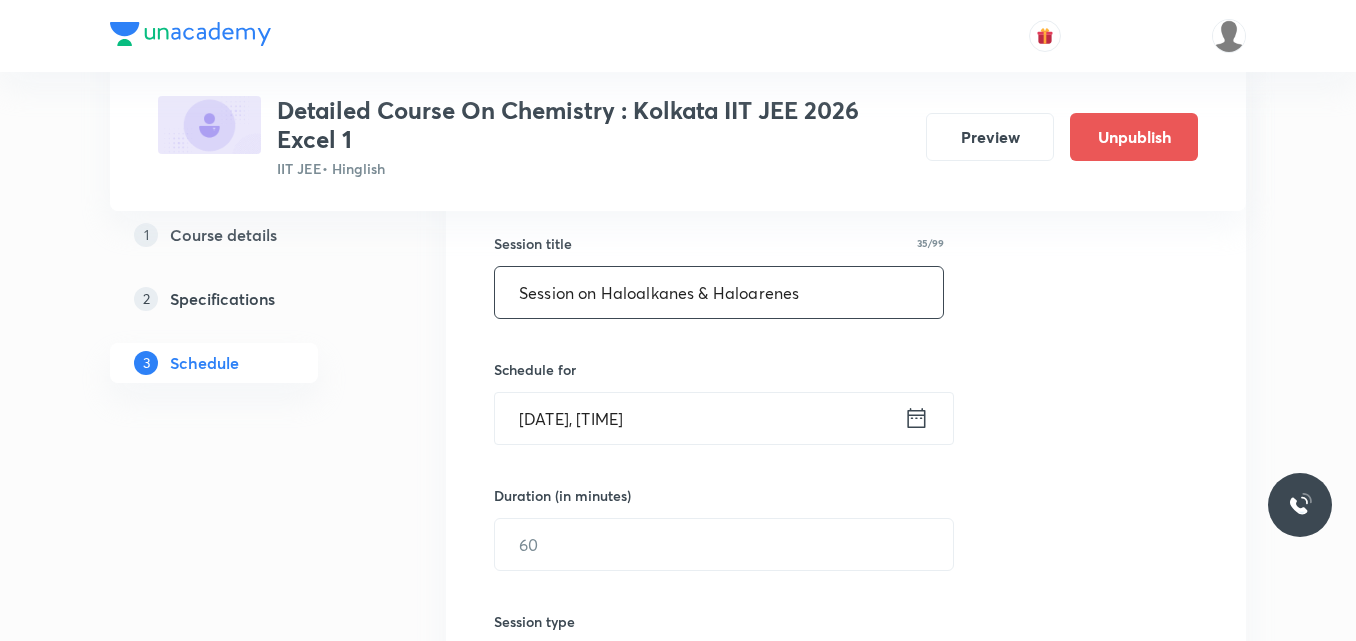 type on "Session on Haloalkanes & Haloarenes" 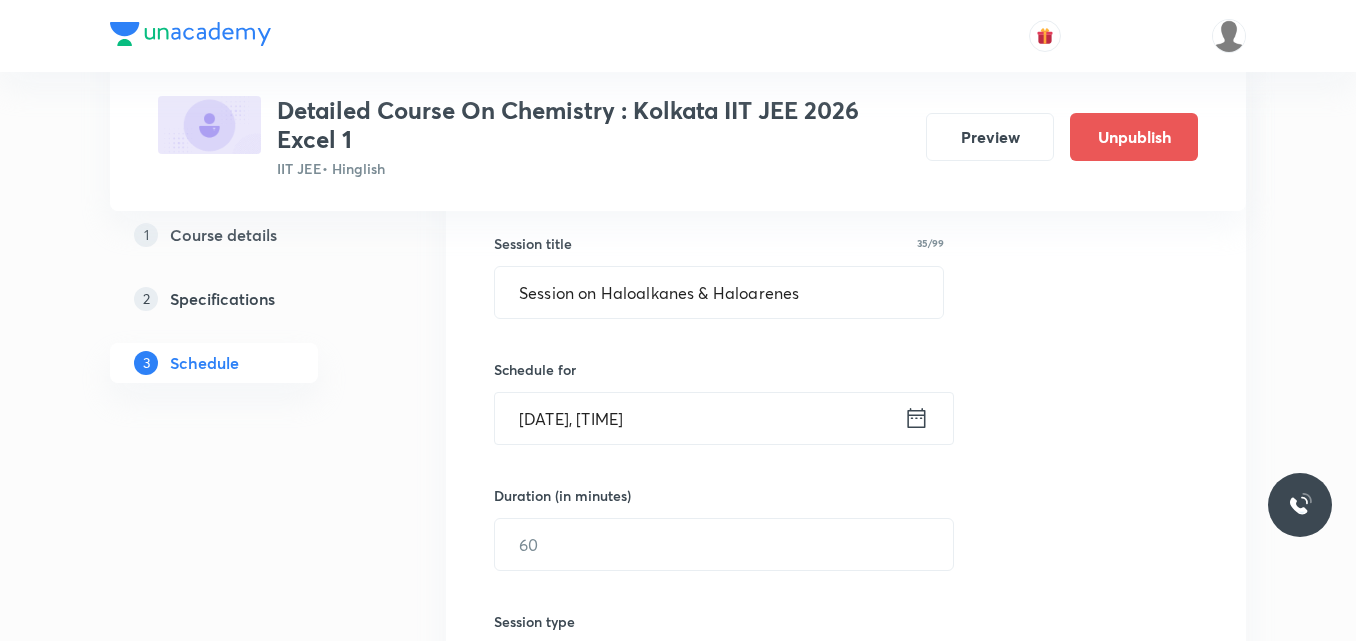 click 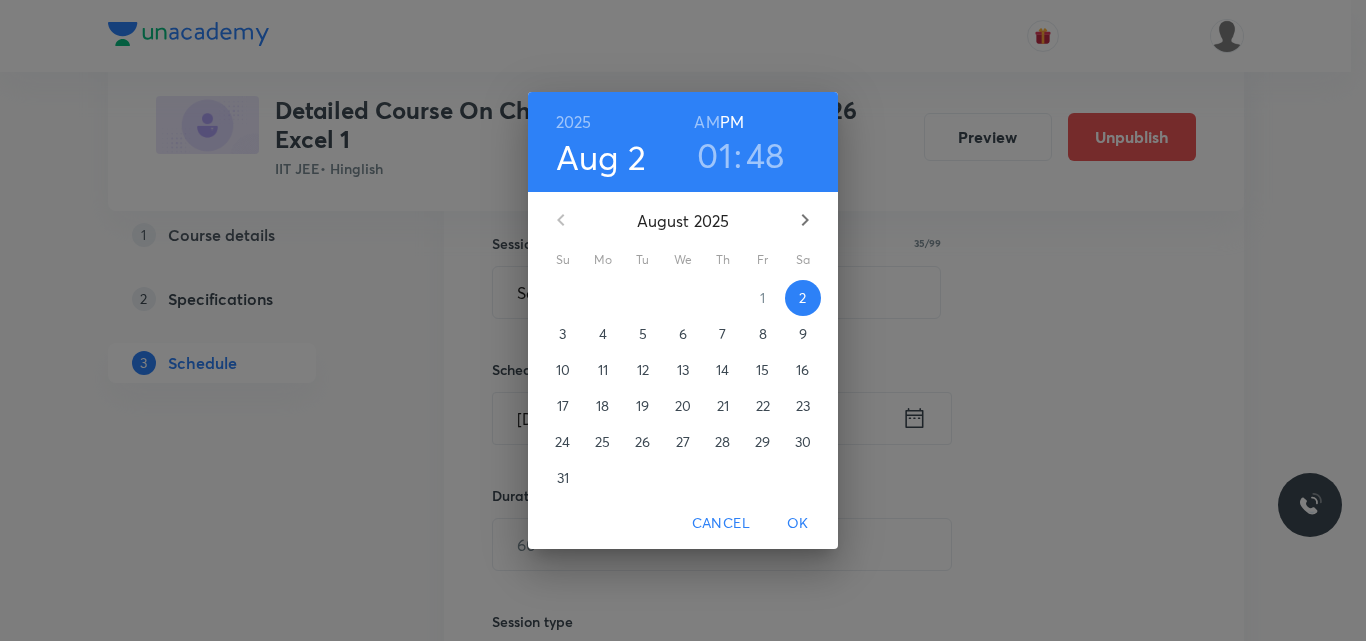 click on "8" at bounding box center [763, 334] 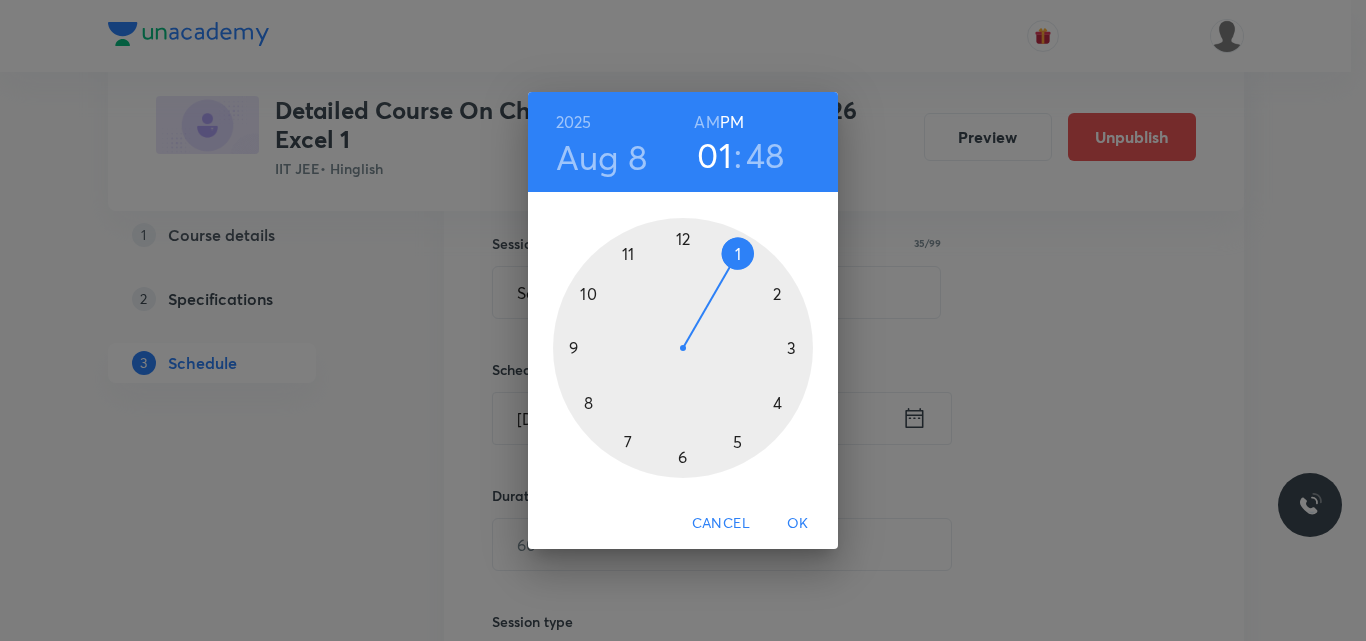 click at bounding box center (683, 348) 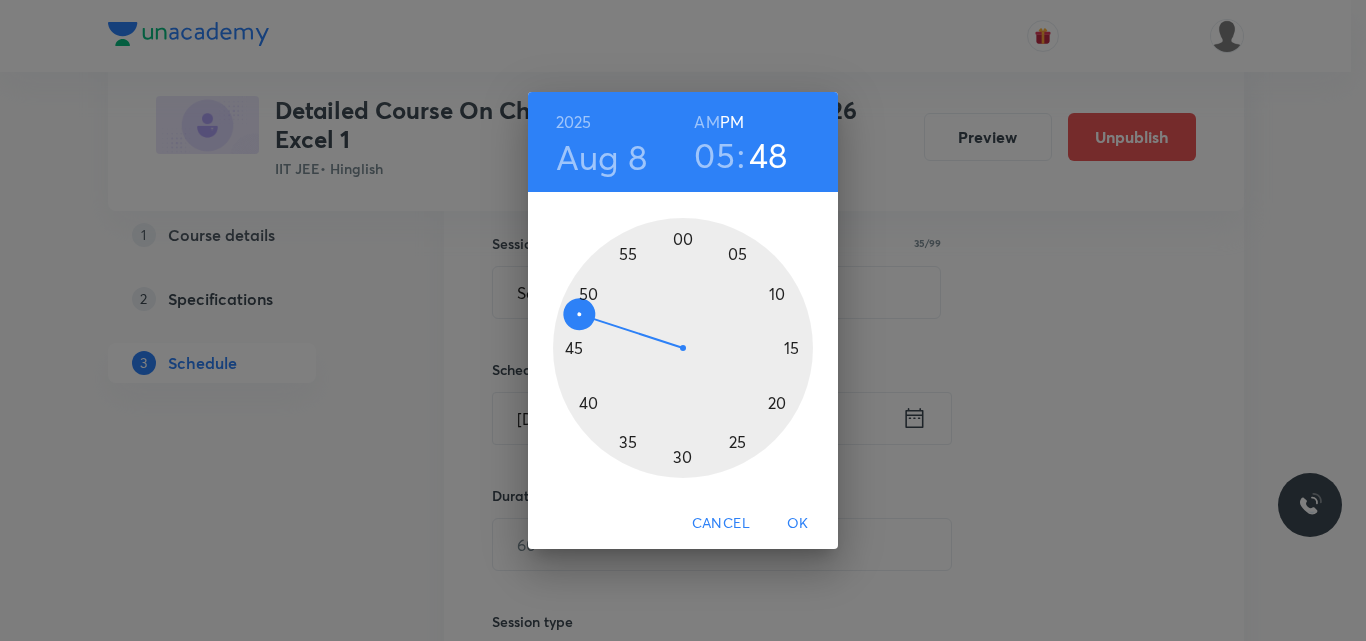 click at bounding box center [683, 348] 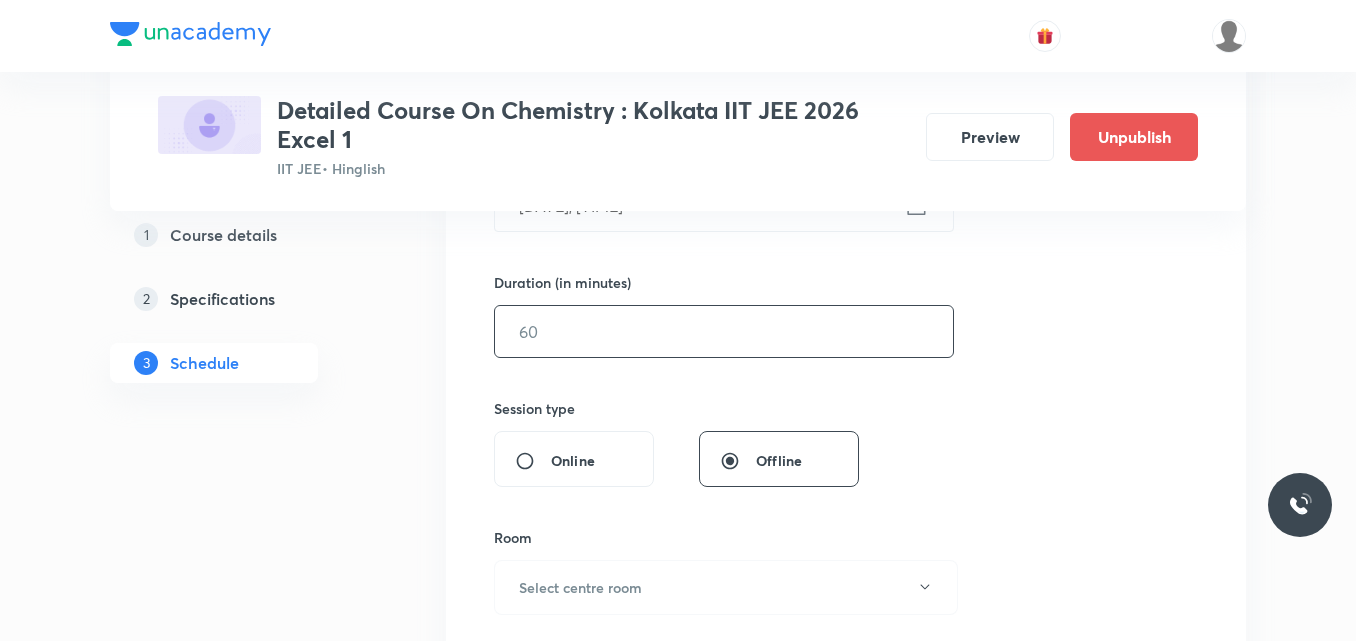 scroll, scrollTop: 573, scrollLeft: 0, axis: vertical 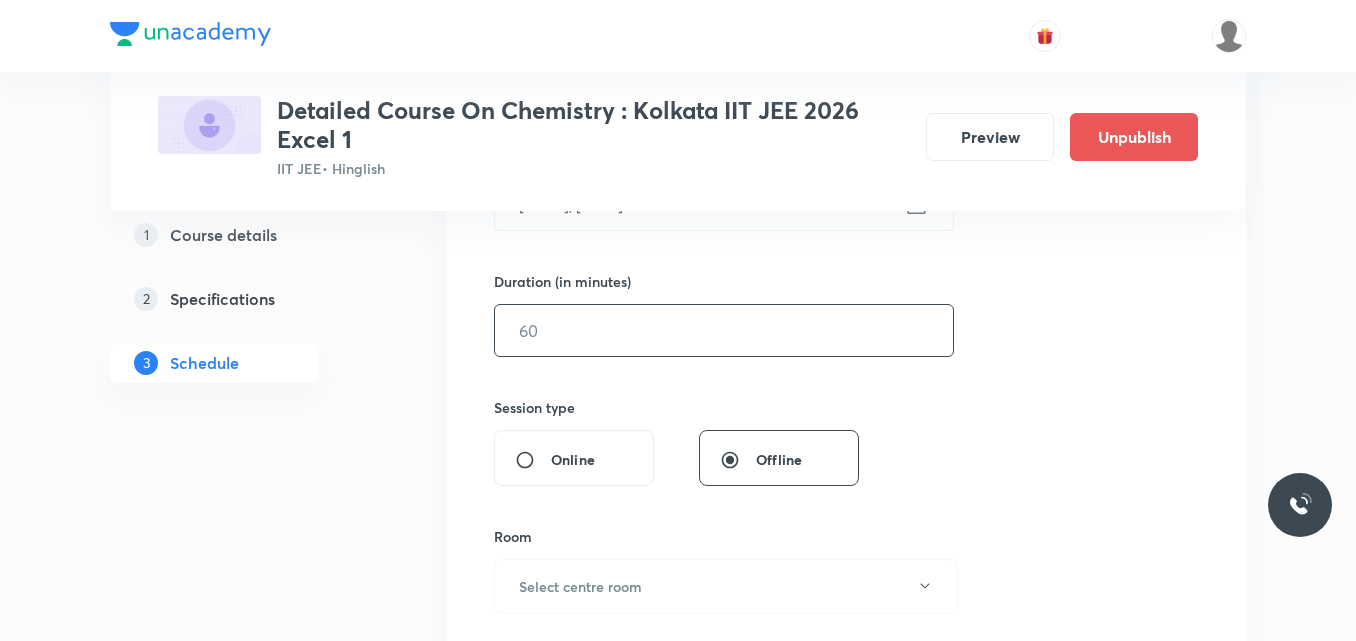 click at bounding box center (724, 330) 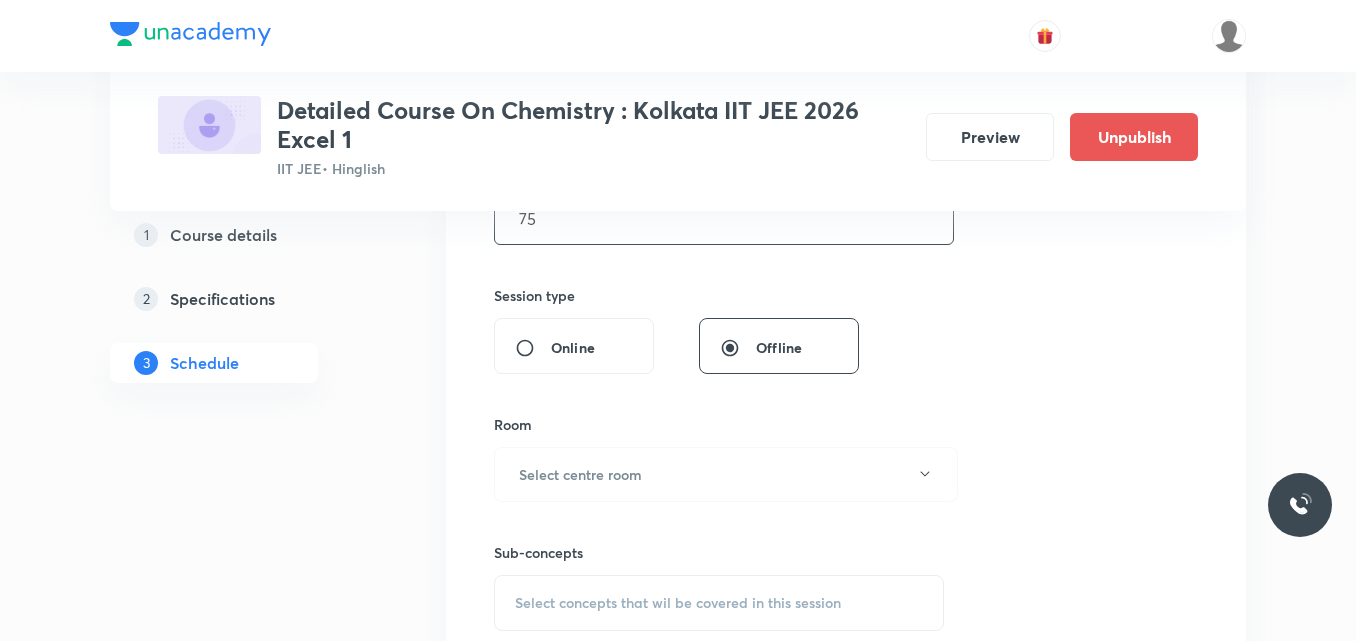 scroll, scrollTop: 693, scrollLeft: 0, axis: vertical 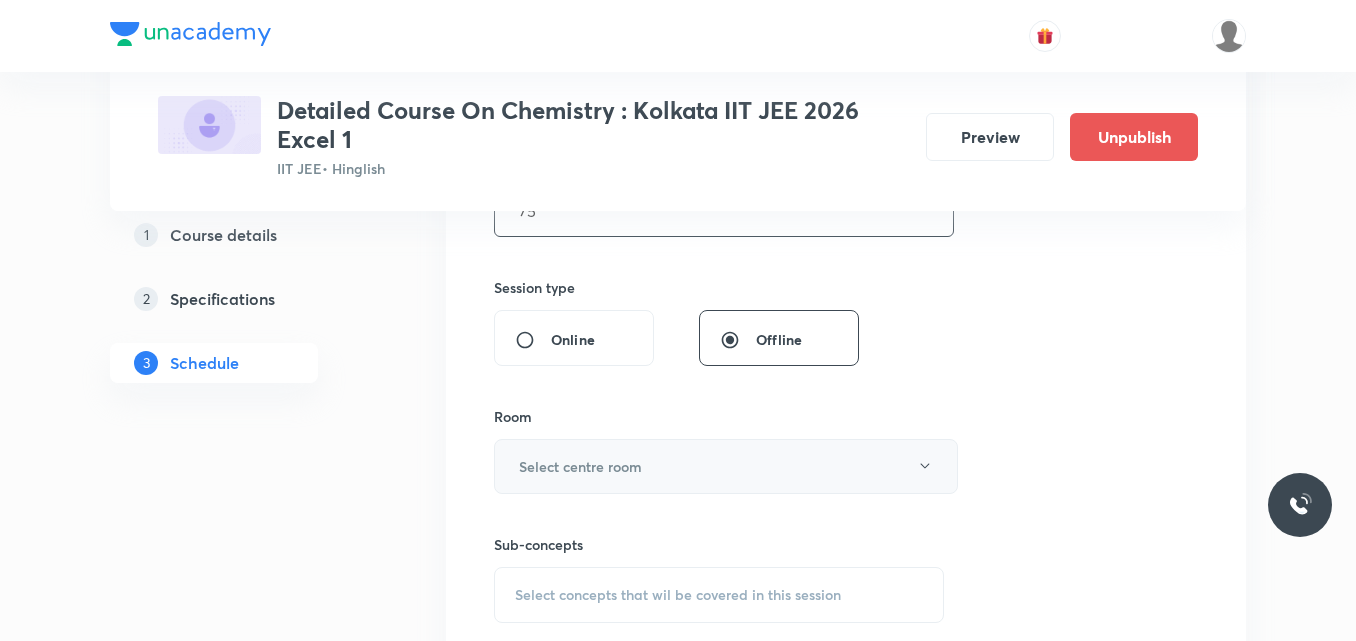 type on "75" 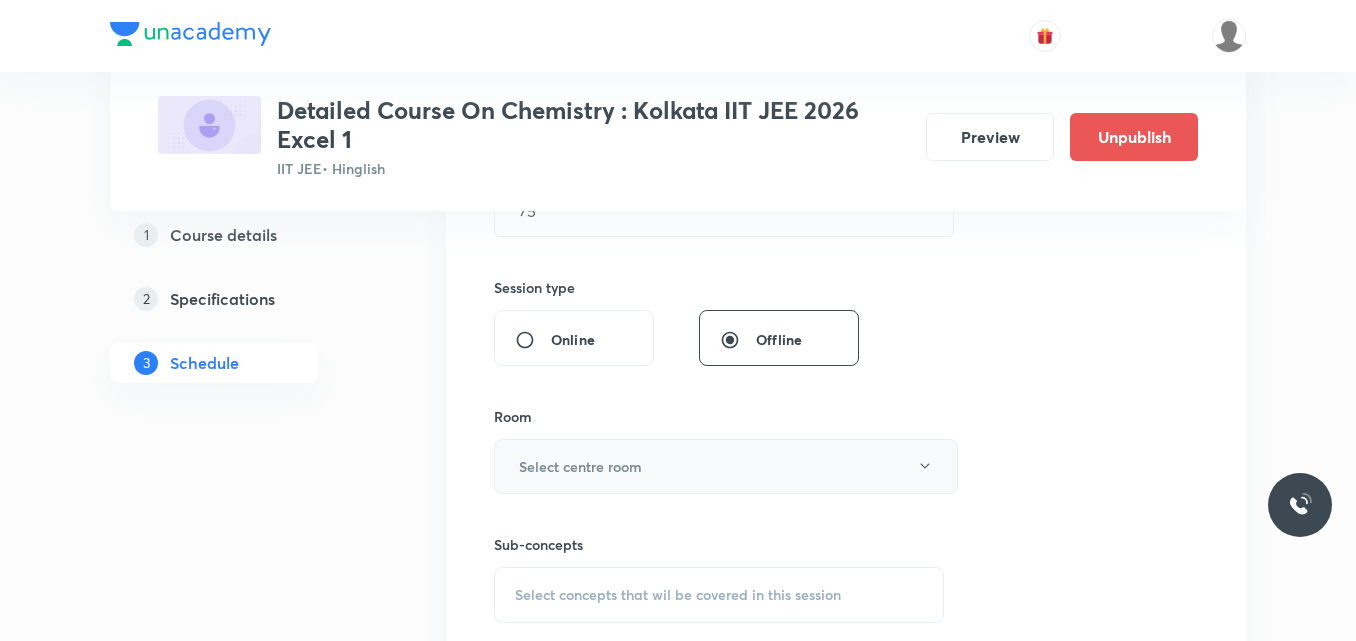 click on "Select centre room" at bounding box center (726, 466) 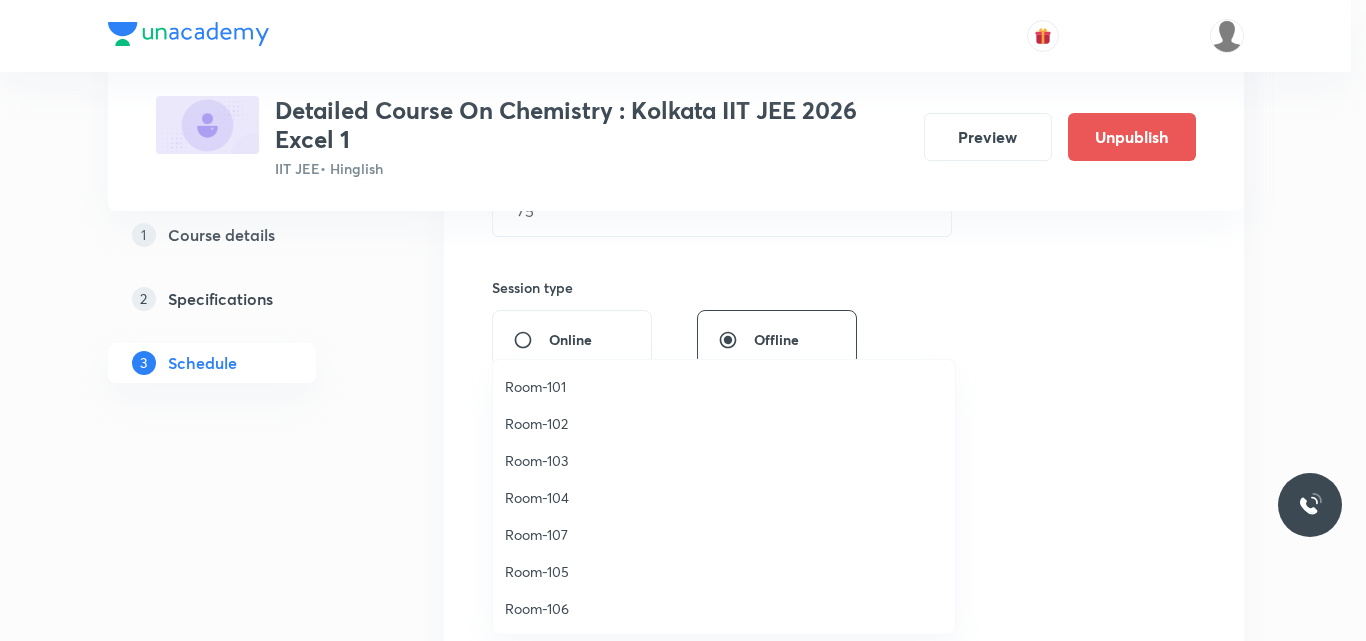 click on "Room-104" at bounding box center [724, 497] 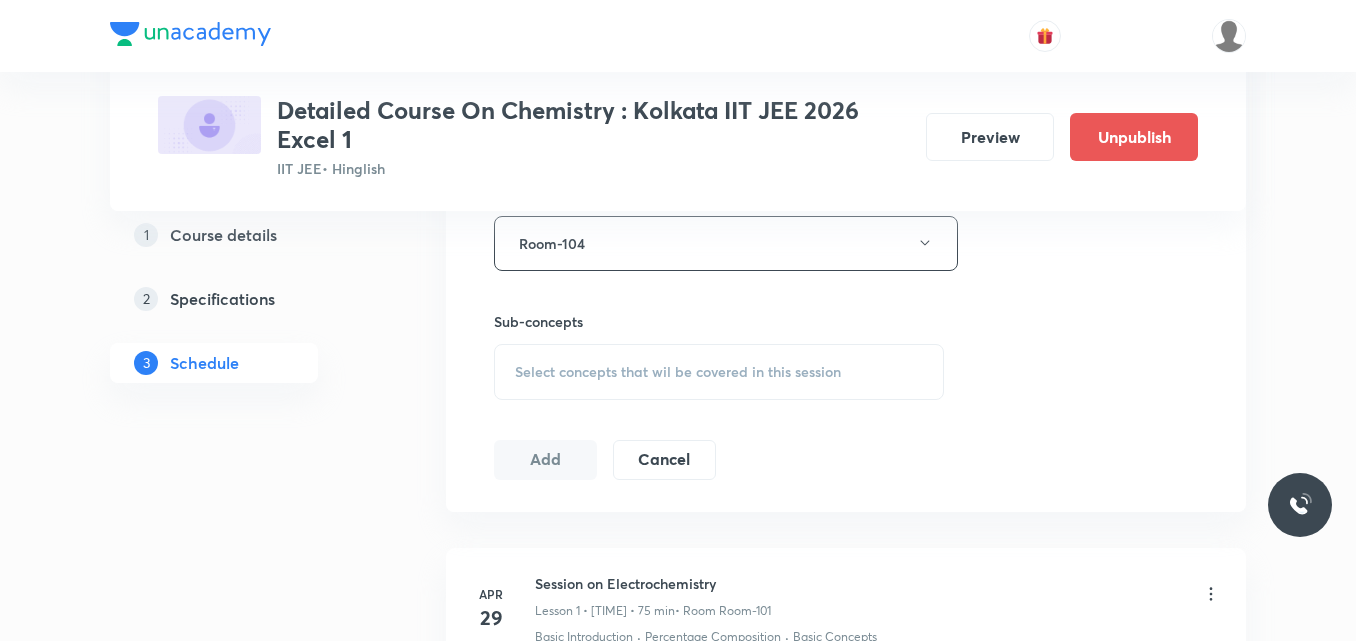 scroll, scrollTop: 918, scrollLeft: 0, axis: vertical 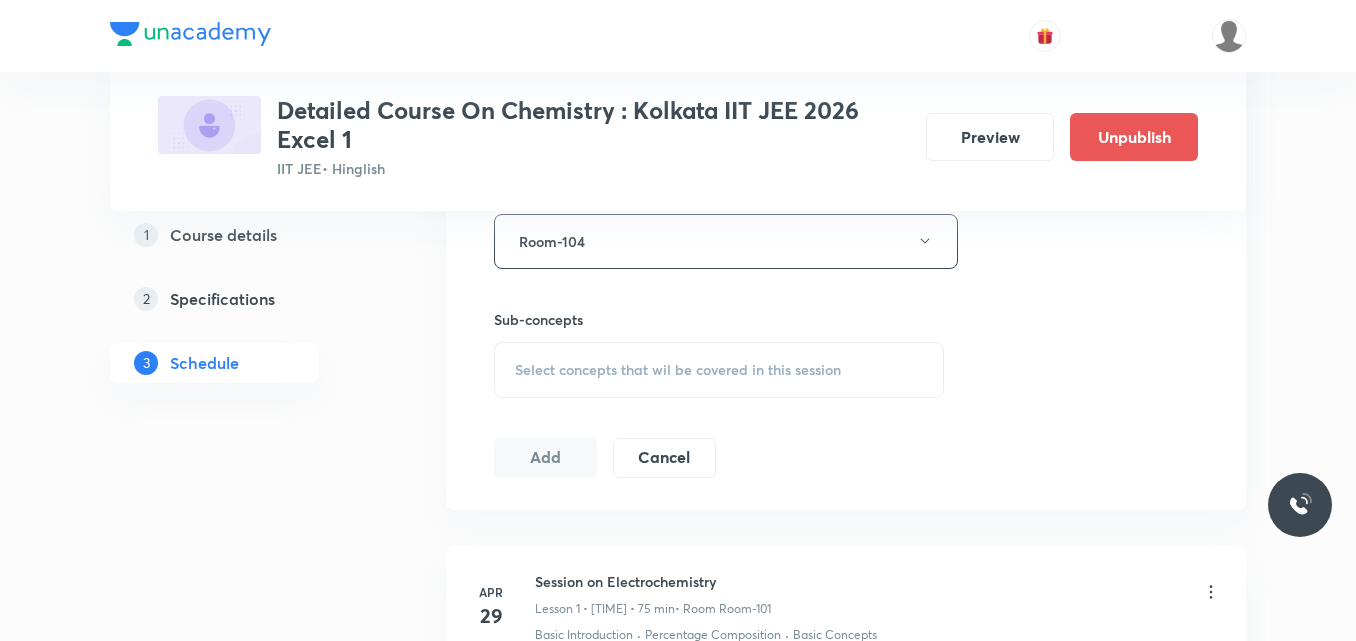 click on "Select concepts that wil be covered in this session" at bounding box center [719, 370] 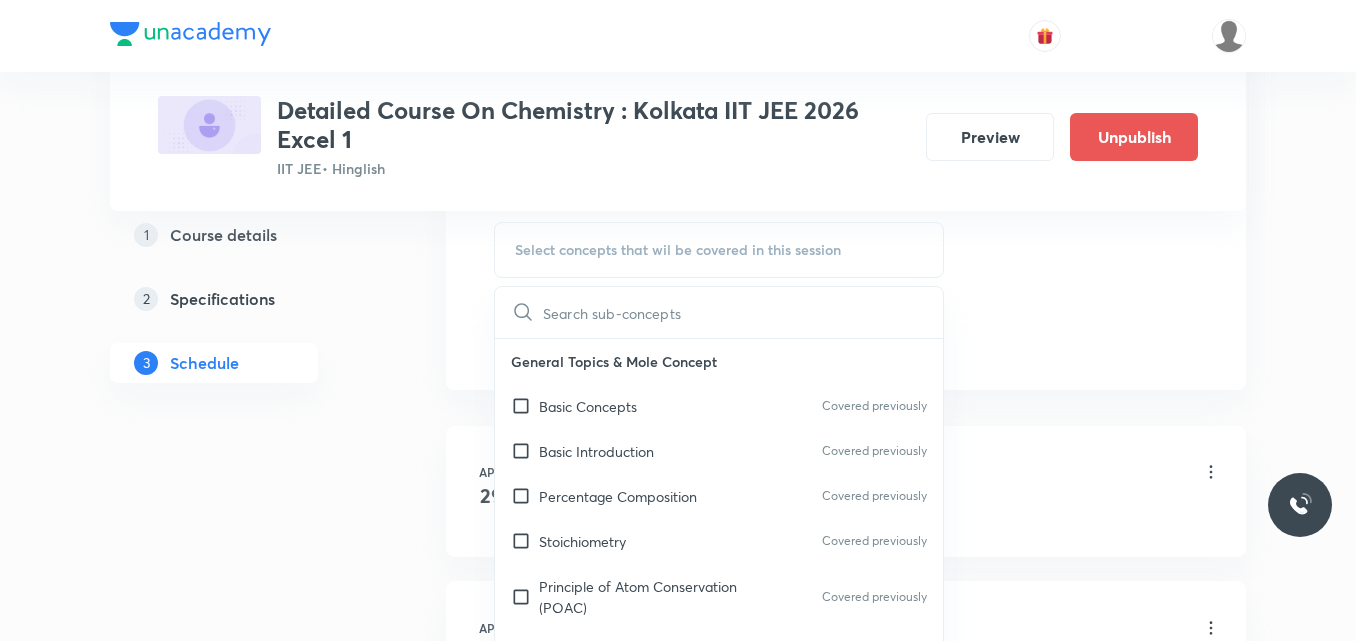 scroll, scrollTop: 1039, scrollLeft: 0, axis: vertical 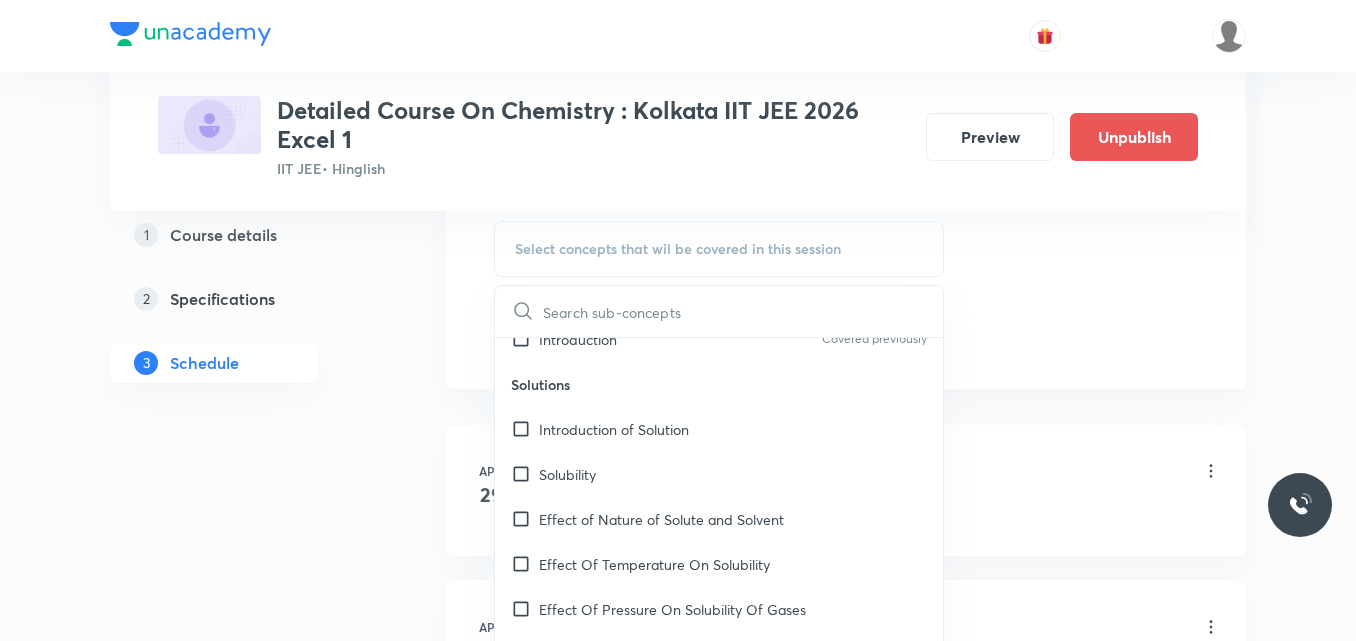 click on "Effect of Nature of Solute and Solvent" at bounding box center [661, 519] 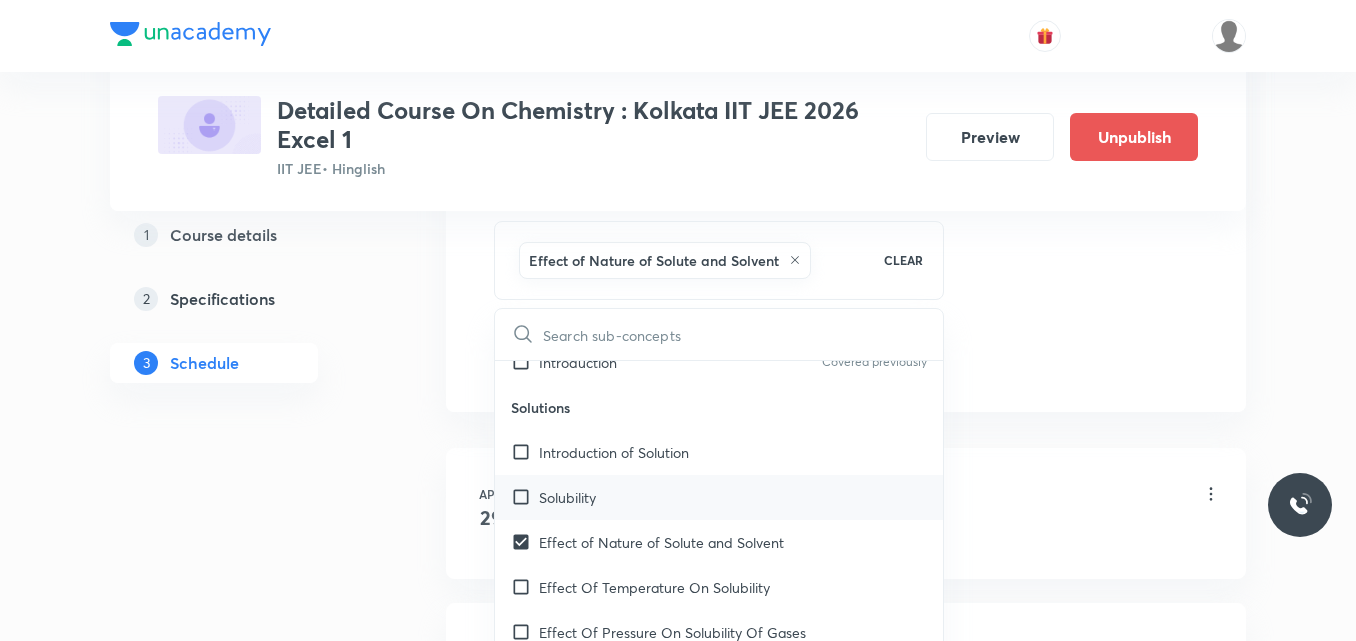 click on "Solubility" at bounding box center (567, 497) 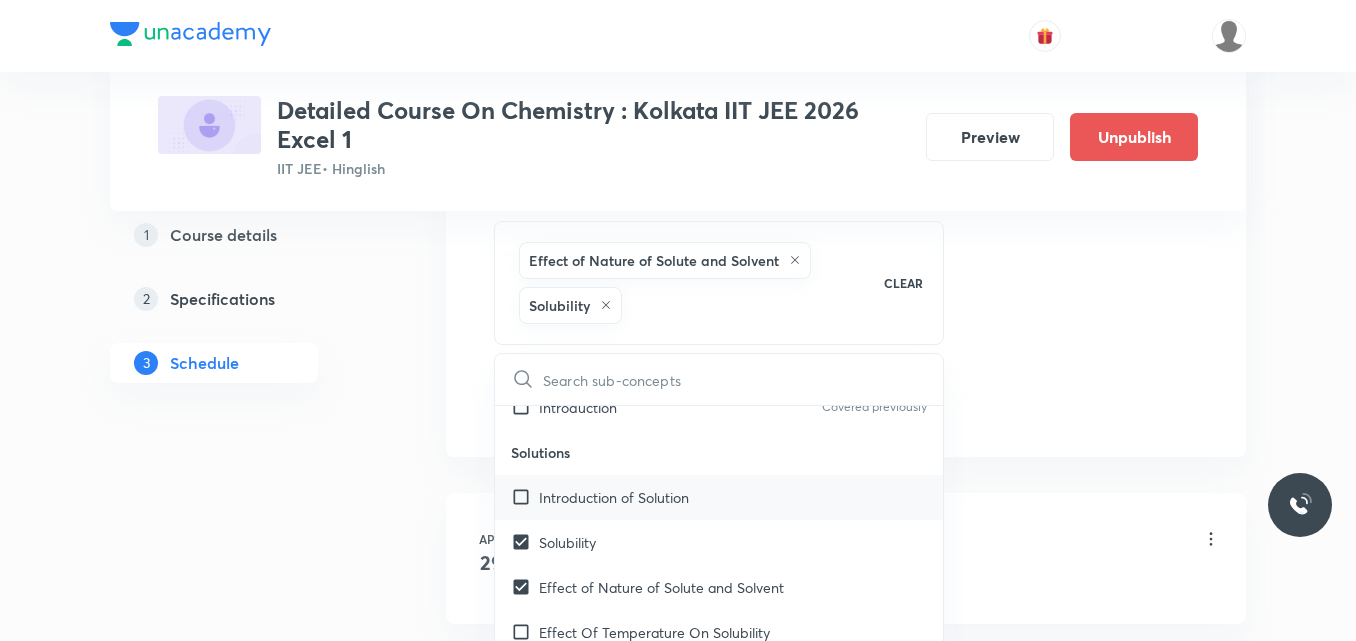 click on "Introduction of Solution" at bounding box center [614, 497] 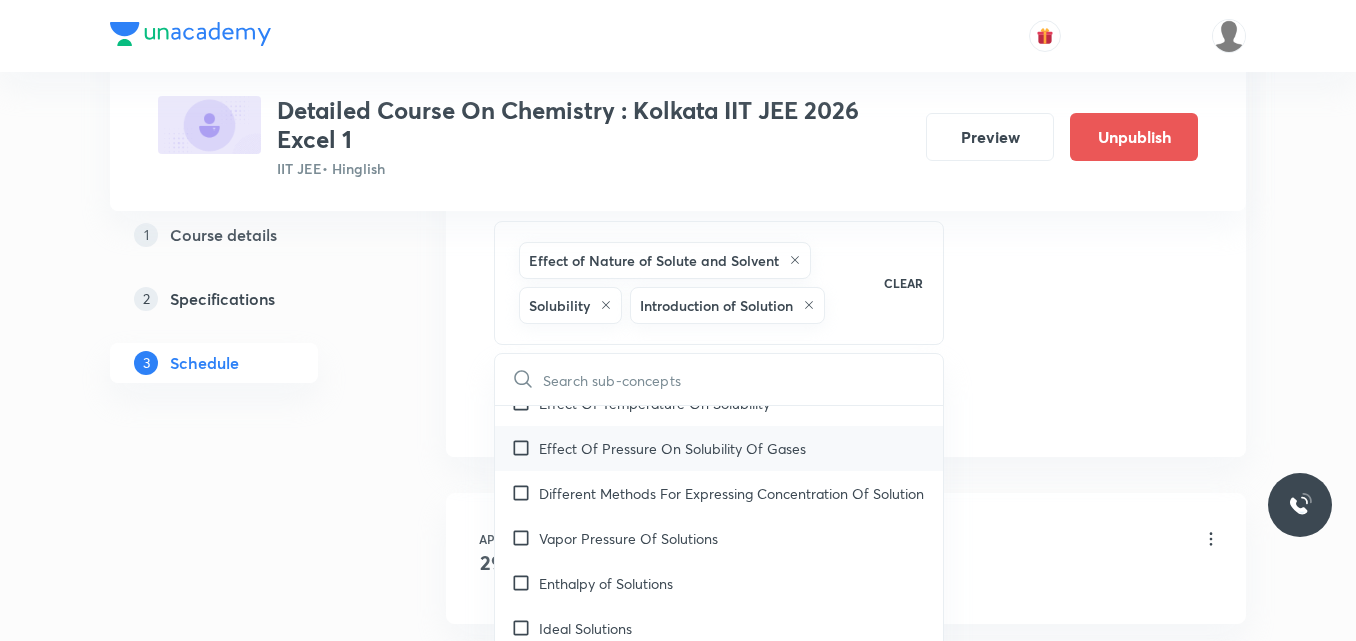 scroll, scrollTop: 9275, scrollLeft: 0, axis: vertical 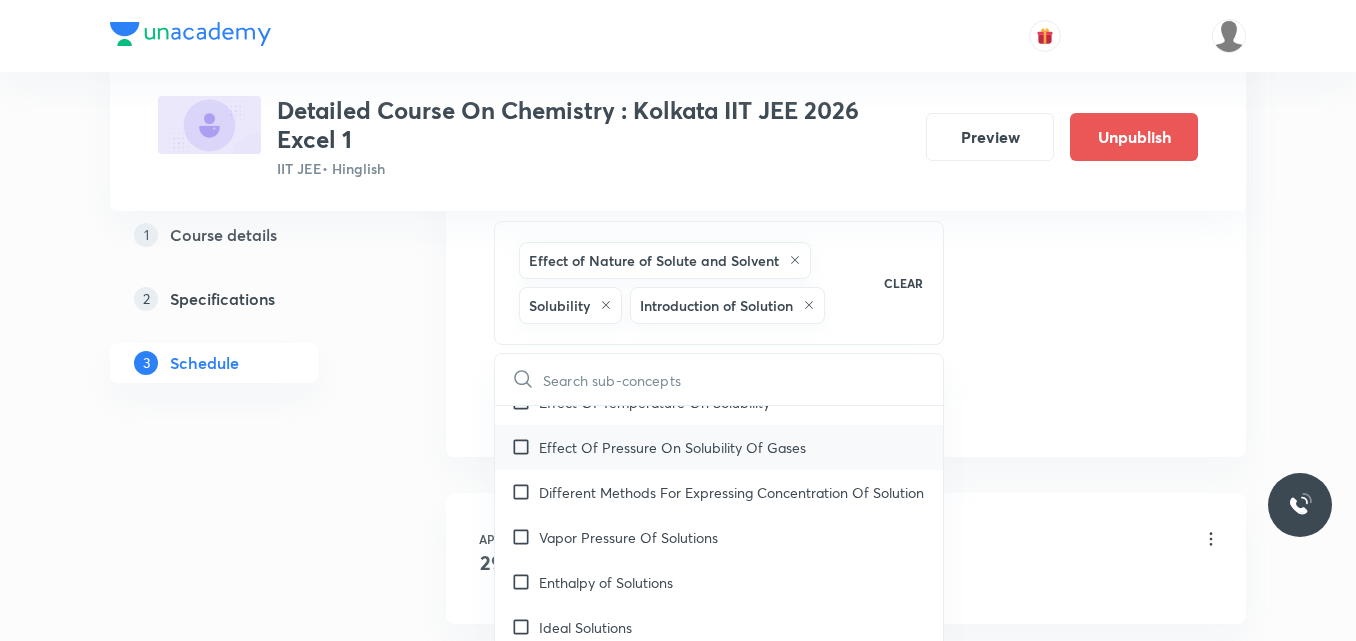 click on "Effect Of Pressure On Solubility Of Gases" at bounding box center [719, 447] 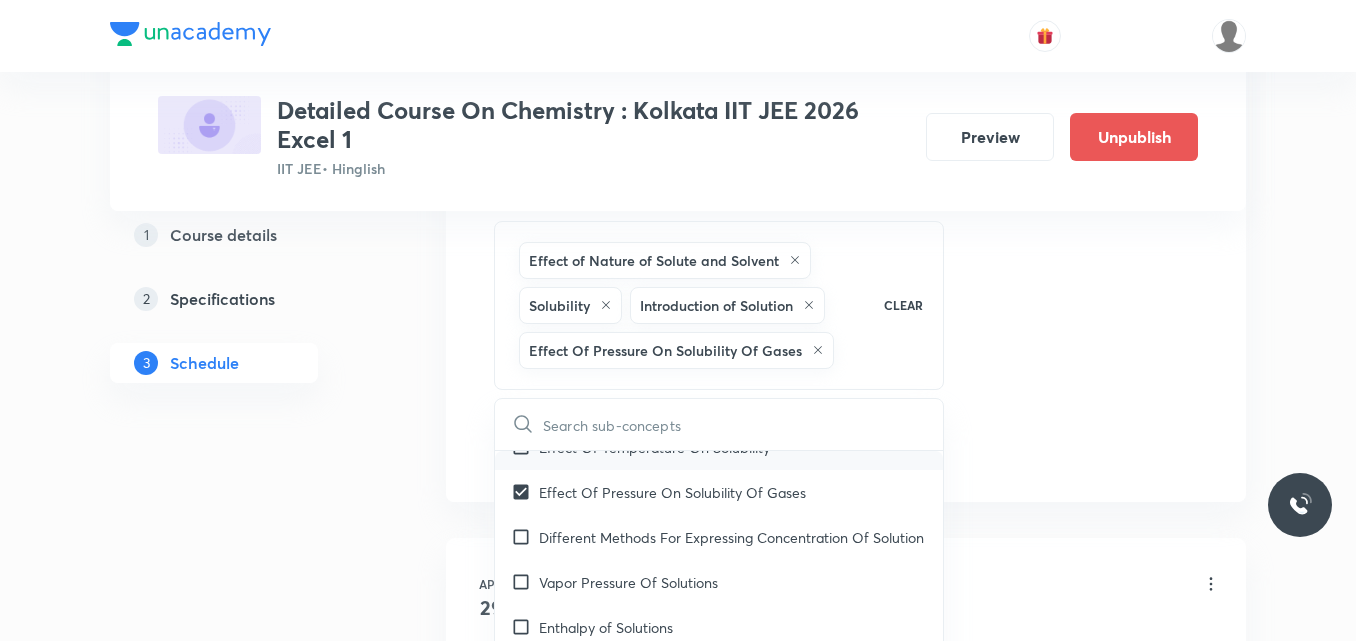 click on "Effect Of Temperature On Solubility" at bounding box center [654, 447] 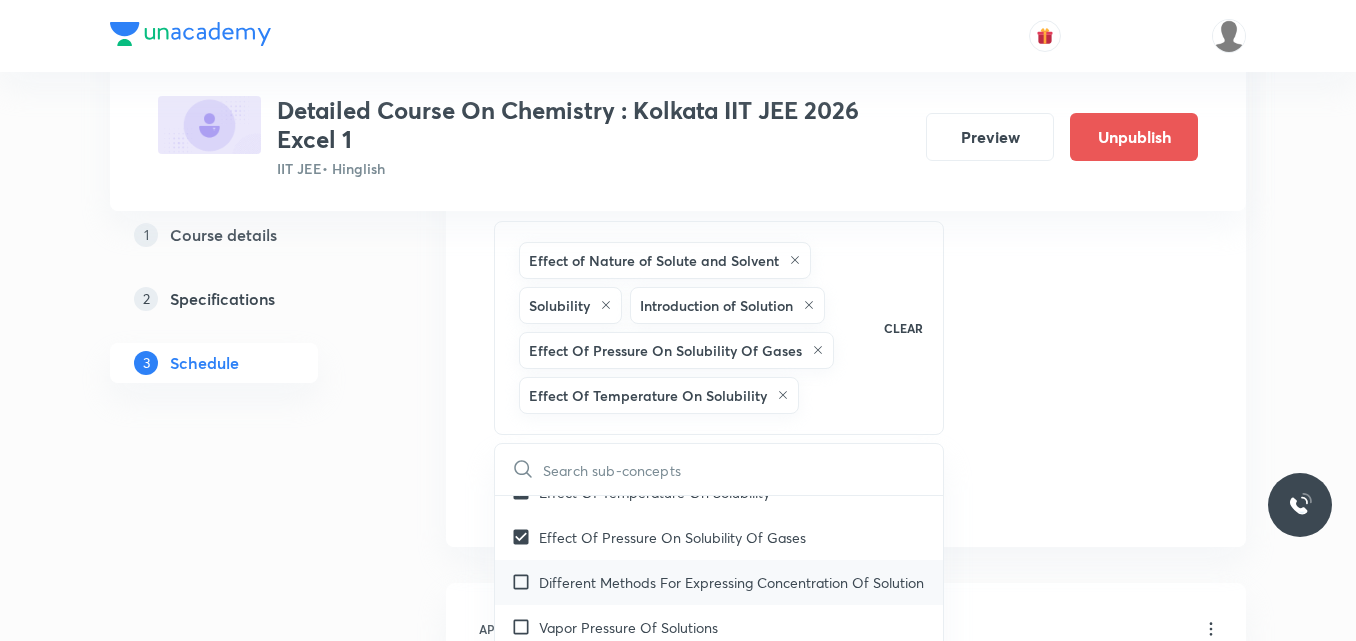 click on "Different Methods For Expressing Concentration Of Solution" at bounding box center (731, 582) 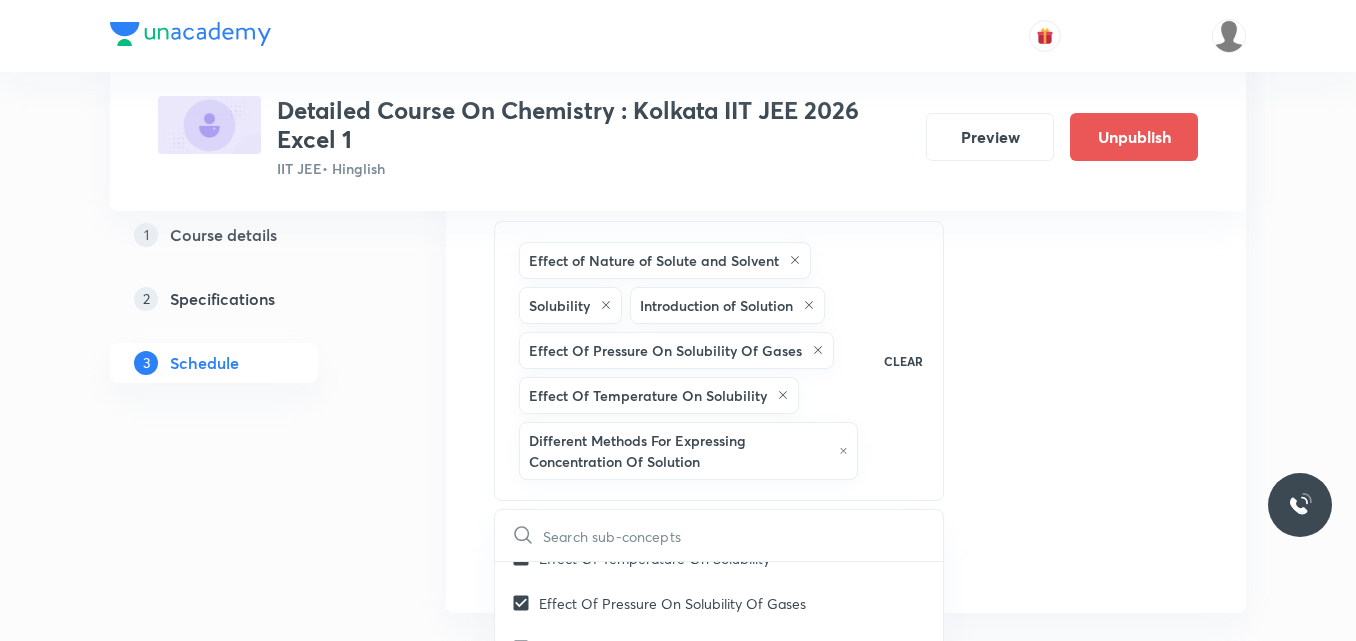 click on "Session  54 Live class Session title 35/99 Session on Haloalkanes & Haloarenes ​ Schedule for Aug 8, 2025, 5:30 PM ​ Duration (in minutes) 75 ​   Session type Online Offline Room Room-104 Sub-concepts Effect of Nature of Solute and Solvent Solubility Introduction of Solution Effect Of Pressure On Solubility Of Gases Effect Of Temperature On Solubility Different Methods For Expressing Concentration Of Solution CLEAR ​ General Topics & Mole Concept Basic Concepts Covered previously Basic Introduction Covered previously Percentage Composition Covered previously Stoichiometry Covered previously Principle of Atom Conservation (POAC) Covered previously Relation between Stoichiometric Quantities Covered previously Application of Mole Concept: Gravimetric Analysis Covered previously Different Laws Covered previously Formula and Composition Covered previously Concentration Terms Covered previously Some basic concepts of Chemistry Covered previously Atomic Structure Discovery Of Electron Covered previously Add" at bounding box center [846, -1] 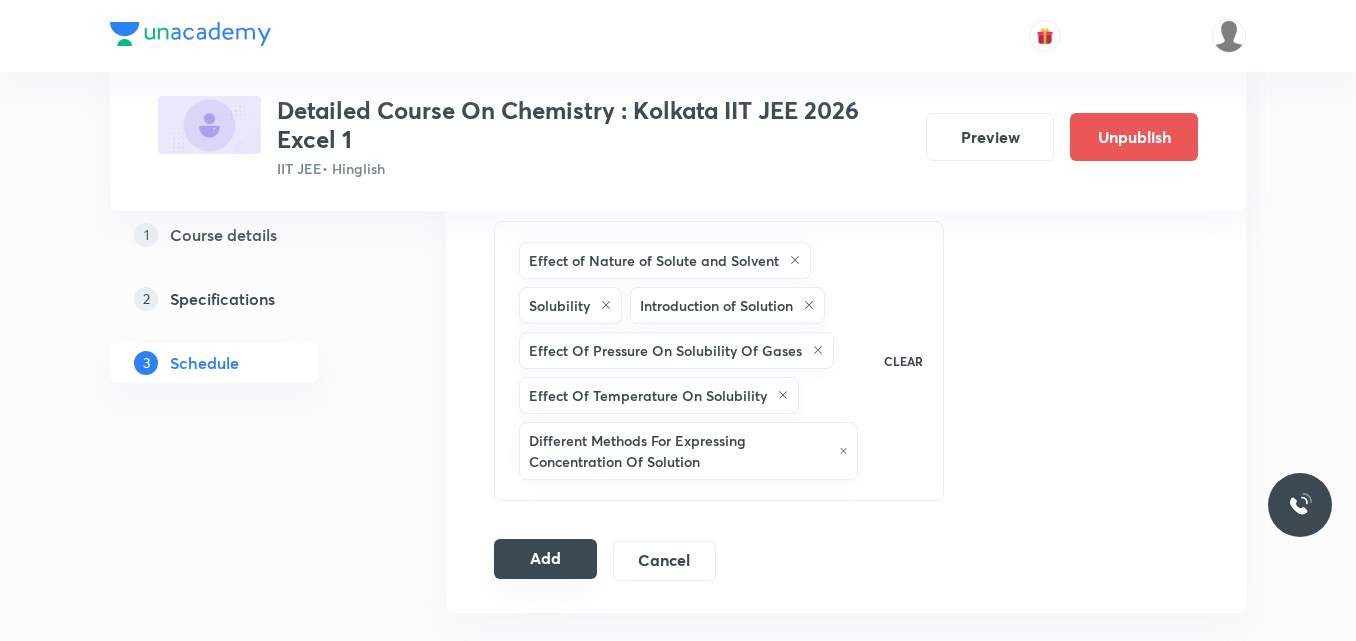 click on "Add" at bounding box center [545, 559] 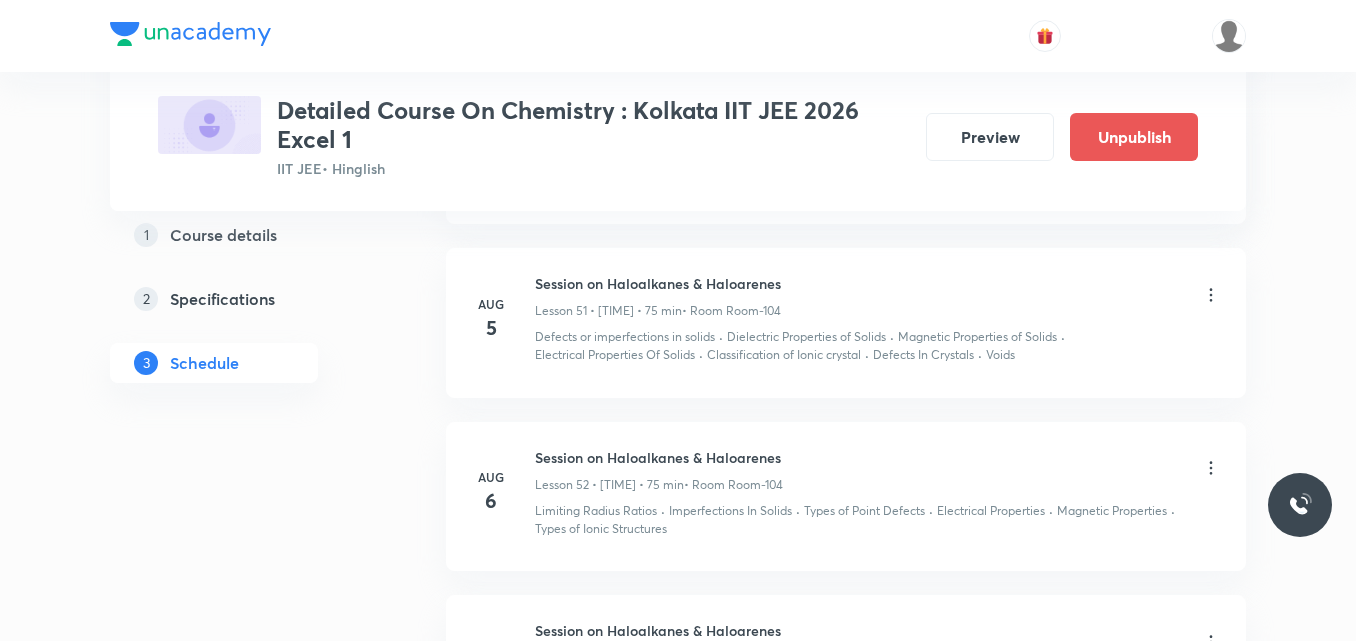 scroll, scrollTop: 9080, scrollLeft: 0, axis: vertical 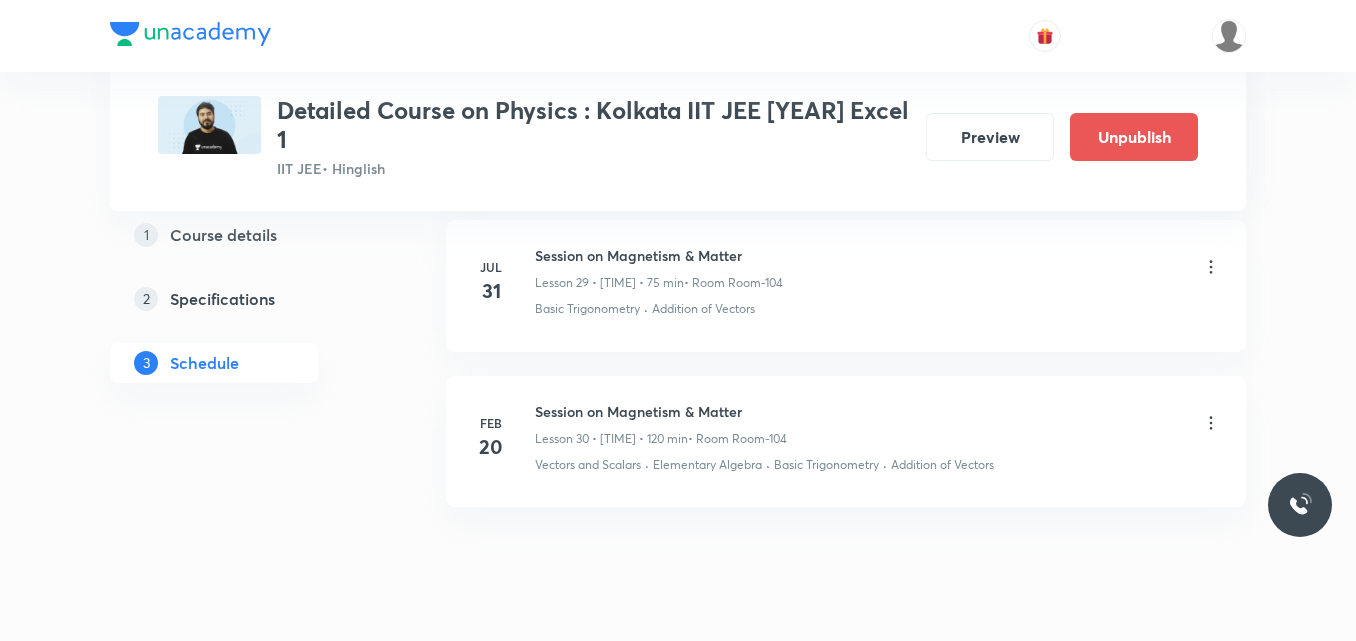 click 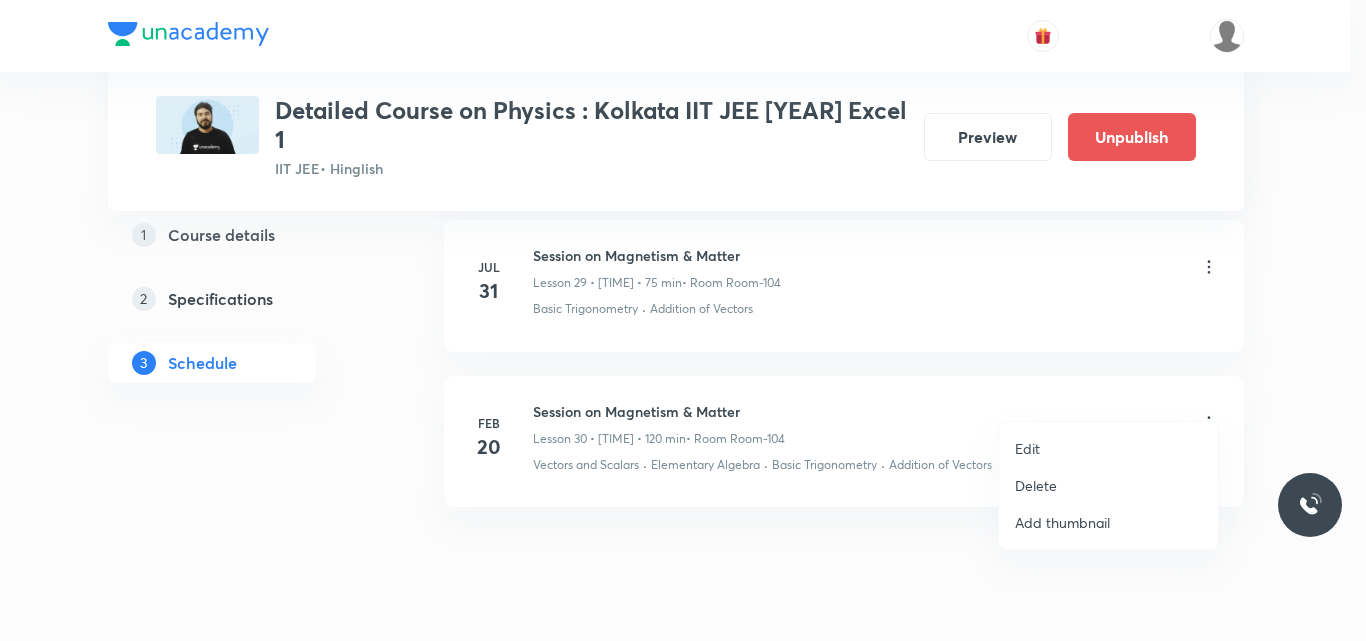 click on "Edit" at bounding box center (1027, 448) 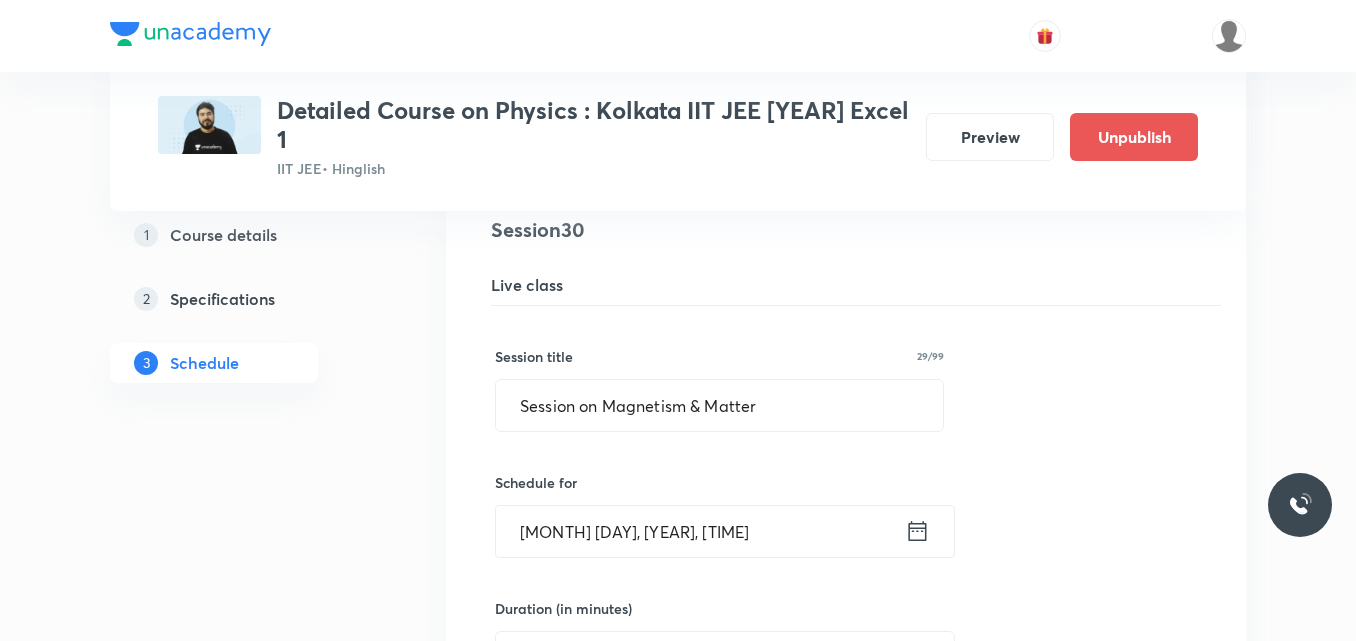 scroll, scrollTop: 5000, scrollLeft: 0, axis: vertical 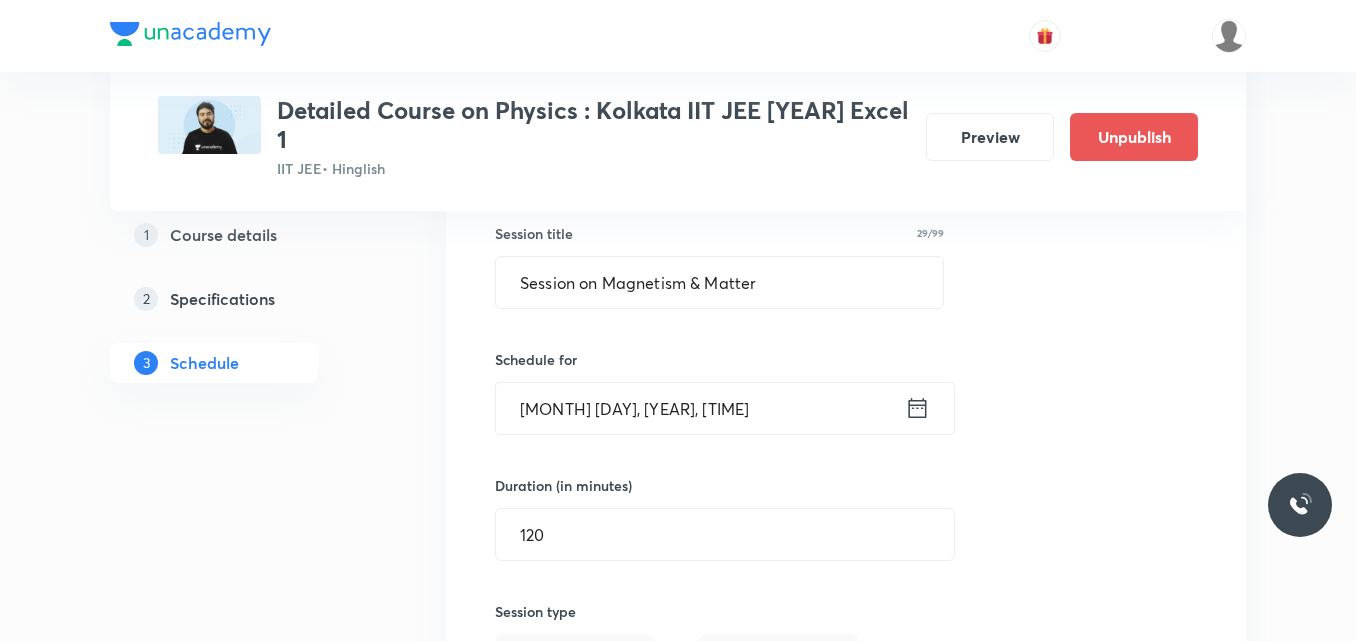 click 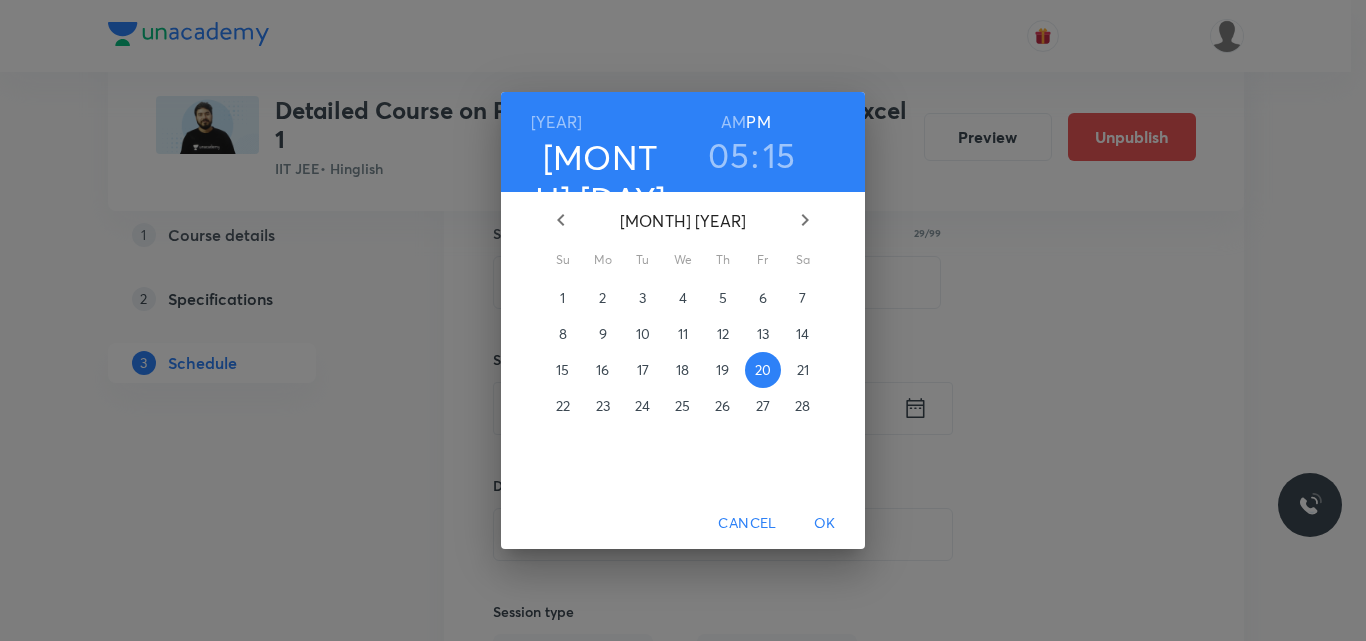 click 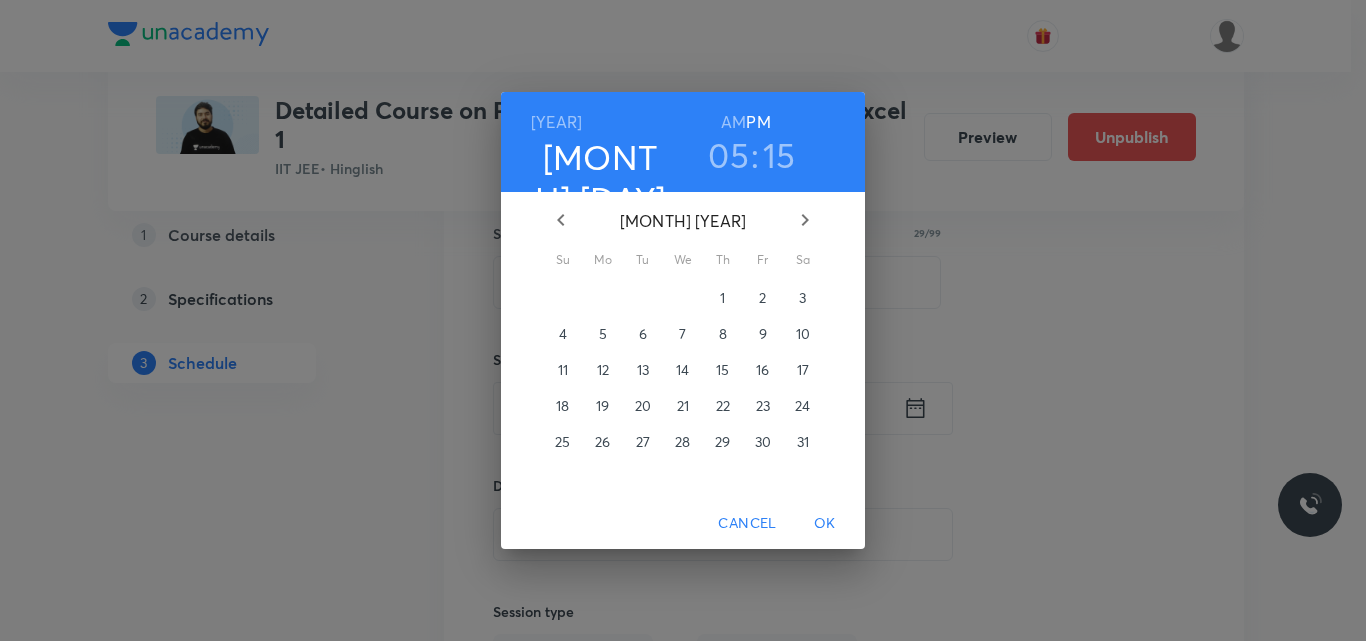 click 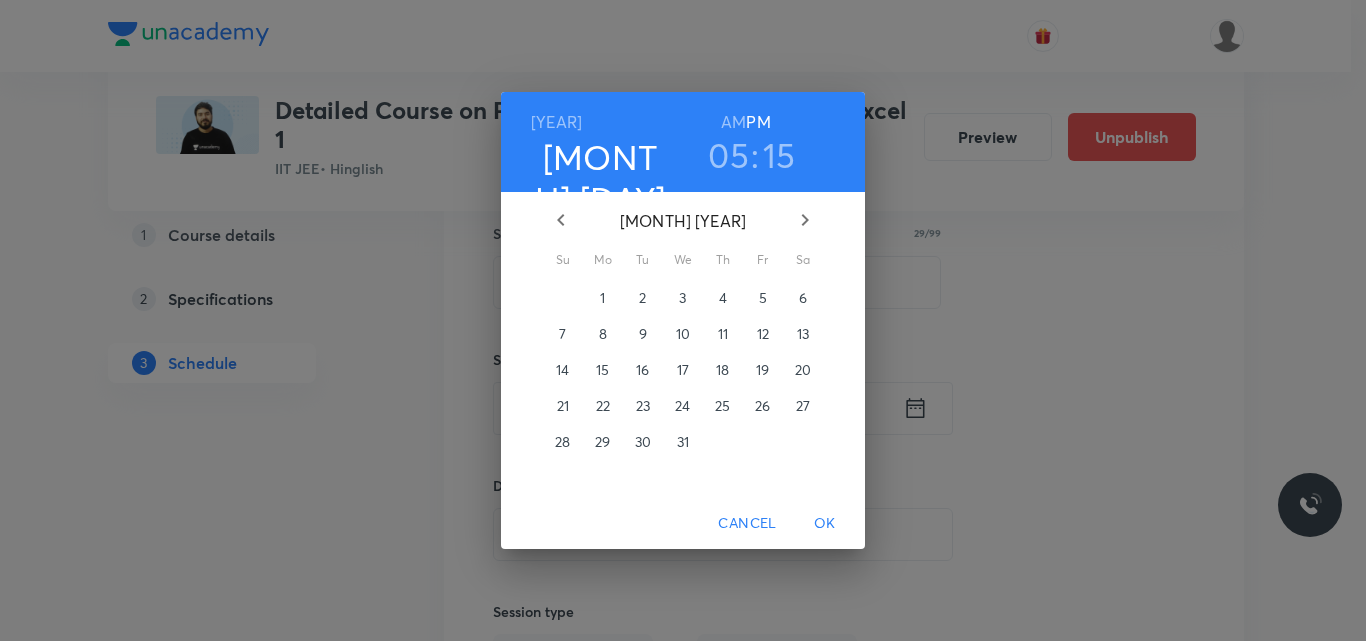 click 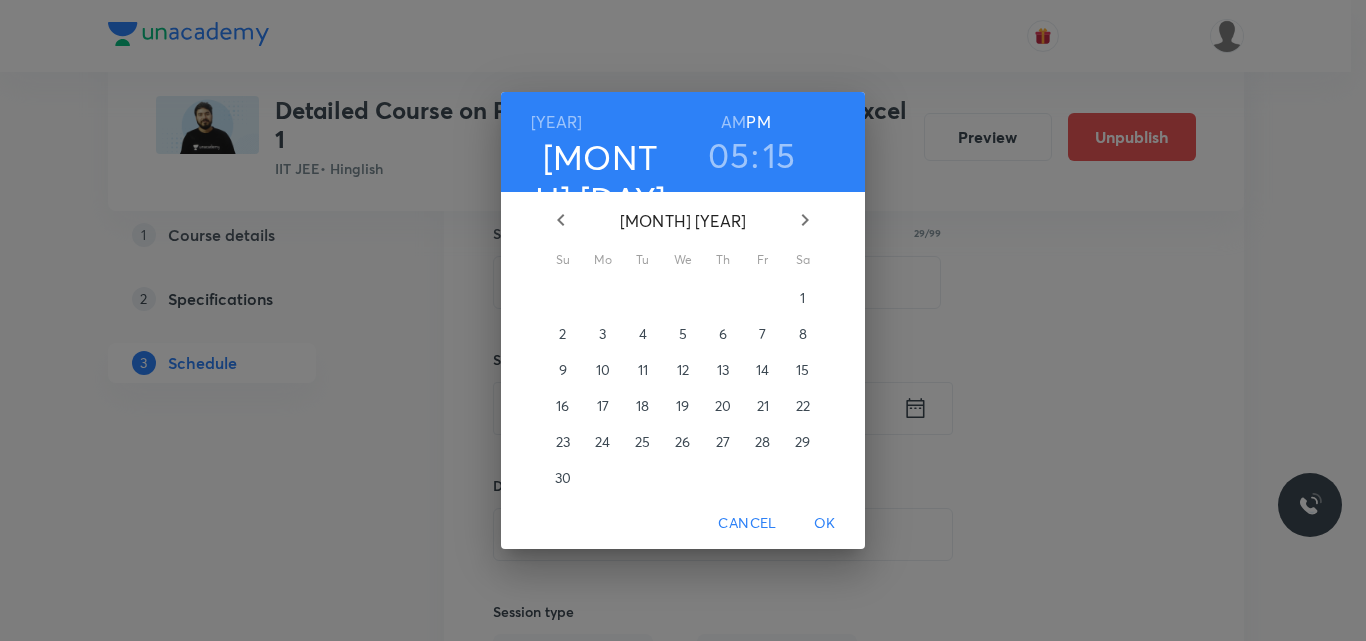 click 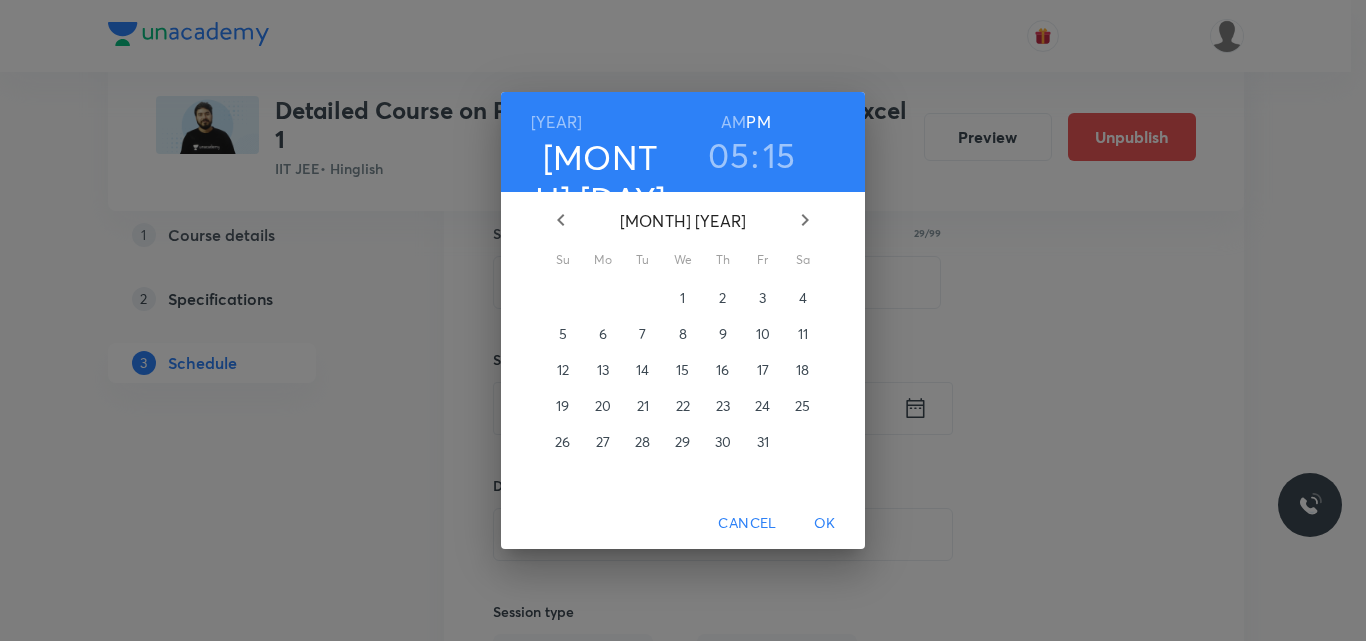 click 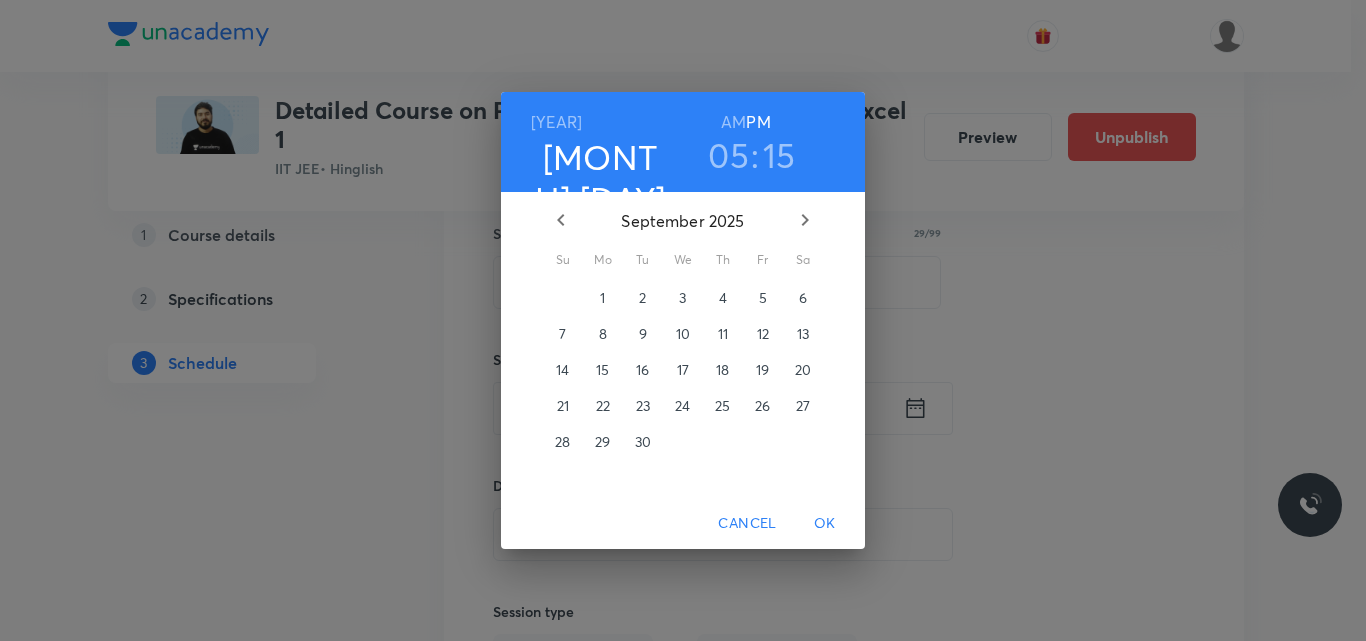 click 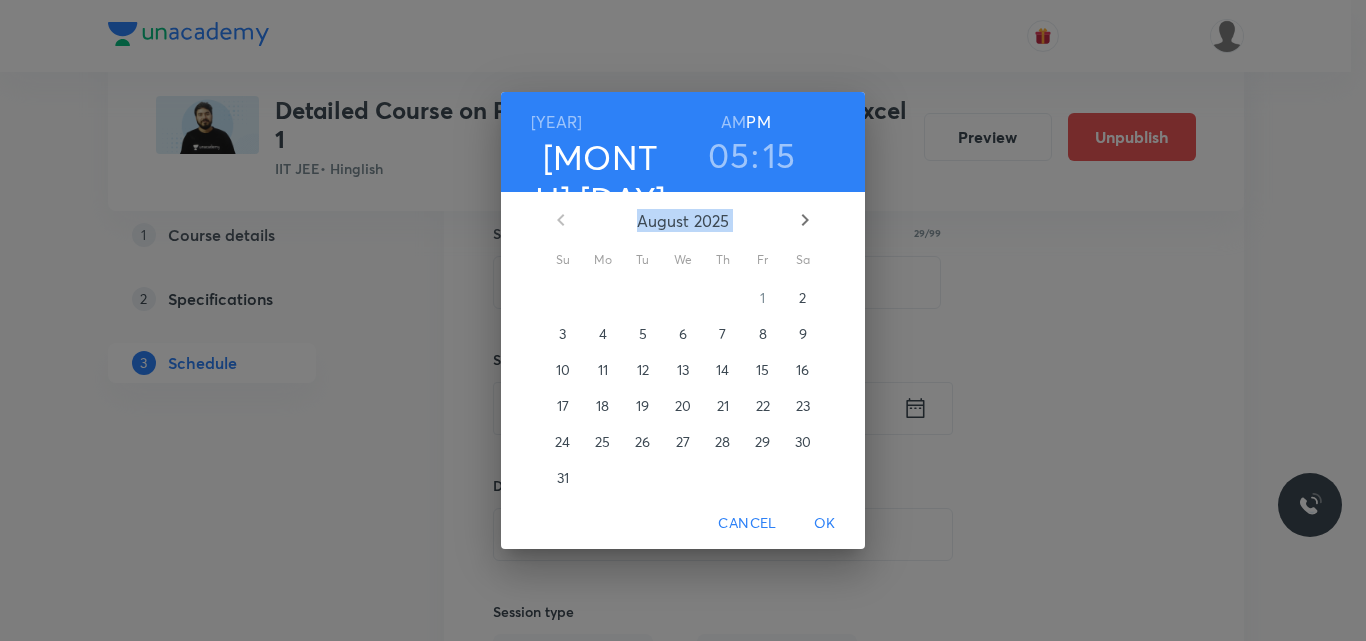 click on "August 2025 September 2025" at bounding box center (683, 220) 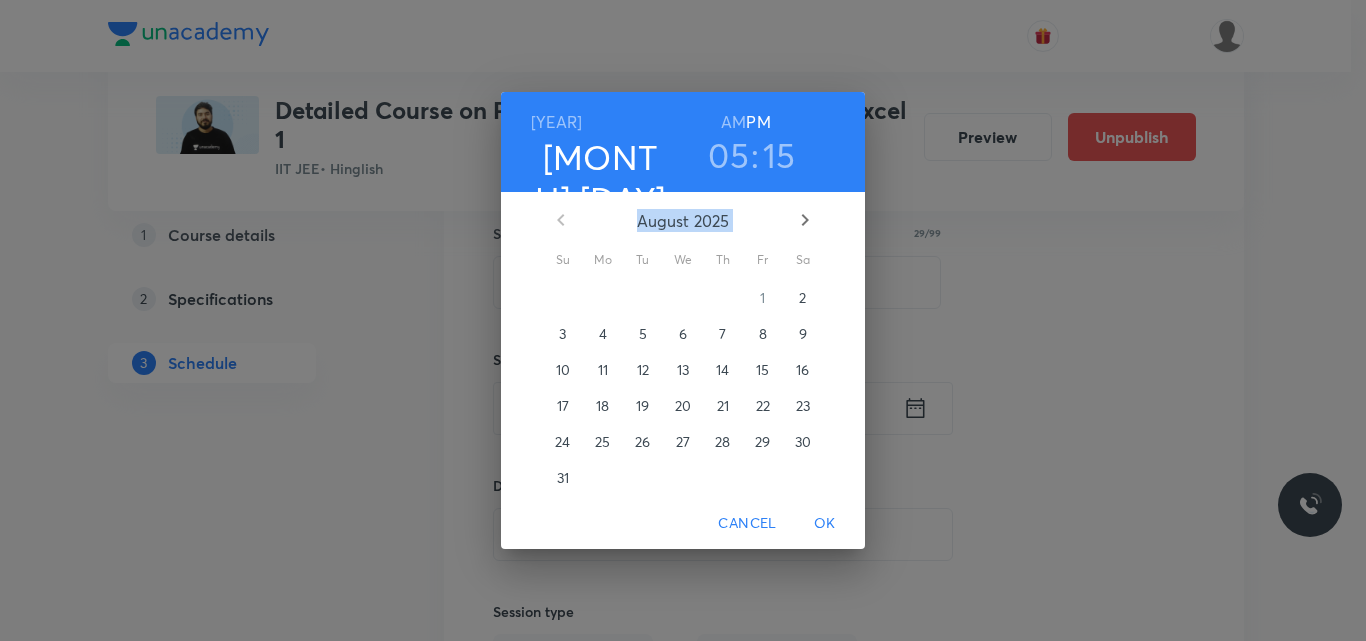 click on "August 2025" at bounding box center (683, 220) 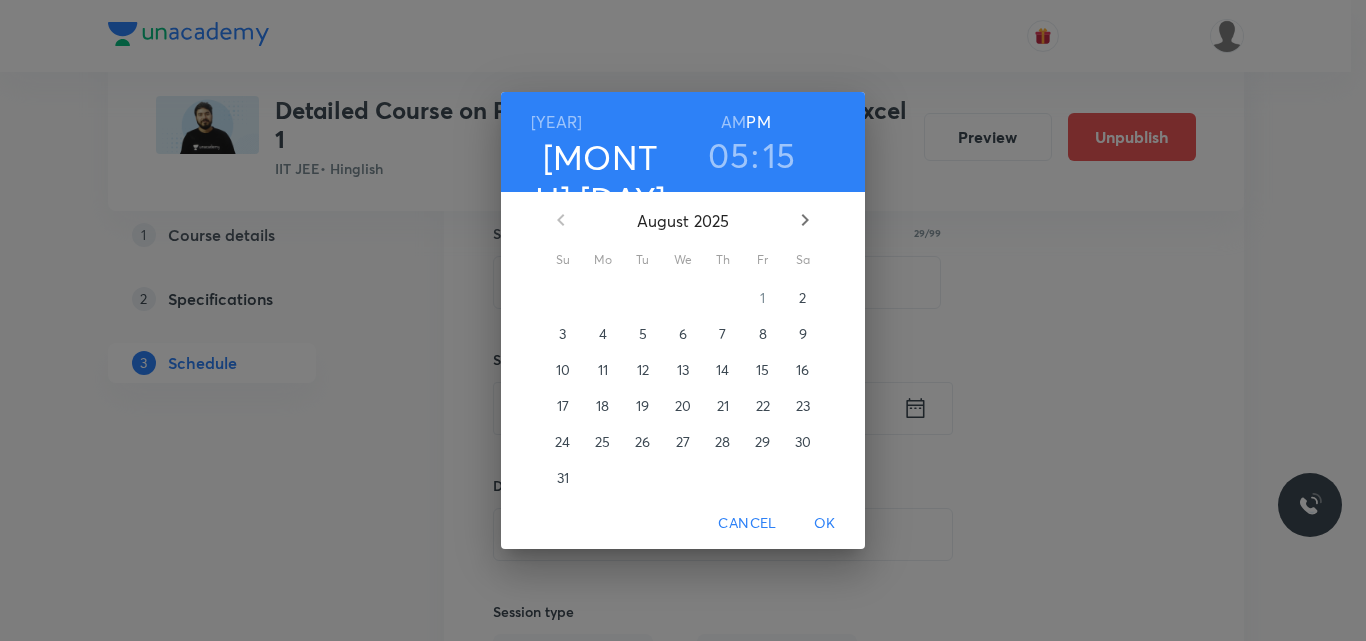 click on "August 2025" at bounding box center [683, 220] 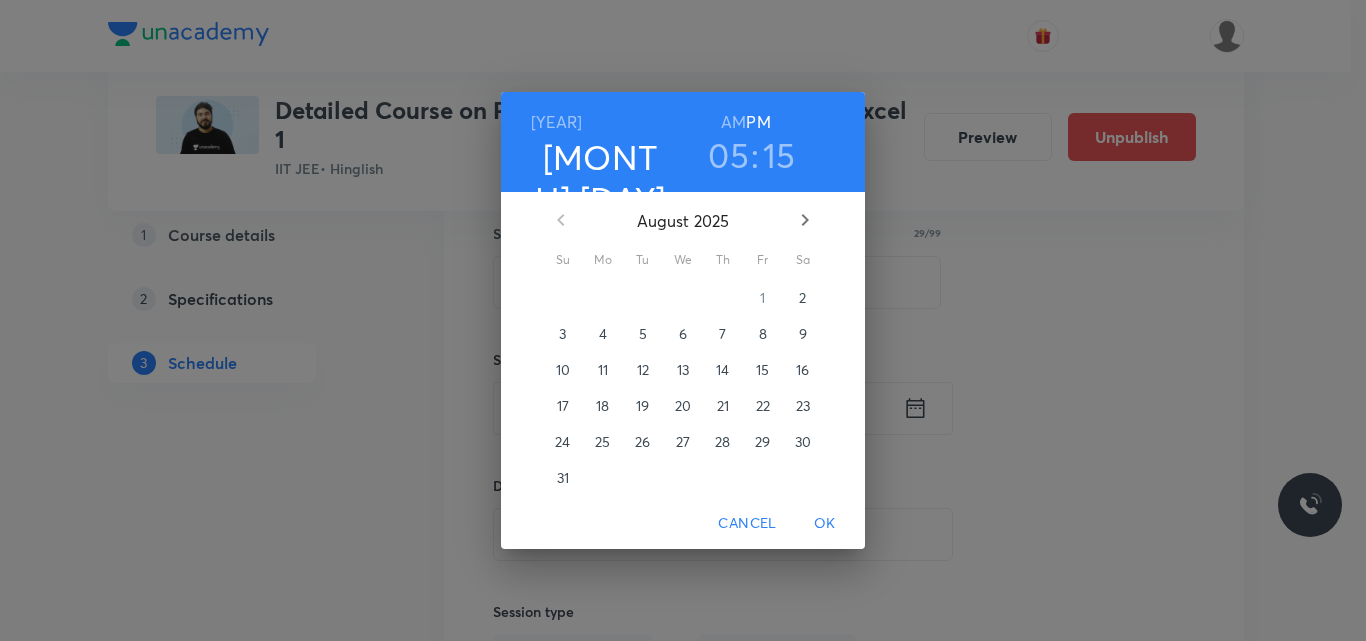 click on "5" at bounding box center [643, 334] 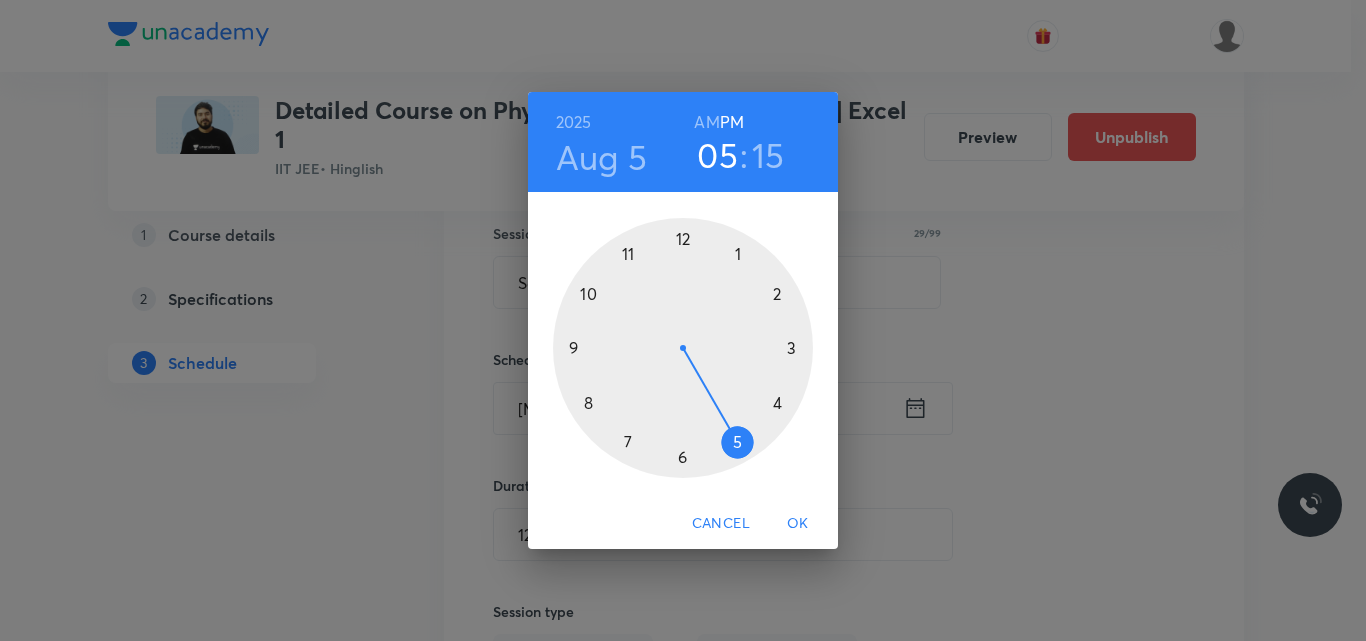 click at bounding box center (683, 348) 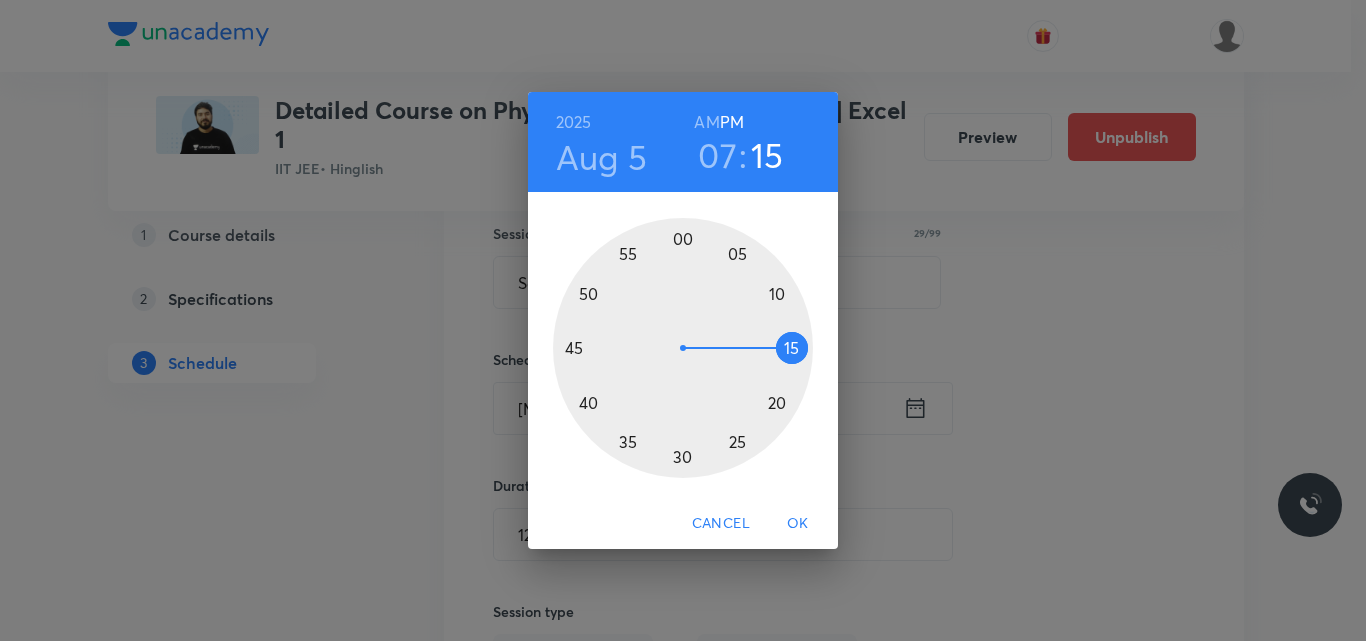 click at bounding box center [683, 348] 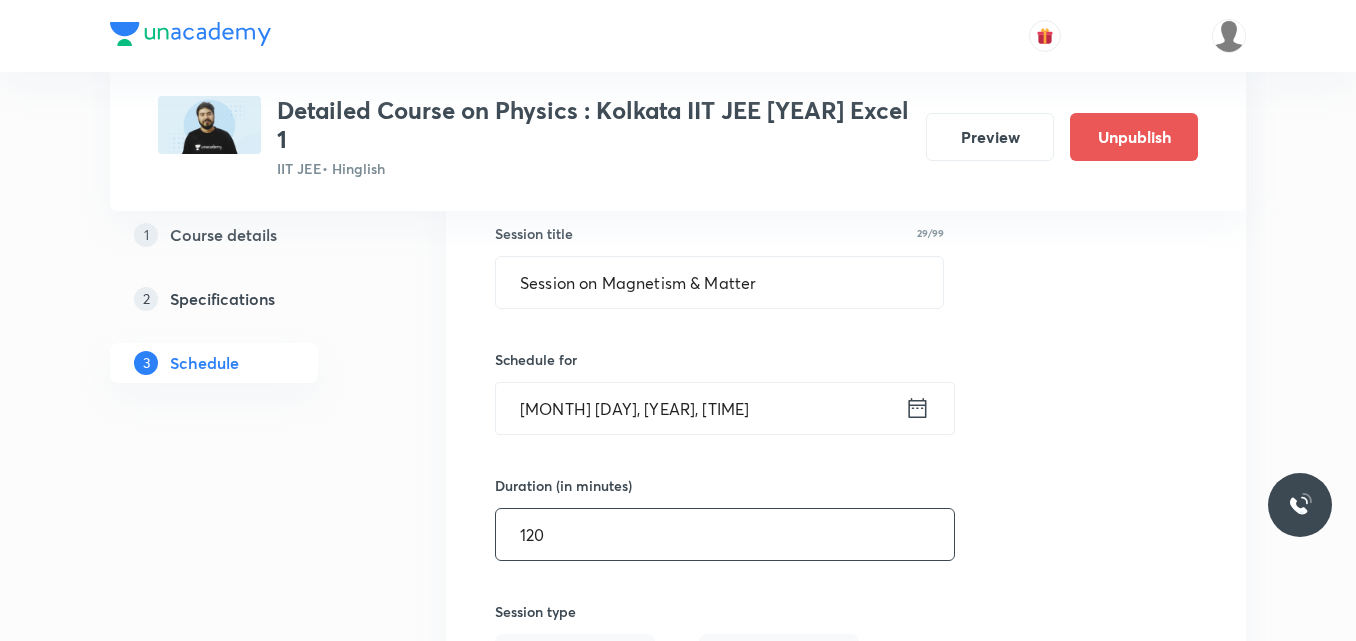 click on "120" at bounding box center [725, 534] 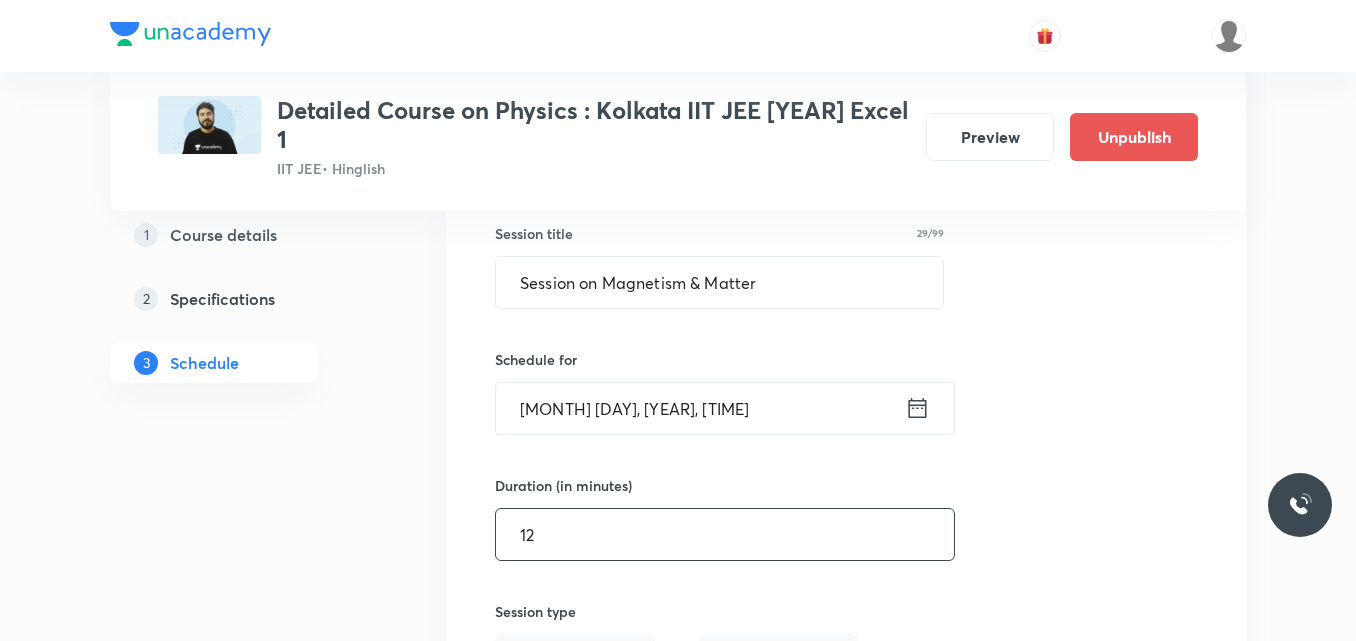type on "1" 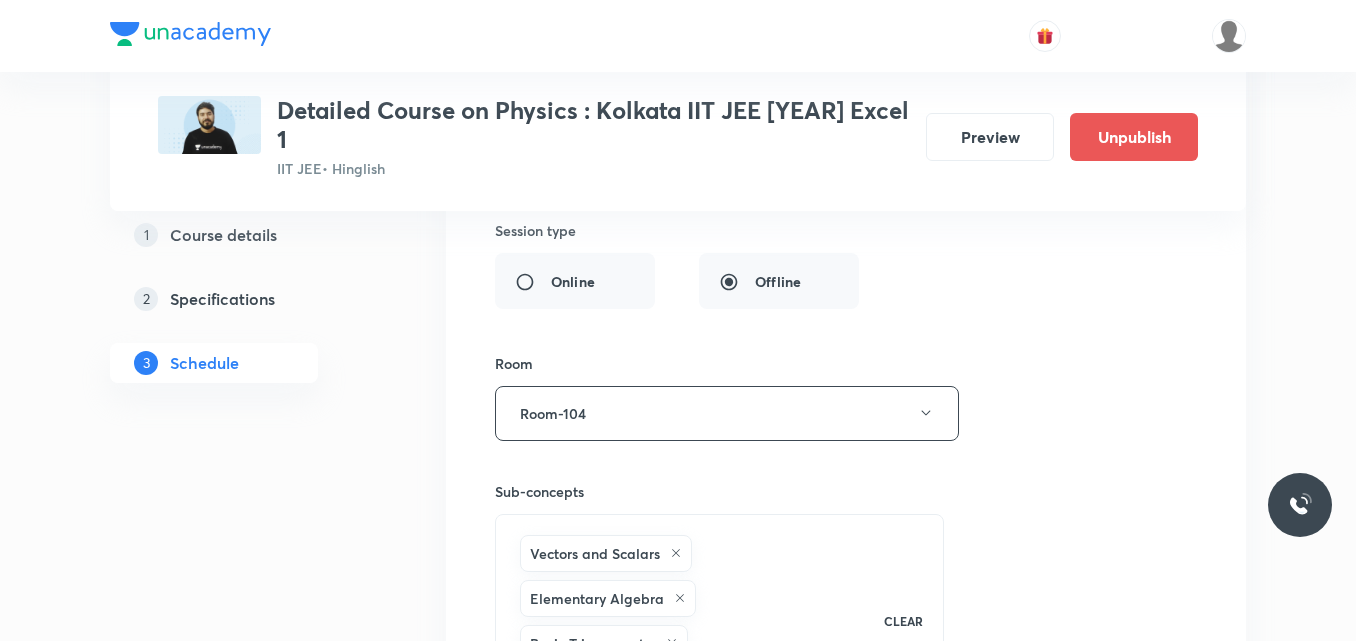 scroll, scrollTop: 5736, scrollLeft: 0, axis: vertical 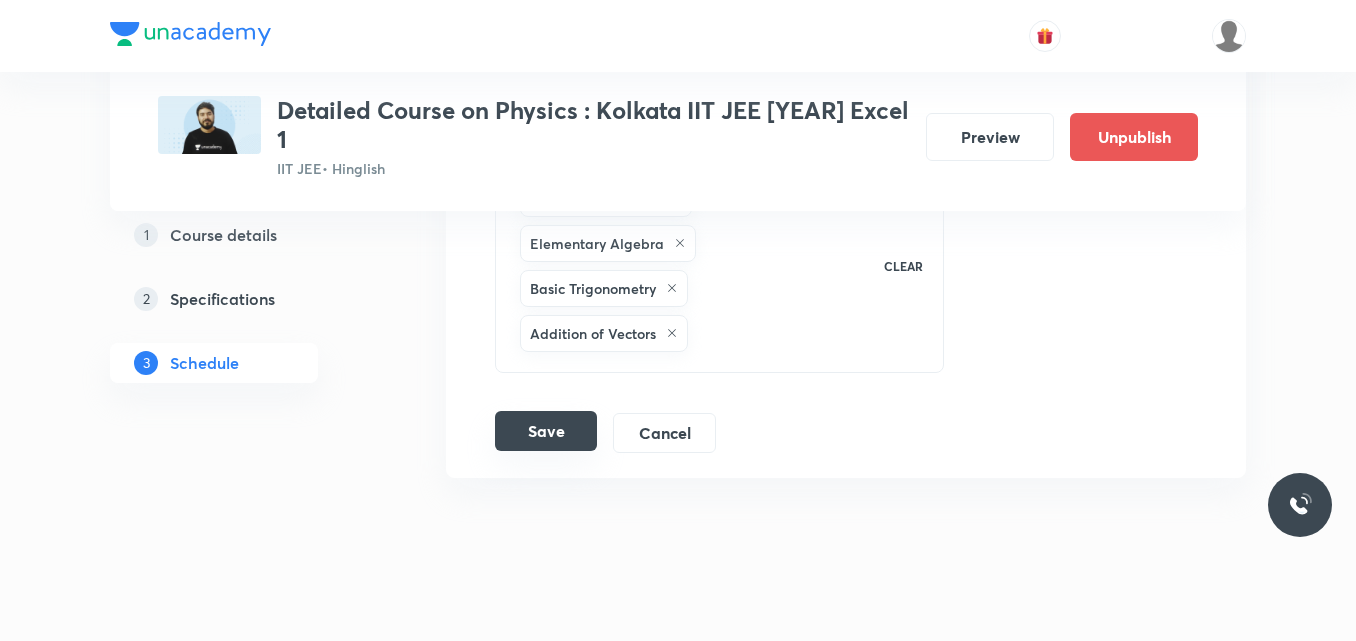 type on "75" 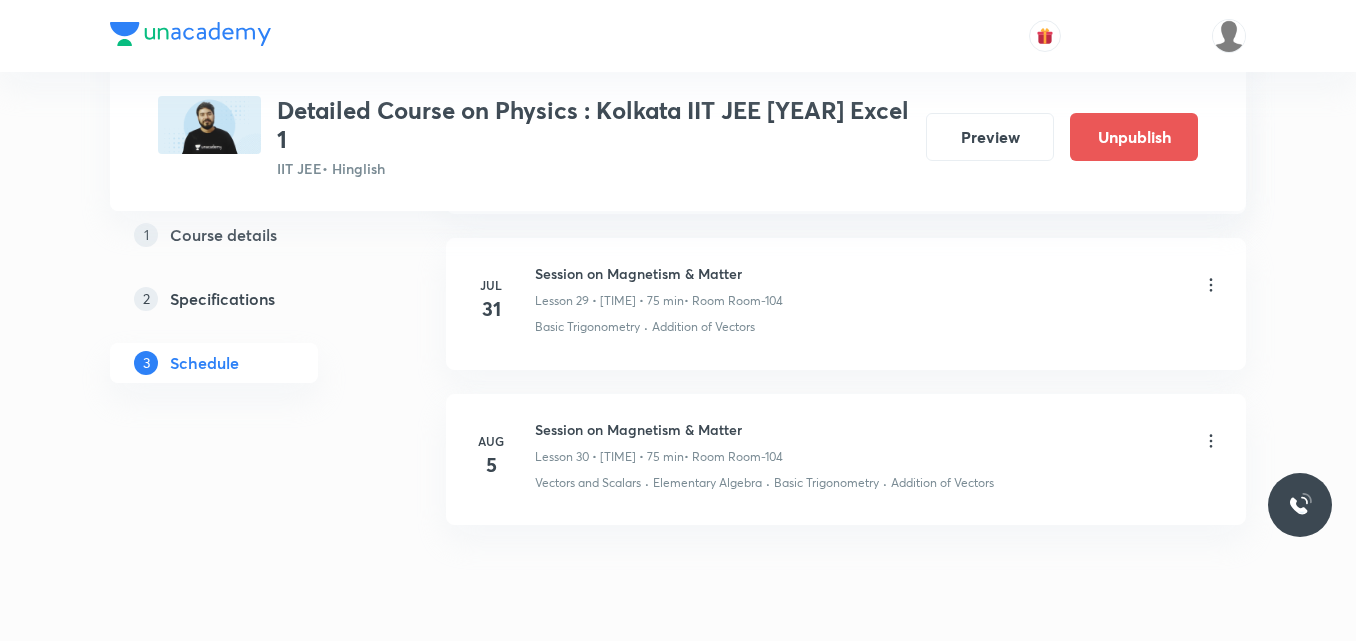 scroll, scrollTop: 4787, scrollLeft: 0, axis: vertical 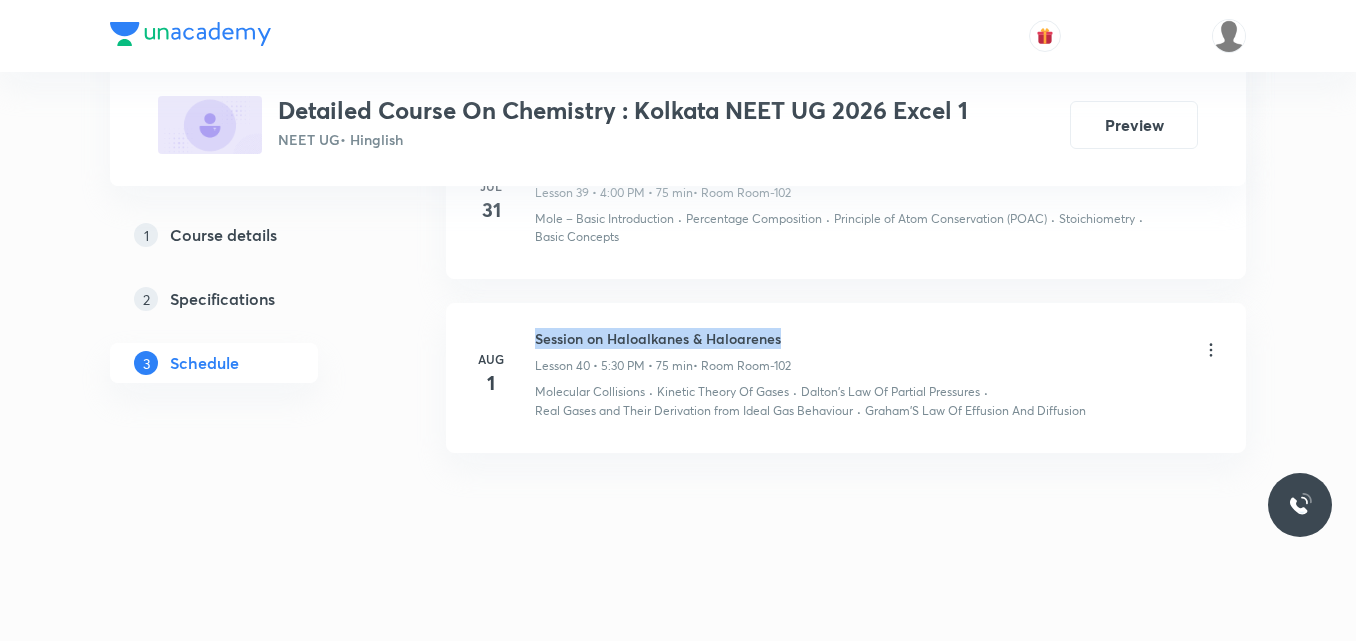 drag, startPoint x: 535, startPoint y: 337, endPoint x: 861, endPoint y: 329, distance: 326.09814 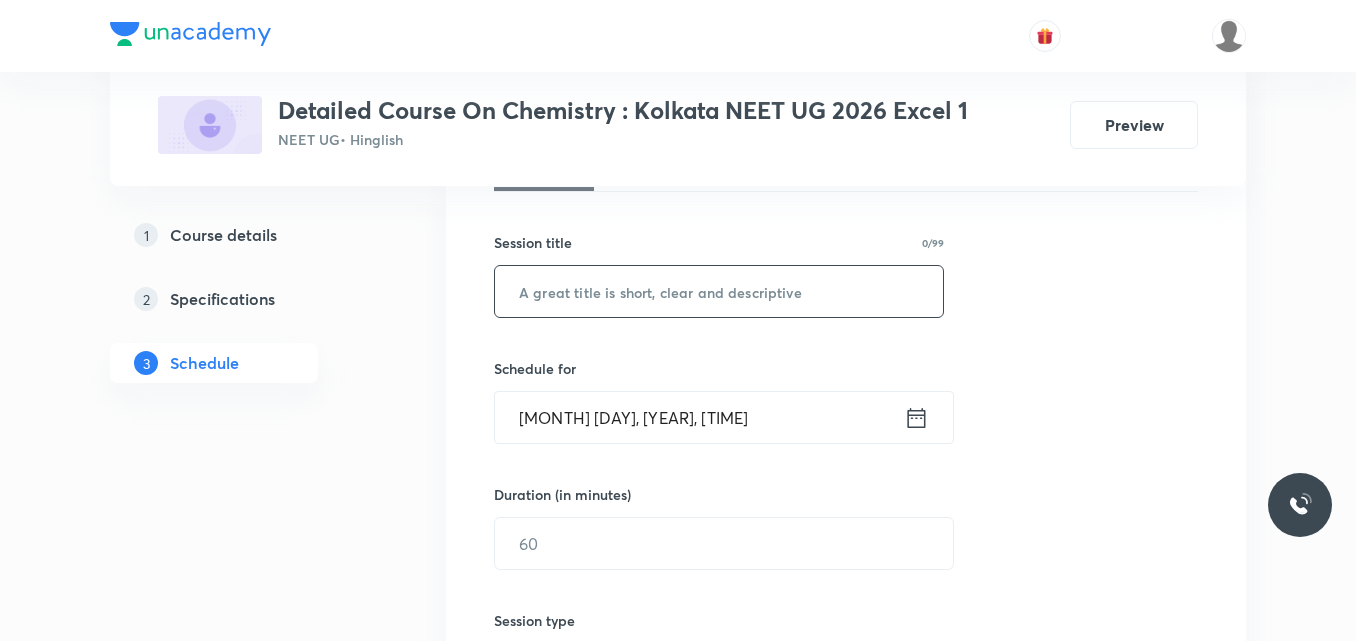 scroll, scrollTop: 334, scrollLeft: 0, axis: vertical 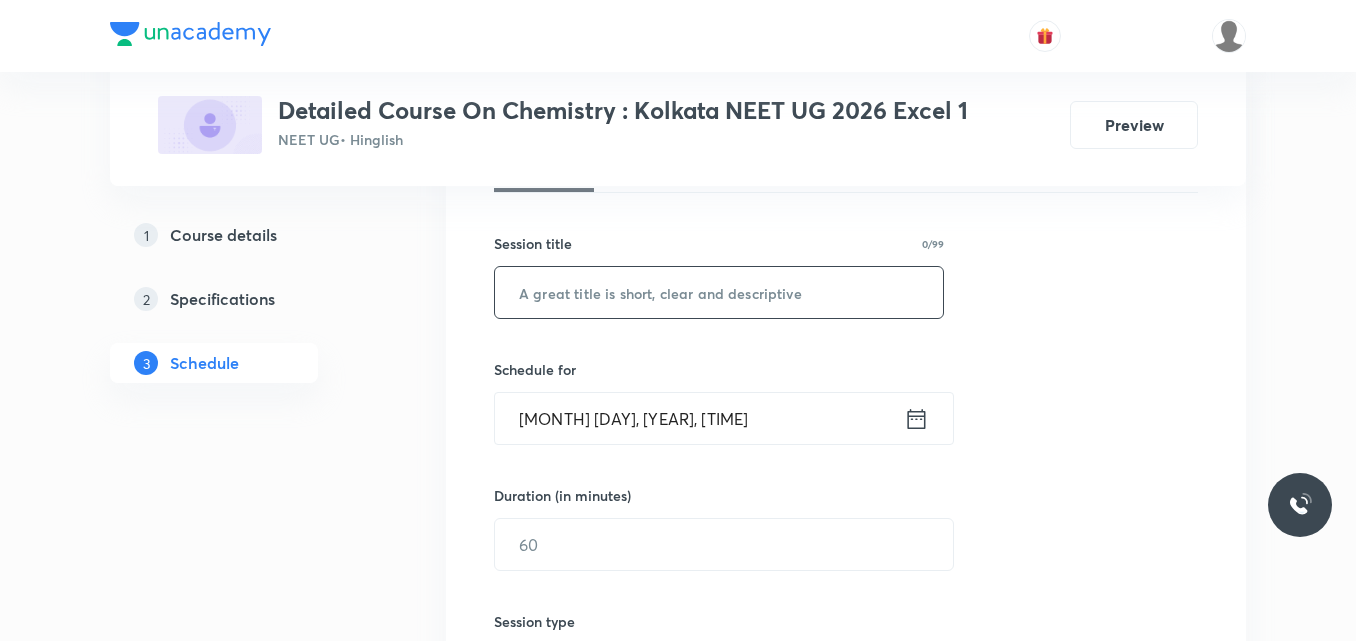 click at bounding box center [719, 292] 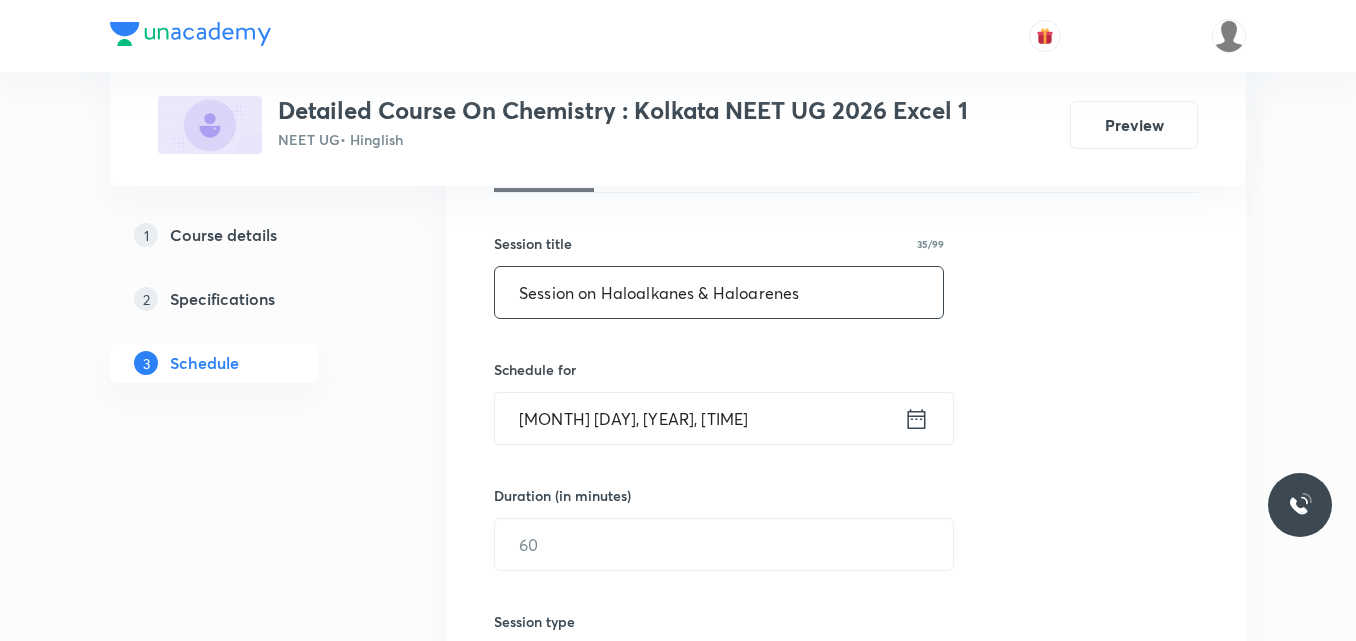 type on "Session on Haloalkanes & Haloarenes" 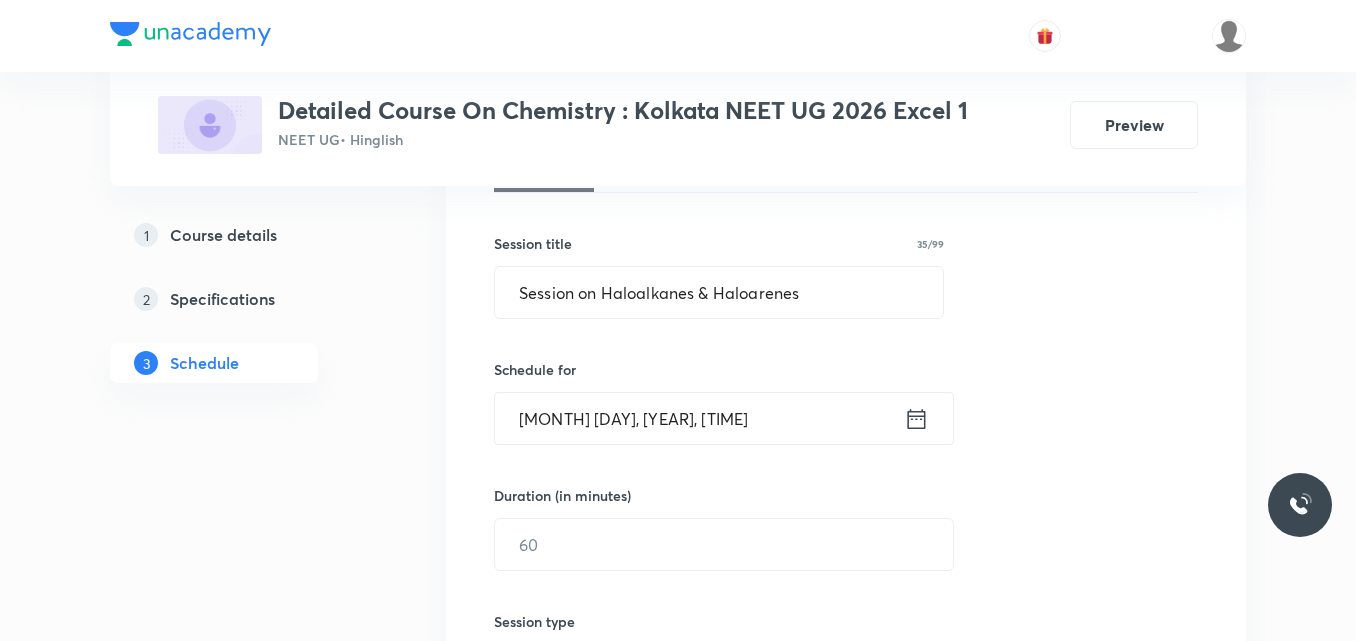 click 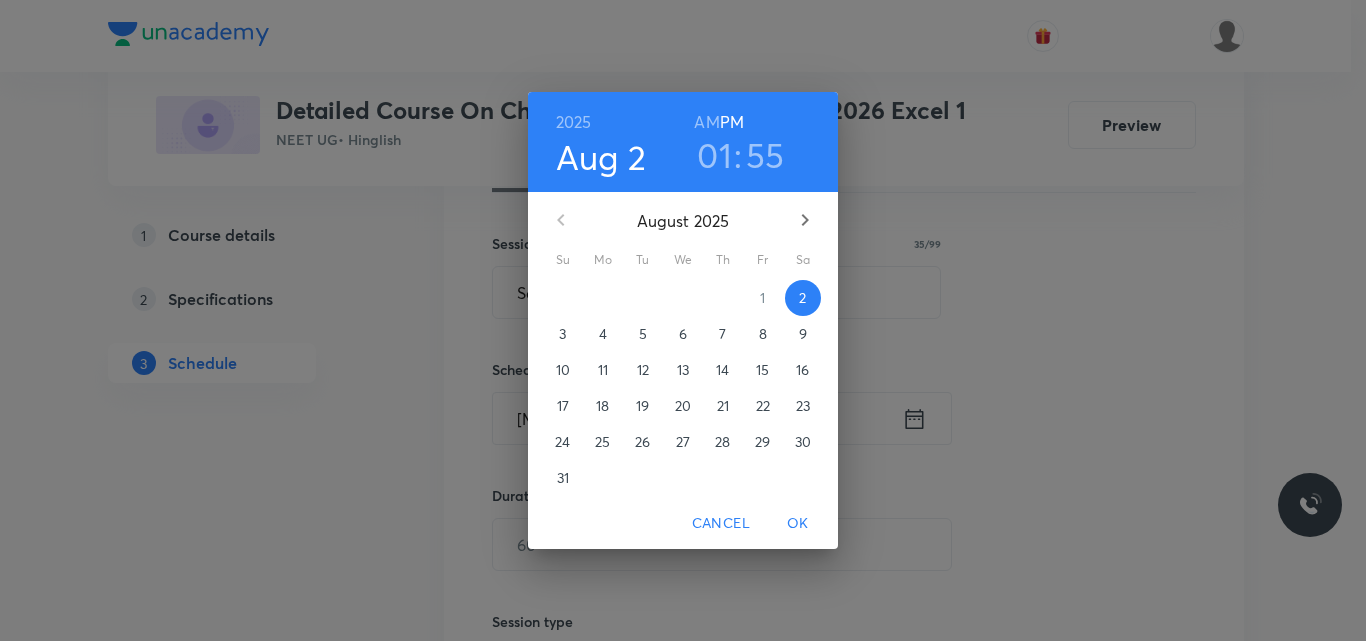click on "5" at bounding box center [643, 334] 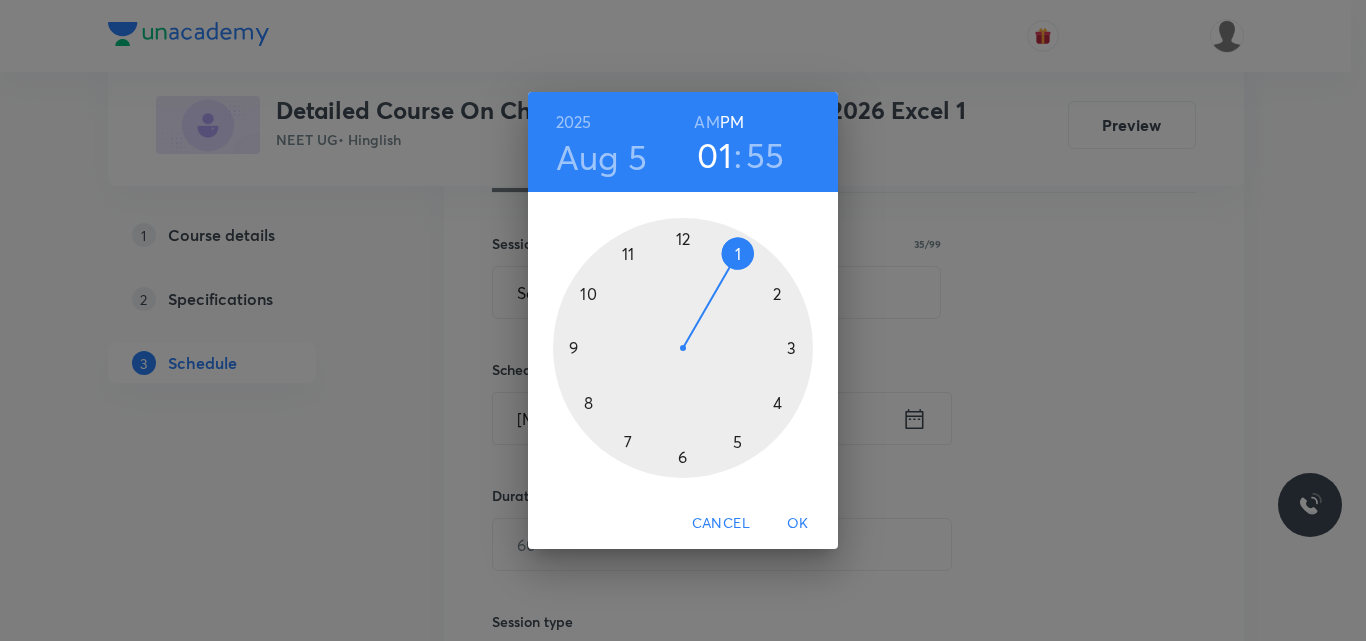 click at bounding box center (683, 348) 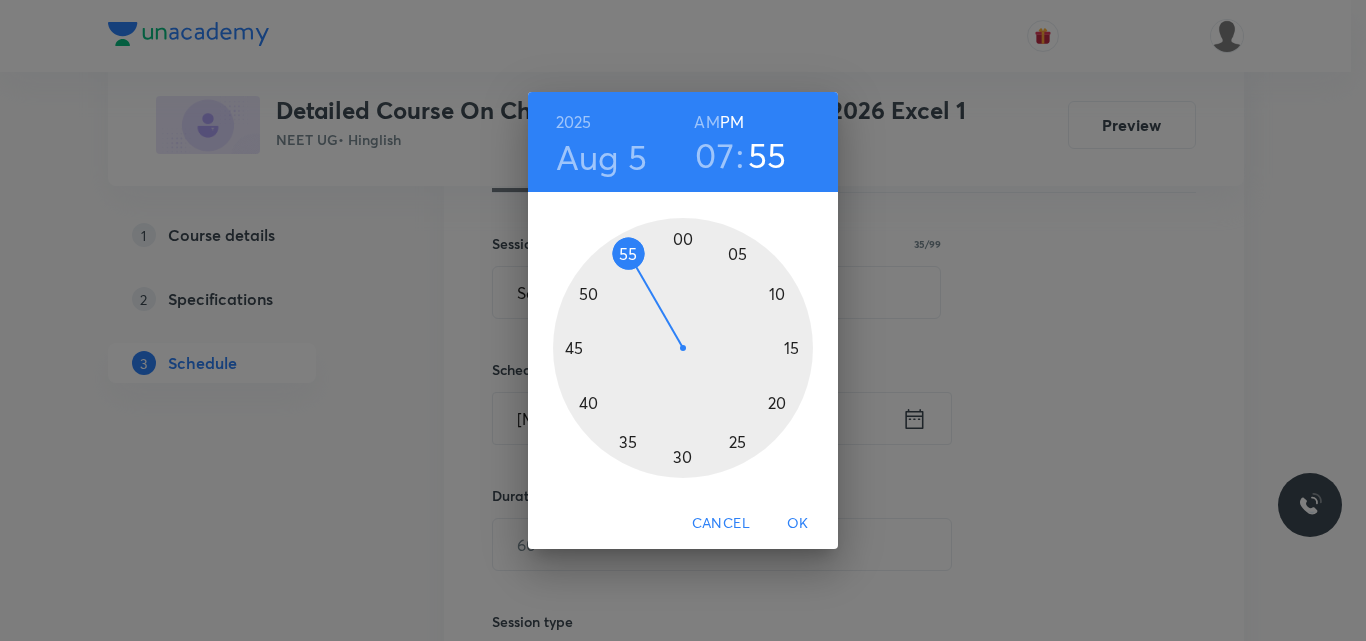 click at bounding box center [683, 348] 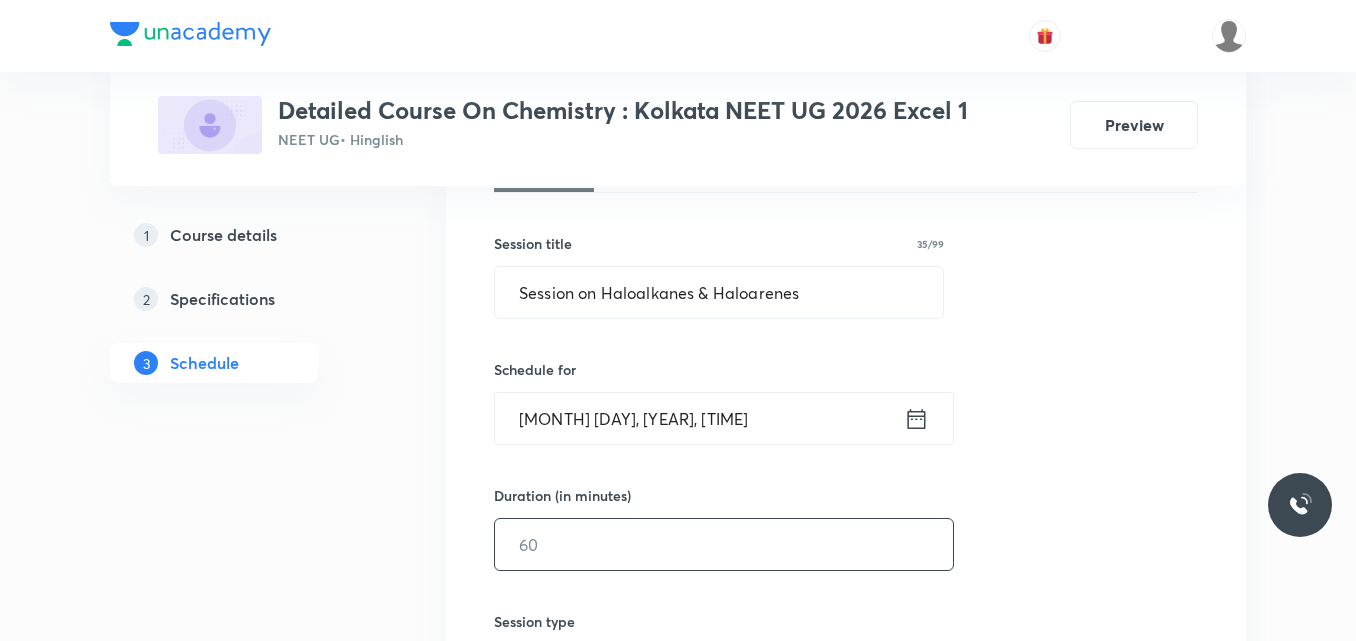 click at bounding box center (724, 544) 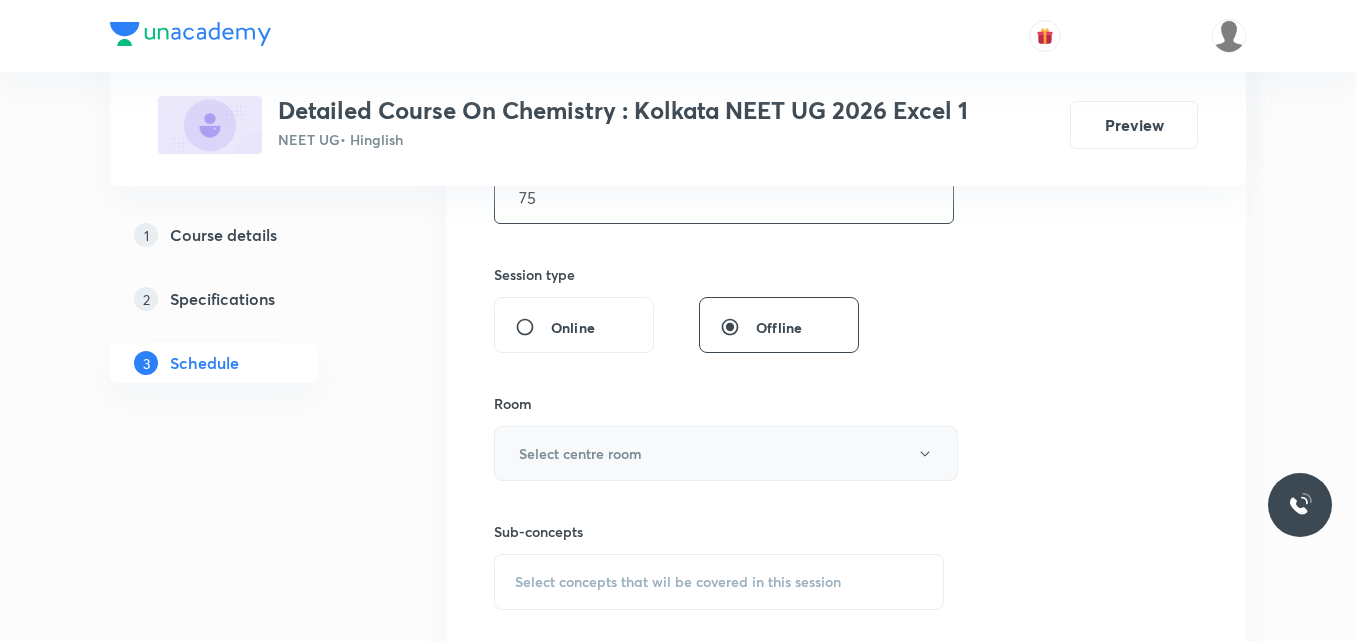 scroll, scrollTop: 682, scrollLeft: 0, axis: vertical 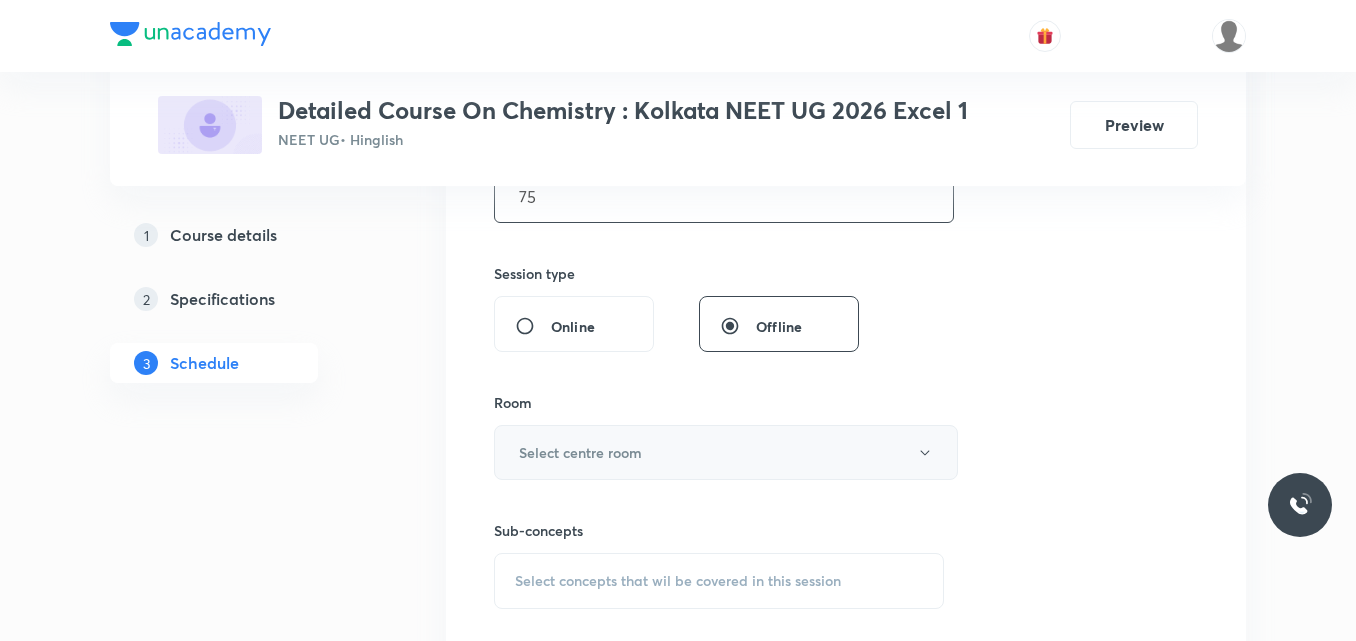type on "75" 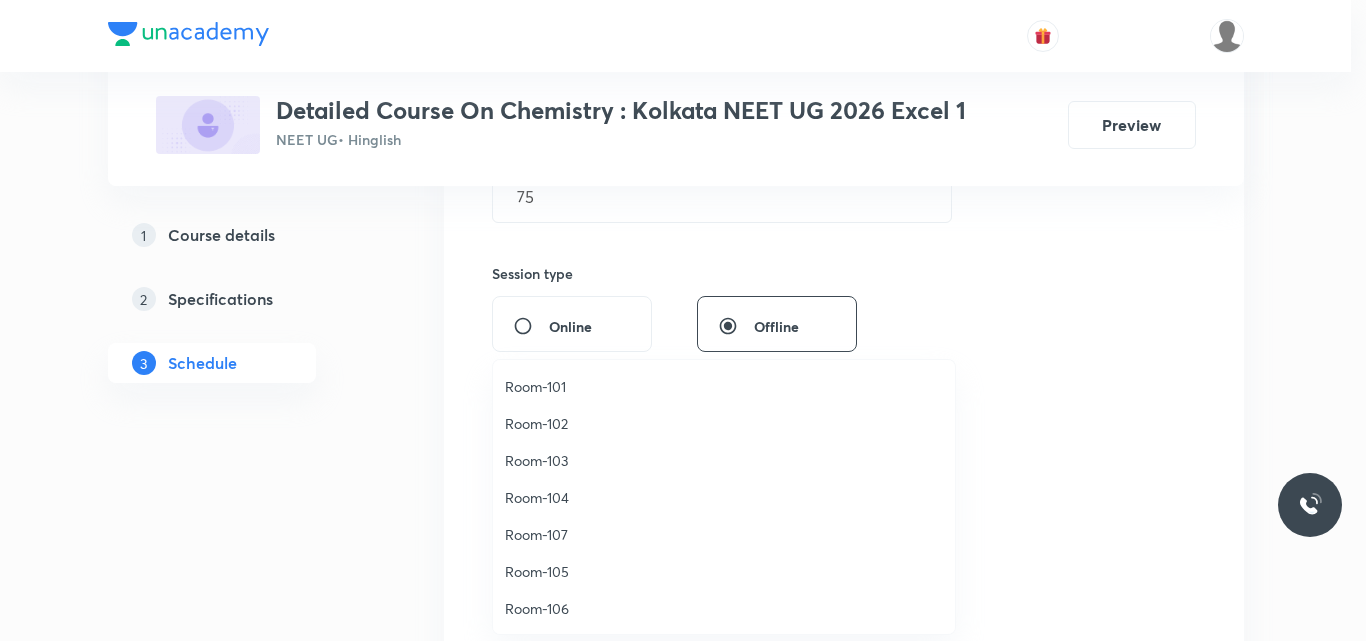 click on "Room-102" at bounding box center (724, 423) 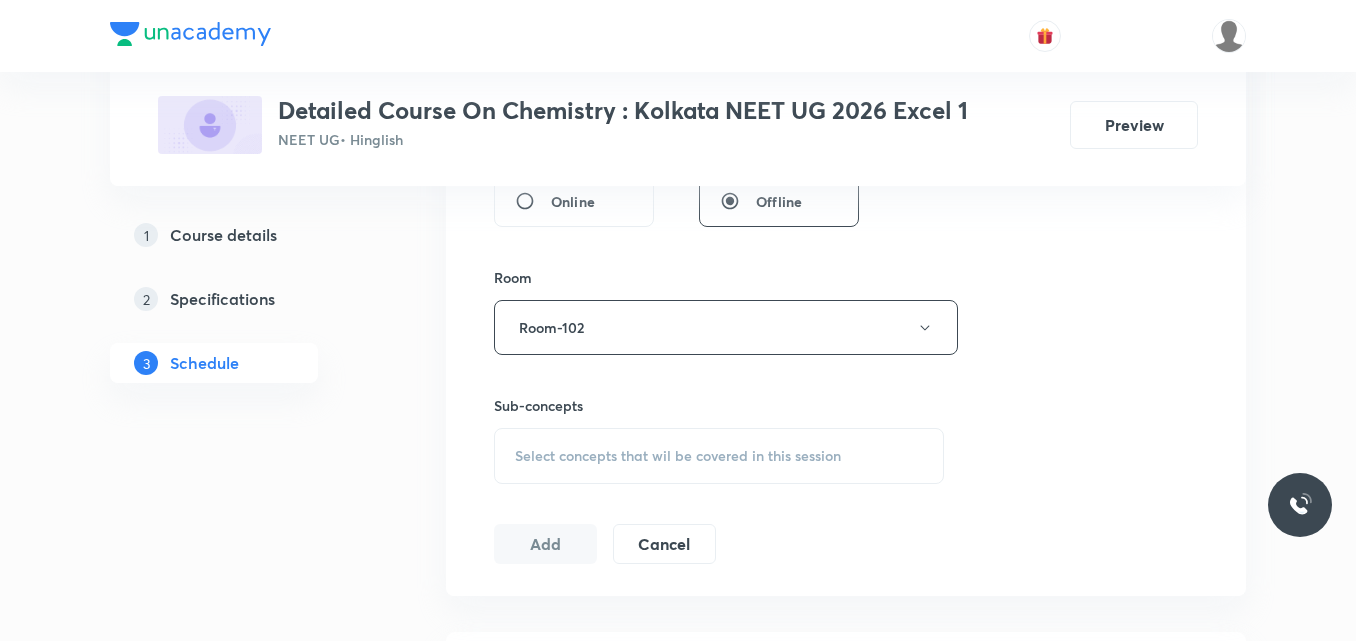 scroll, scrollTop: 808, scrollLeft: 0, axis: vertical 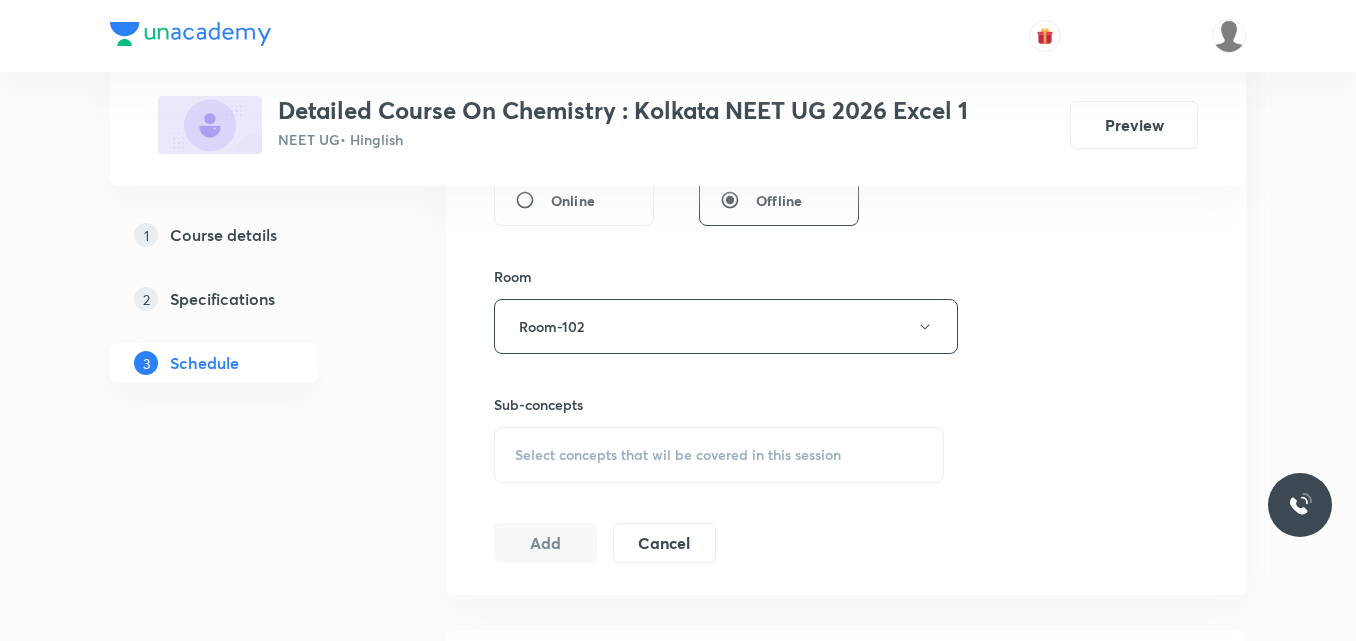 click on "Select concepts that wil be covered in this session" at bounding box center [678, 455] 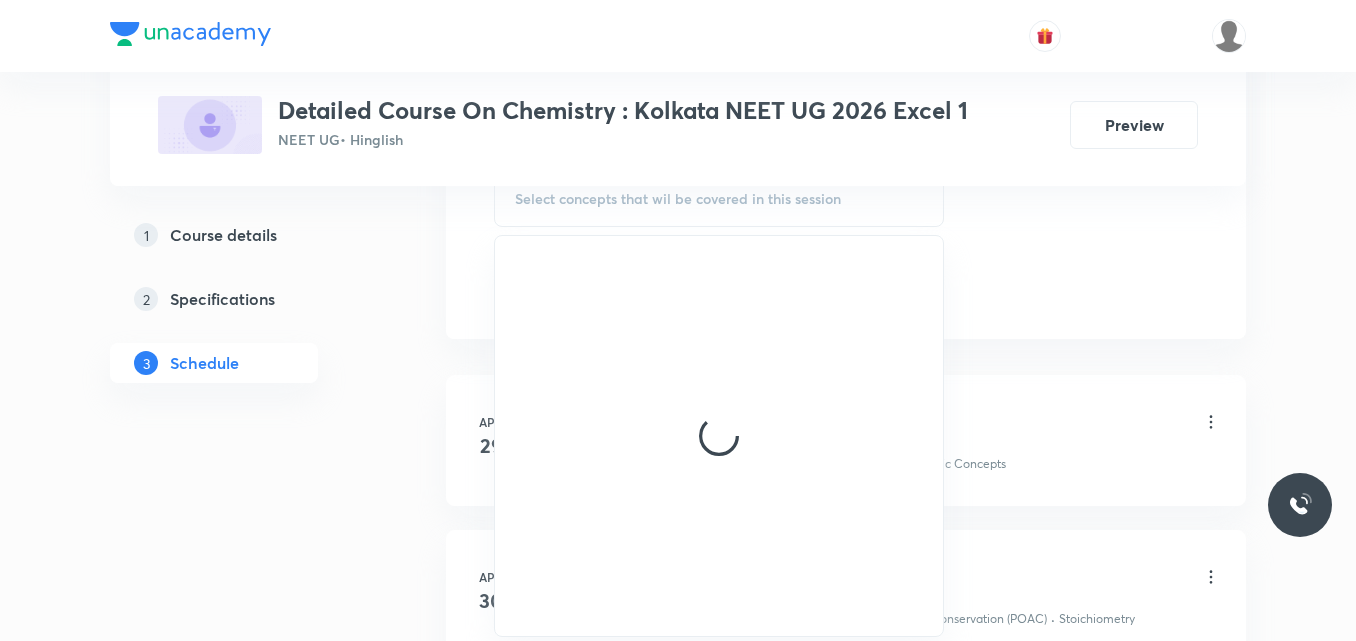 scroll, scrollTop: 1065, scrollLeft: 0, axis: vertical 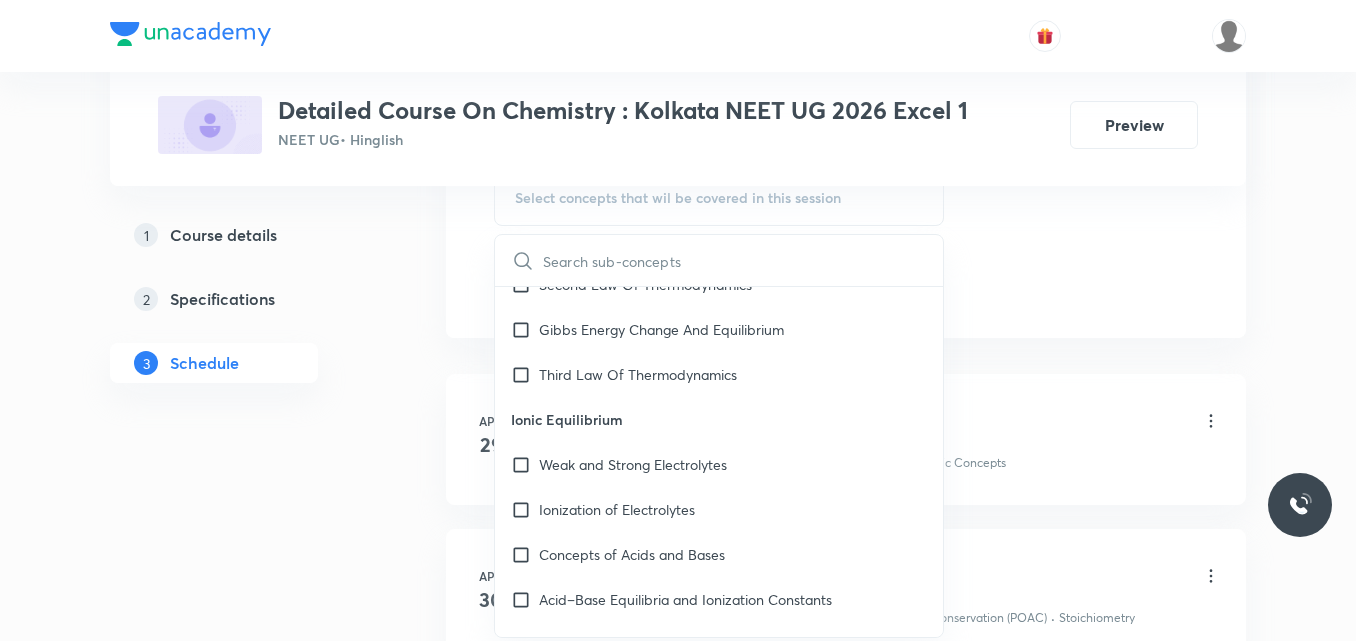 click on "Weak and Strong Electrolytes" at bounding box center [719, 464] 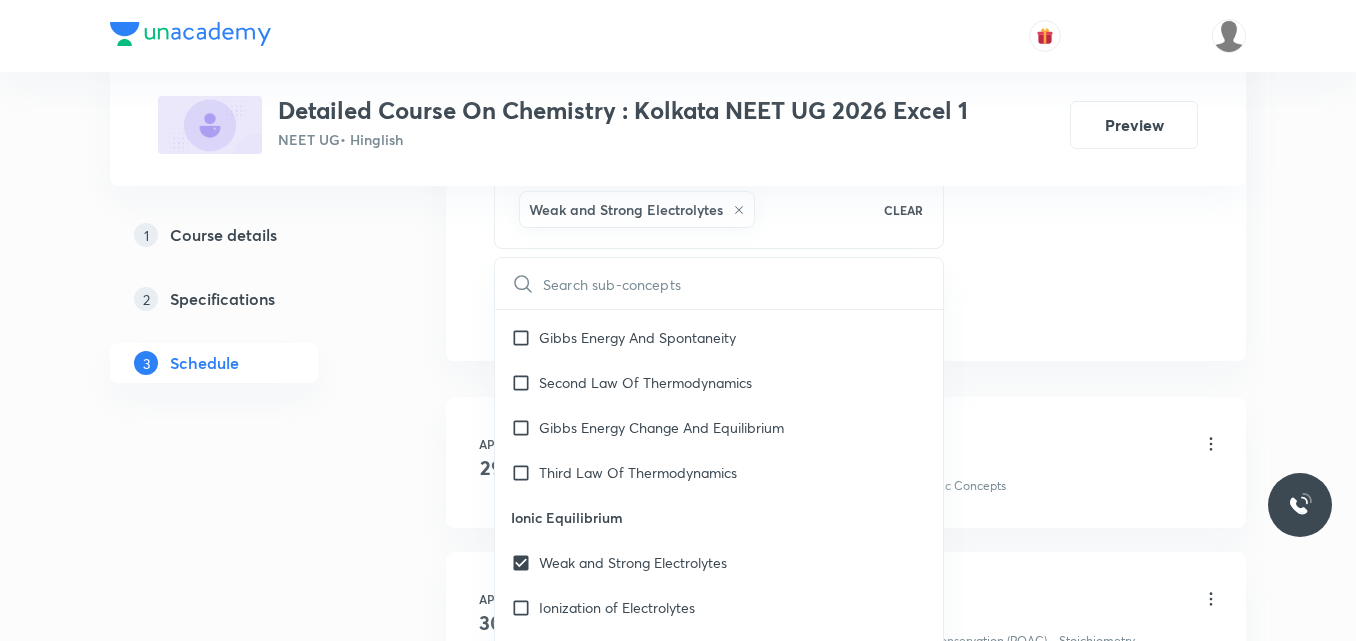scroll, scrollTop: 6432, scrollLeft: 0, axis: vertical 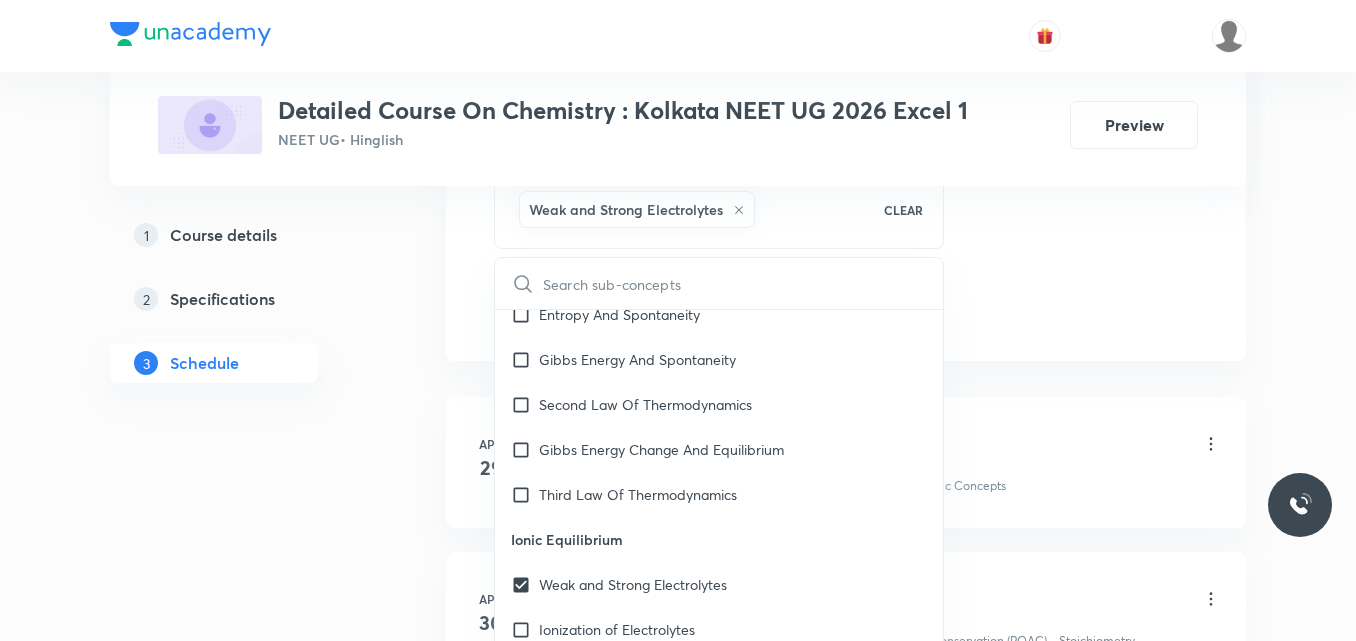 click on "Third Law Of Thermodynamics" at bounding box center (719, 494) 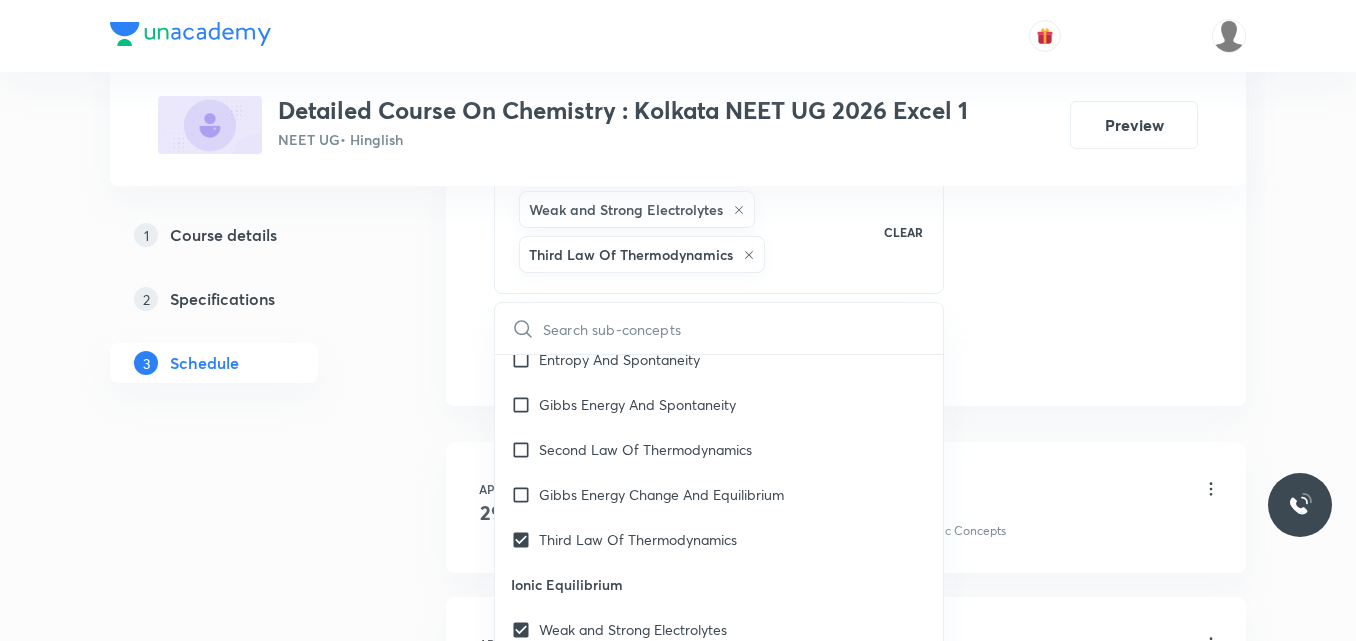 click on "Gibbs Energy Change And Equilibrium" at bounding box center [719, 494] 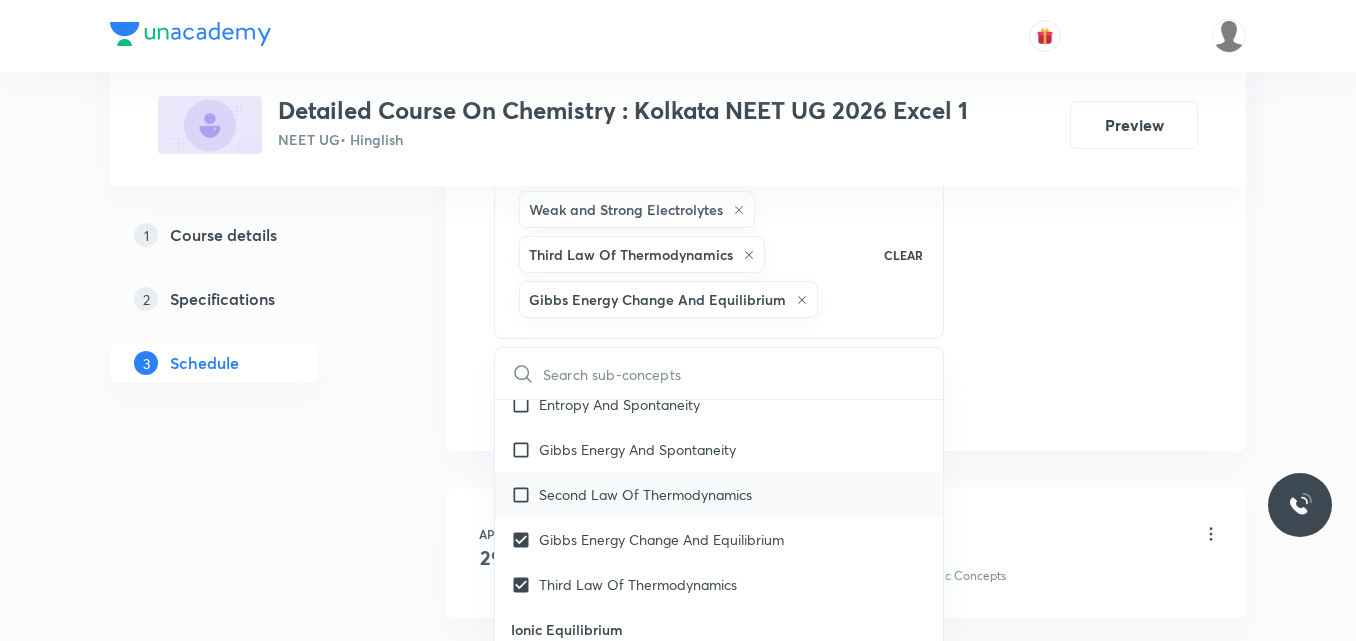 click on "Second Law Of Thermodynamics" at bounding box center (645, 494) 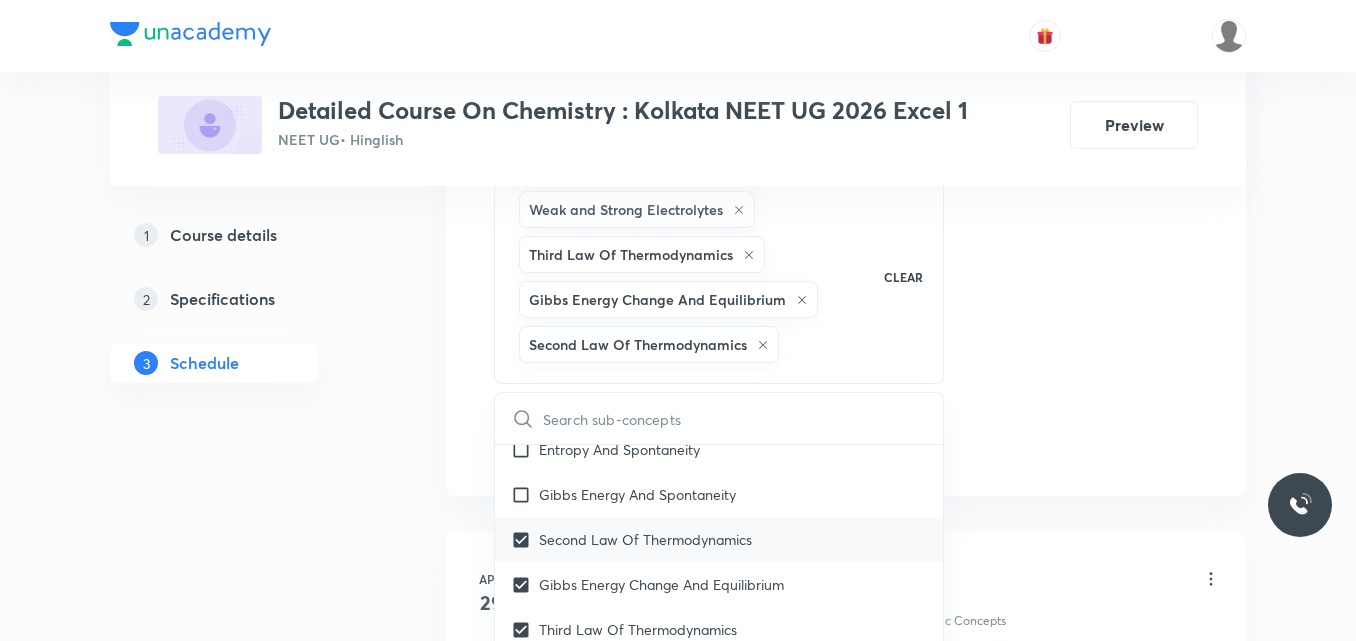 click on "Gibbs Energy And Spontaneity" at bounding box center [637, 494] 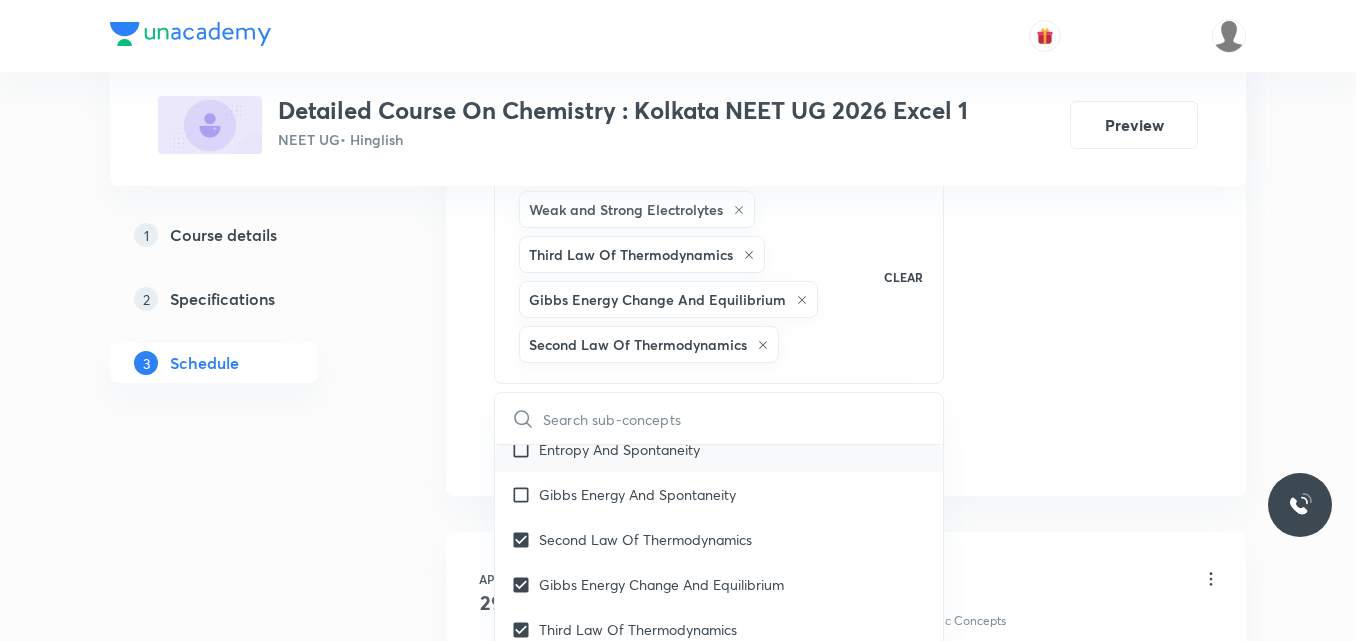 checkbox on "true" 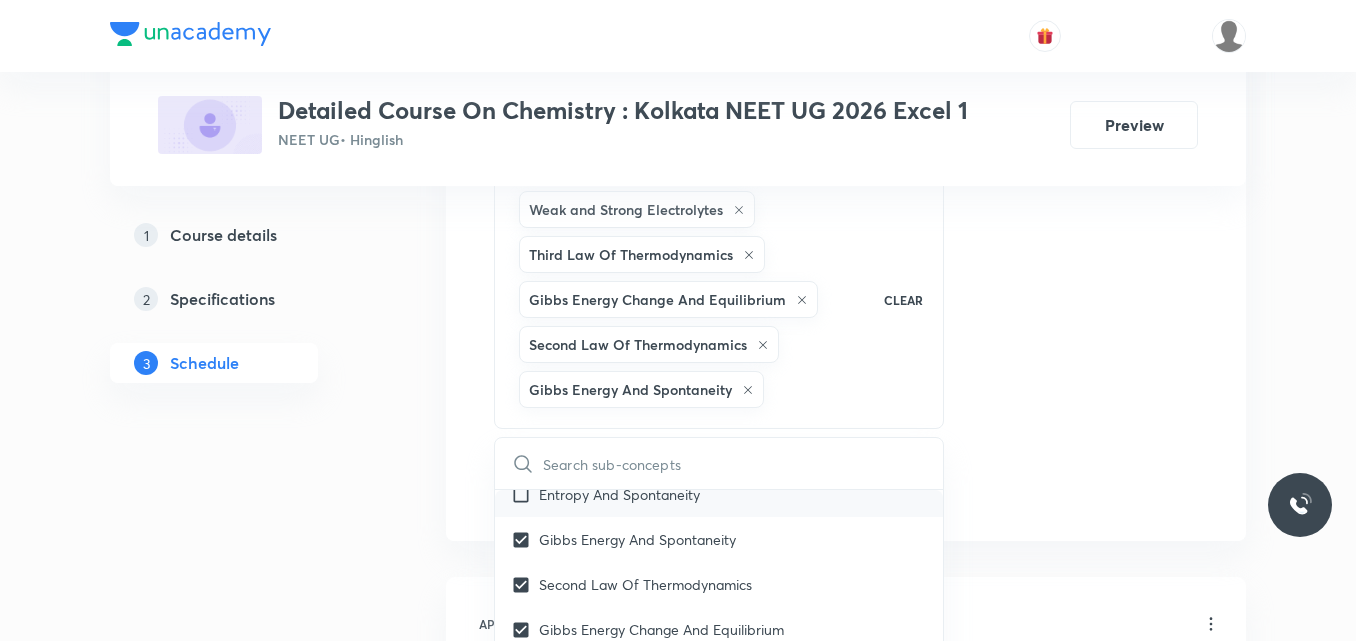 click on "Entropy And Spontaneity" at bounding box center [619, 494] 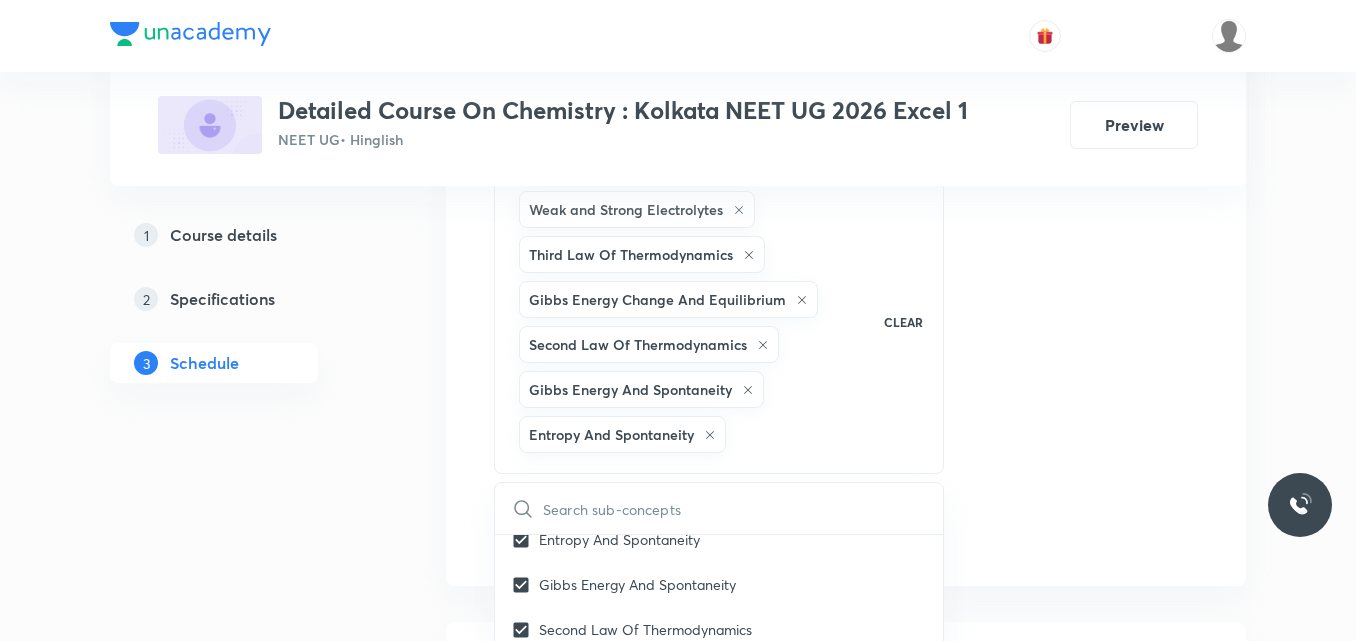 click on "Session  41 Live class Session title 35/99 Session on Haloalkanes & Haloarenes ​ Schedule for Aug 5, 2025, 7:00 PM ​ Duration (in minutes) 75 ​   Session type Online Offline Room Room-102 Sub-concepts Weak and Strong Electrolytes Third Law Of Thermodynamics Gibbs Energy Change And Equilibrium Second Law Of Thermodynamics Gibbs Energy And Spontaneity Entropy And Spontaneity CLEAR ​ General Topics & Mole Concept Basic Concepts Covered previously Mole – Basic Introduction Covered previously Percentage Composition Covered previously Stoichiometry Covered previously Principle of Atom Conservation (POAC) Covered previously Relation between Stoichiometric Quantities Covered previously Application of Mole Concept: Gravimetric Analysis Covered previously Electronic Configuration Of Atoms (Hund's rule) Covered previously  Quantum Numbers (Magnetic Quantum no.) Covered previously Quantum Numbers(Pauli's Exclusion law) Covered previously Mean Molar Mass or Molecular Mass Covered previously Covered previously pH" at bounding box center (846, -40) 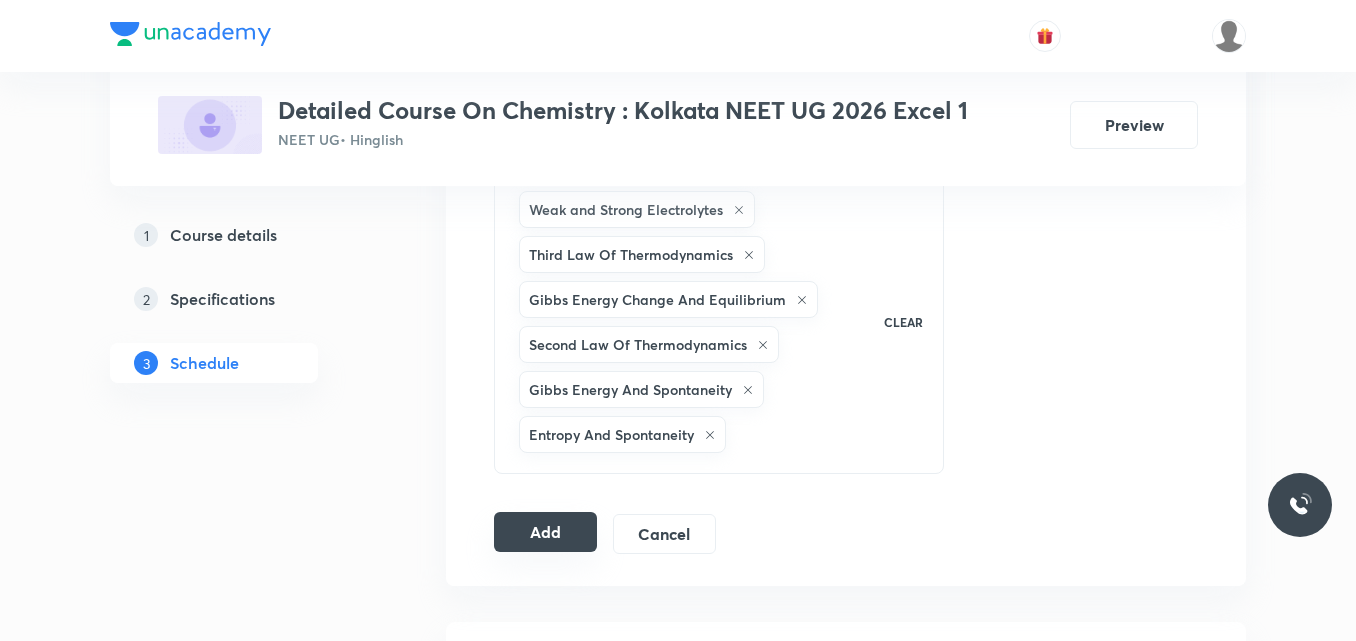 click on "Add" at bounding box center (545, 532) 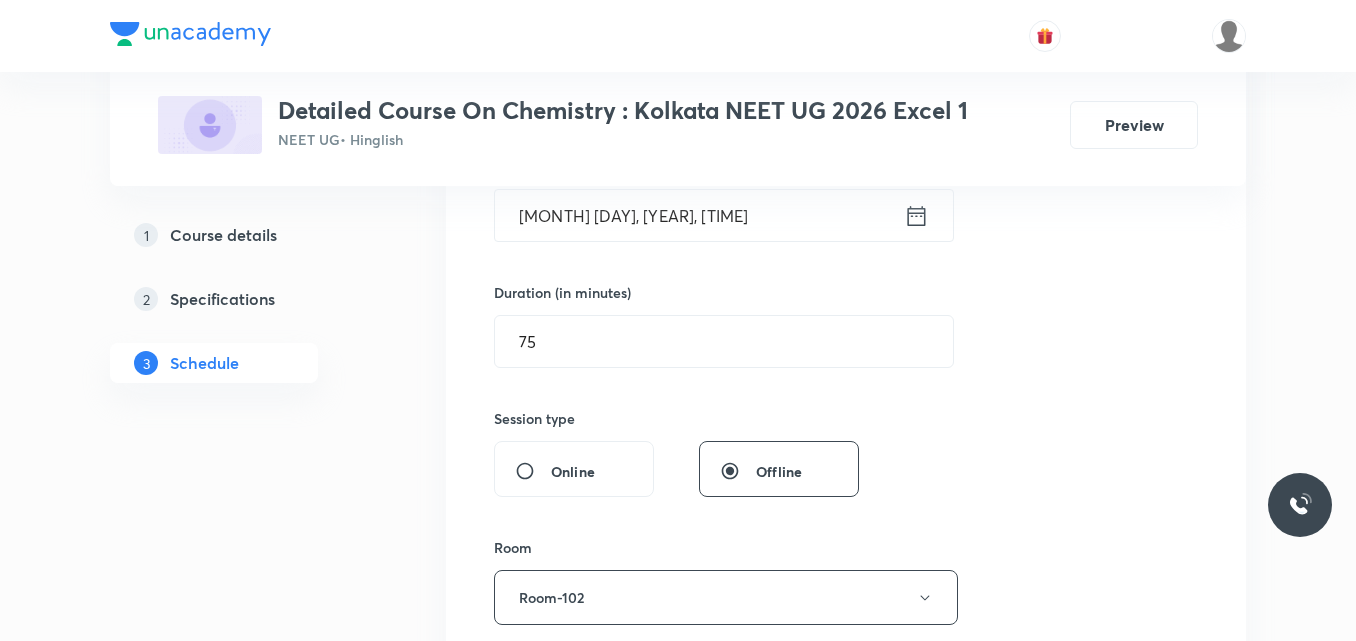 scroll, scrollTop: 536, scrollLeft: 0, axis: vertical 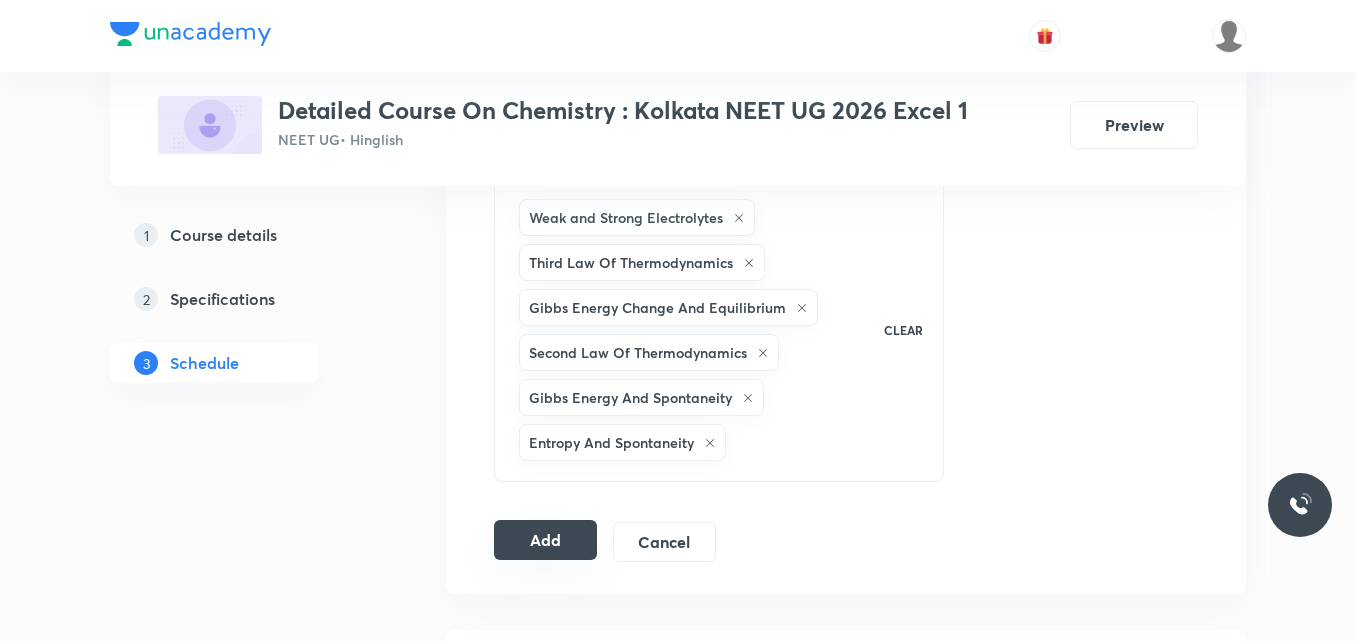 click on "Add" at bounding box center (545, 540) 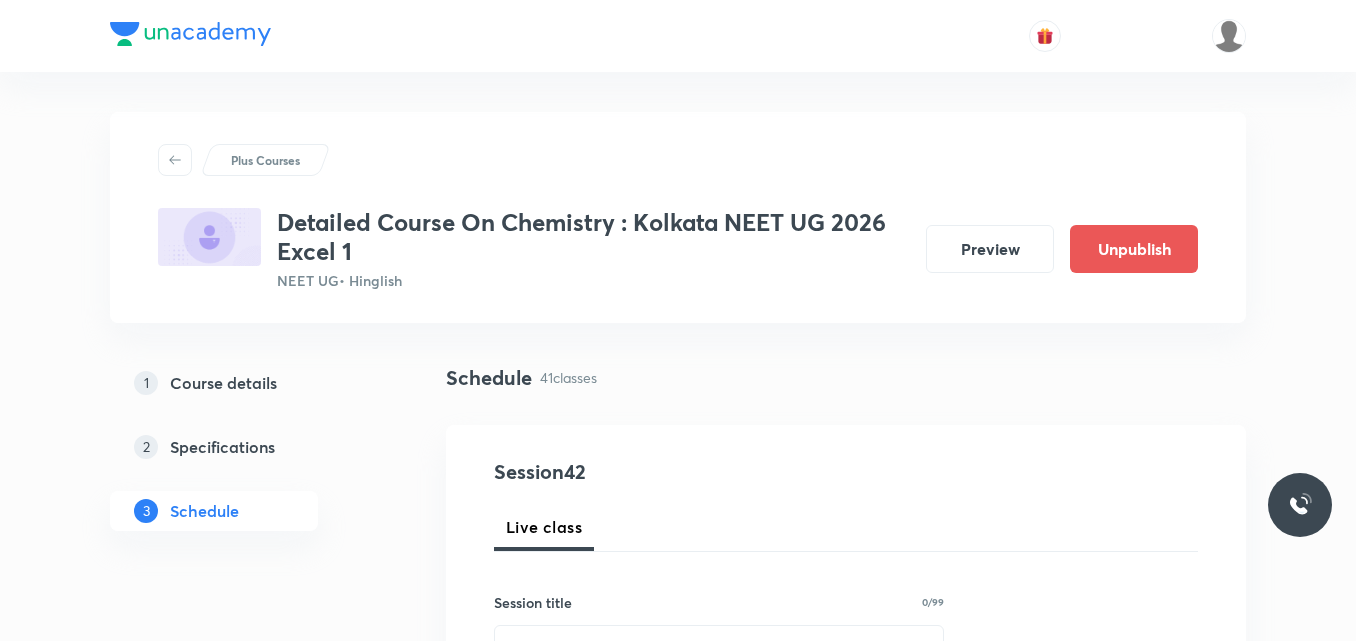scroll, scrollTop: 1057, scrollLeft: 0, axis: vertical 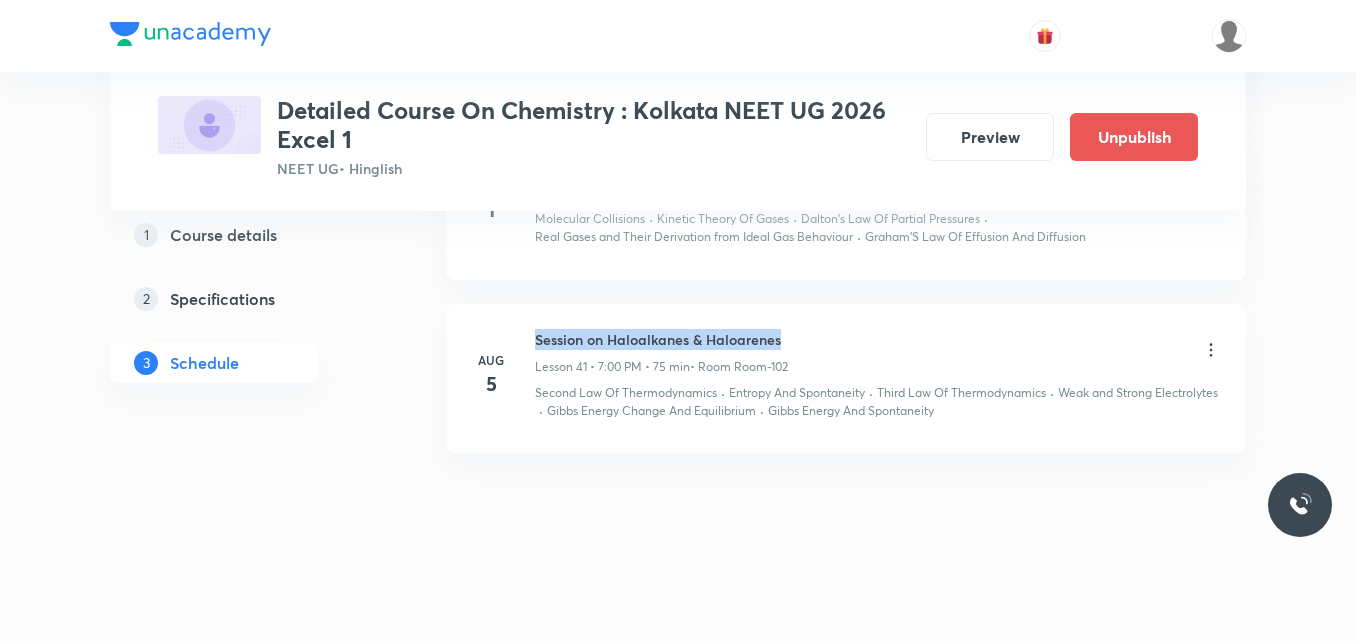 drag, startPoint x: 537, startPoint y: 336, endPoint x: 853, endPoint y: 309, distance: 317.1514 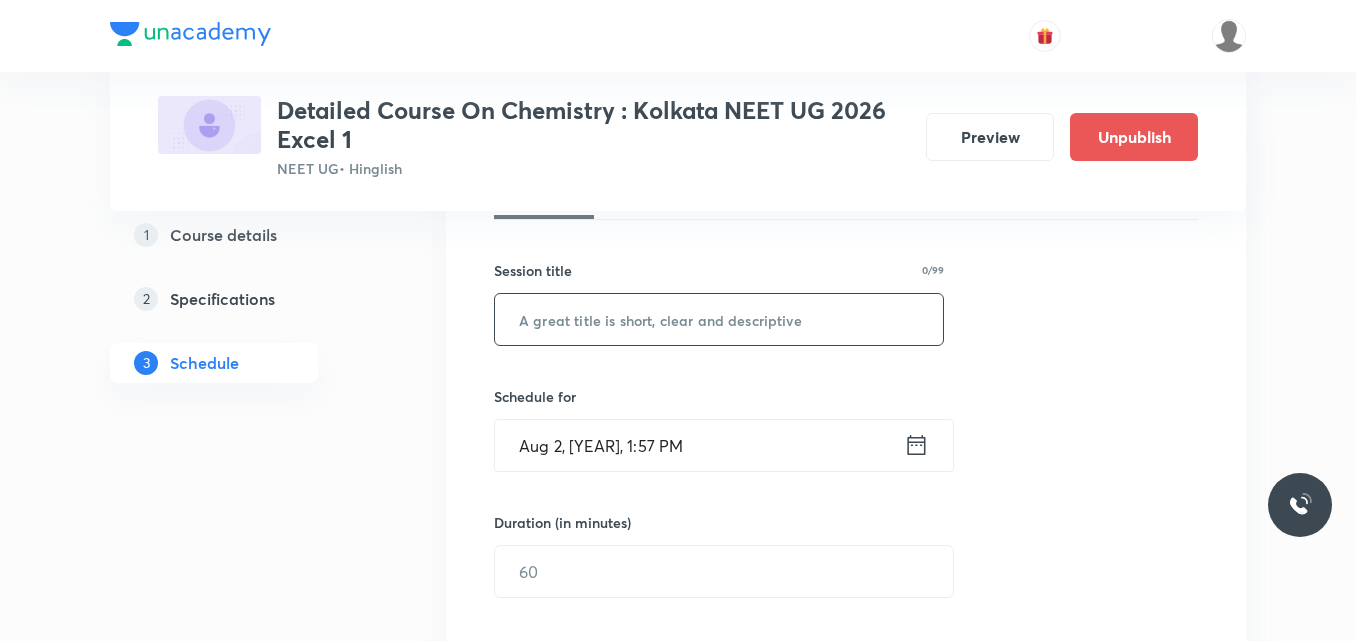 scroll, scrollTop: 333, scrollLeft: 0, axis: vertical 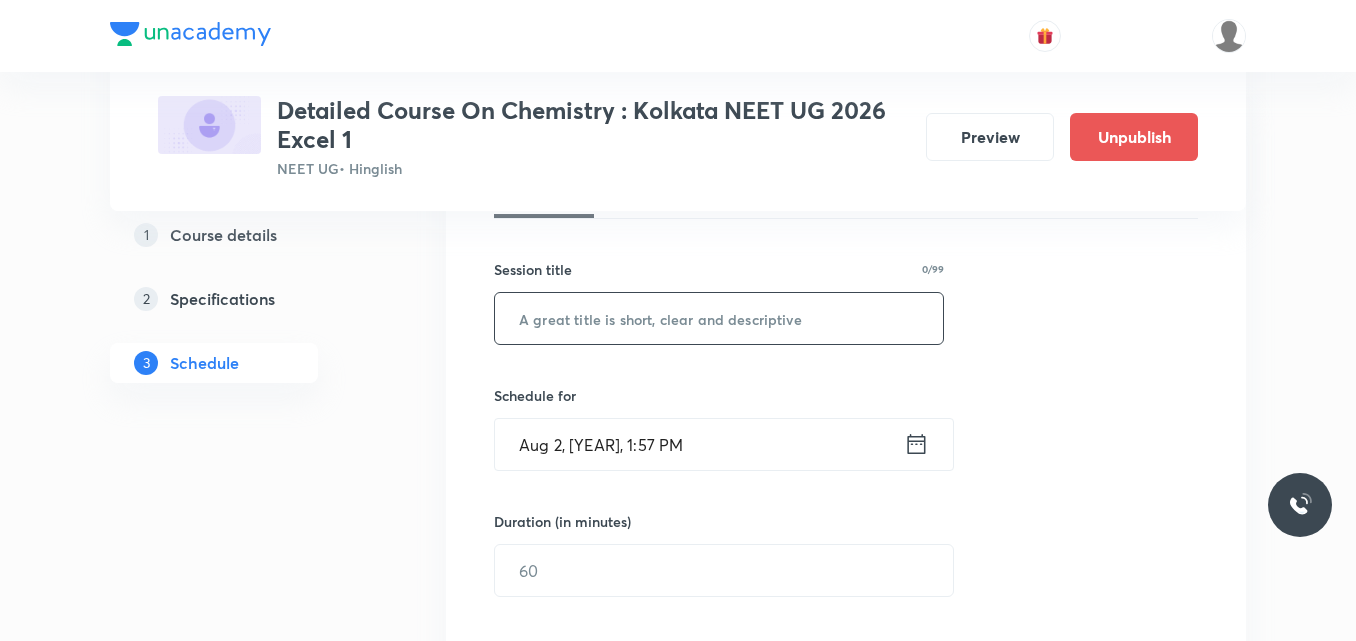 click at bounding box center [719, 318] 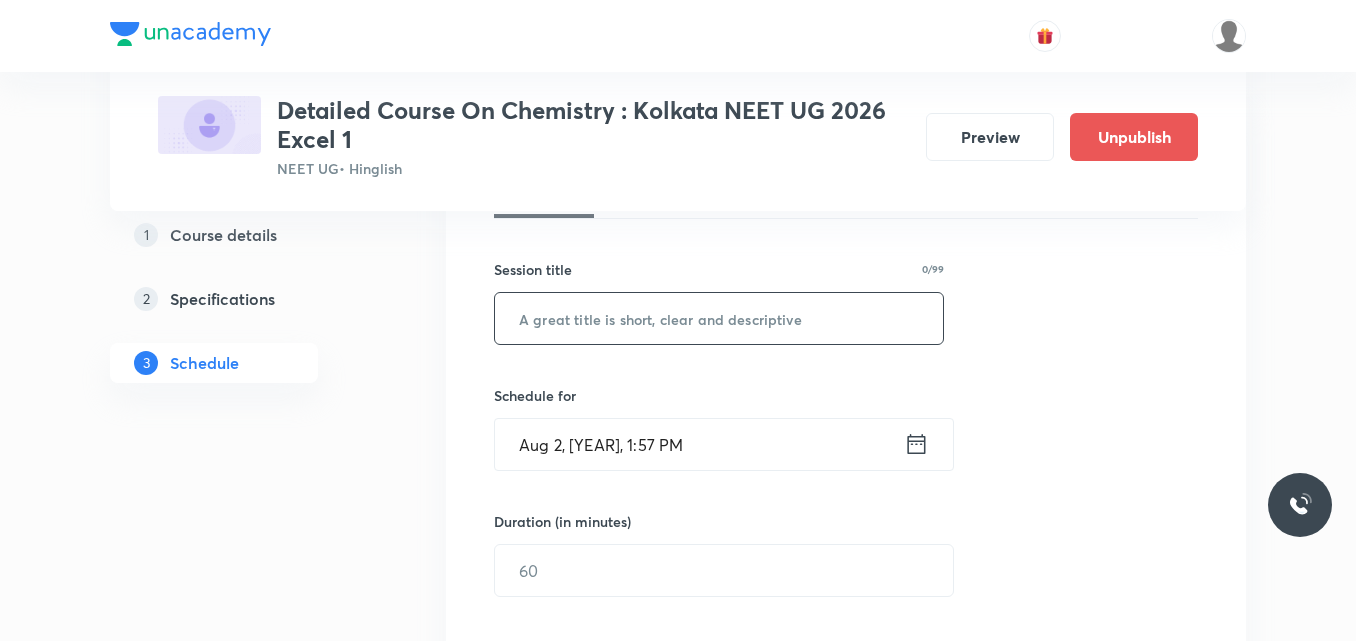 paste on "Session on Haloalkanes & Haloarenes" 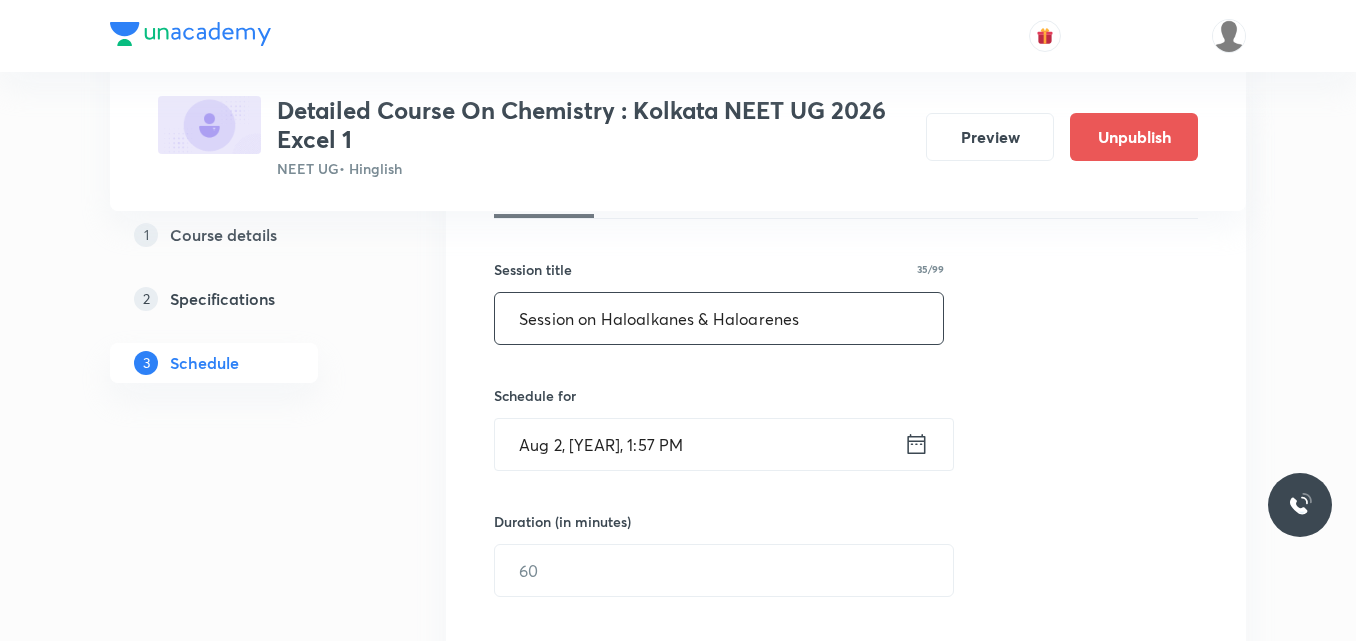 type on "Session on Haloalkanes & Haloarenes" 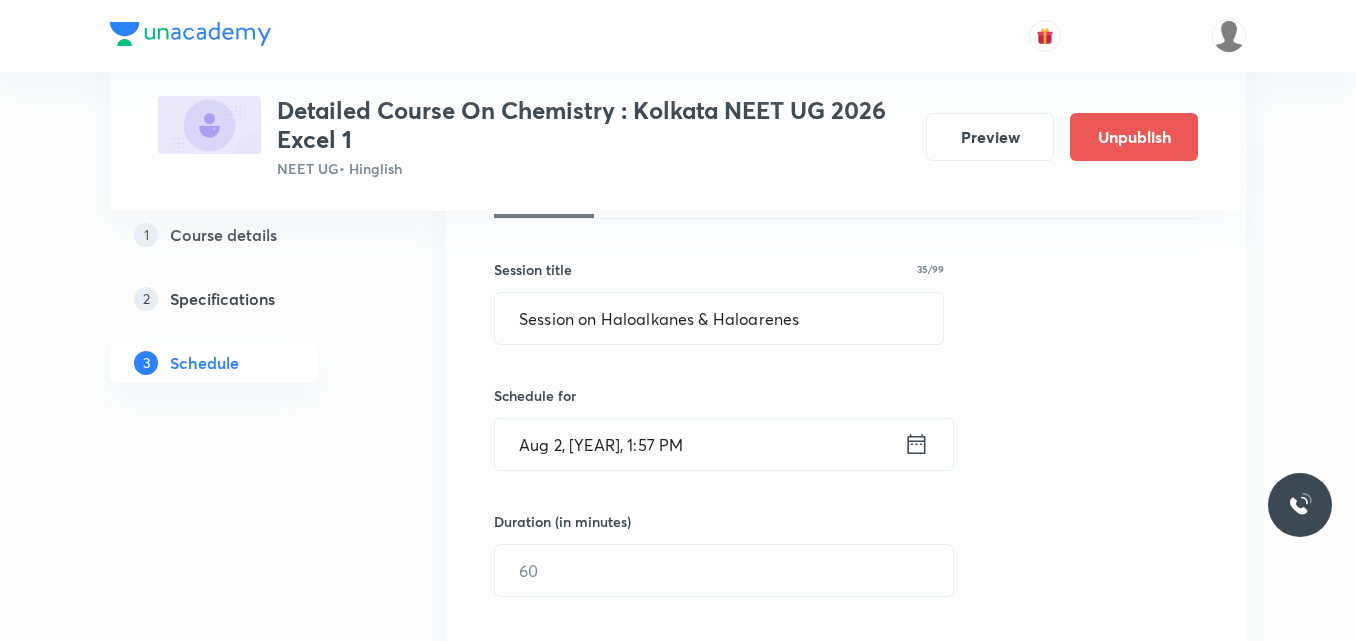click 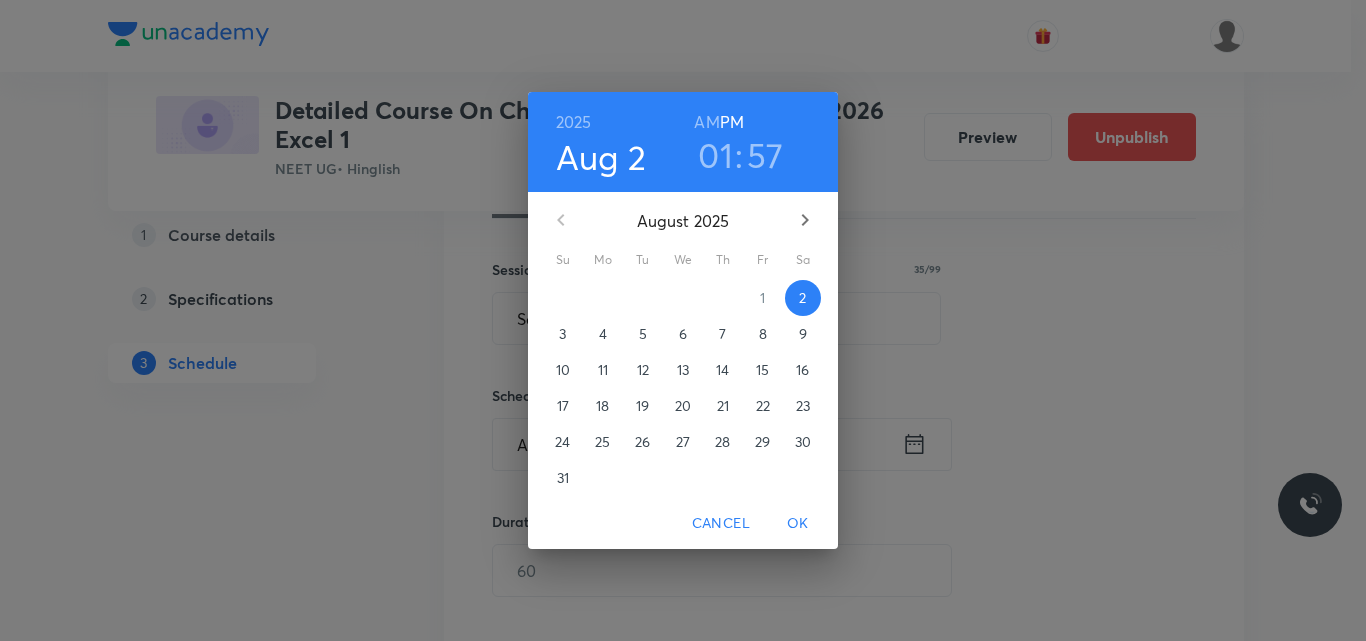 click on "6" at bounding box center (683, 334) 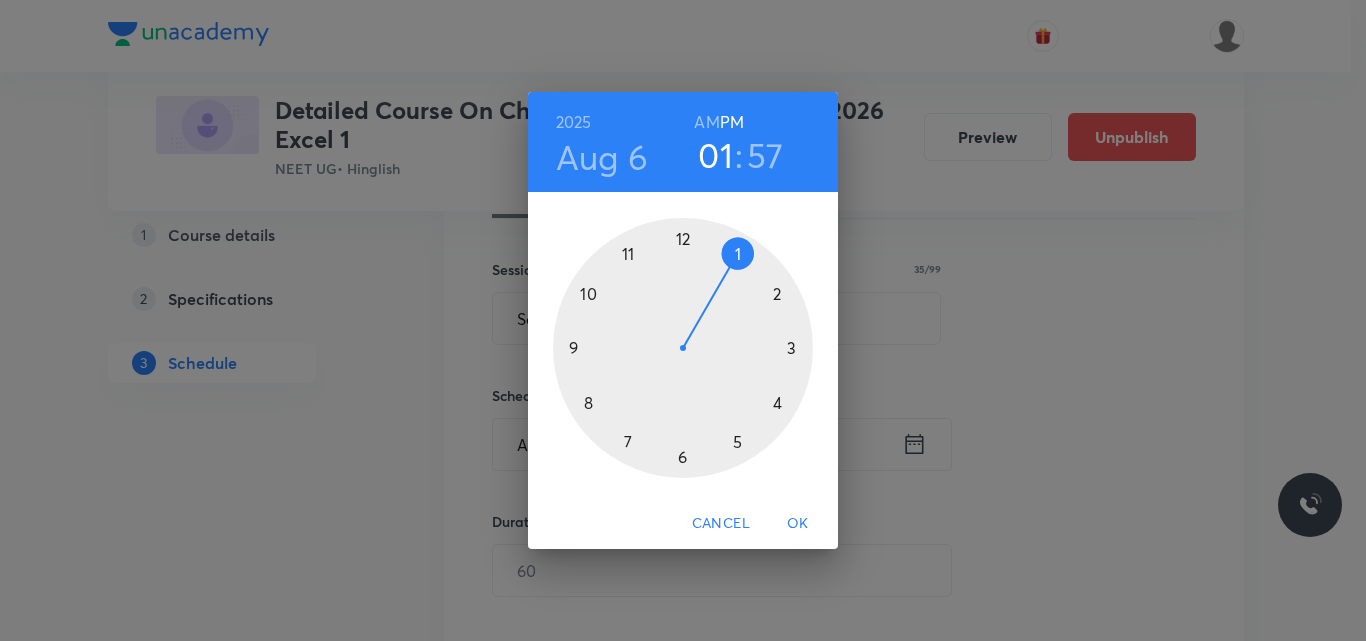 click at bounding box center [683, 348] 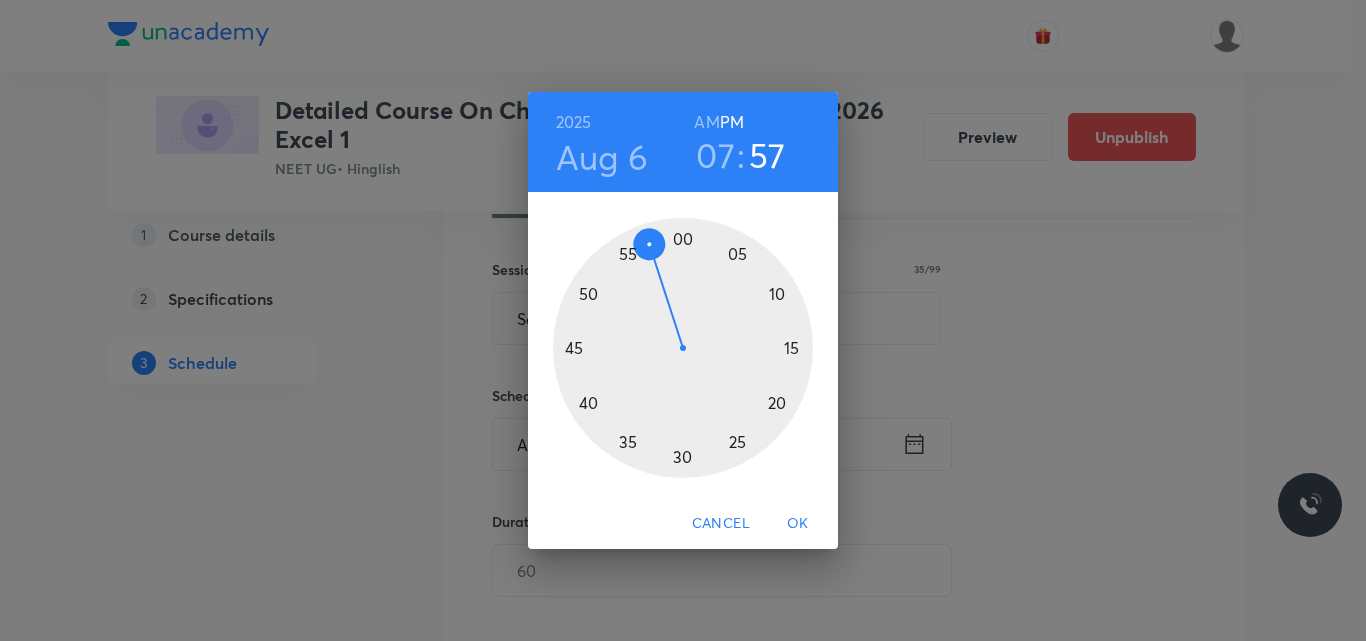click at bounding box center [683, 348] 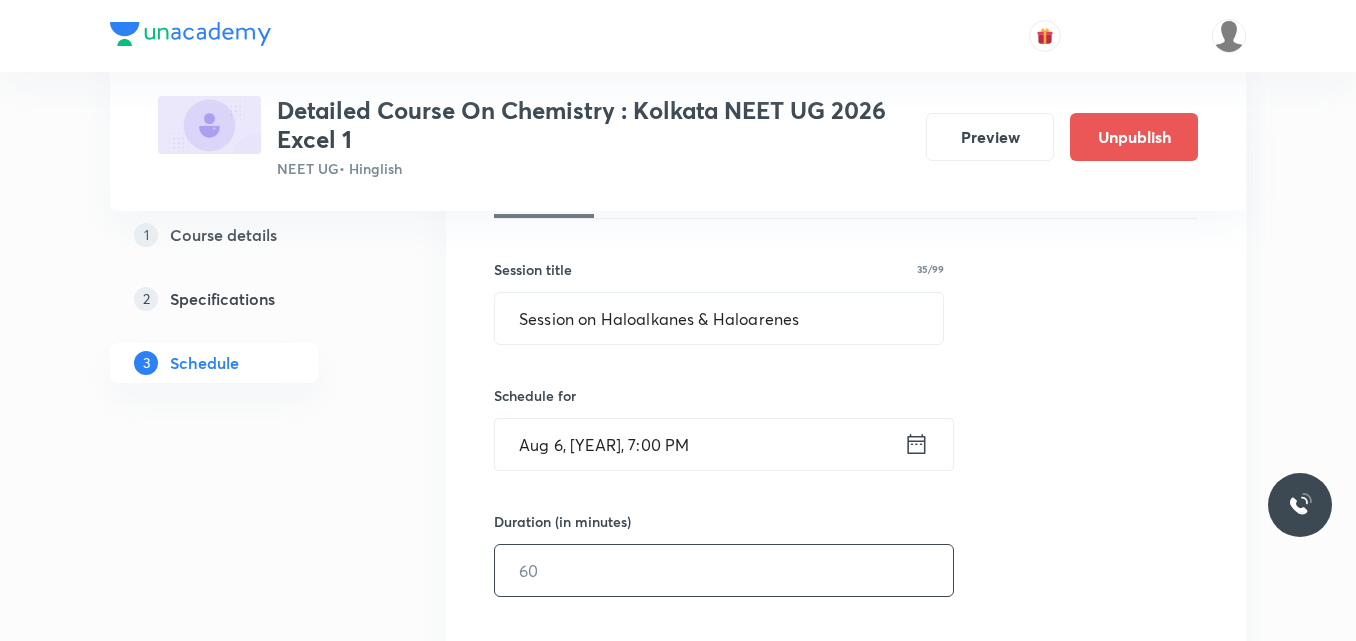 click at bounding box center [724, 570] 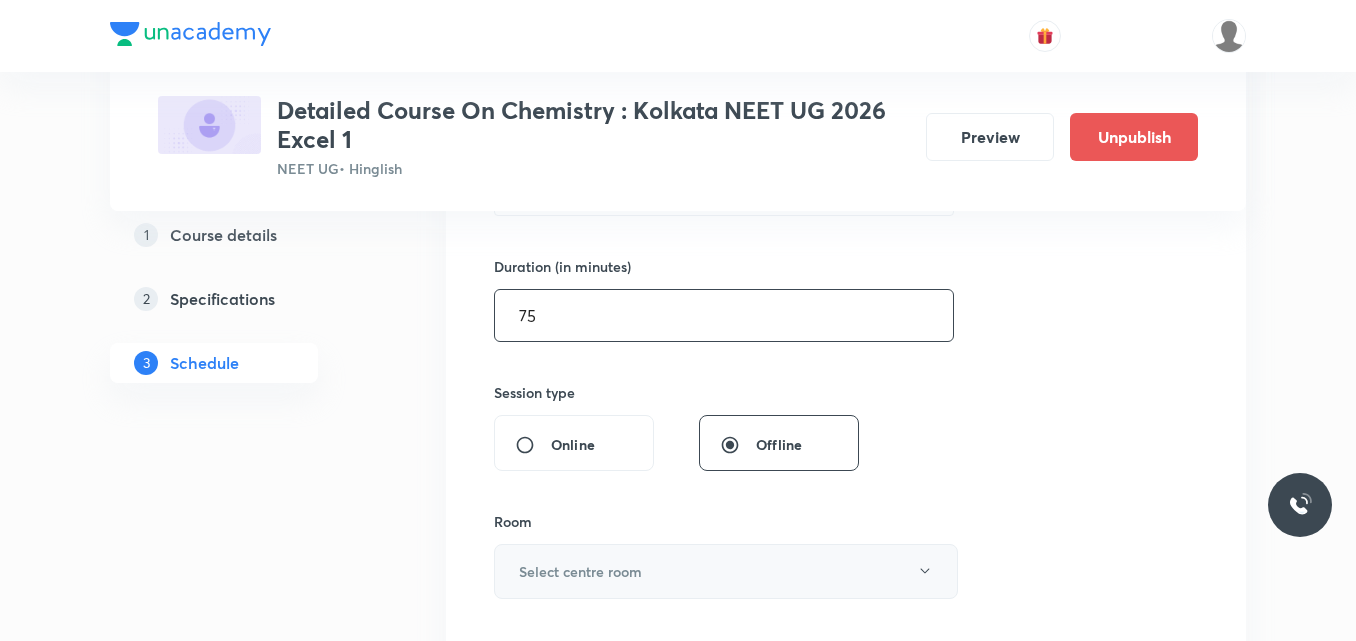 scroll, scrollTop: 589, scrollLeft: 0, axis: vertical 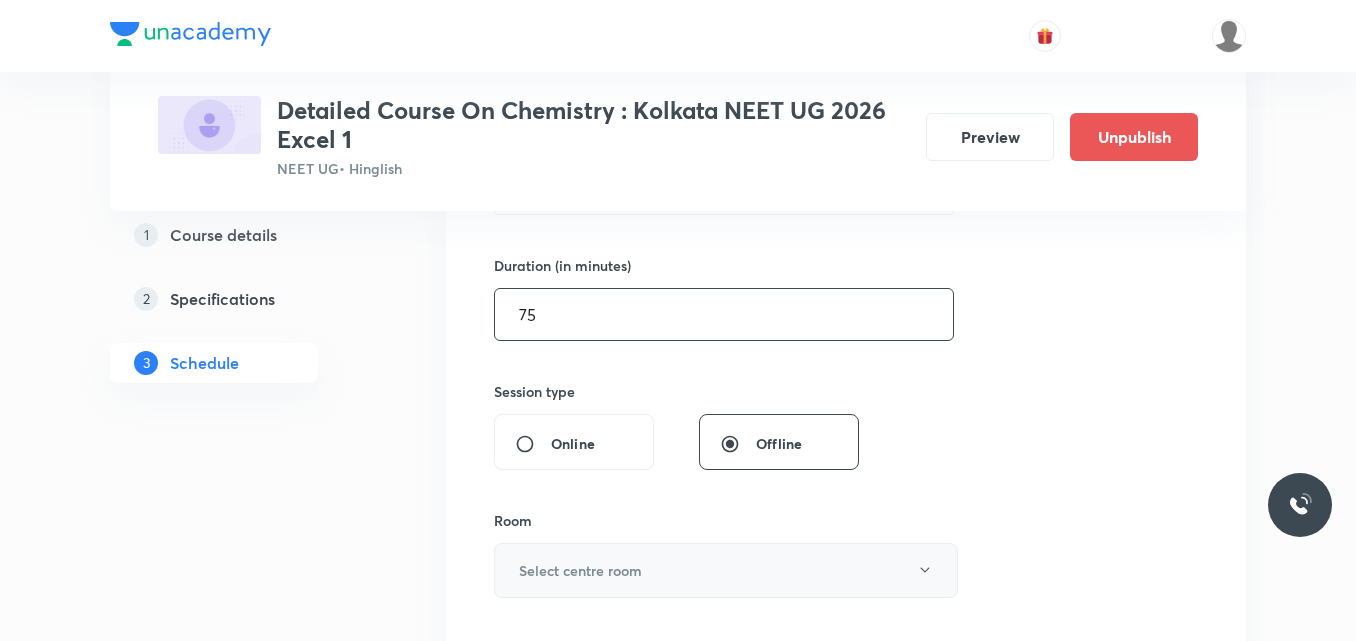 type on "75" 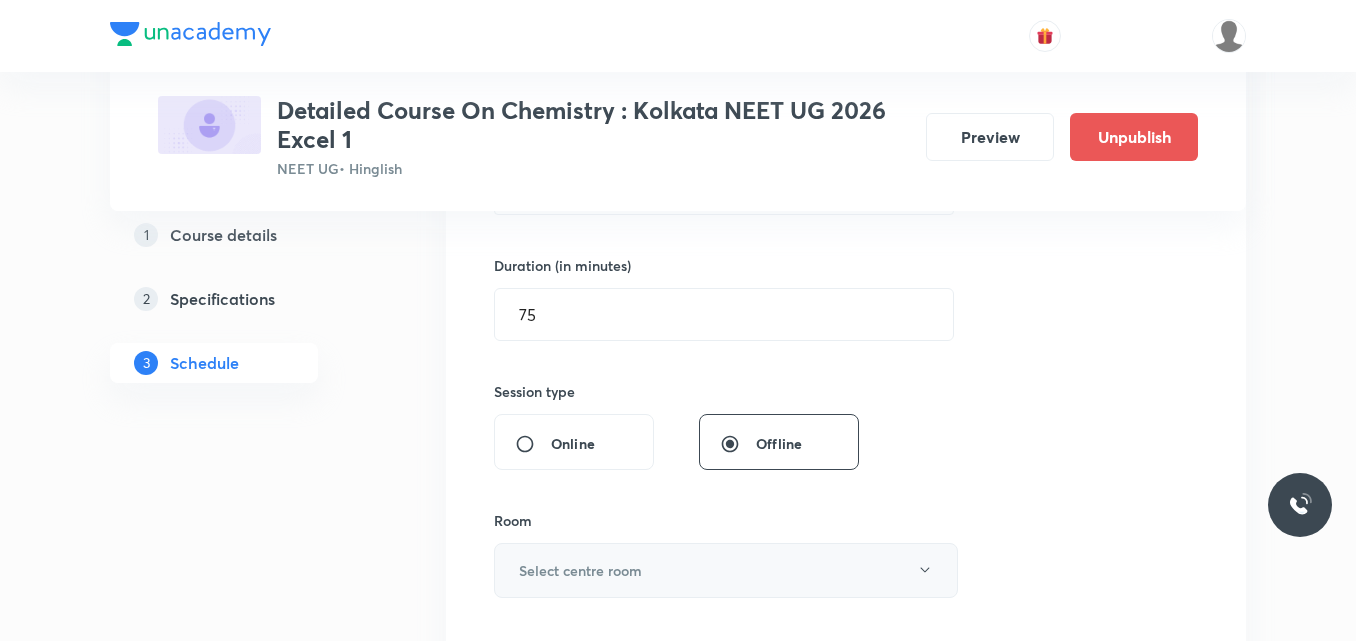 click on "Select centre room" at bounding box center (580, 570) 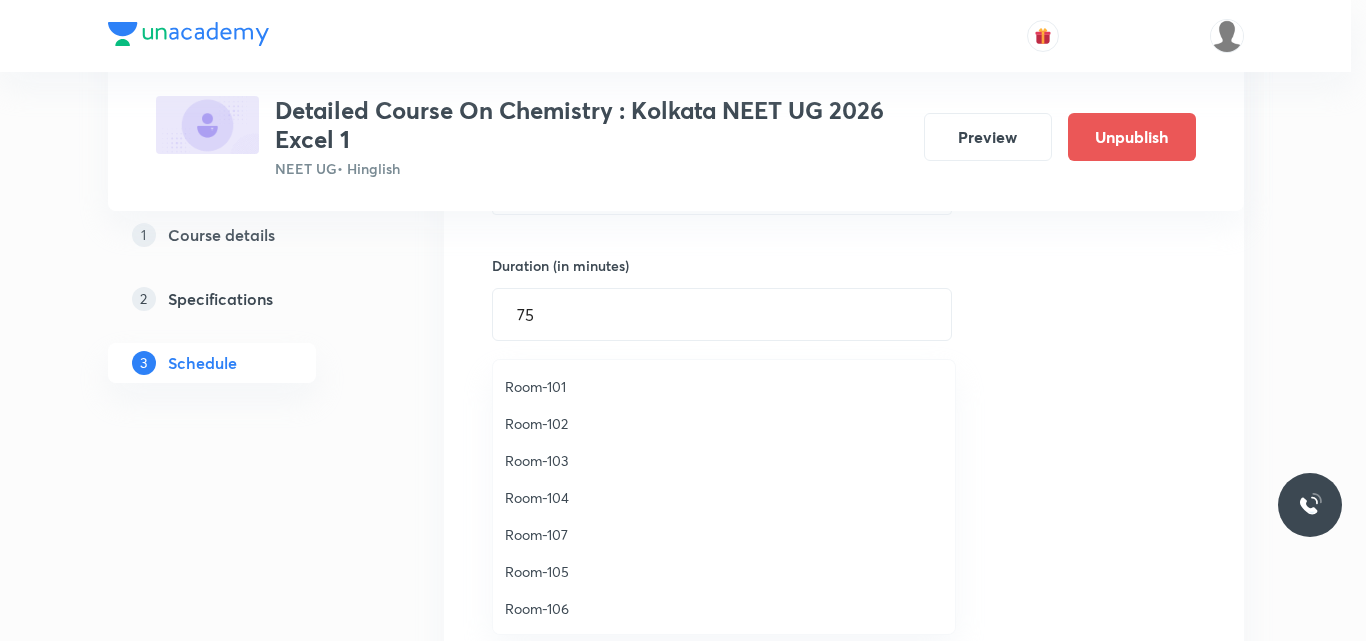 click on "Room-102" at bounding box center (724, 423) 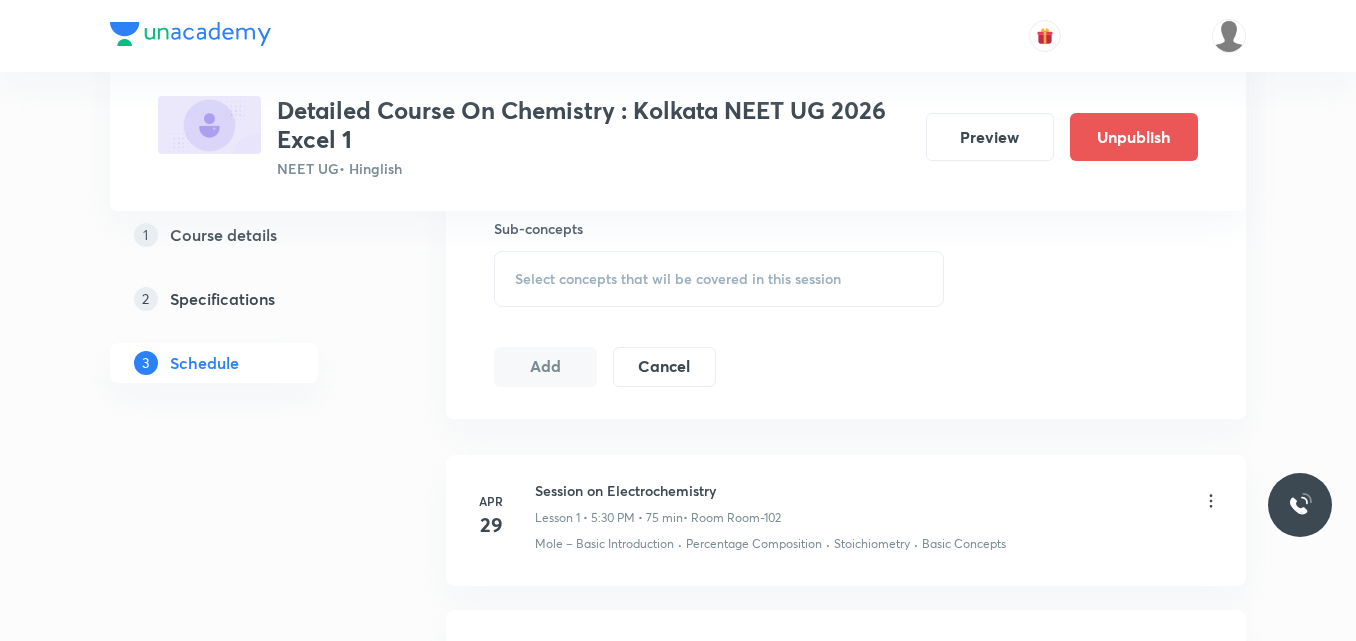 scroll, scrollTop: 1048, scrollLeft: 0, axis: vertical 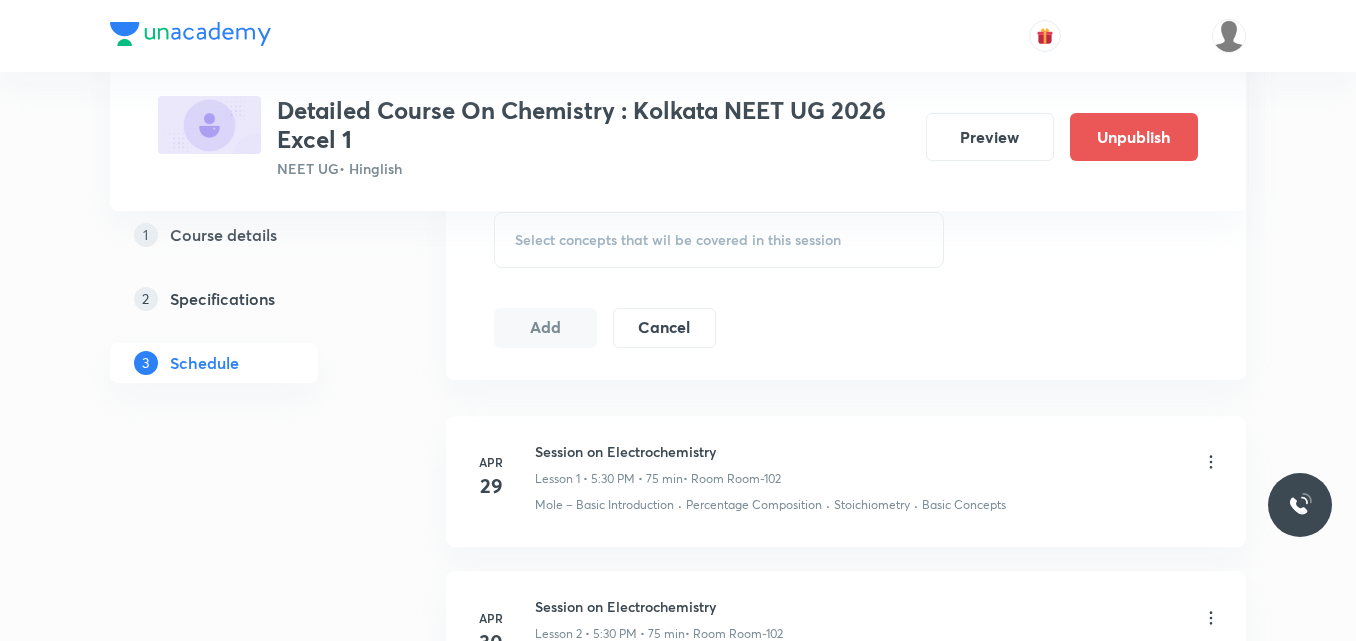 click on "Select concepts that wil be covered in this session" at bounding box center (719, 240) 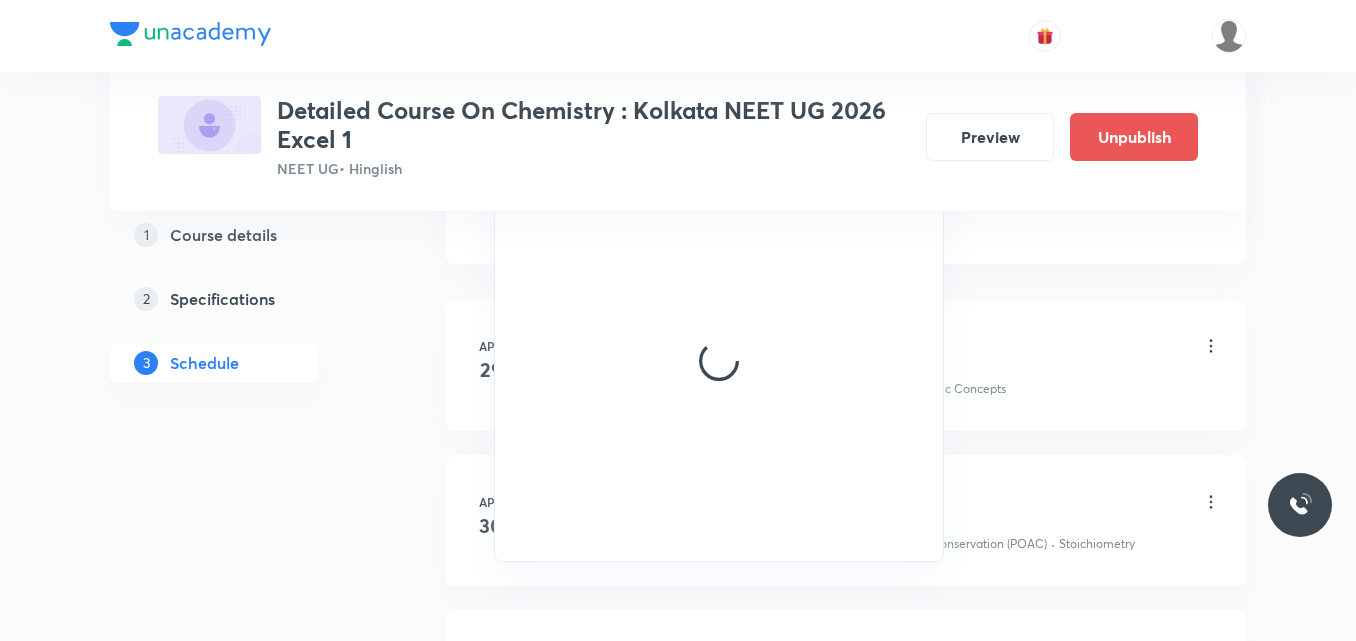 scroll, scrollTop: 1171, scrollLeft: 0, axis: vertical 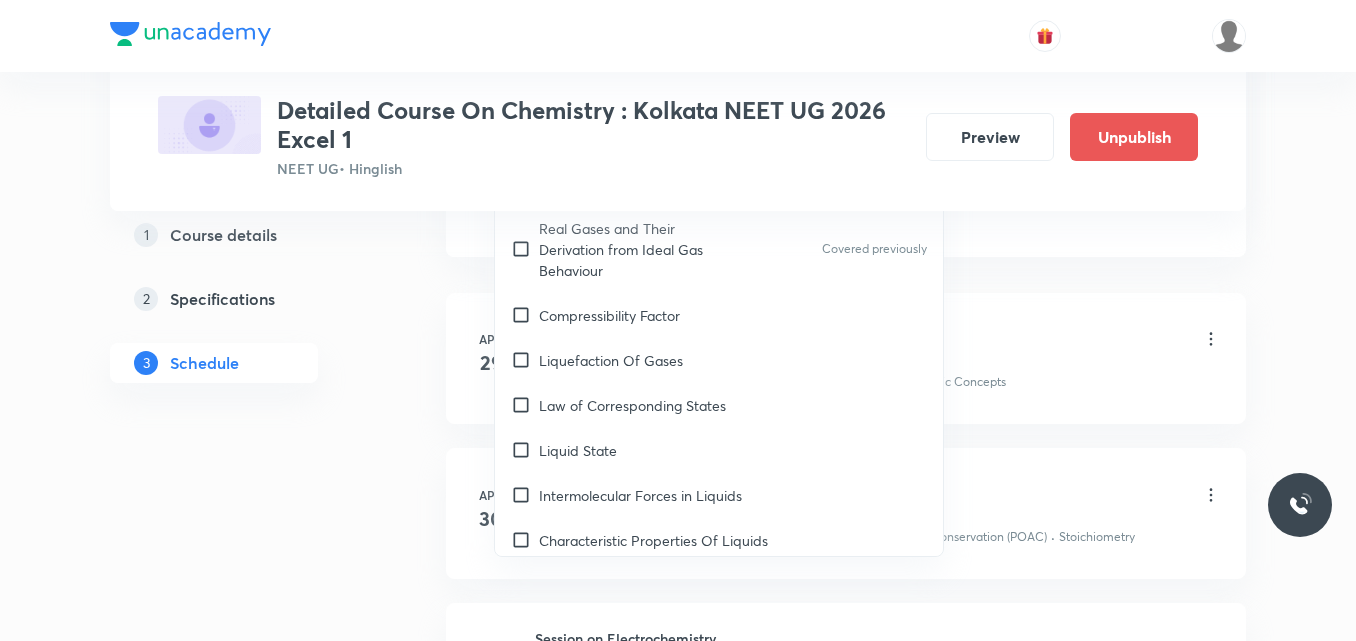click on "Liquefaction Of Gases" at bounding box center (719, 360) 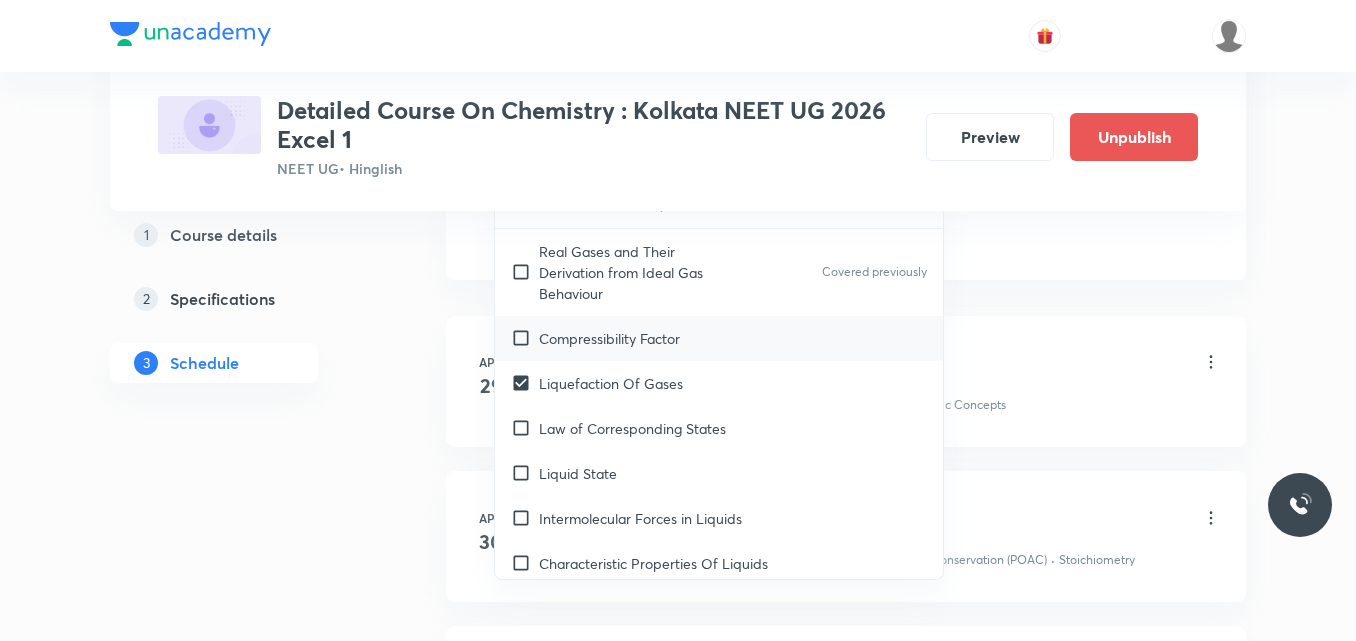click on "Compressibility Factor" at bounding box center [609, 338] 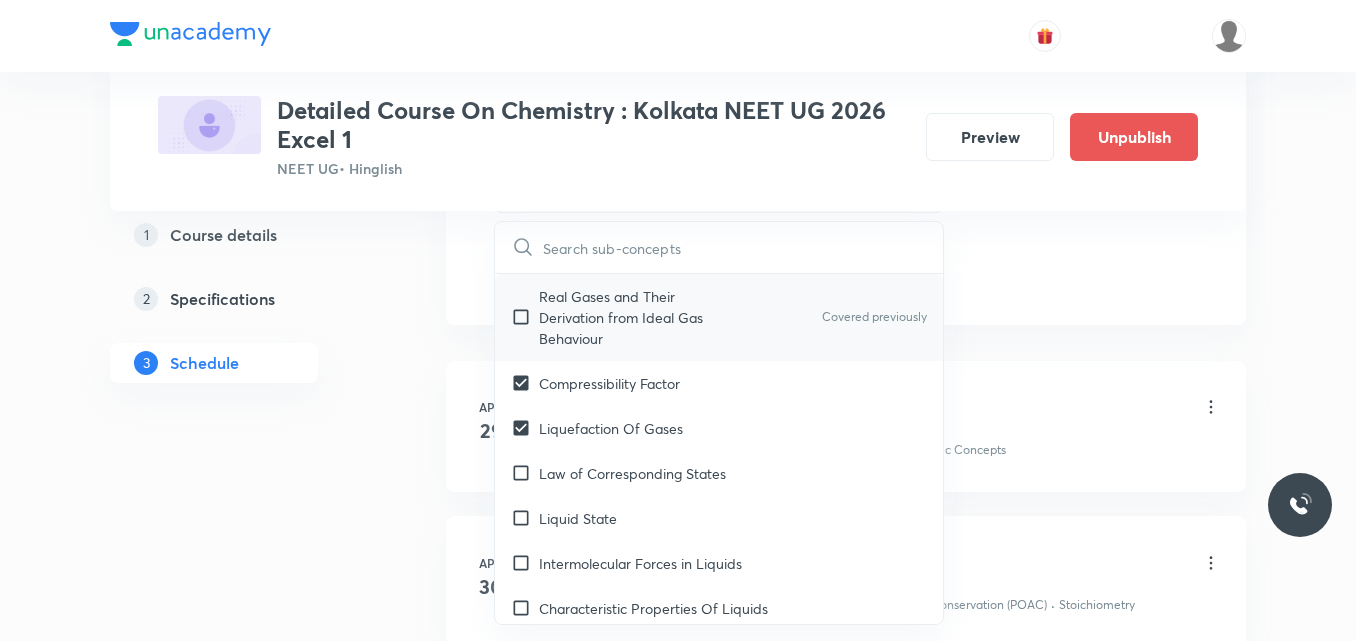click on "Real Gases and Their Derivation from Ideal Gas Behaviour" at bounding box center (640, 317) 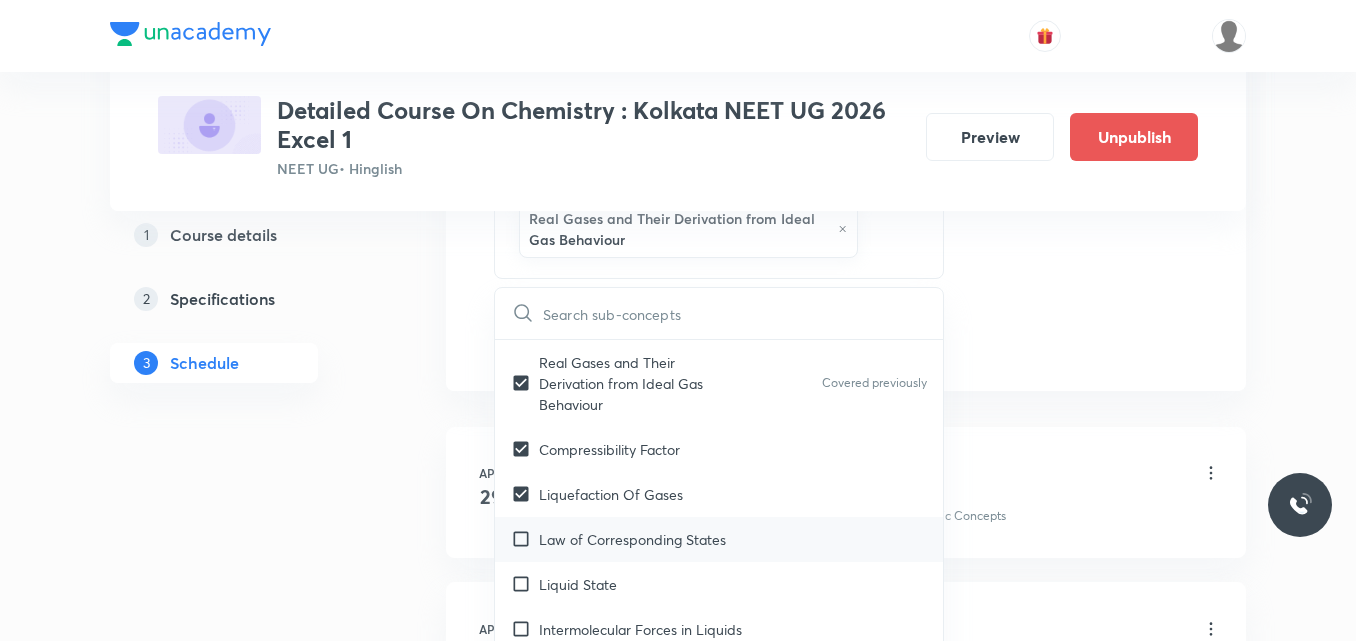 click on "Law of Corresponding States" at bounding box center (632, 539) 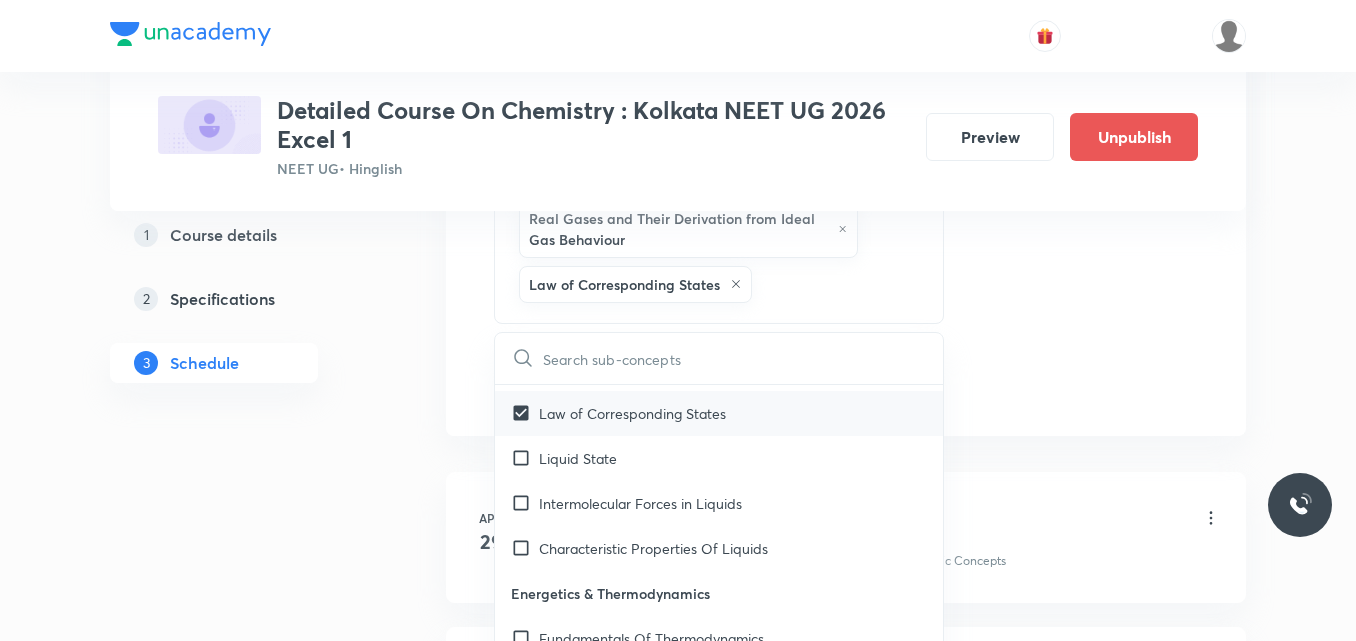 scroll, scrollTop: 5294, scrollLeft: 0, axis: vertical 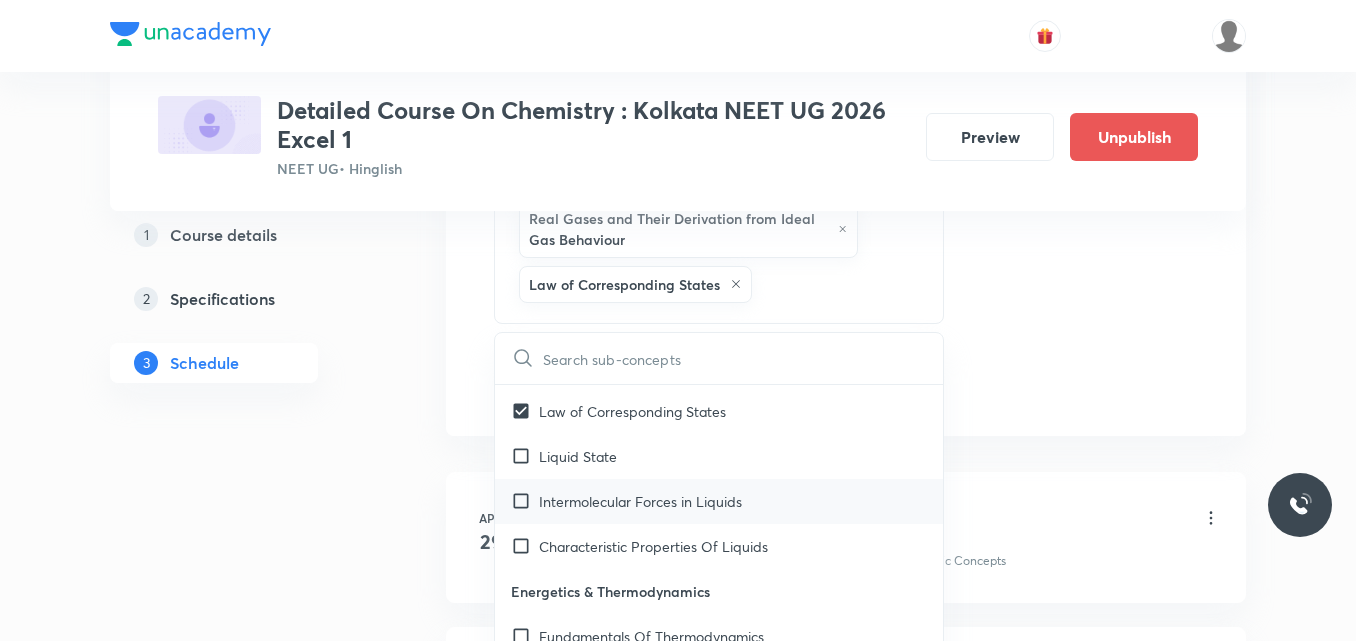 click at bounding box center [525, 501] 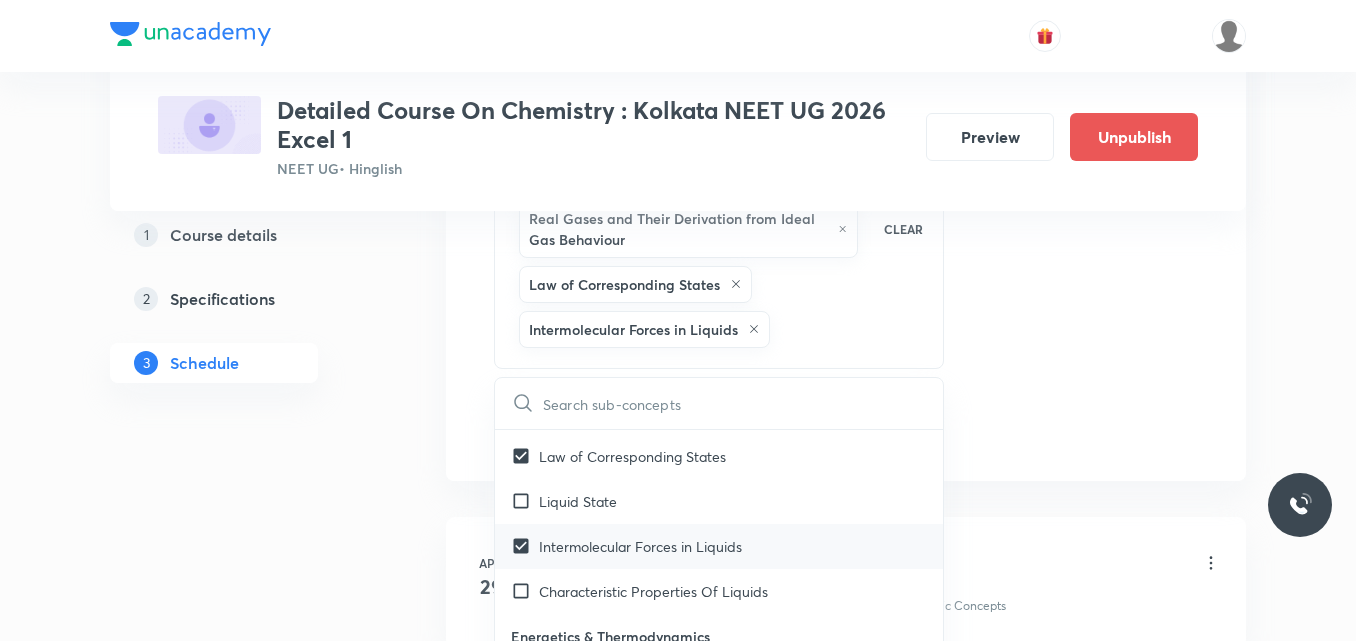 click at bounding box center [525, 501] 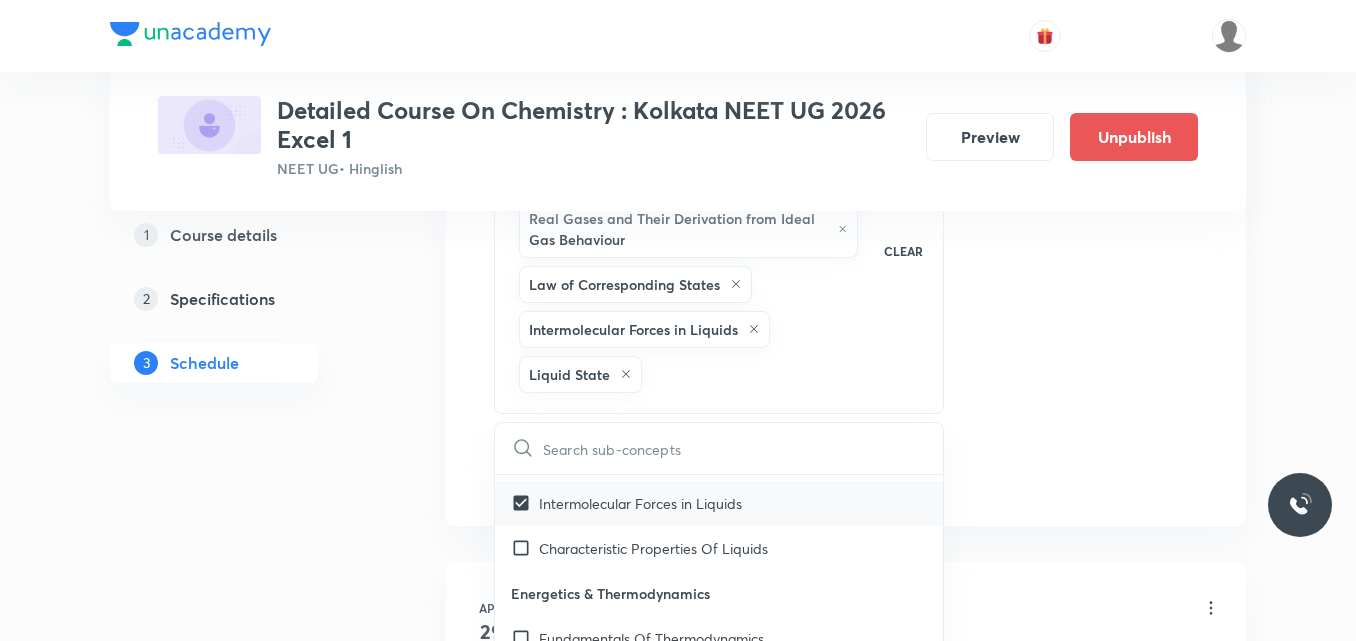 scroll, scrollTop: 5385, scrollLeft: 0, axis: vertical 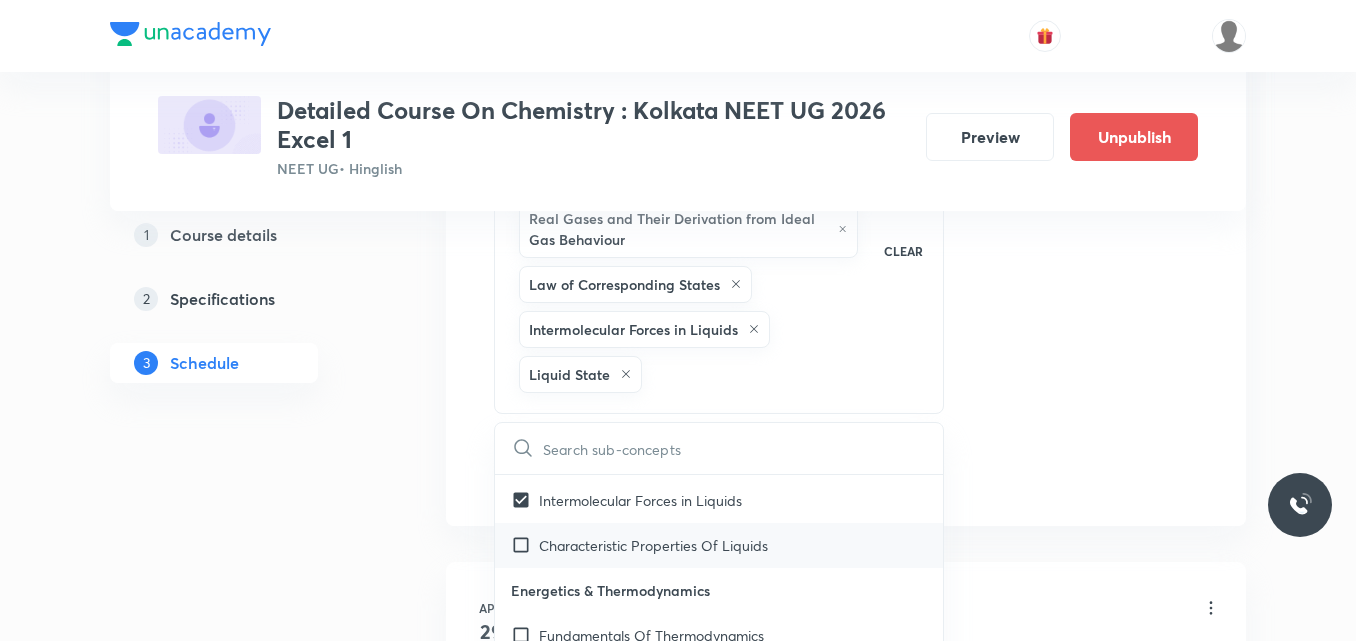 click at bounding box center [525, 545] 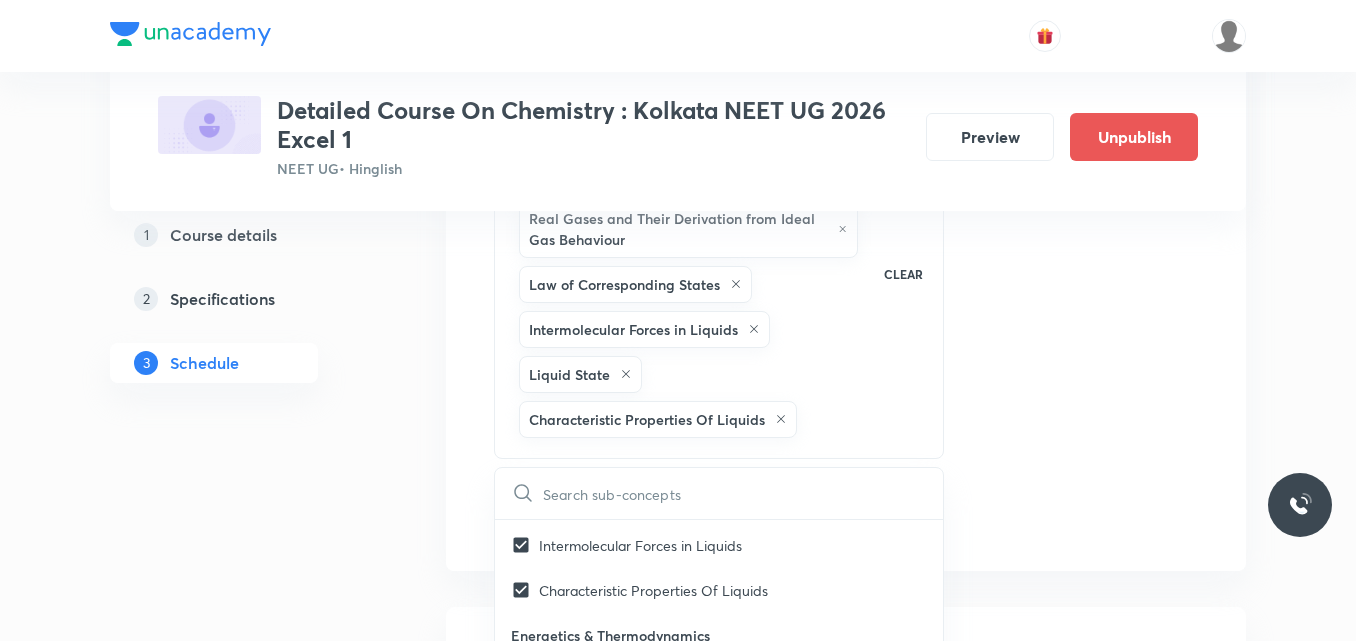 click on "Session  42 Live class Session title 35/99 Session on Haloalkanes & Haloarenes ​ Schedule for Aug 6, [YEAR], 7:00 PM ​ Duration (in minutes) 75 ​   Session type Online Offline Room Room-102 Sub-concepts Liquefaction Of Gases Compressibility Factor Real Gases and Their Derivation from Ideal Gas Behaviour Law of Corresponding States Intermolecular Forces in Liquids Liquid State Characteristic Properties Of Liquids CLEAR ​ General Topics & Mole Concept Basic Concepts Covered previously Mole – Basic Introduction Covered previously Percentage Composition Covered previously Stoichiometry Covered previously Principle of Atom Conservation (POAC) Covered previously Relation between Stoichiometric Quantities Covered previously Application of Mole Concept: Gravimetric Analysis Covered previously Electronic Configuration Of Atoms (Hund's rule) Covered previously  Quantum Numbers (Magnetic Quantum no.) Covered previously Quantum Numbers(Pauli's Exclusion law) Covered previously Mean Molar Mass or Molecular Mass pH" at bounding box center (846, -88) 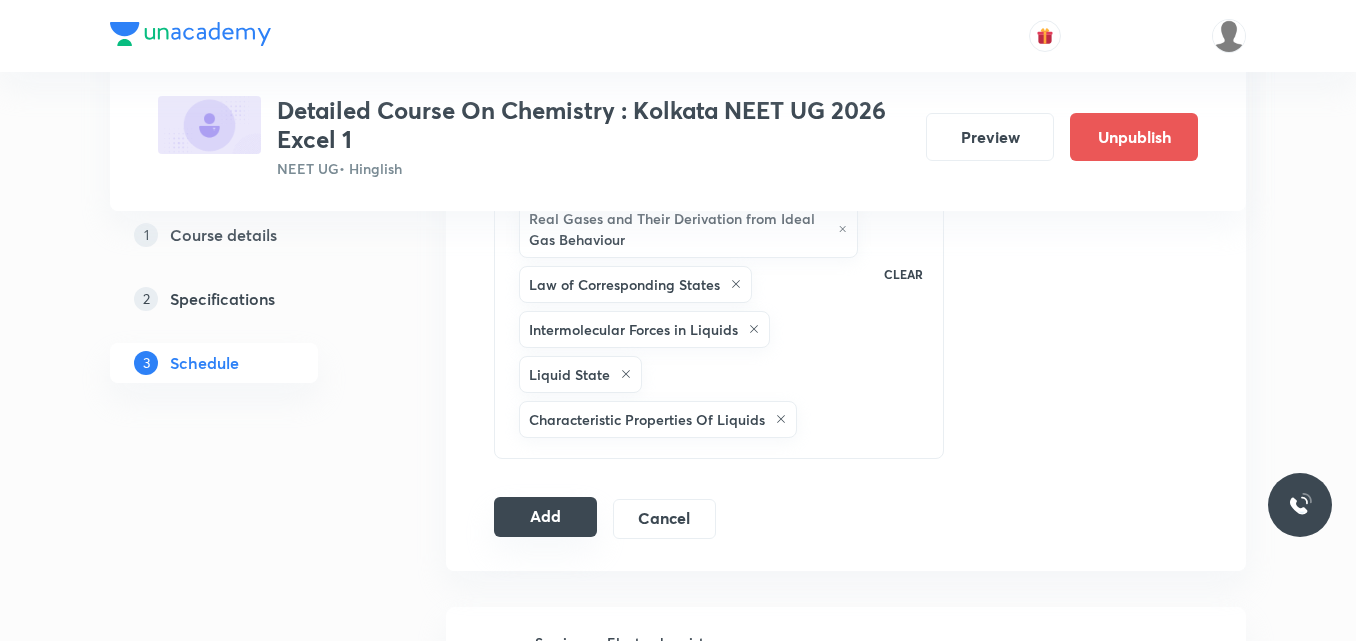 click on "Add" at bounding box center [545, 517] 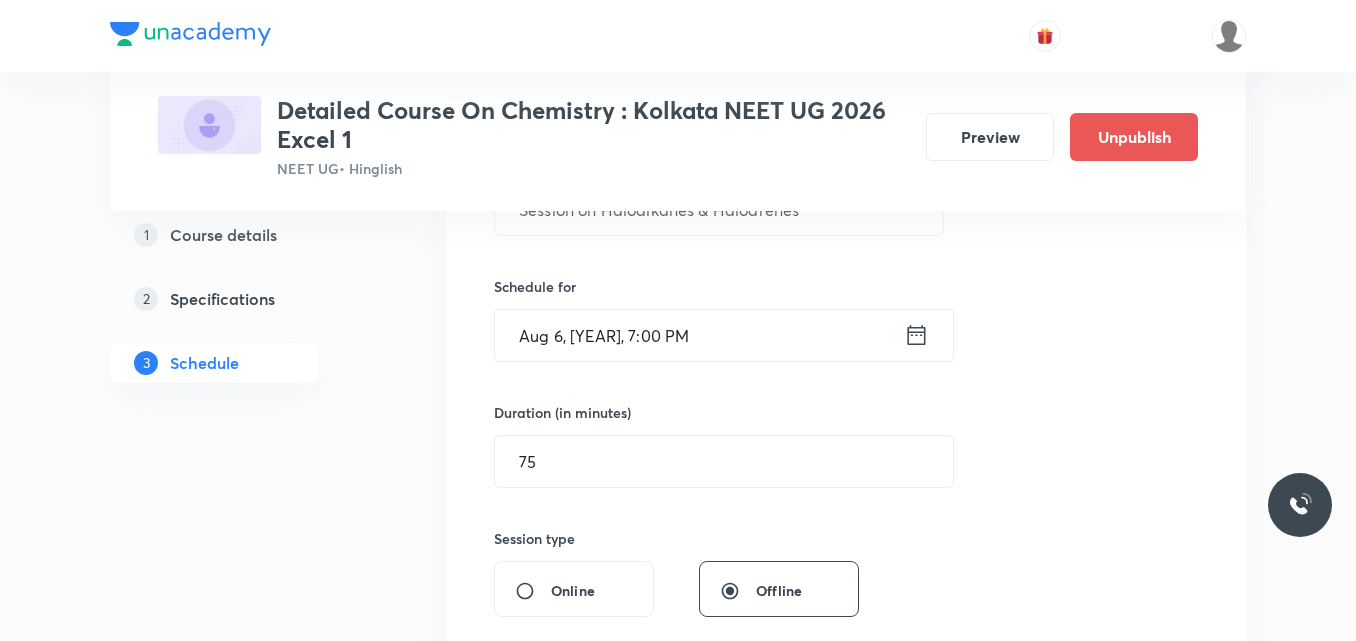 scroll, scrollTop: 441, scrollLeft: 0, axis: vertical 